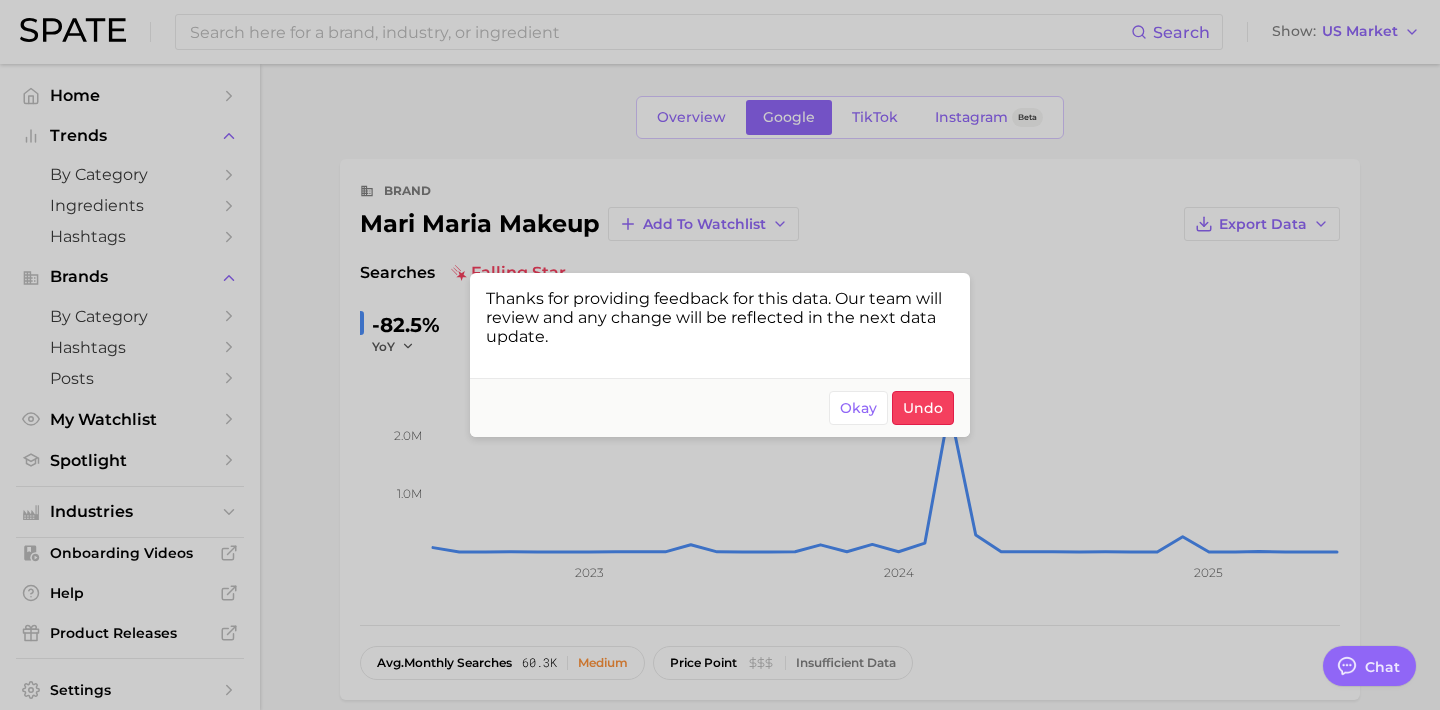 scroll, scrollTop: 669, scrollLeft: 0, axis: vertical 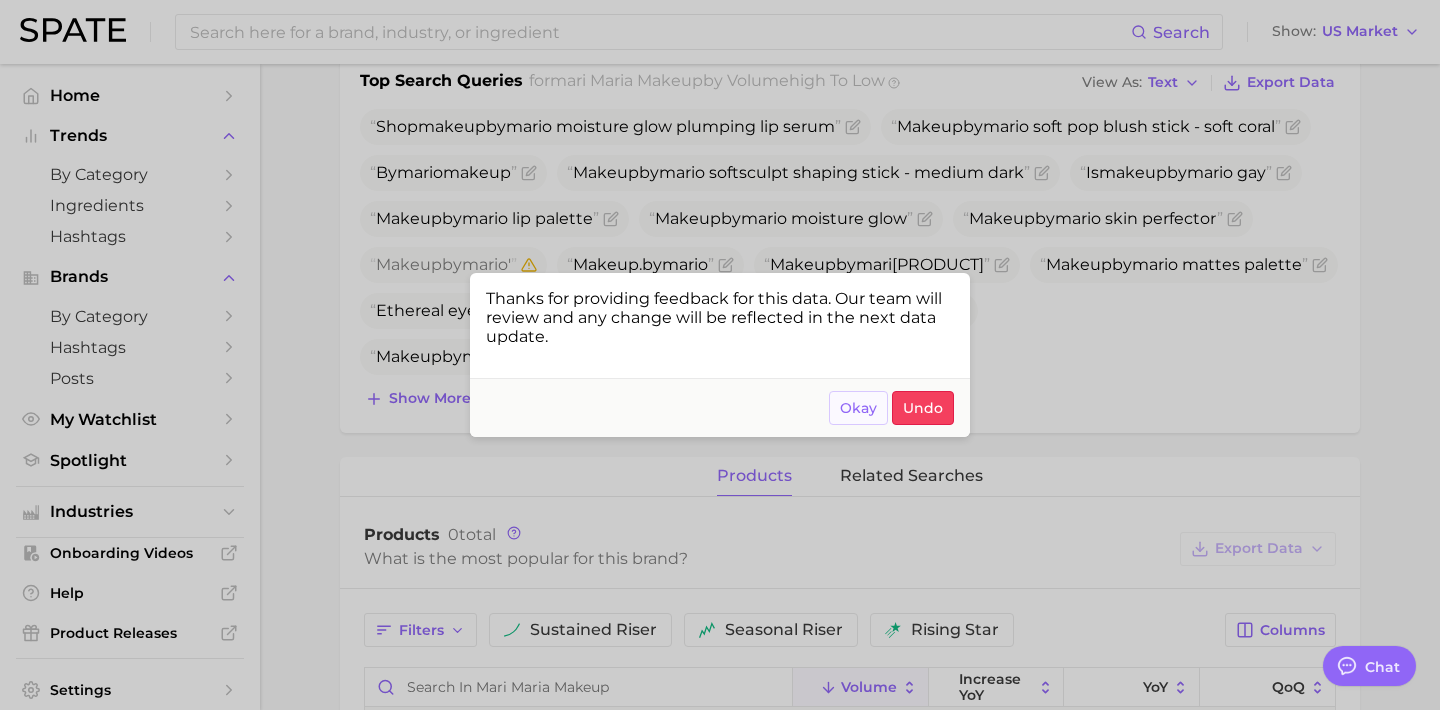 click on "Okay" at bounding box center [858, 408] 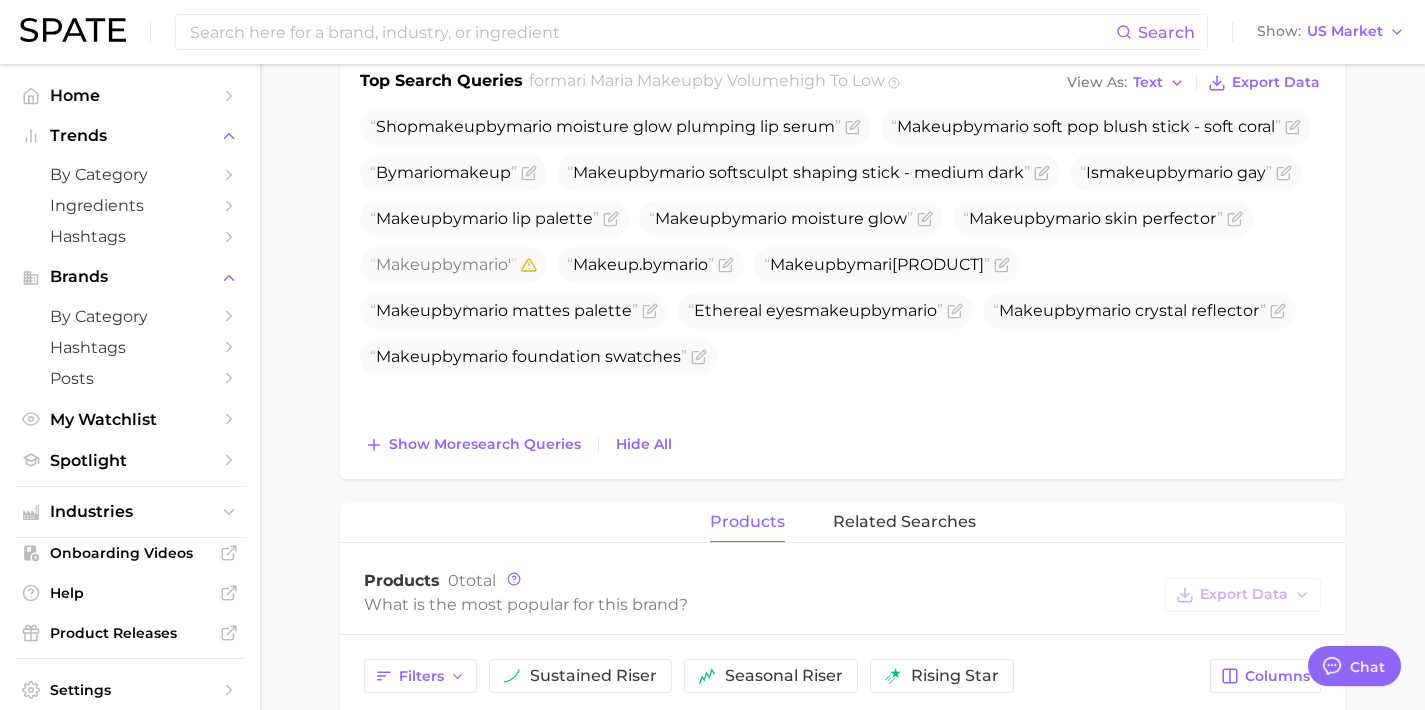 click on "Search Show US Market" at bounding box center [712, 32] 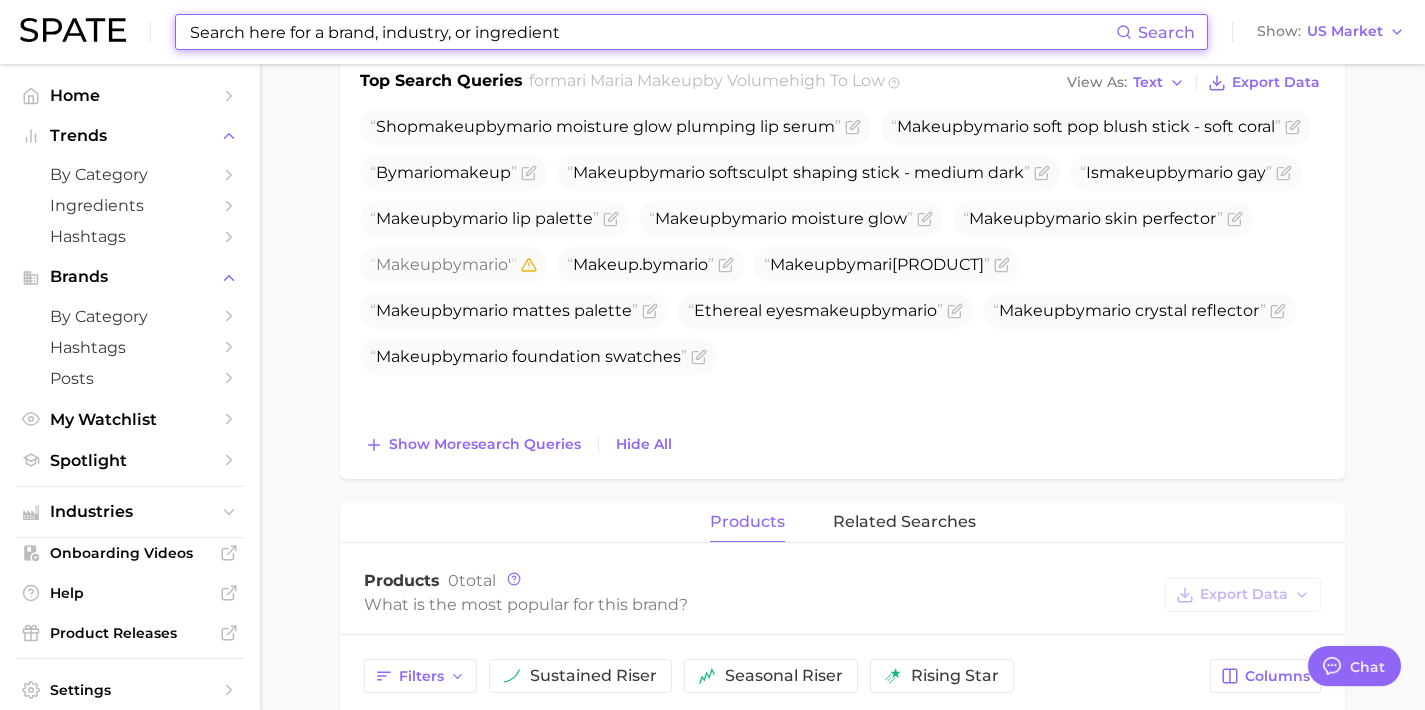 click at bounding box center (652, 32) 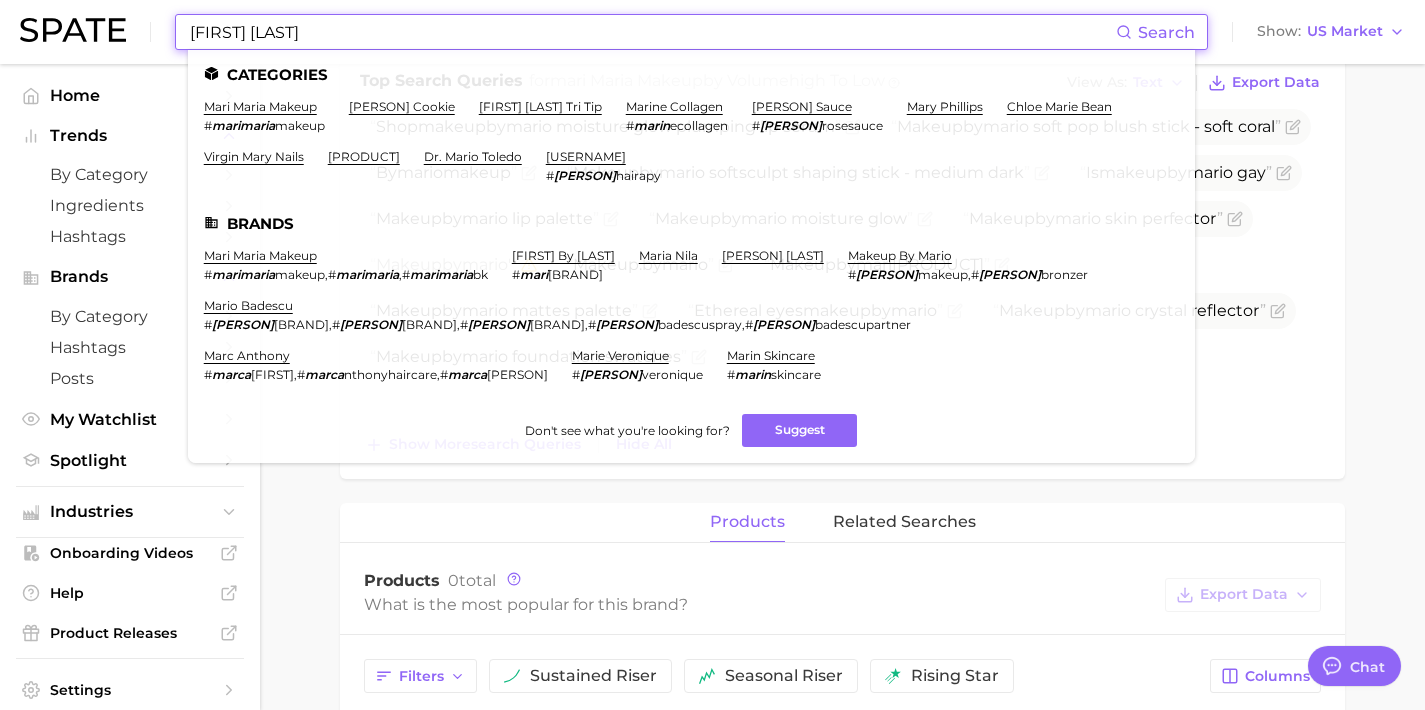 type on "[FIRST] [LAST]" 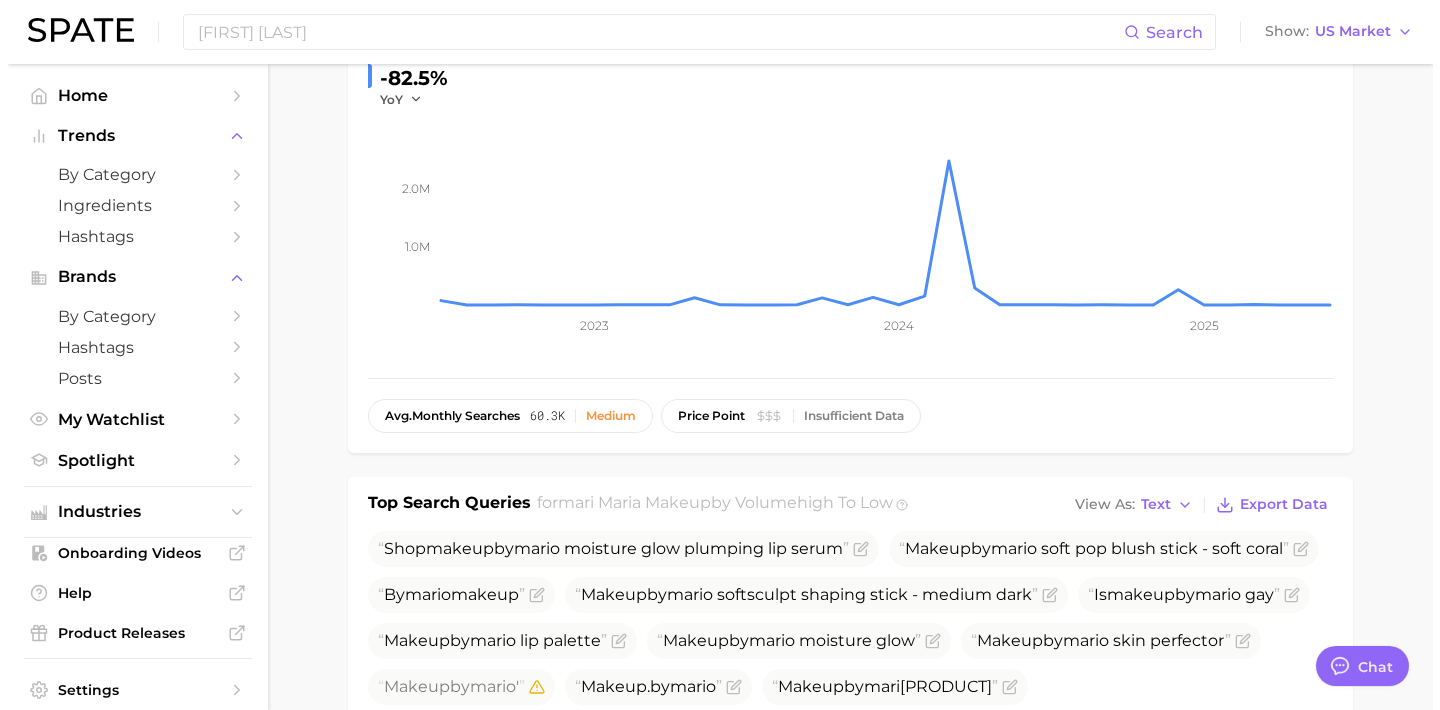 scroll, scrollTop: 0, scrollLeft: 0, axis: both 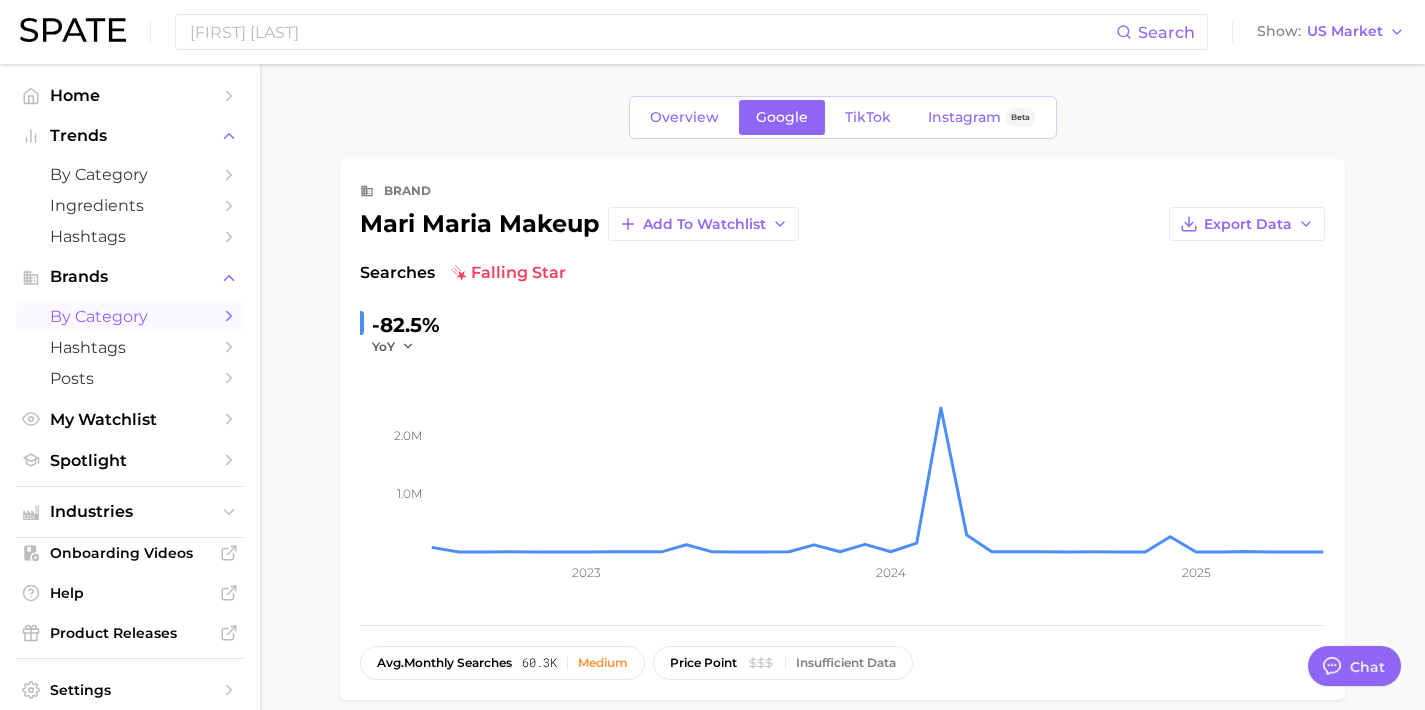 click on "by Category" at bounding box center [130, 316] 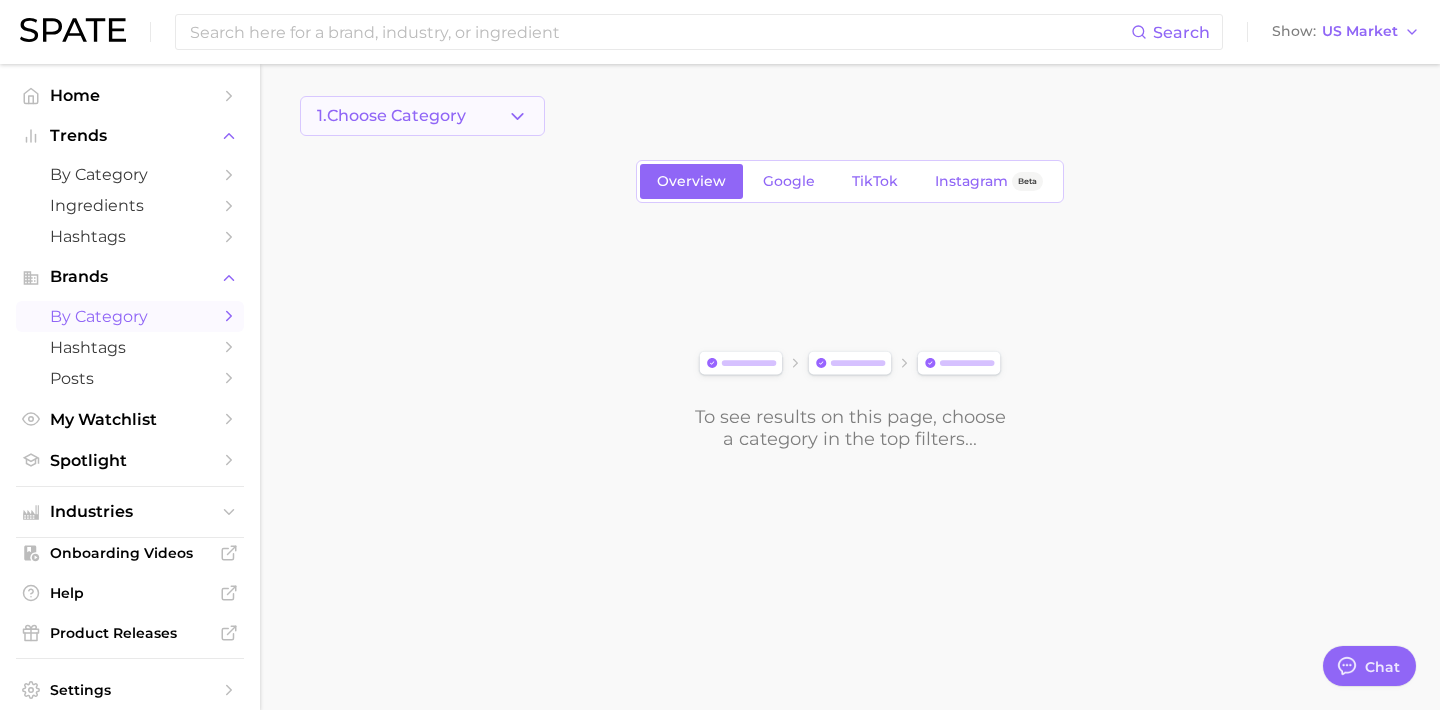click on "1.  Choose Category" at bounding box center [422, 116] 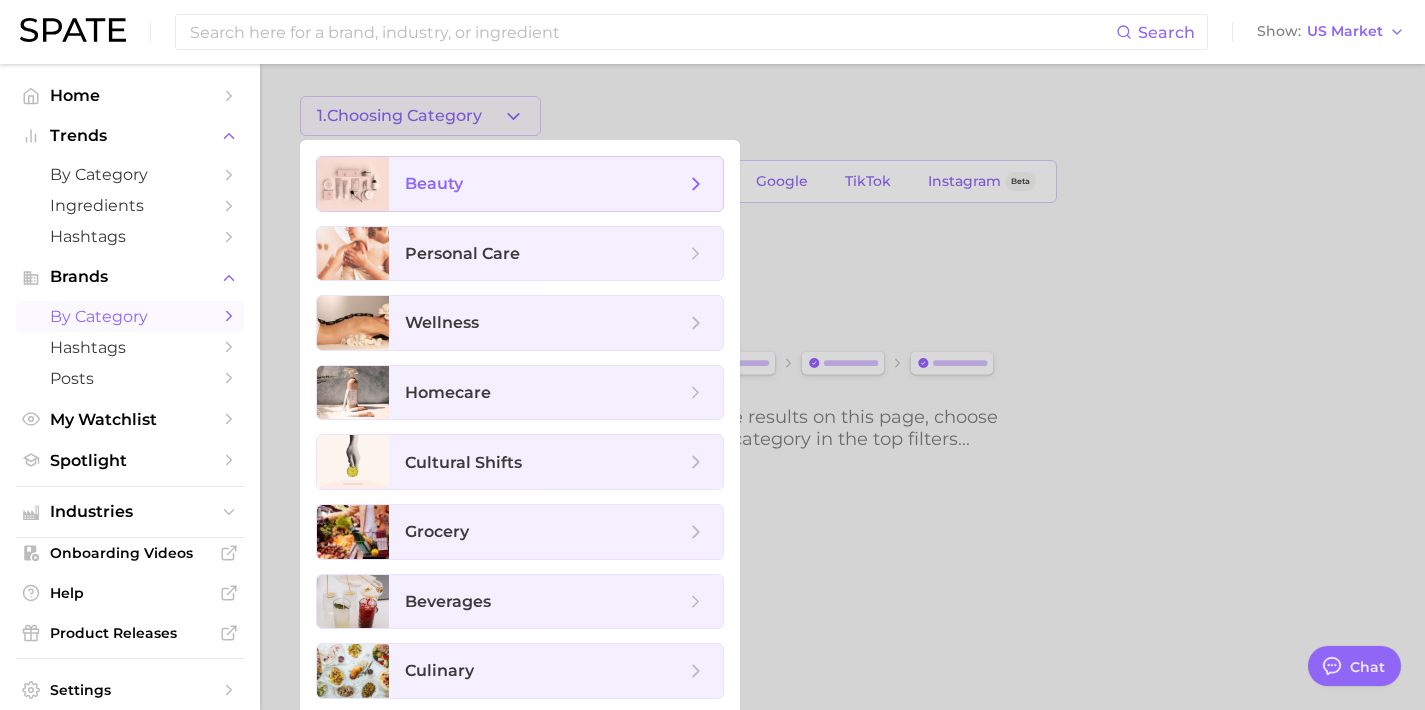 click on "beauty" at bounding box center (545, 184) 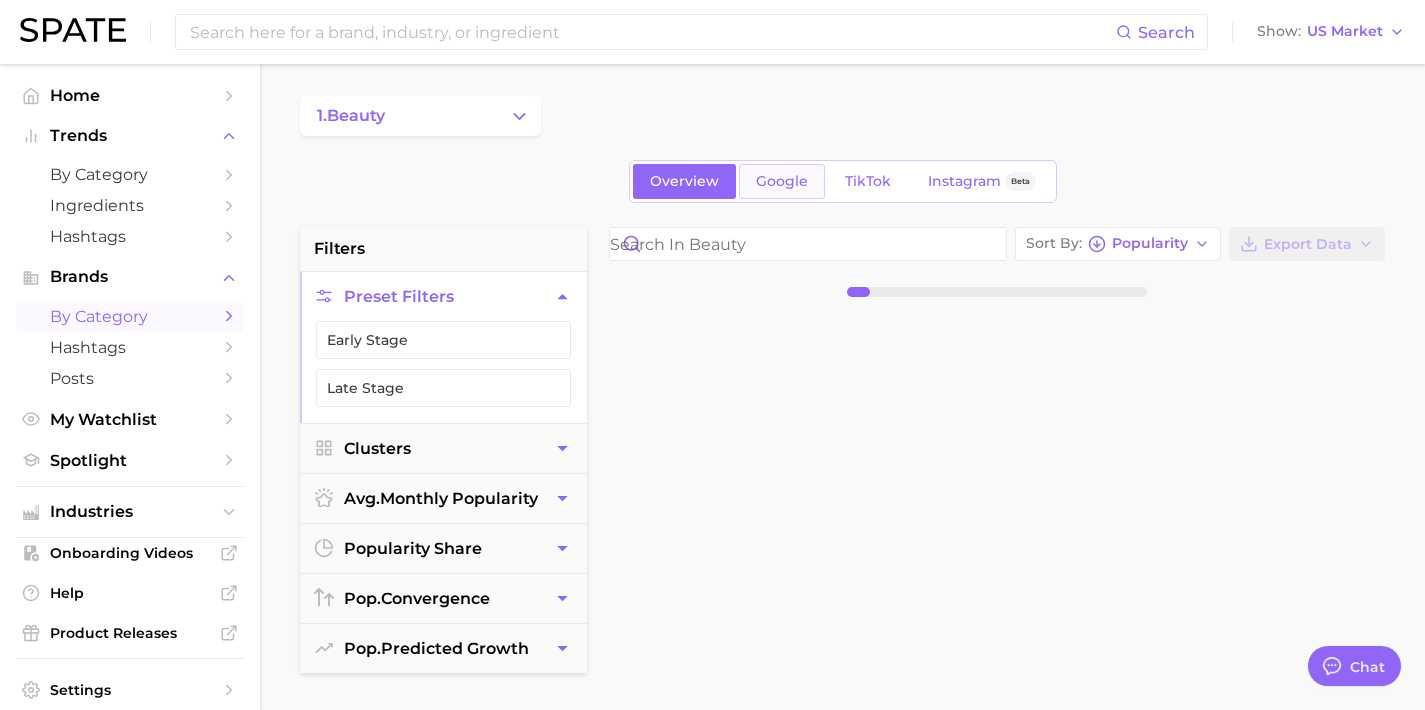 click on "Google" at bounding box center [782, 181] 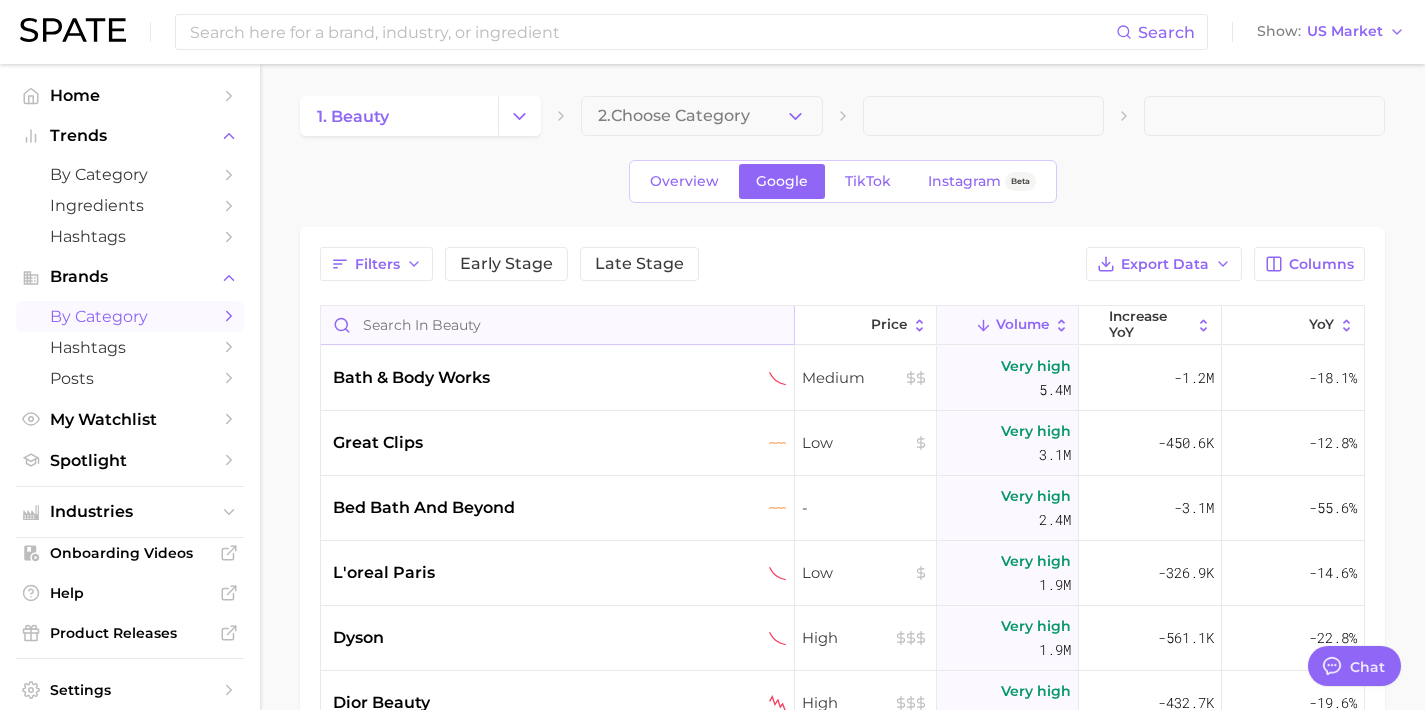 click at bounding box center (557, 325) 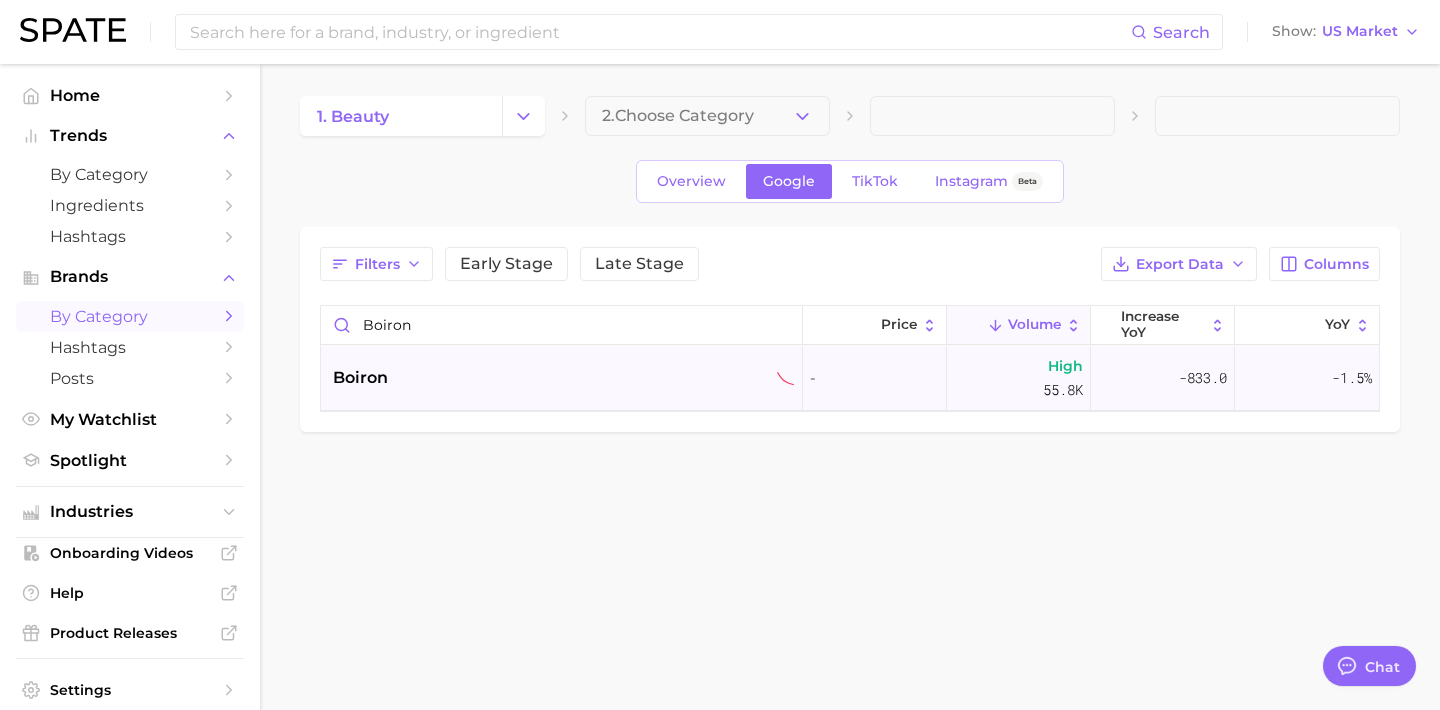 click on "boiron" at bounding box center (562, 378) 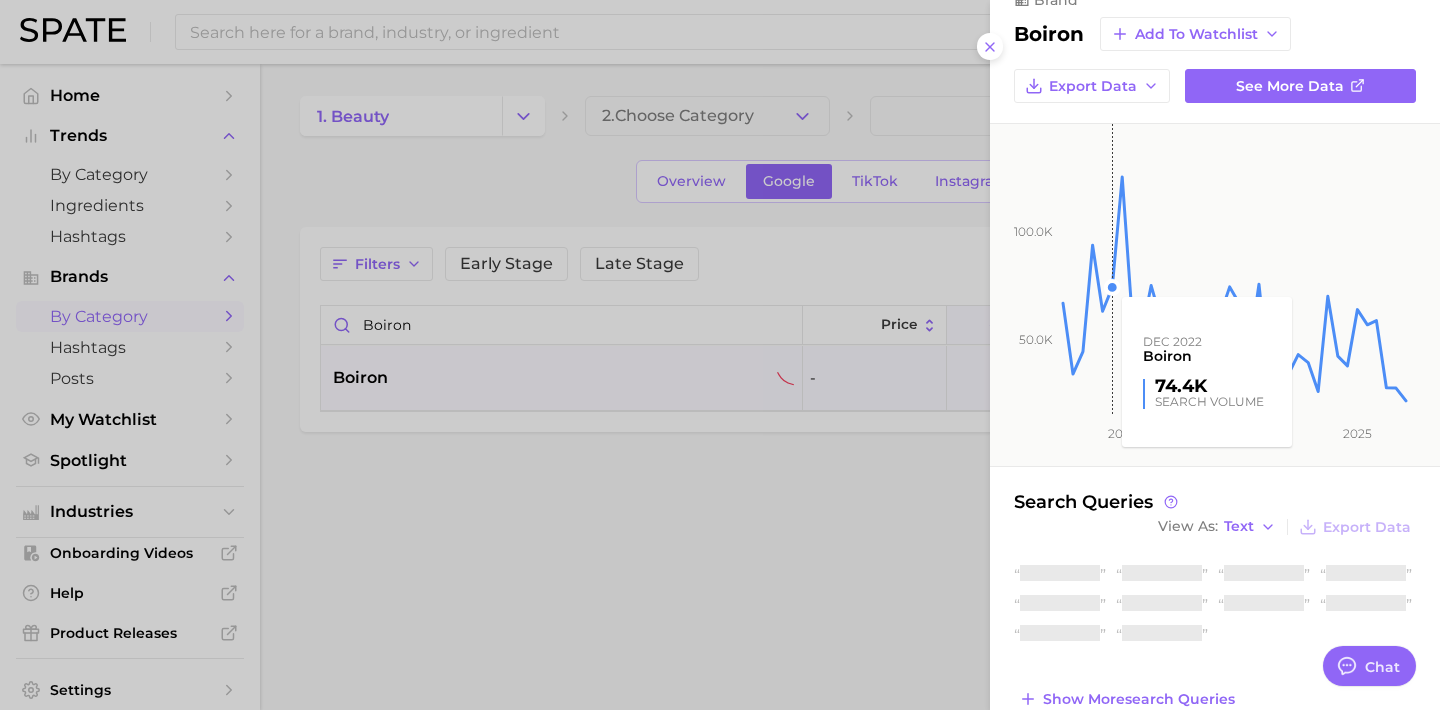 scroll, scrollTop: 71, scrollLeft: 0, axis: vertical 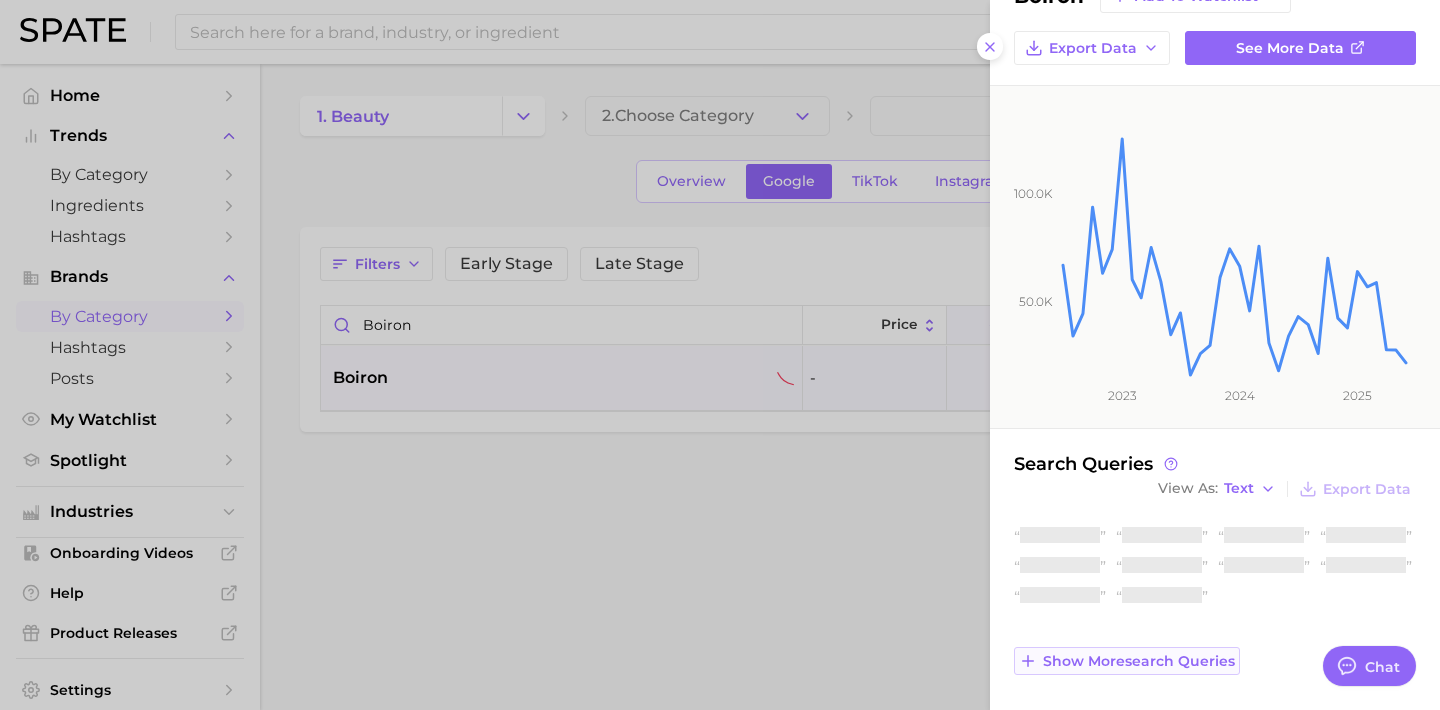 click on "Show more  search queries" at bounding box center [1127, 661] 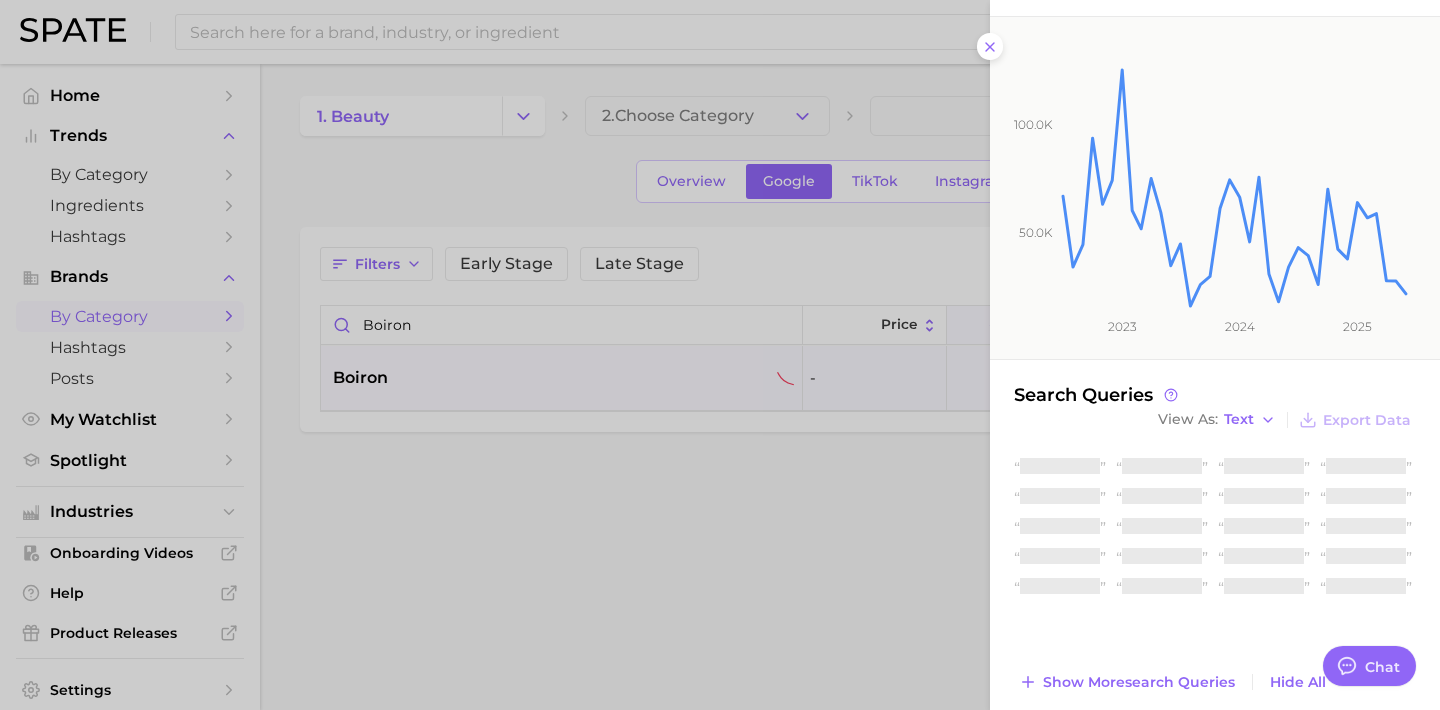 scroll, scrollTop: 161, scrollLeft: 0, axis: vertical 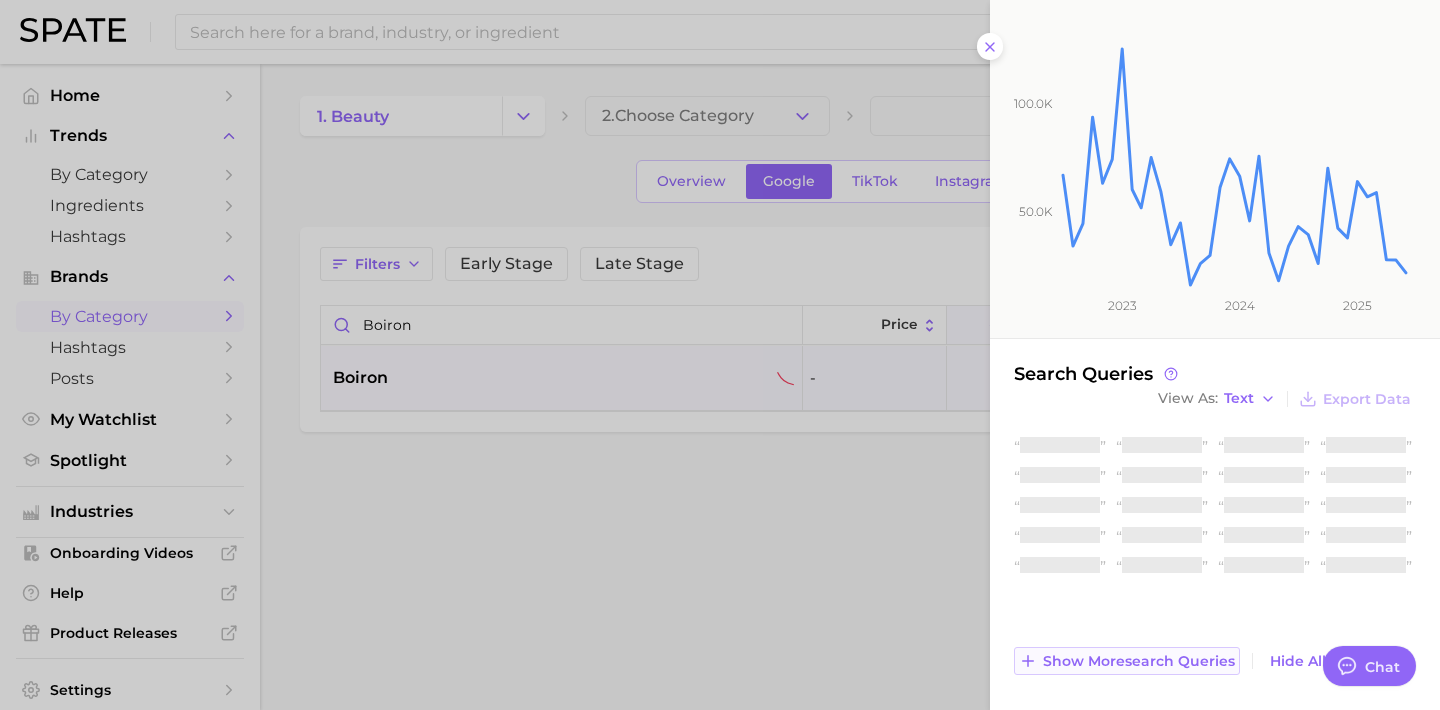 click on "Show more  search queries" at bounding box center [1139, 661] 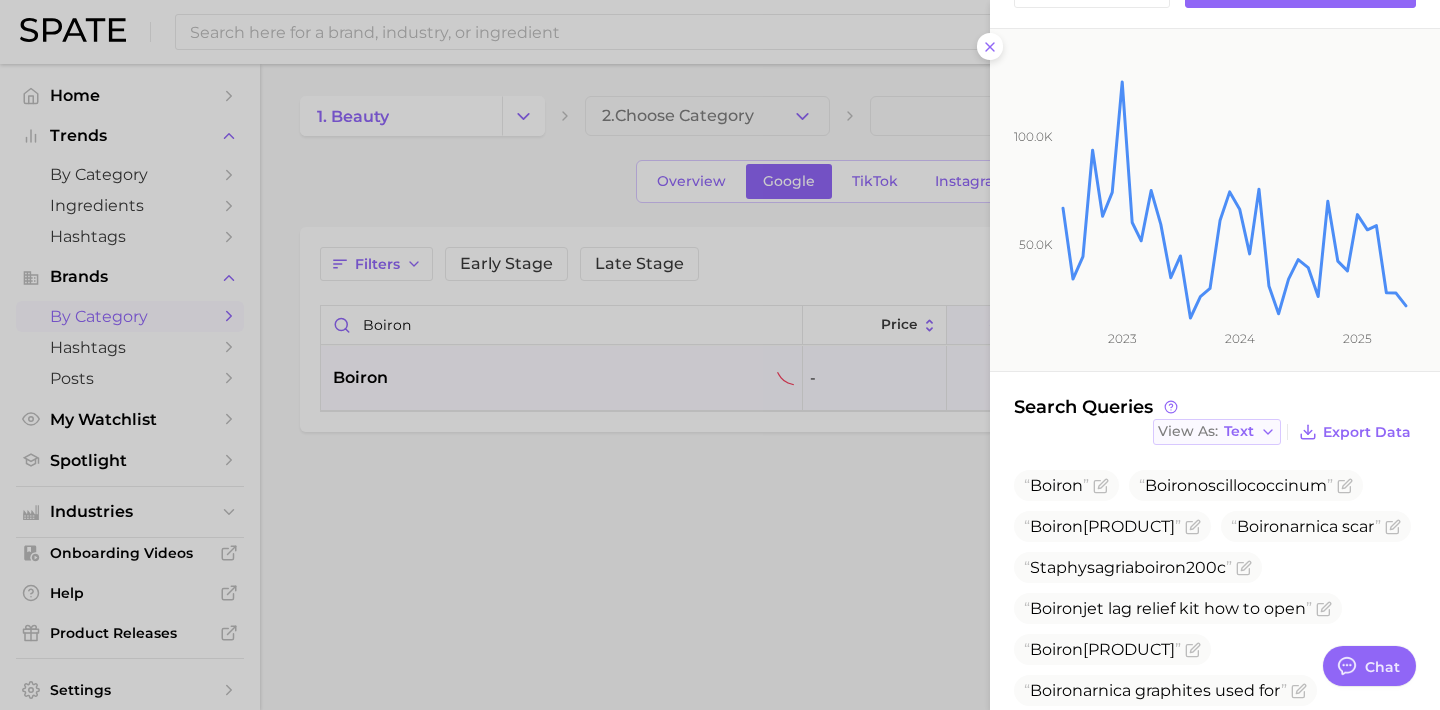 scroll, scrollTop: 0, scrollLeft: 0, axis: both 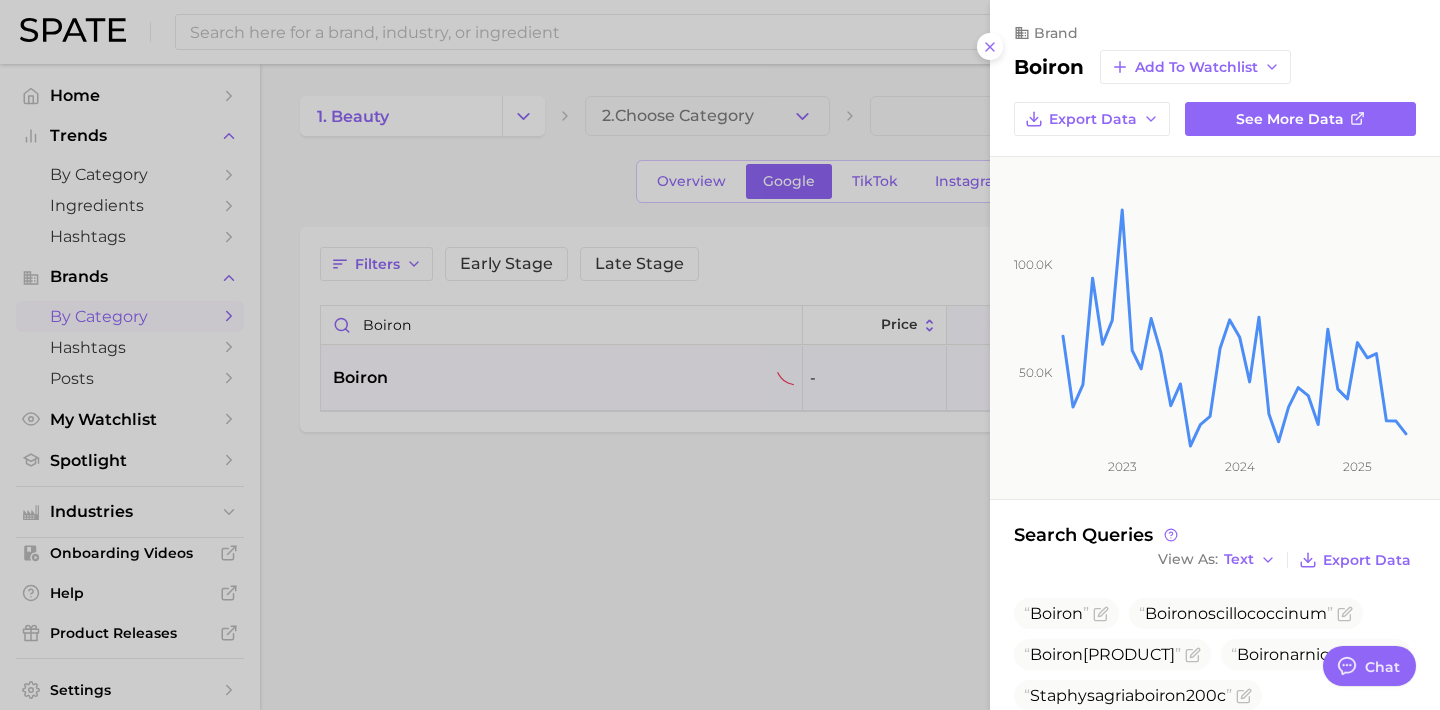 click at bounding box center (720, 355) 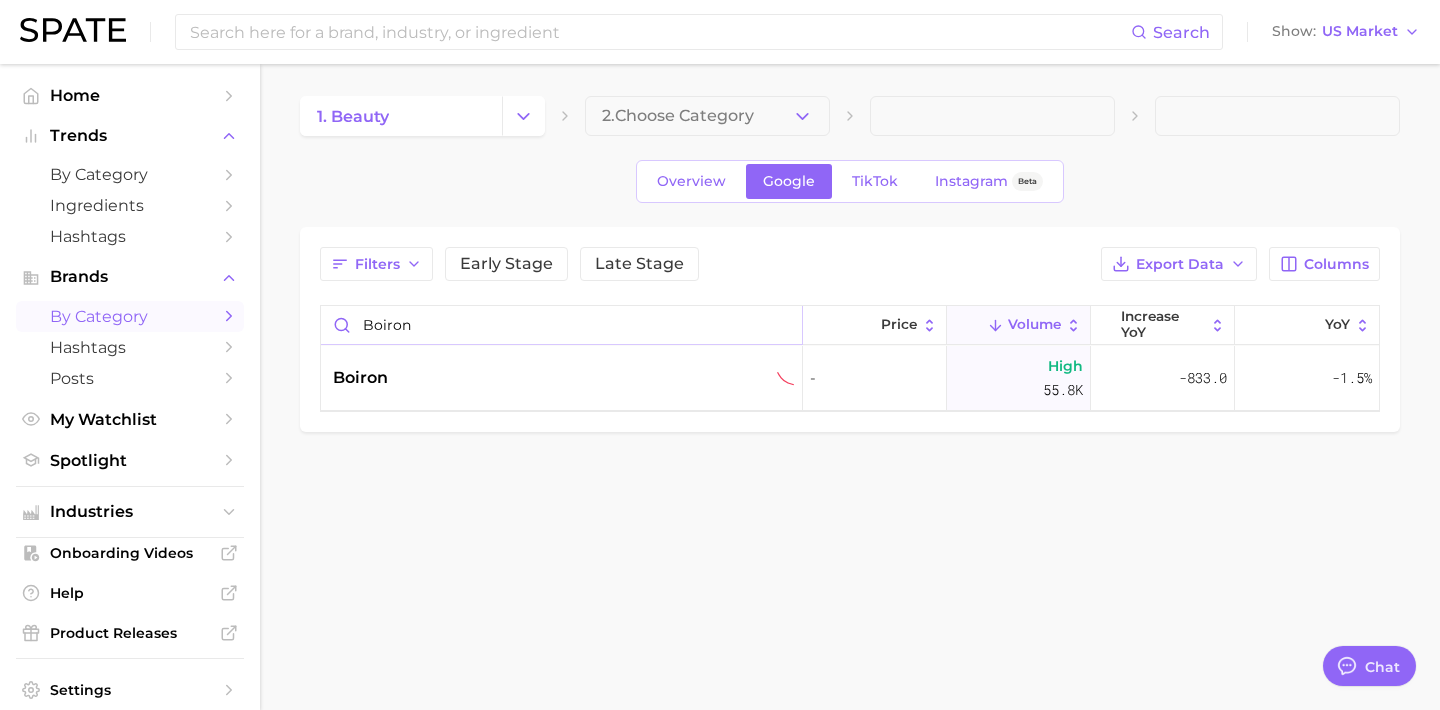 drag, startPoint x: 424, startPoint y: 320, endPoint x: 317, endPoint y: 322, distance: 107.01869 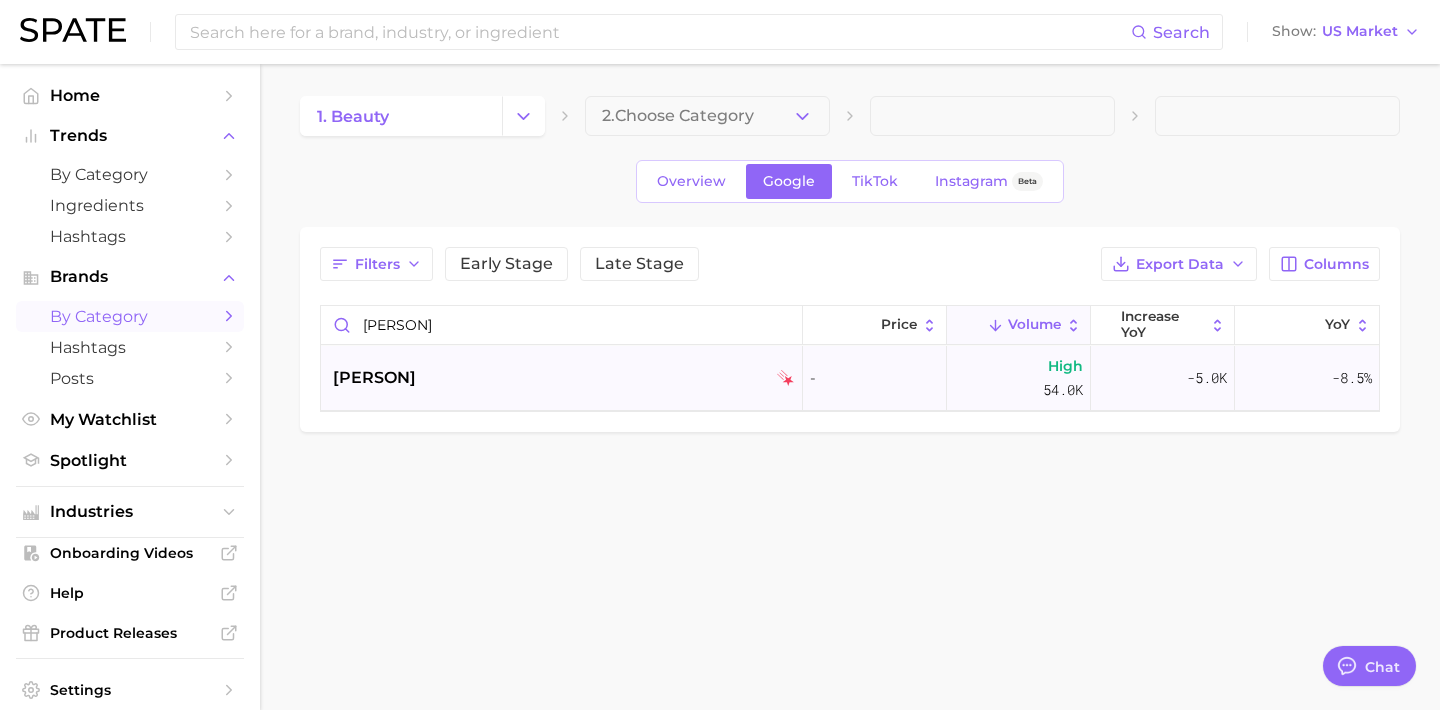 click on "[PERSON]" at bounding box center [564, 378] 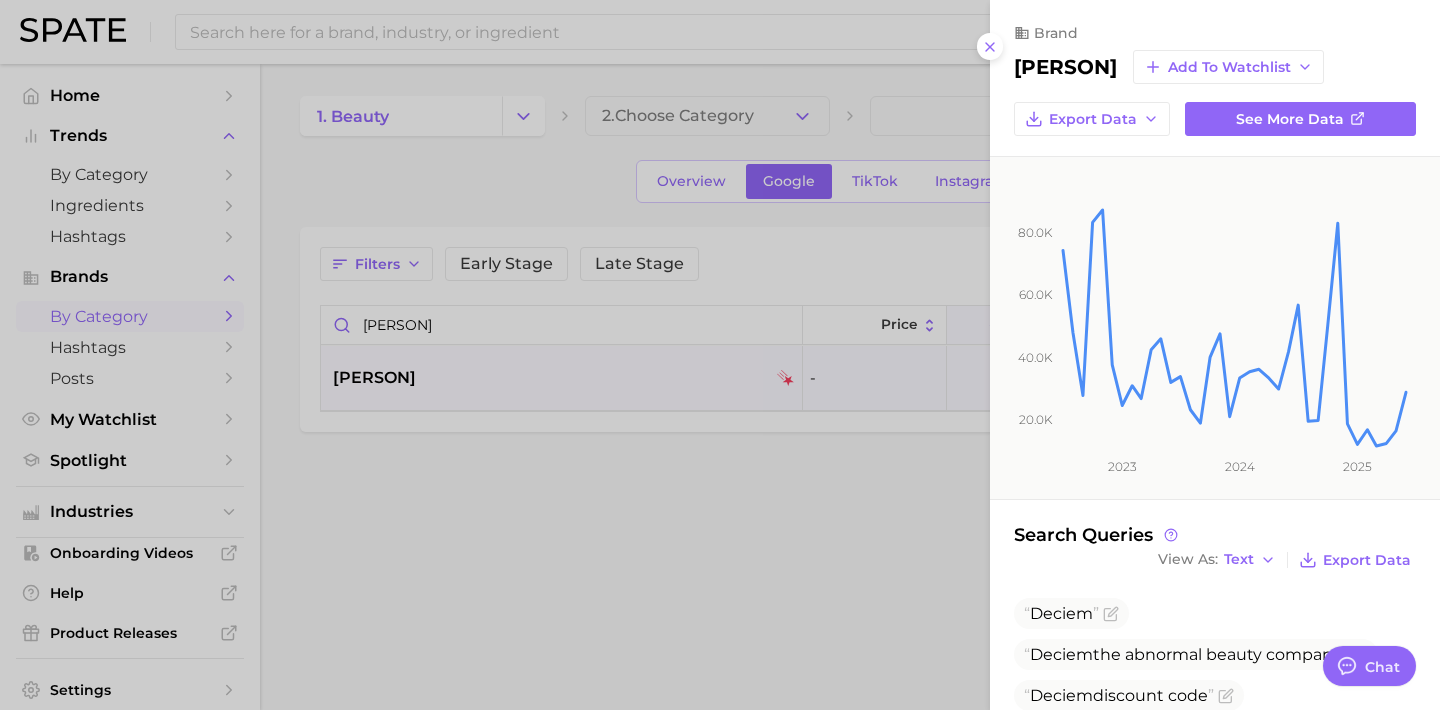 click at bounding box center [720, 355] 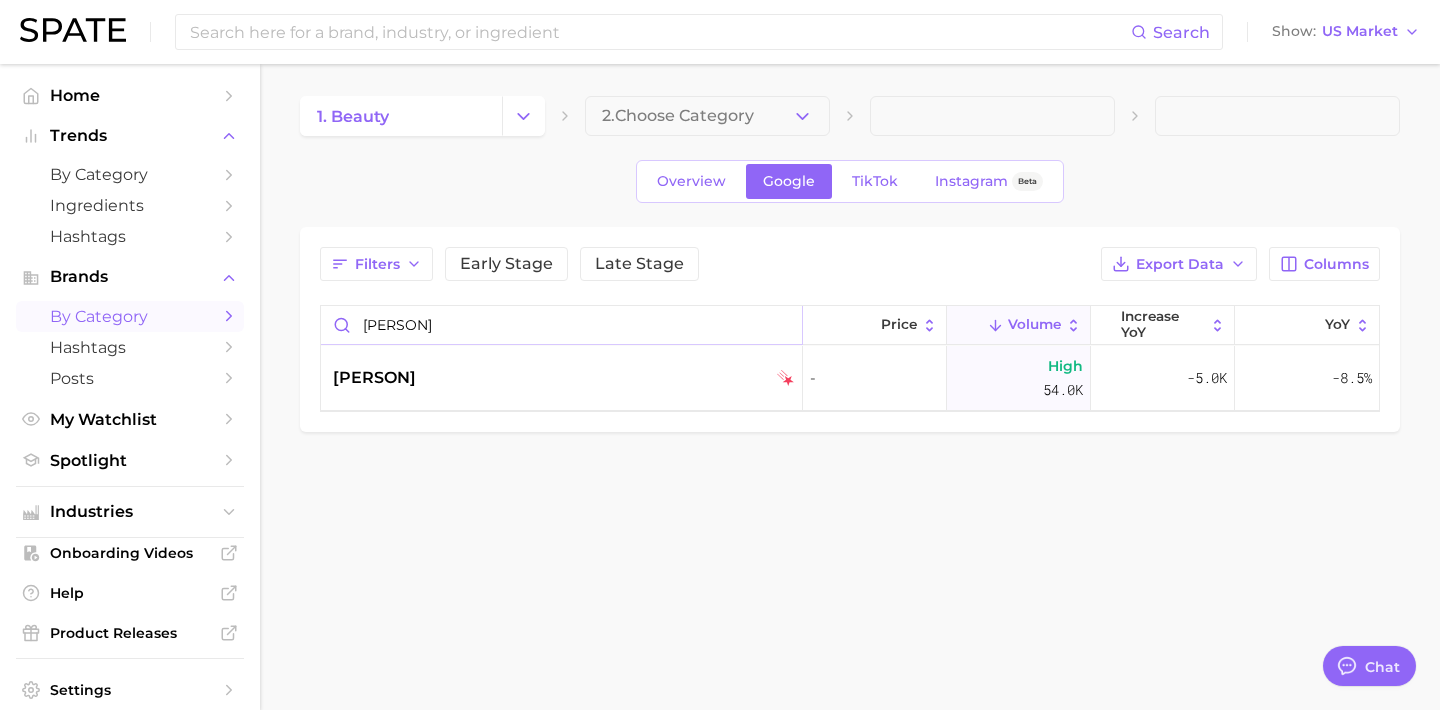 drag, startPoint x: 493, startPoint y: 331, endPoint x: 257, endPoint y: 318, distance: 236.35777 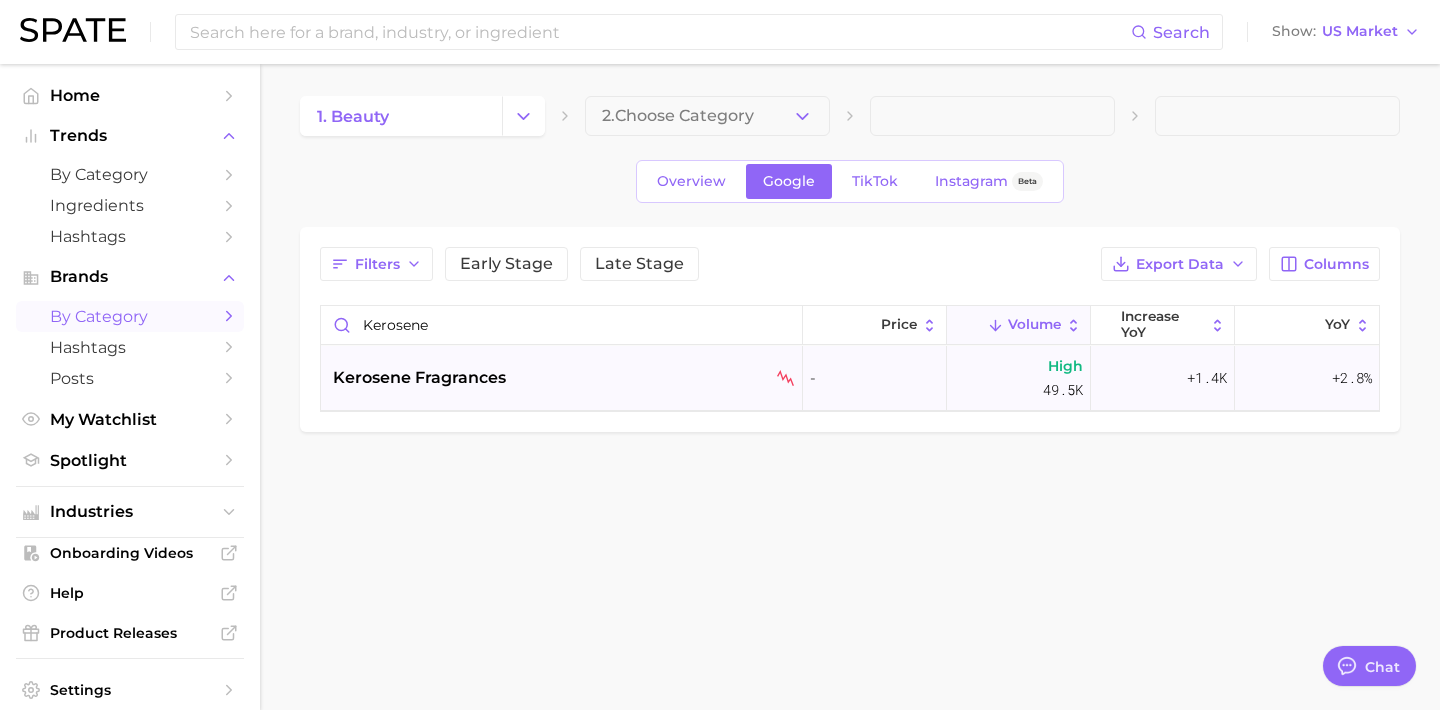 click on "kerosene fragrances" at bounding box center (562, 378) 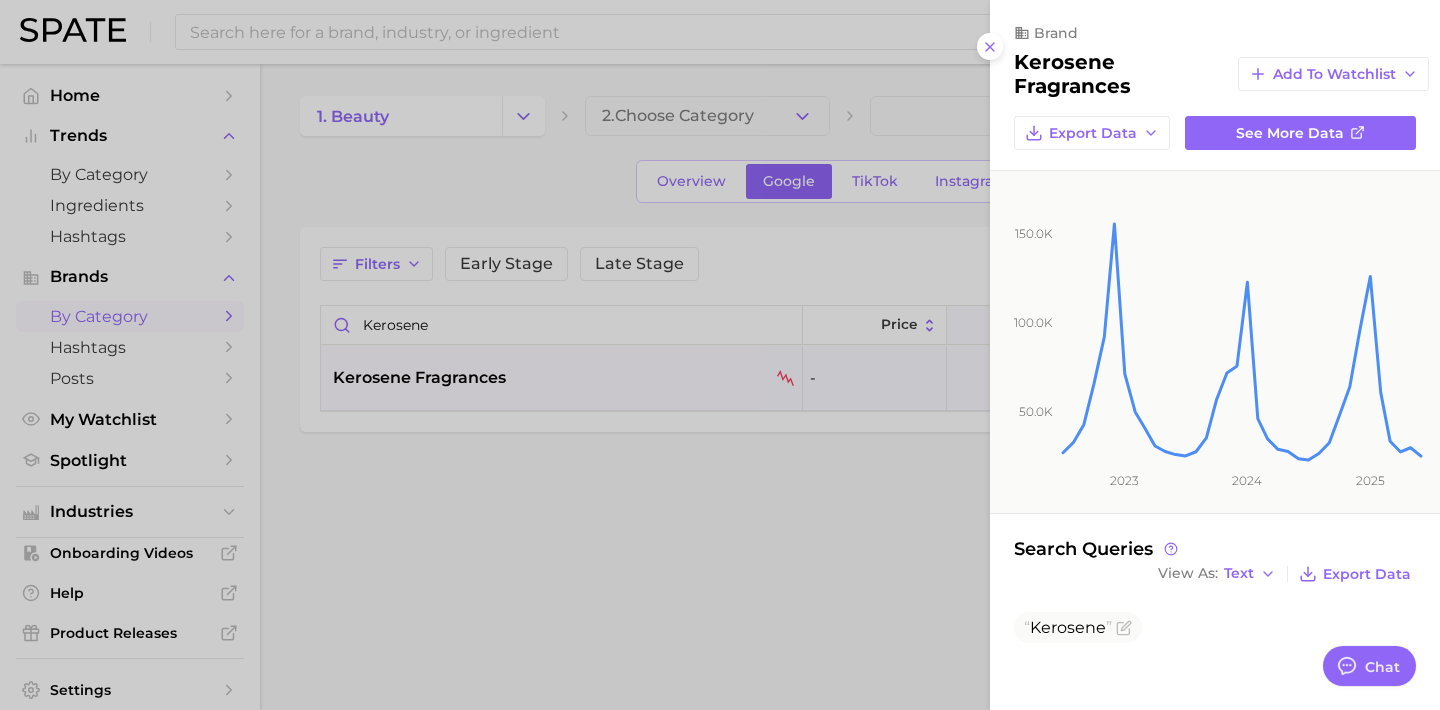 click at bounding box center (720, 355) 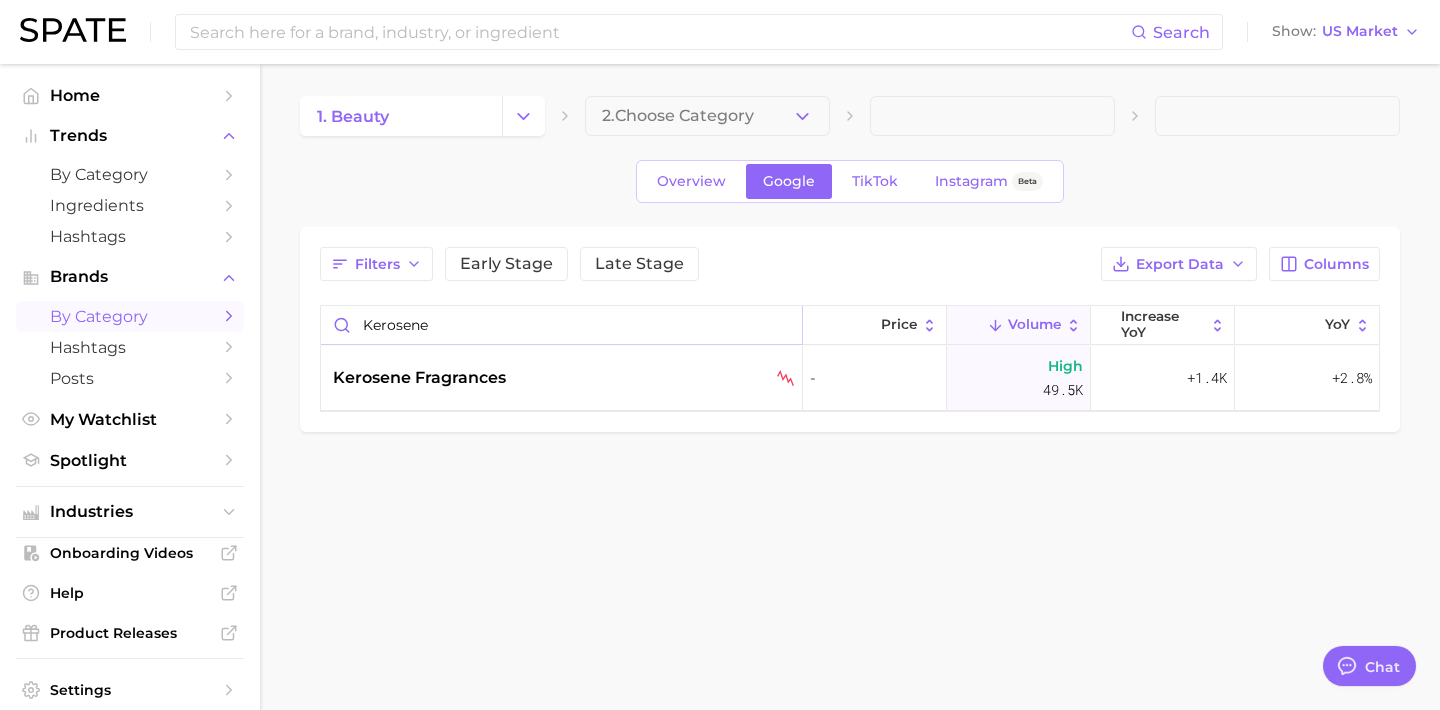 scroll, scrollTop: 0, scrollLeft: 0, axis: both 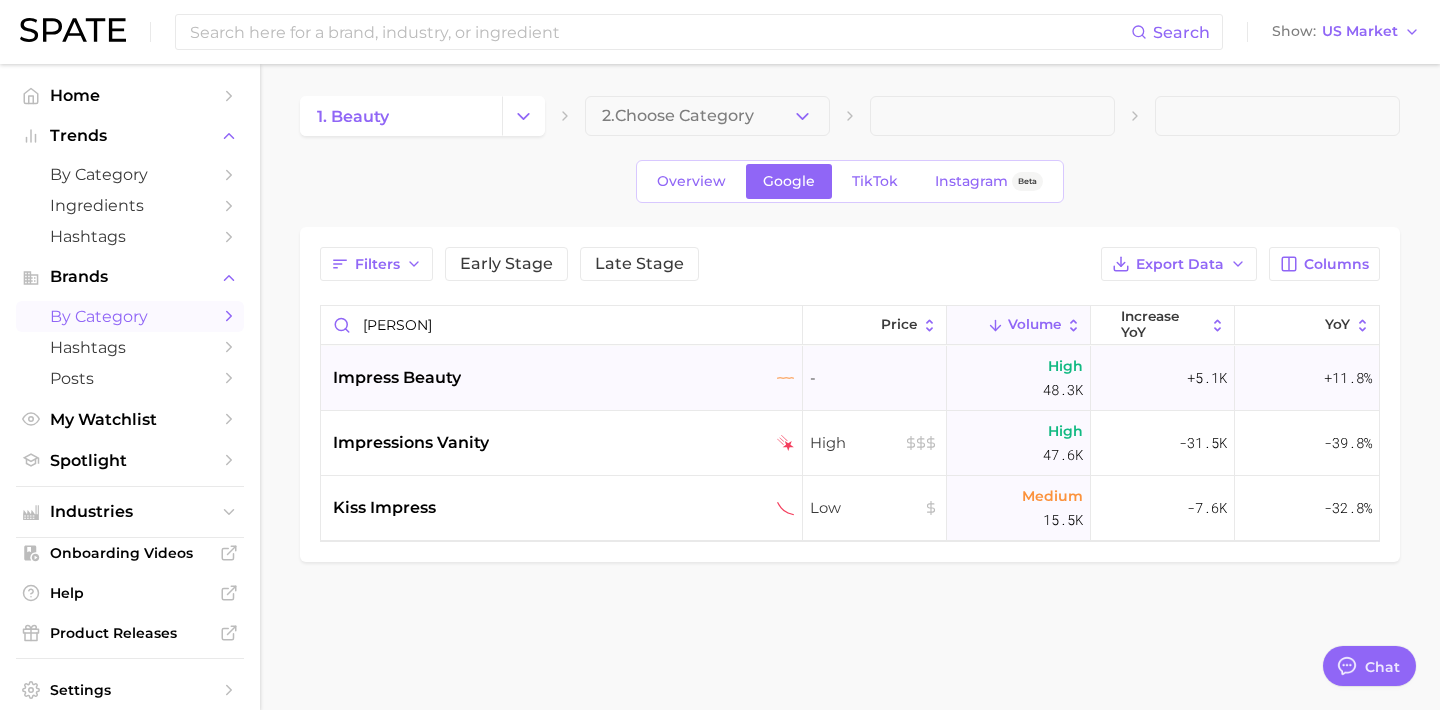 click on "impress beauty" at bounding box center [562, 378] 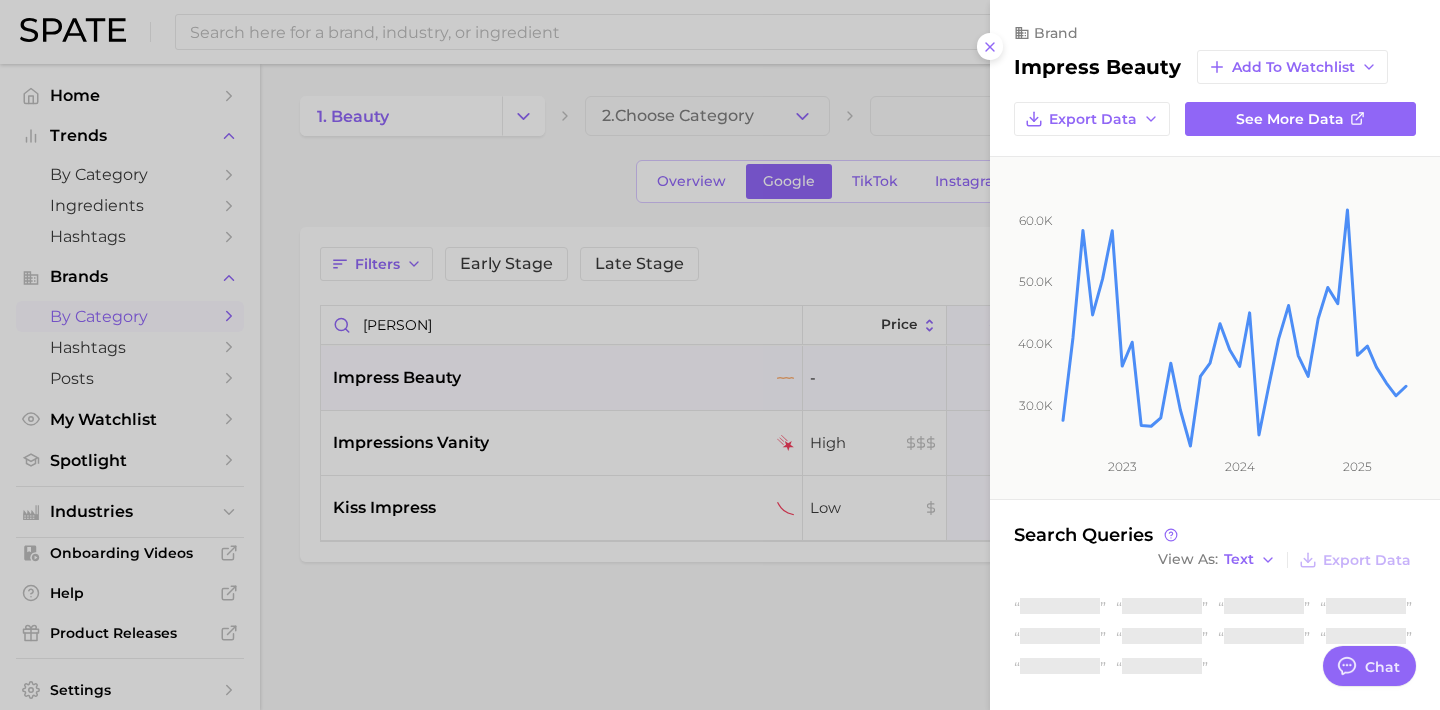 scroll, scrollTop: 71, scrollLeft: 0, axis: vertical 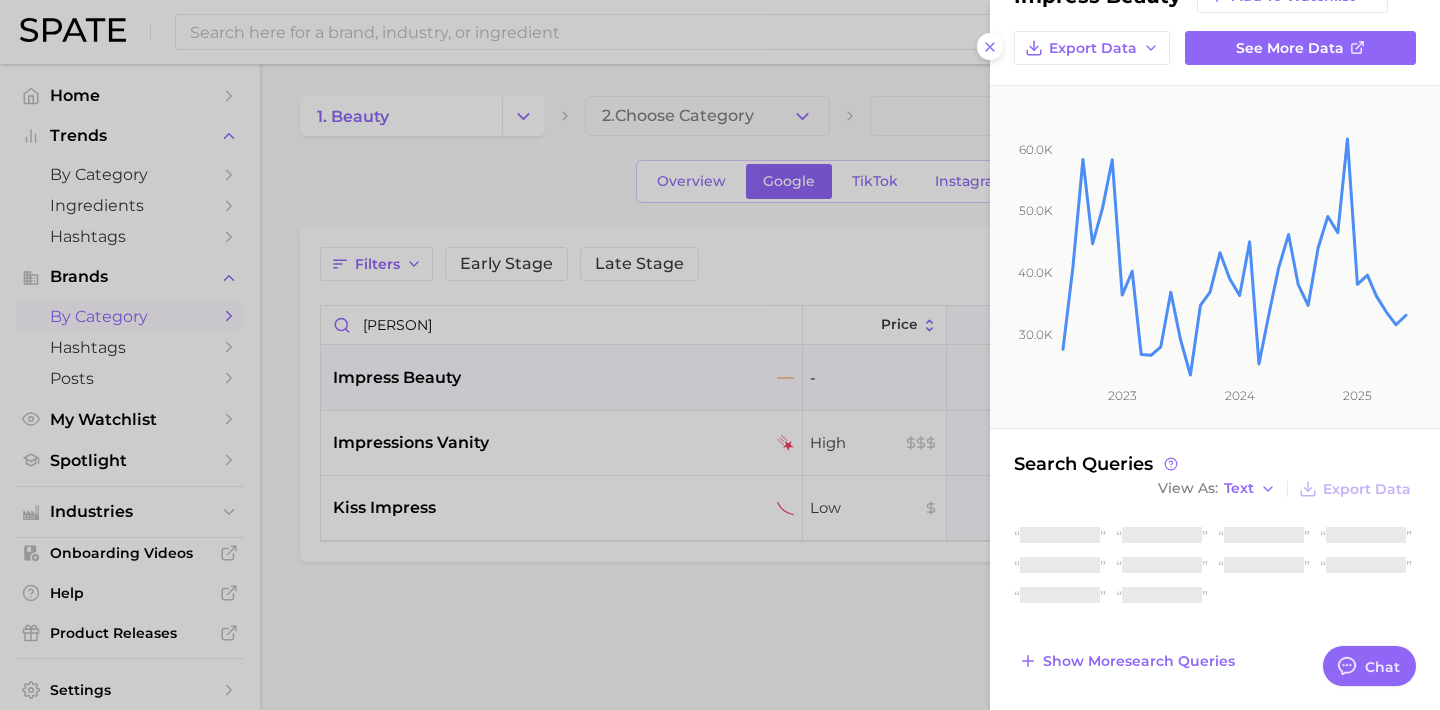 click on "Show more  search queries" at bounding box center (1127, 661) 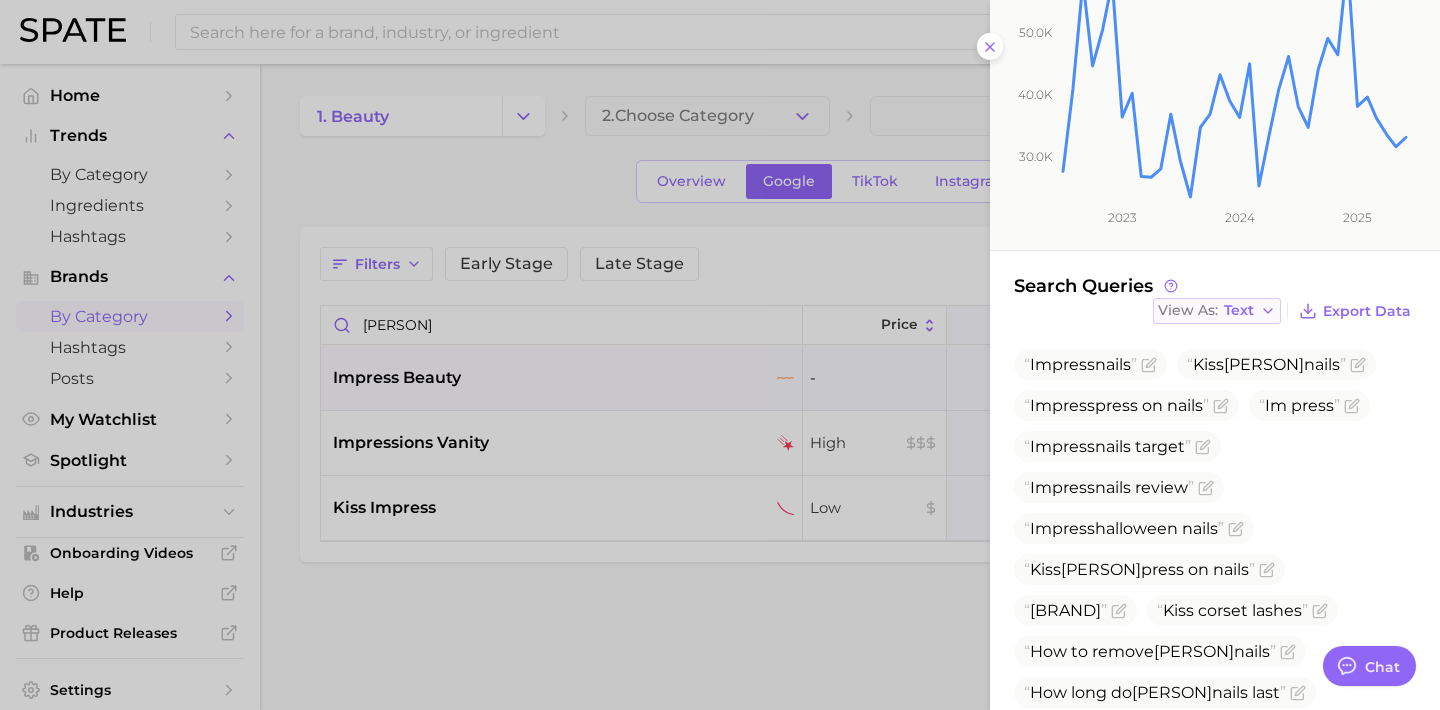 scroll, scrollTop: 449, scrollLeft: 0, axis: vertical 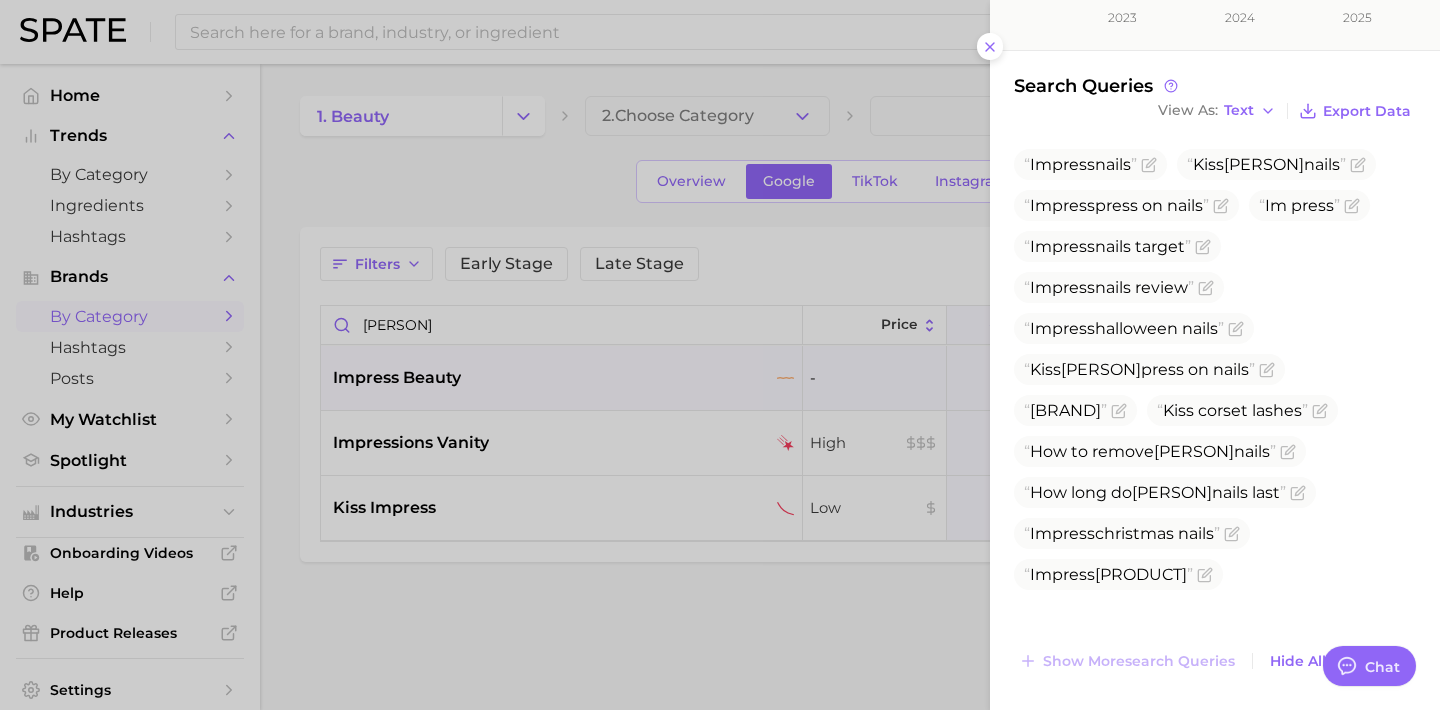 click at bounding box center [720, 355] 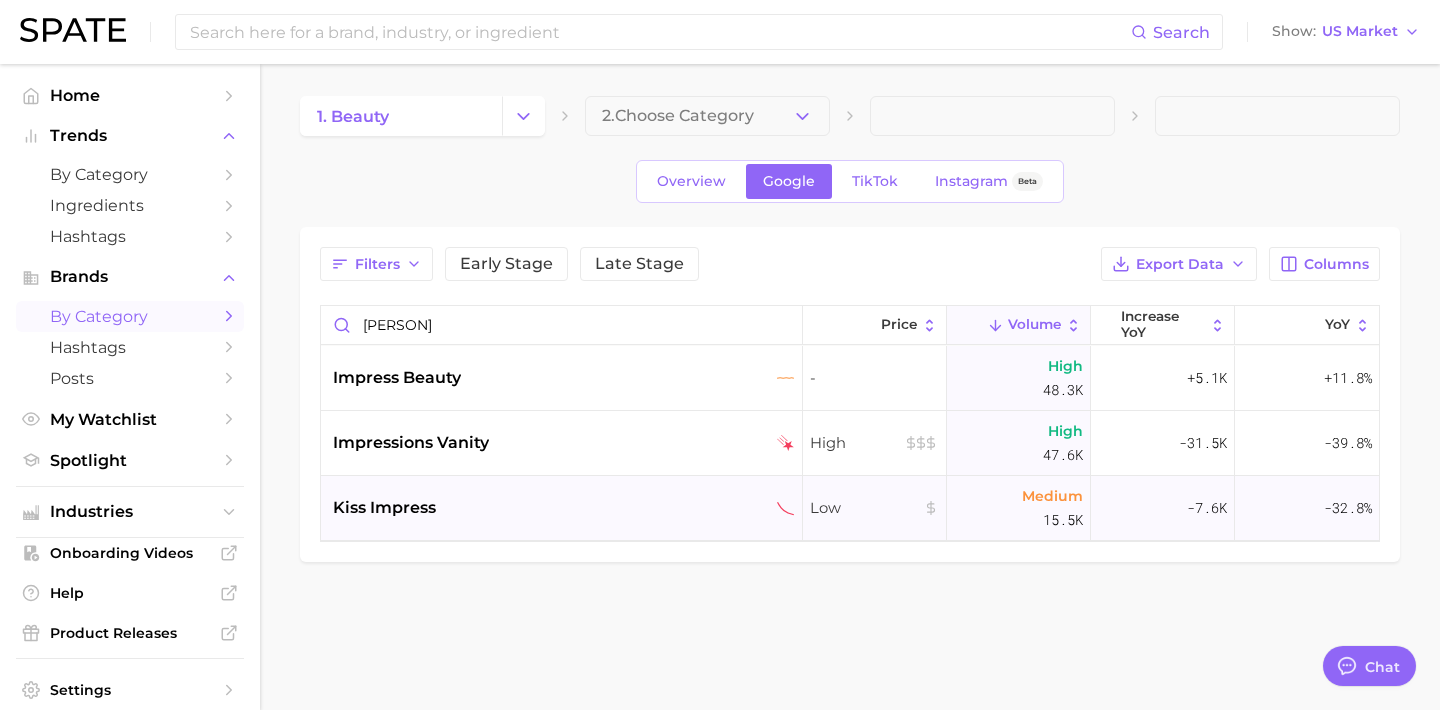 click on "kiss impress" at bounding box center [564, 508] 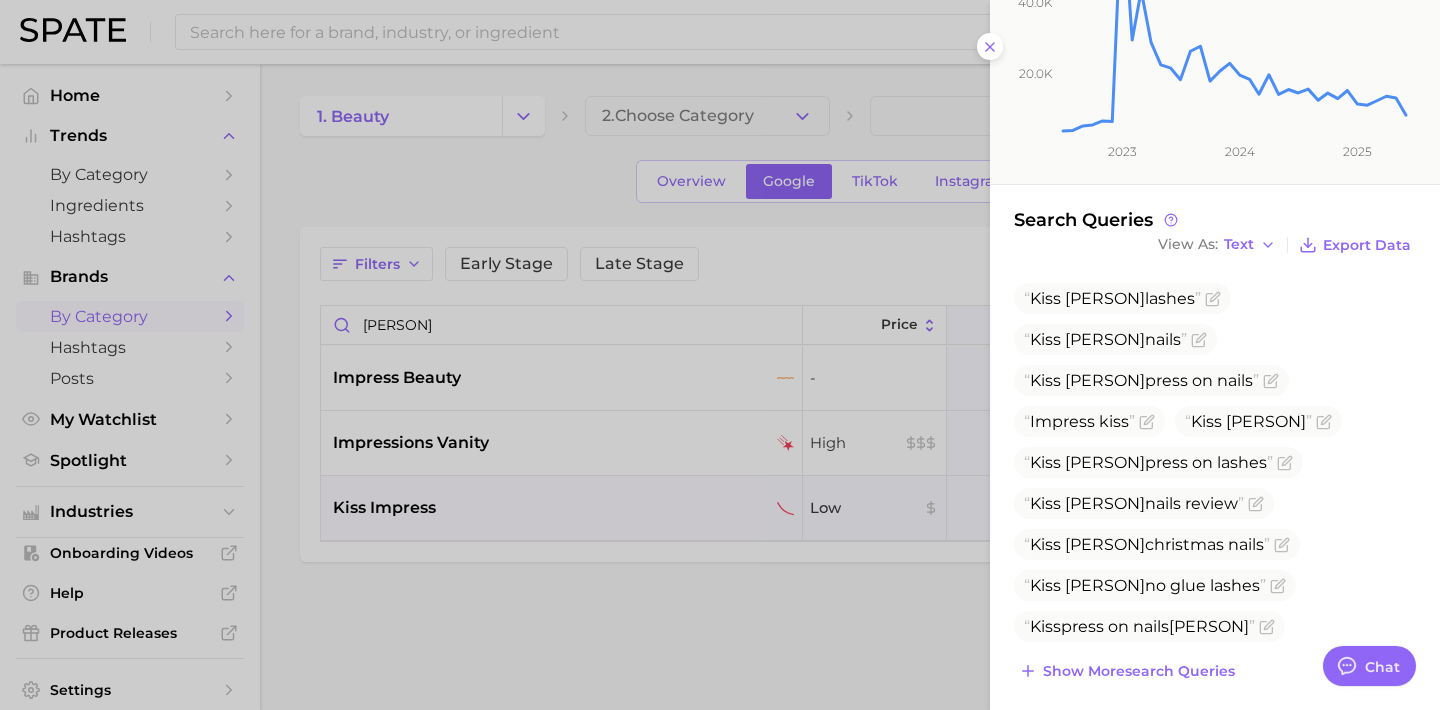 scroll, scrollTop: 325, scrollLeft: 0, axis: vertical 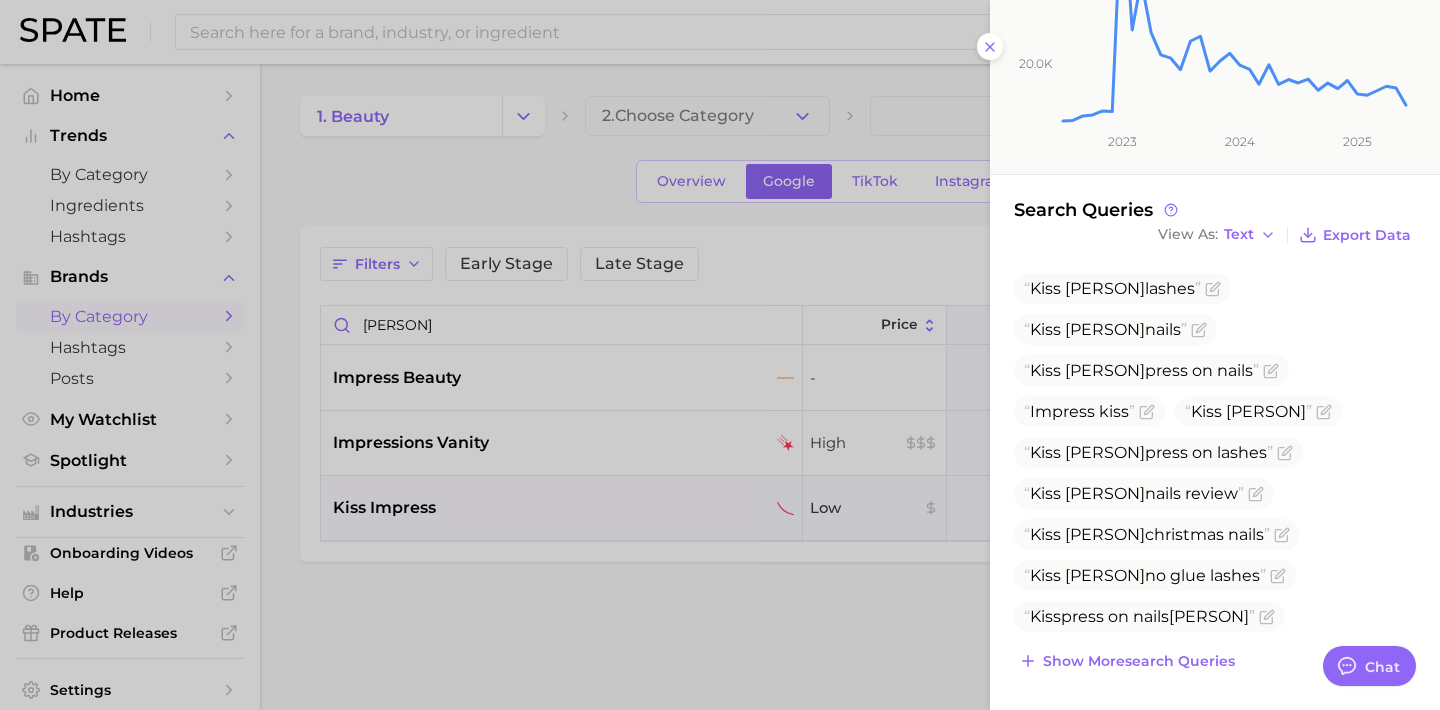 click at bounding box center [720, 355] 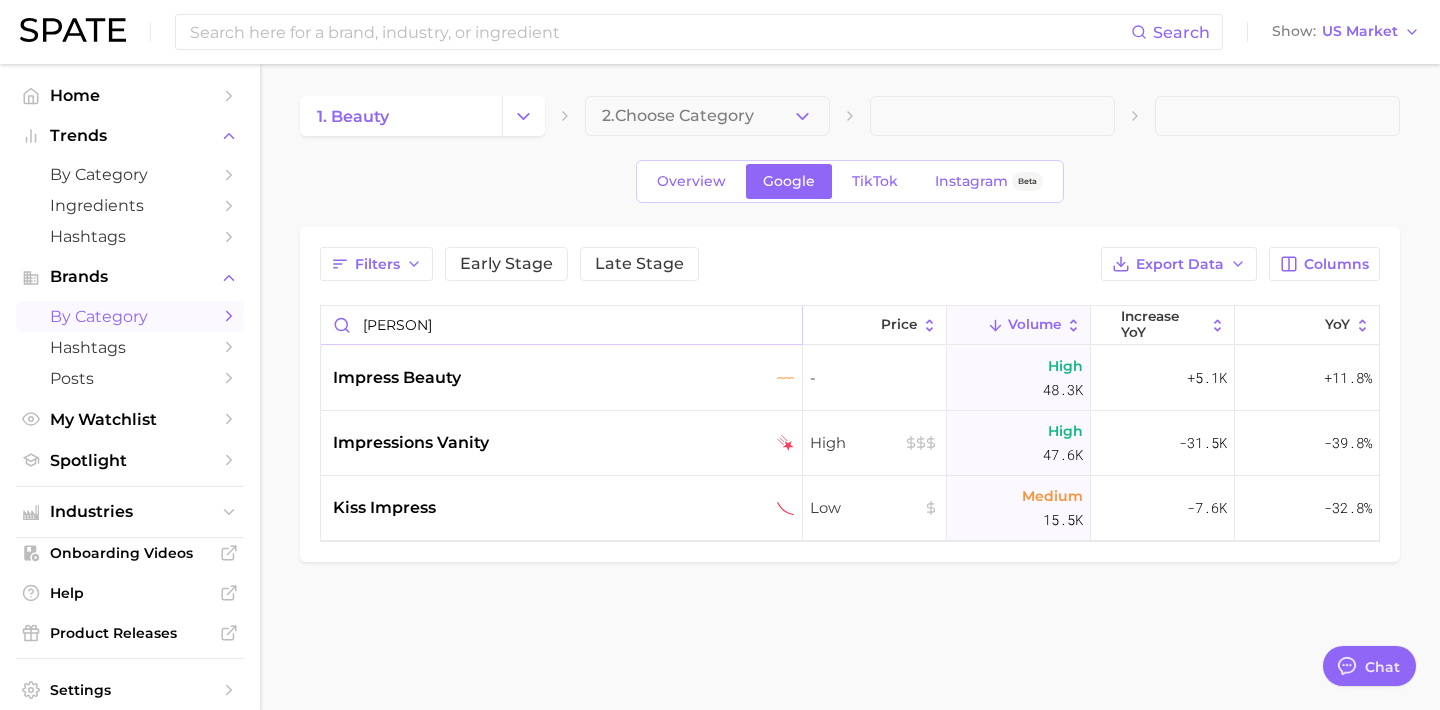 drag, startPoint x: 450, startPoint y: 318, endPoint x: 221, endPoint y: 320, distance: 229.00873 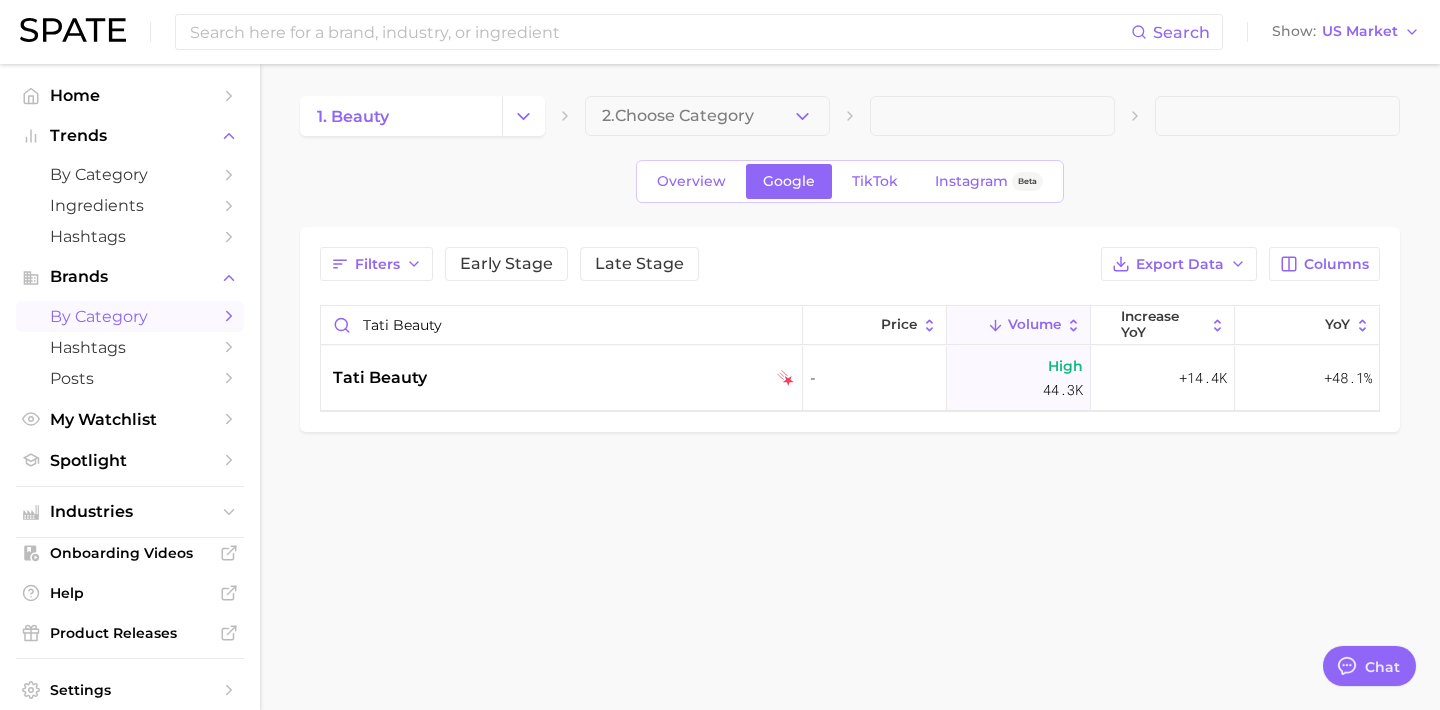 click on "tati beauty" at bounding box center [564, 378] 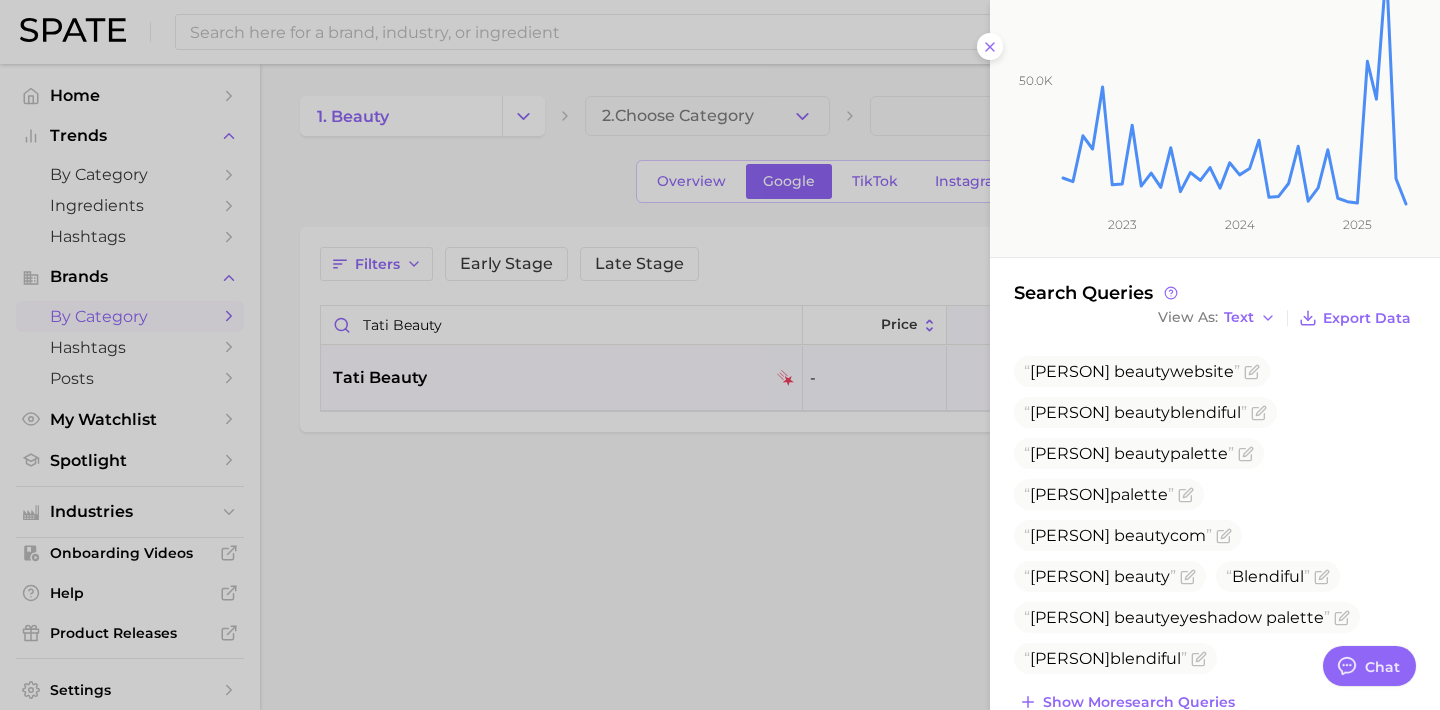 scroll, scrollTop: 283, scrollLeft: 0, axis: vertical 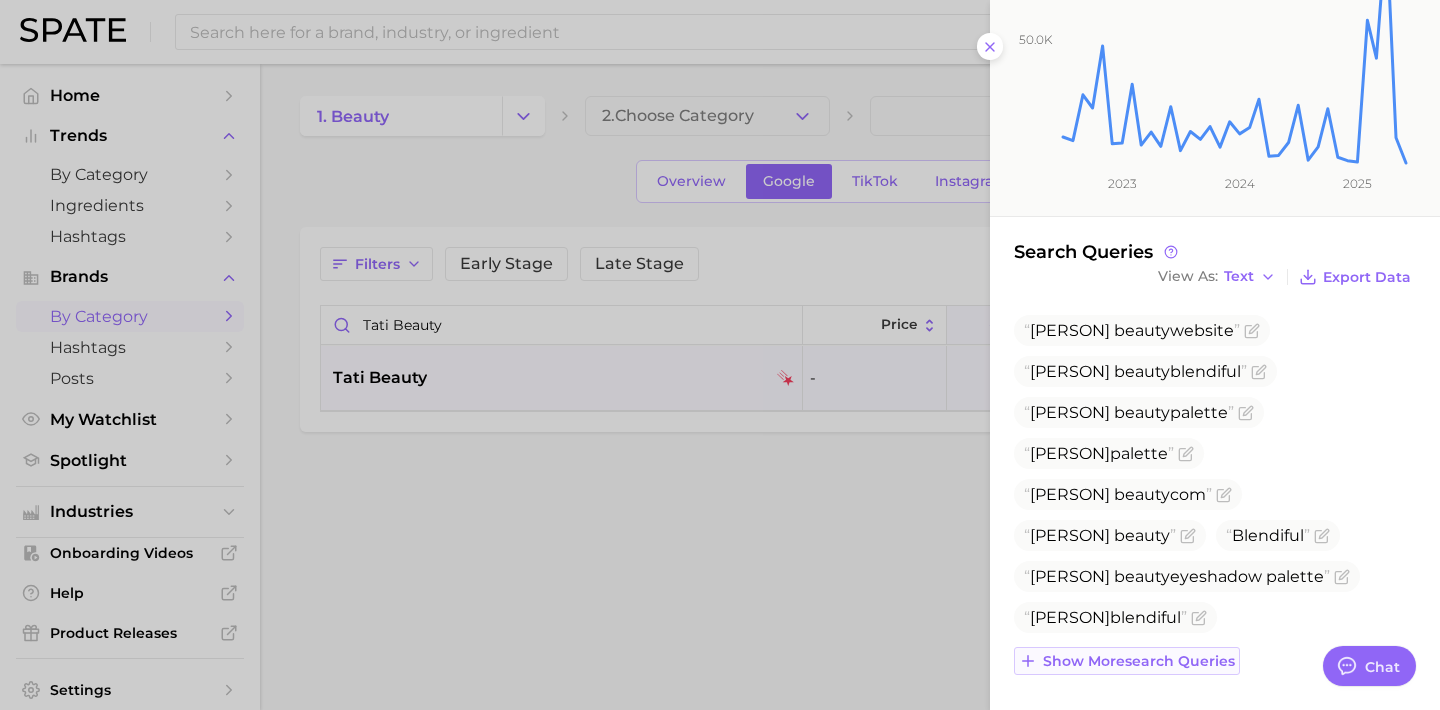 click on "Show more  search queries" at bounding box center [1127, 661] 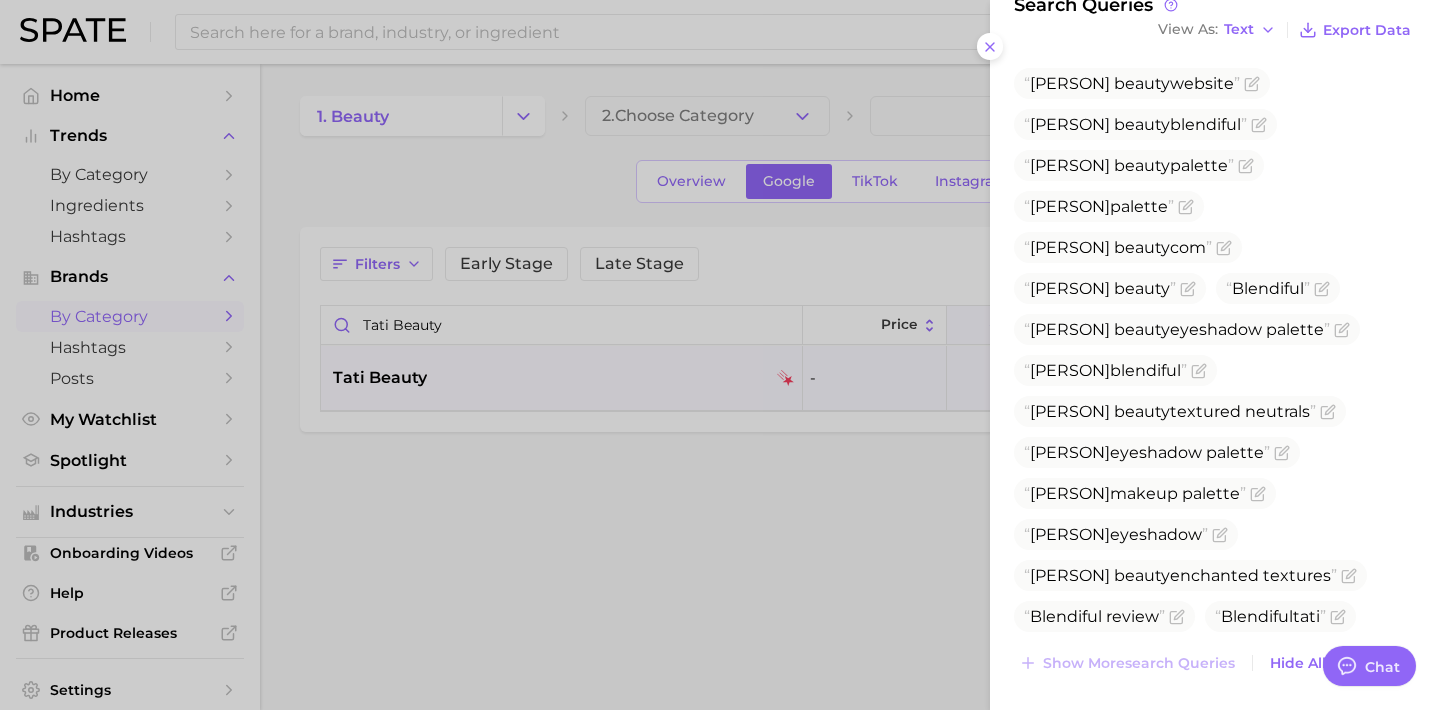 scroll, scrollTop: 532, scrollLeft: 0, axis: vertical 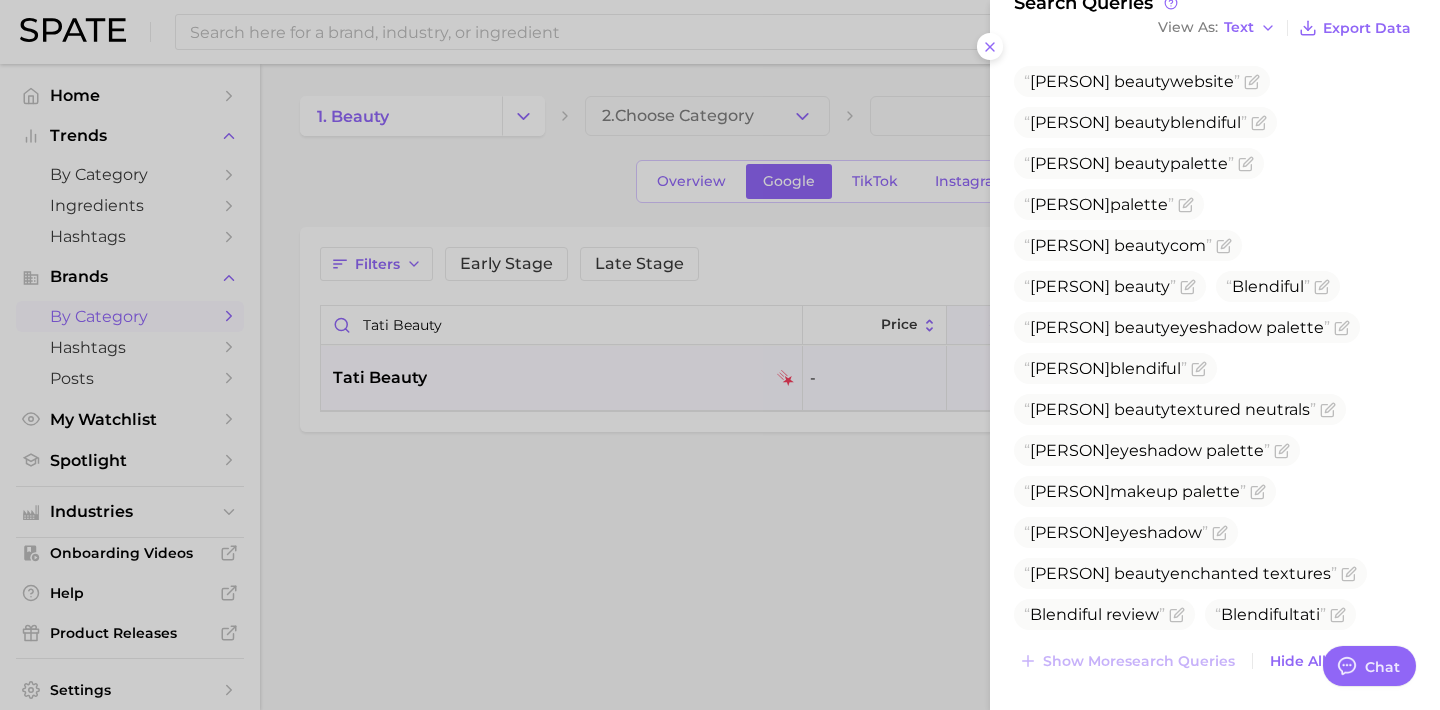 click at bounding box center (720, 355) 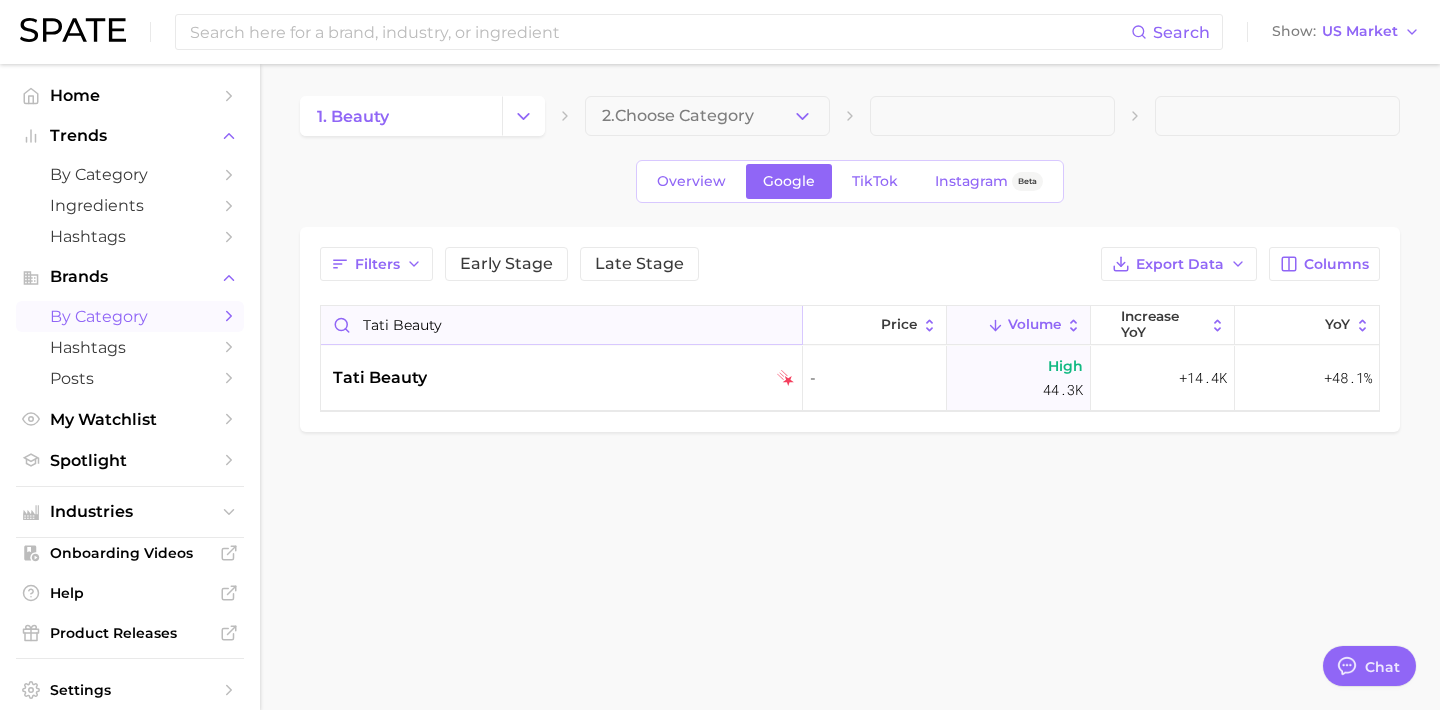 click on "tati beauty" at bounding box center (561, 325) 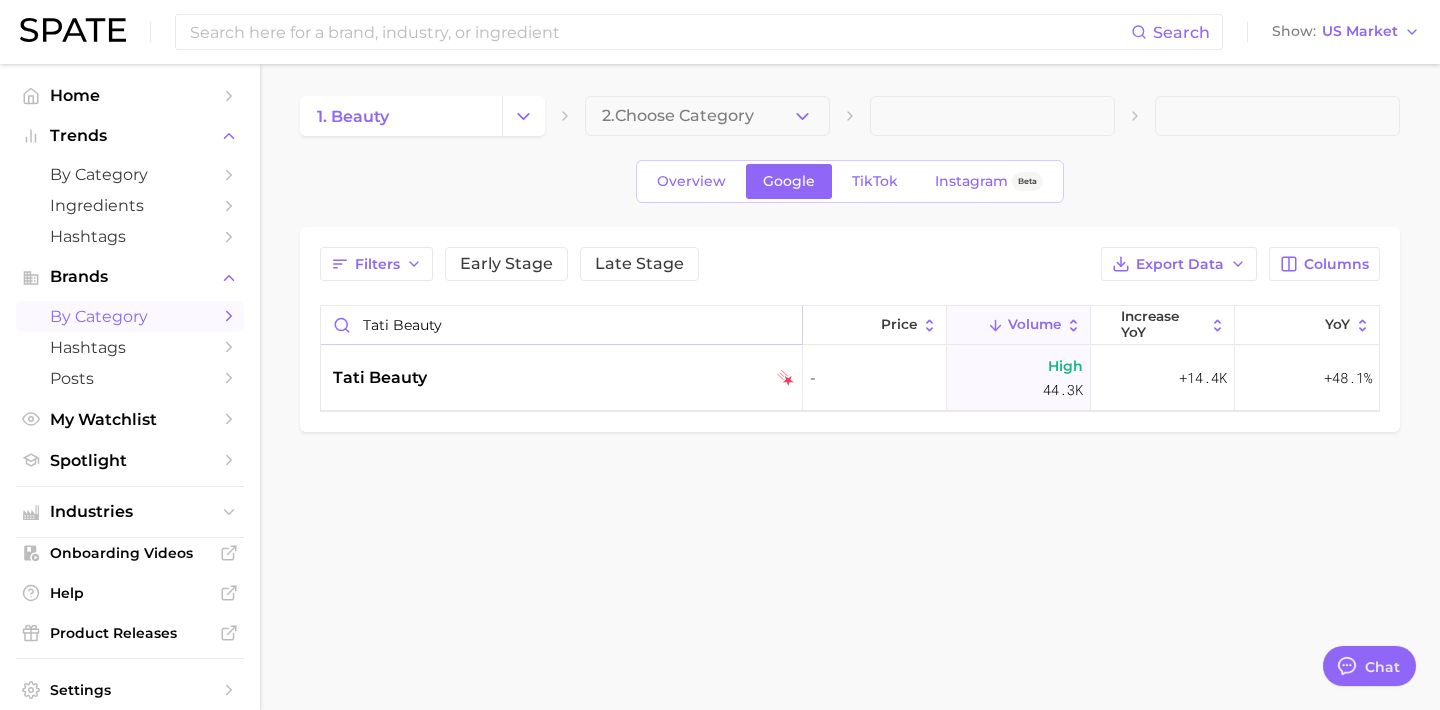 drag, startPoint x: 545, startPoint y: 325, endPoint x: 257, endPoint y: 314, distance: 288.21 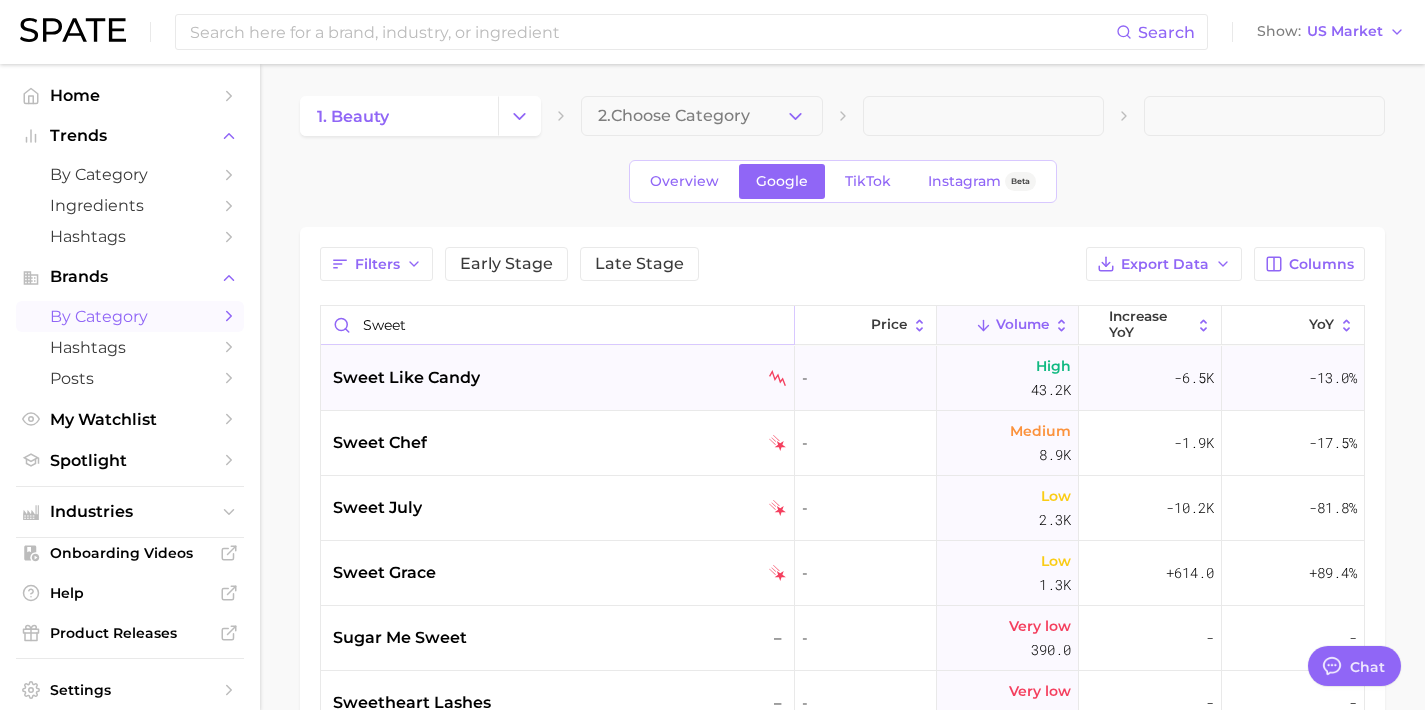 type on "sweet" 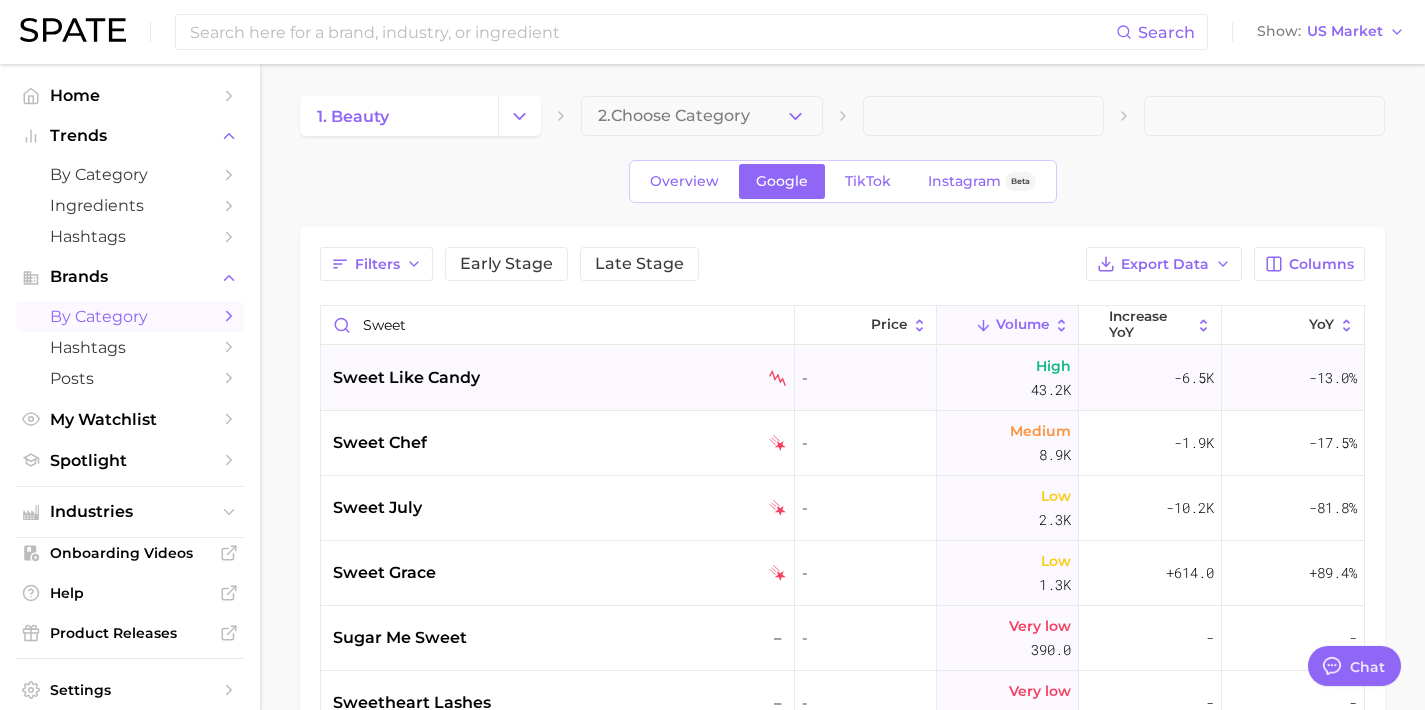 click on "sweet like candy" at bounding box center (406, 378) 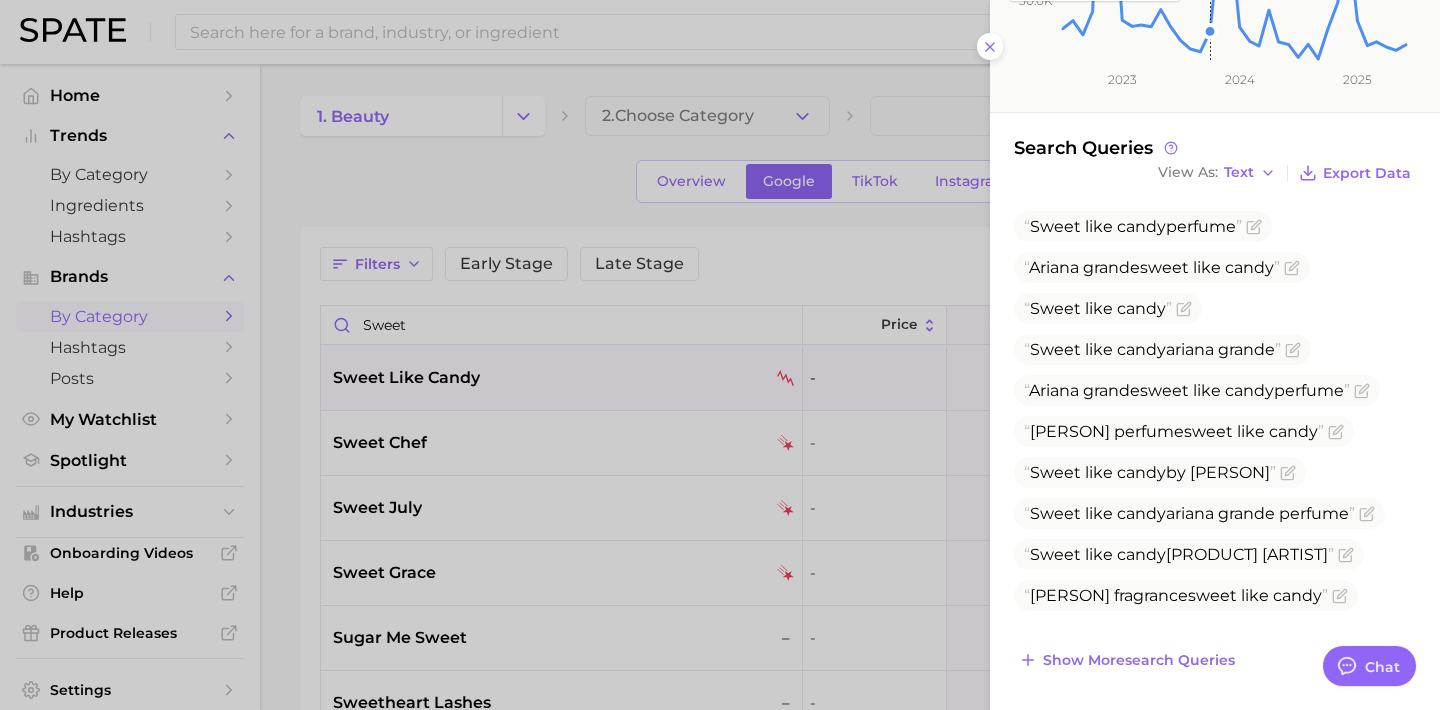 scroll, scrollTop: 401, scrollLeft: 0, axis: vertical 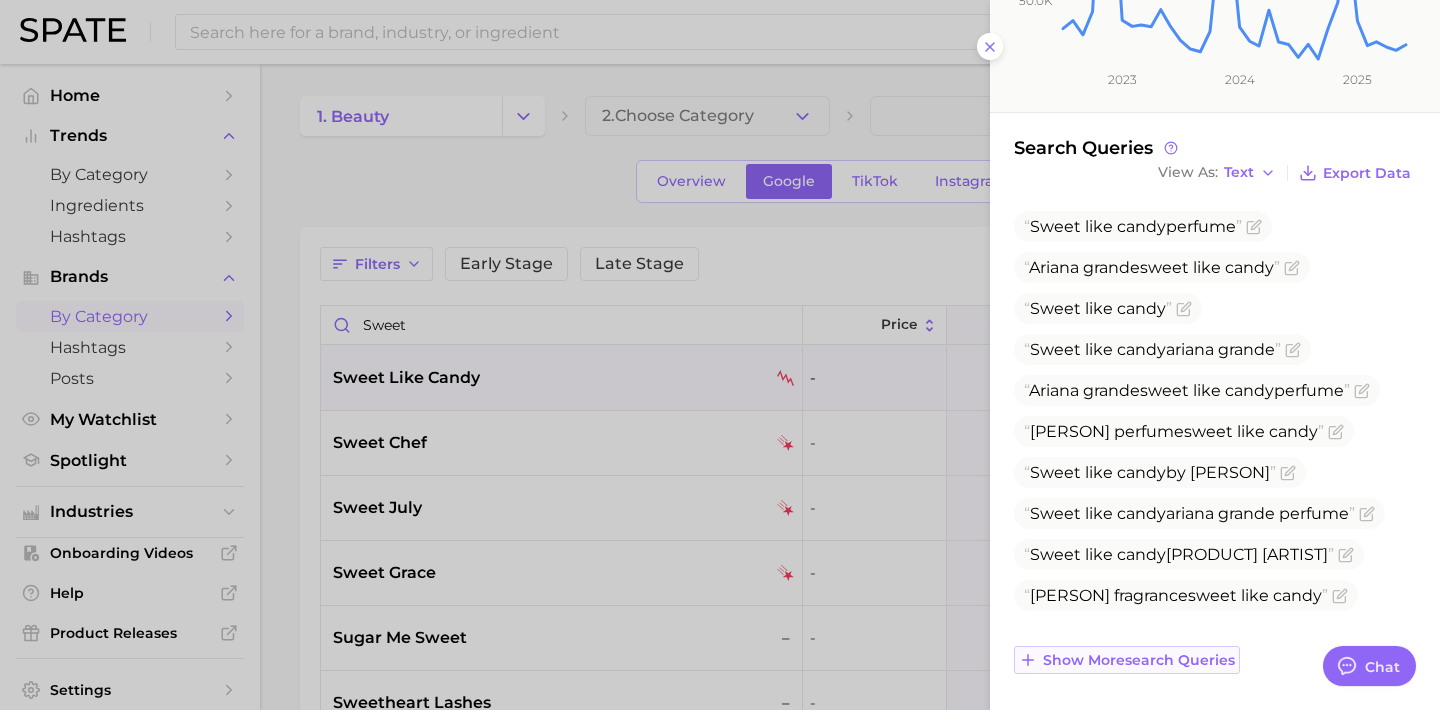 click on "Show more  search queries" at bounding box center (1139, 660) 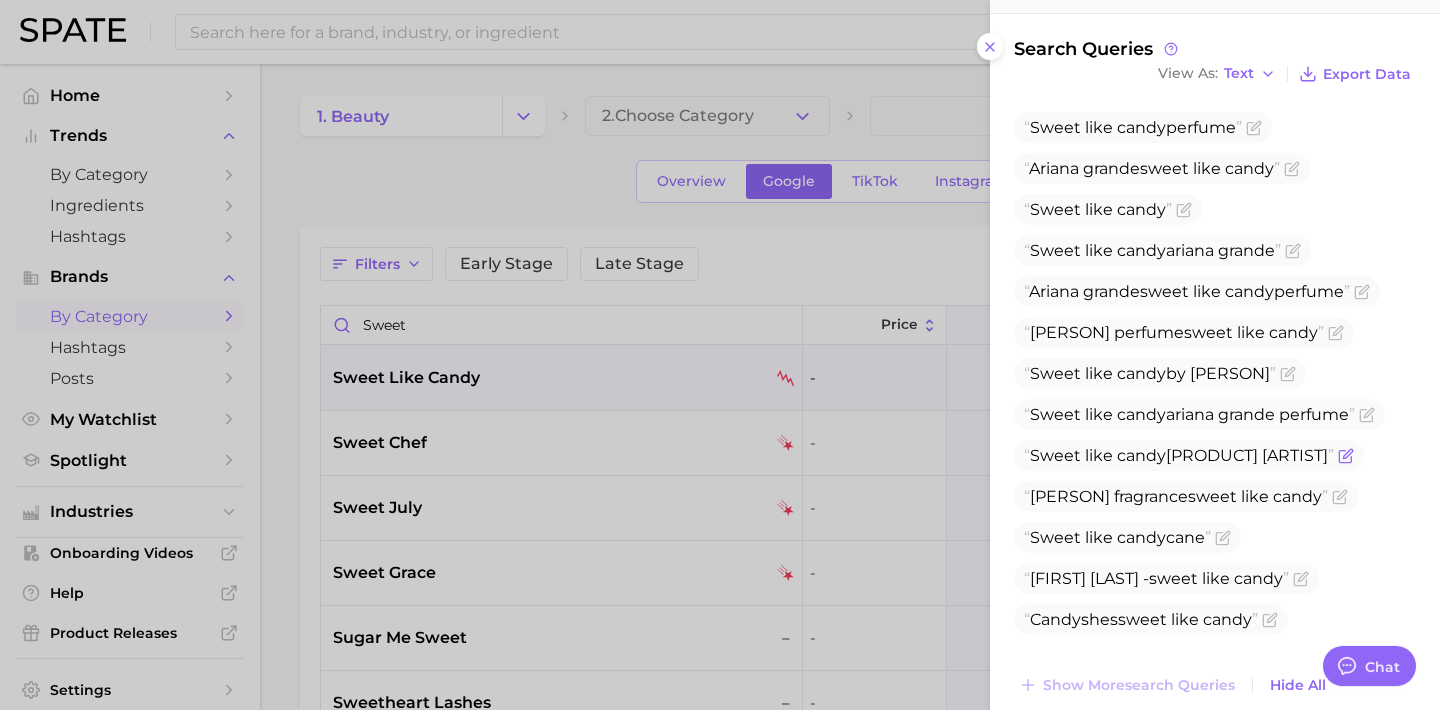scroll, scrollTop: 525, scrollLeft: 0, axis: vertical 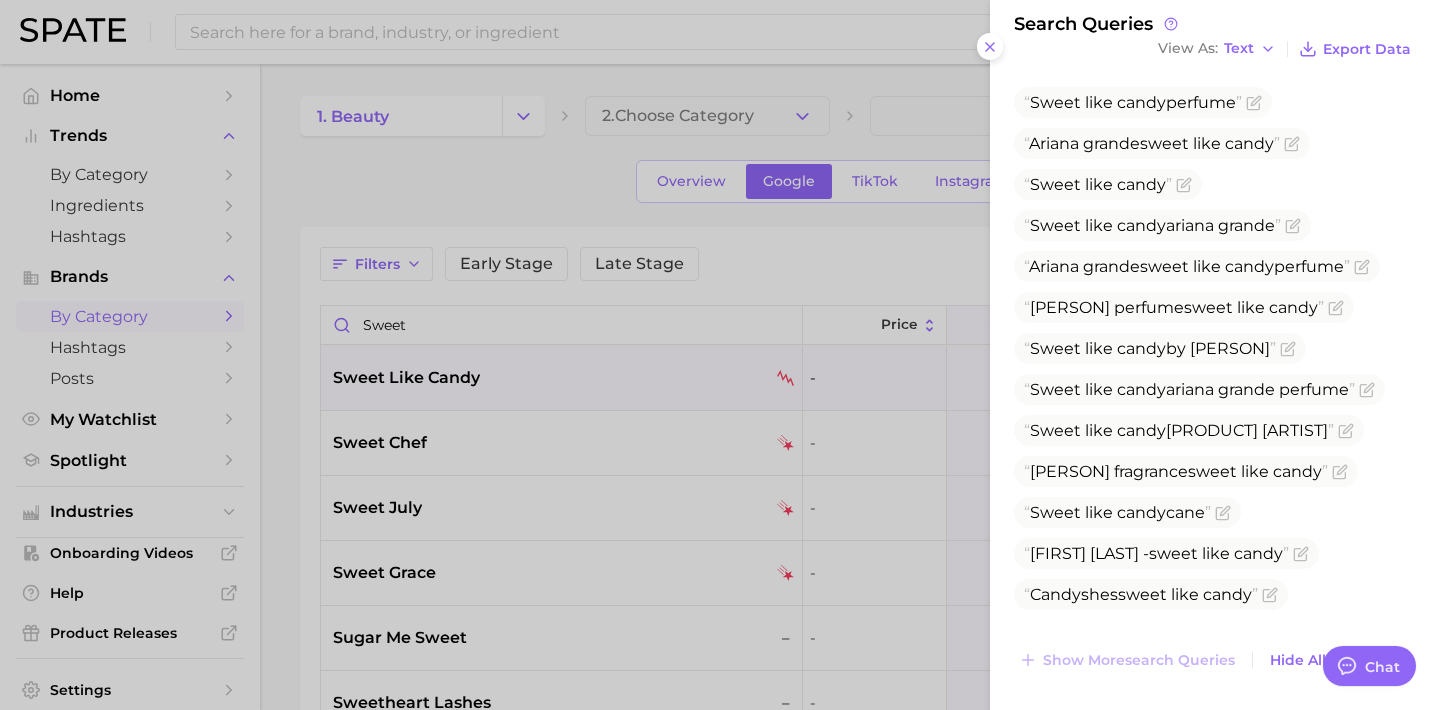 click at bounding box center [720, 355] 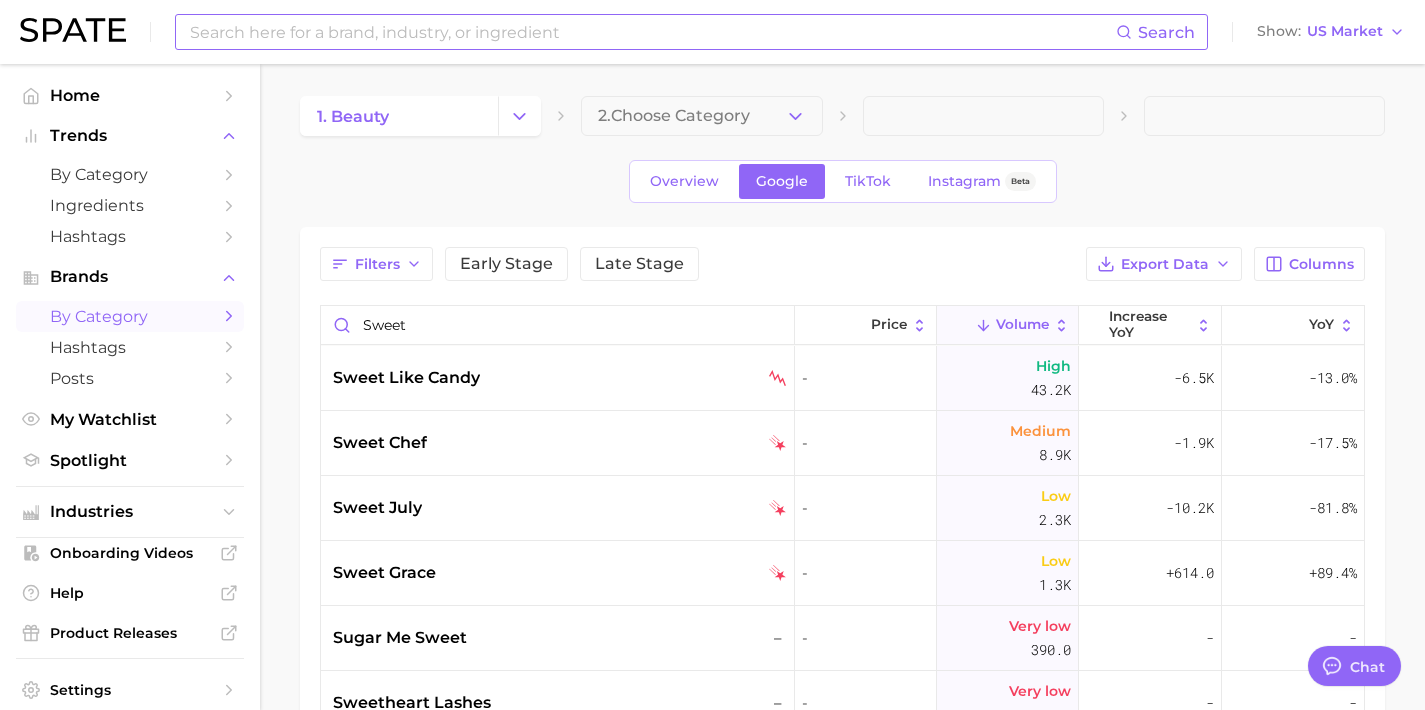 click at bounding box center [652, 32] 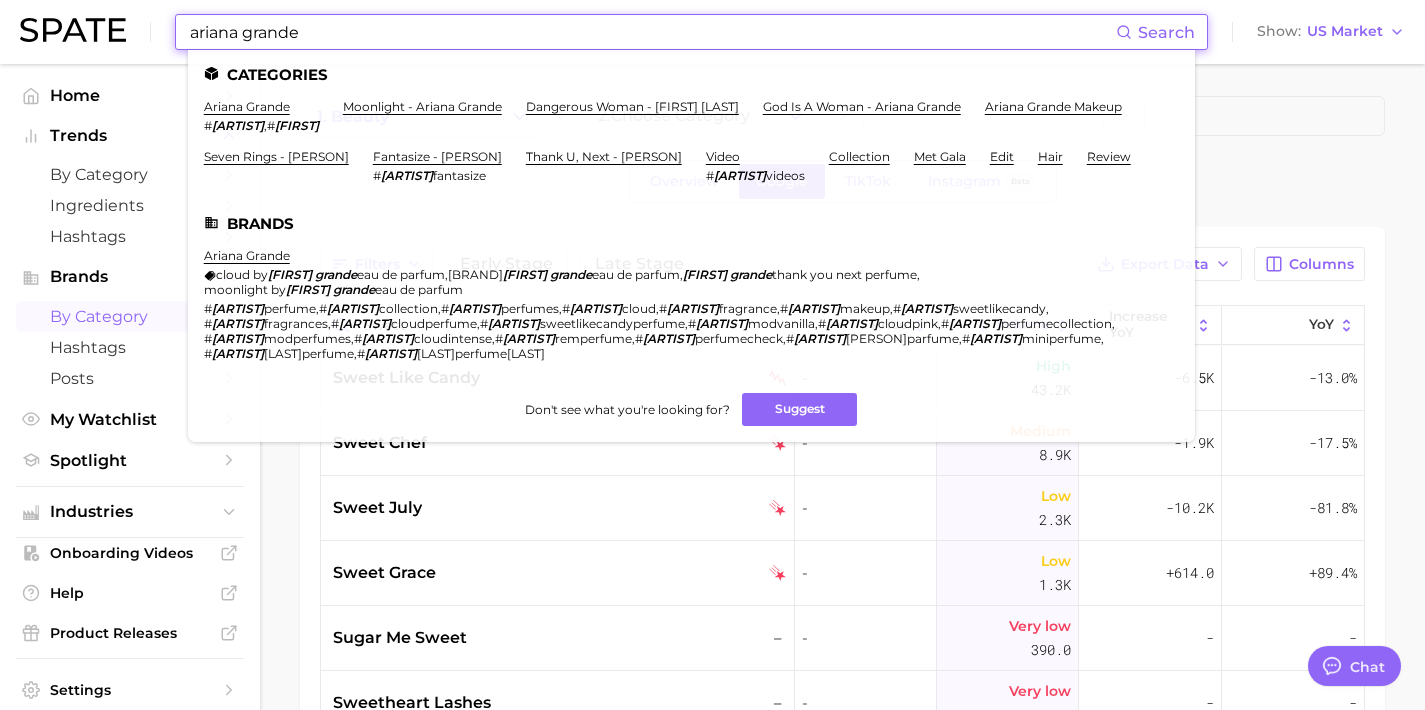 click on "ariana grande" at bounding box center (652, 32) 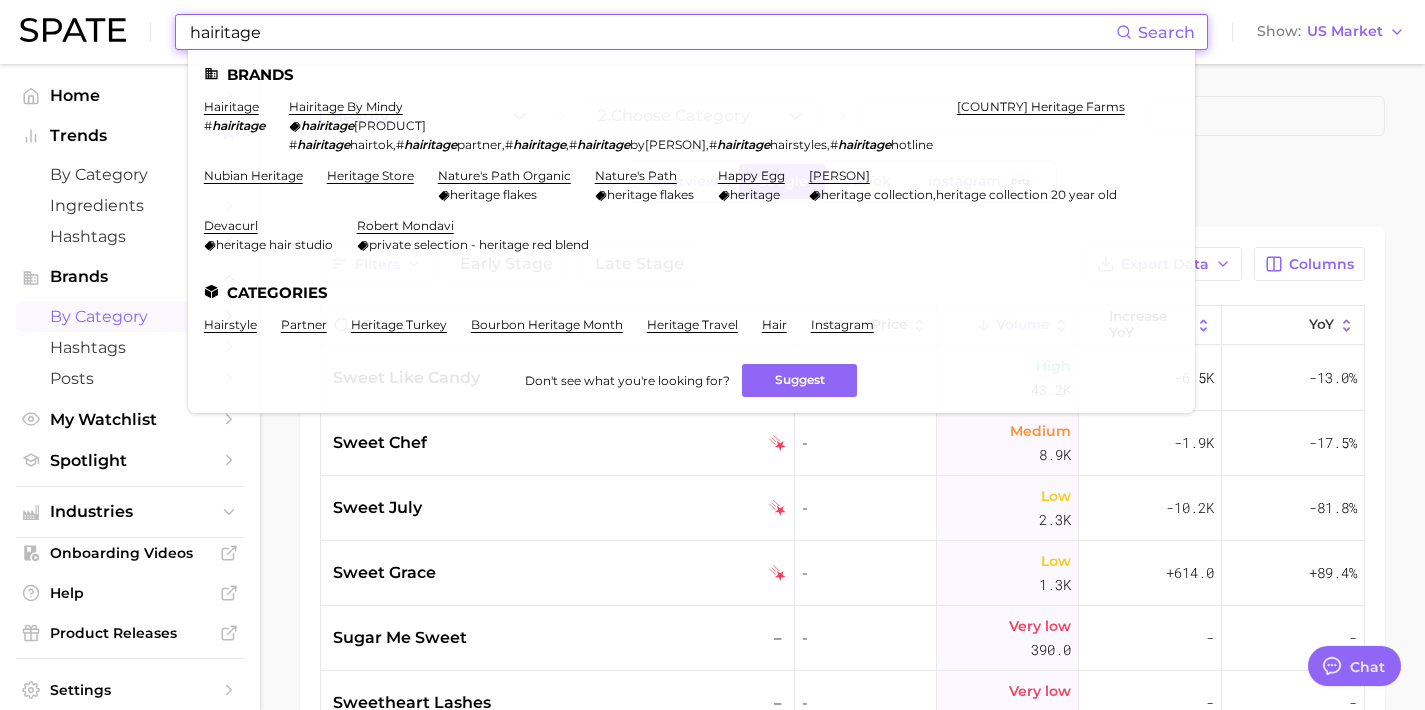 type on "hairitage" 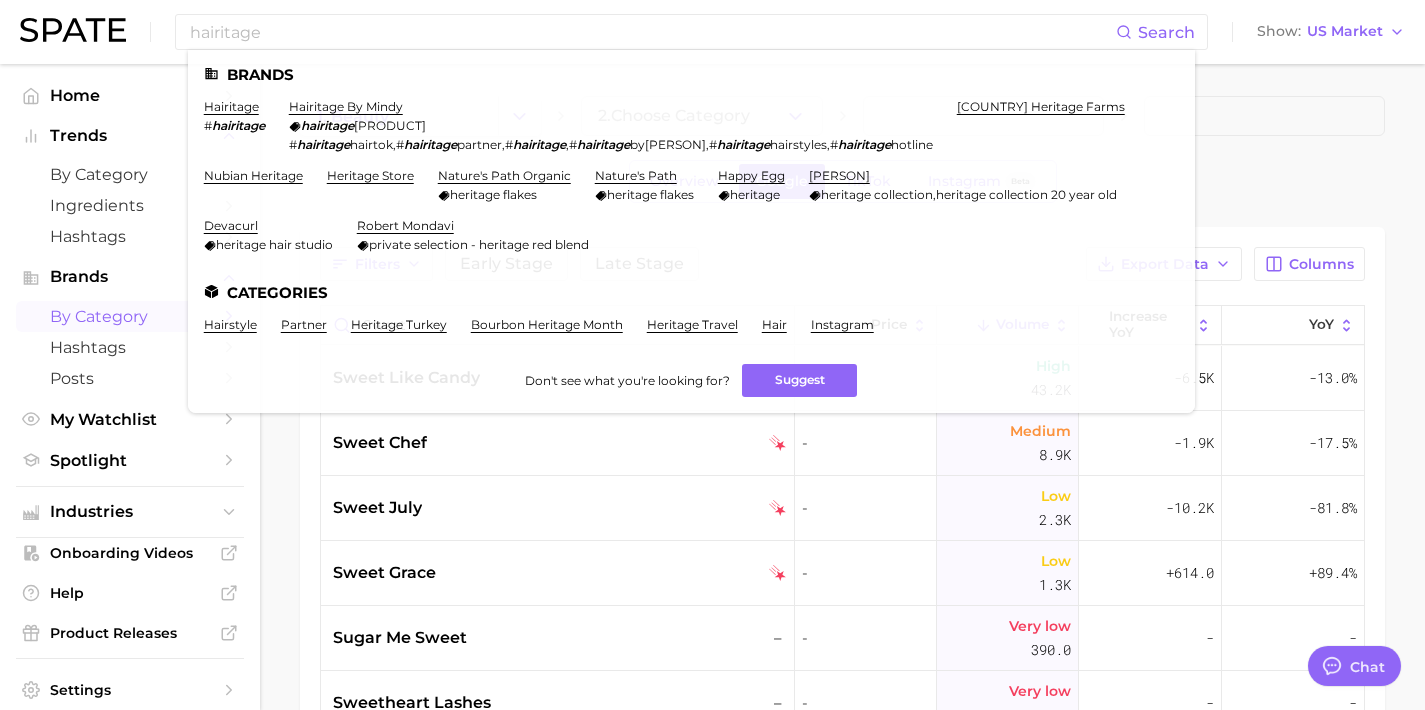 click on "Filters Early Stage Late Stage Export Data Columns sweet Price Volume increase YoY YoY sweet like candy - High 43.2k -6.5k -13.0% sweet chef - Medium 8.9k -1.9k -17.5% sweet july - Low 2.3k -10.2k -81.8% sweet grace - Low 1.3k +614.0 +89.4% sugar me sweet – - Very low 390.0 - - sweetheart lashes – - Very low 260.0 - - sweet n' low – - Very low 160.0 - - sweet'n low – - Very low 160.0 - - sweet chemistry – - Very low 70.0 - - sweet bee – - Very low 60.0 - - sweet and salty – - 0.0 - - sweets sweets tokyo – - 0.0 - - sweet averie – - 0.0 - - sweet skin – - 0.0 - - sweet scents by mabel – - 0.0 - - sweeteye – - 0.0 - - sweetstreet cosmetics – - 0.0 - - sweet night – - 0.0 -" at bounding box center (842, 631) 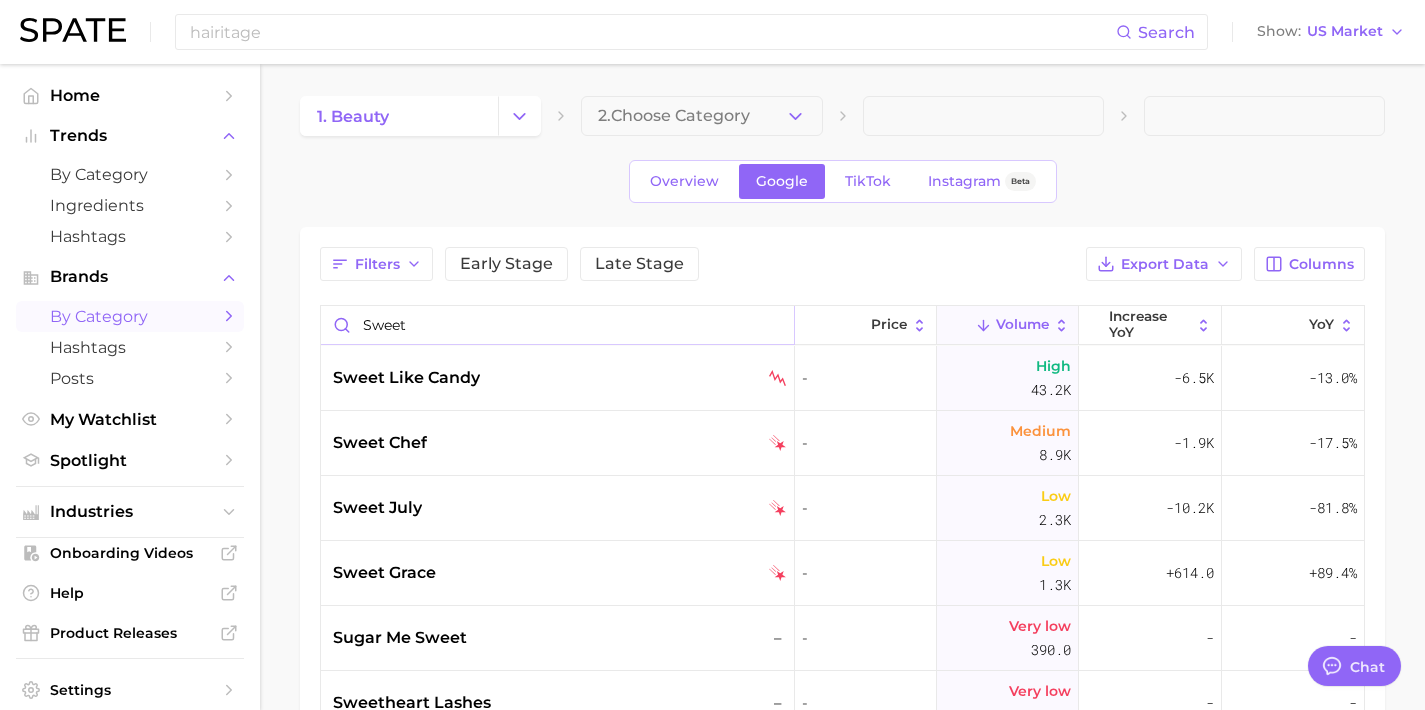 drag, startPoint x: 476, startPoint y: 322, endPoint x: 305, endPoint y: 322, distance: 171 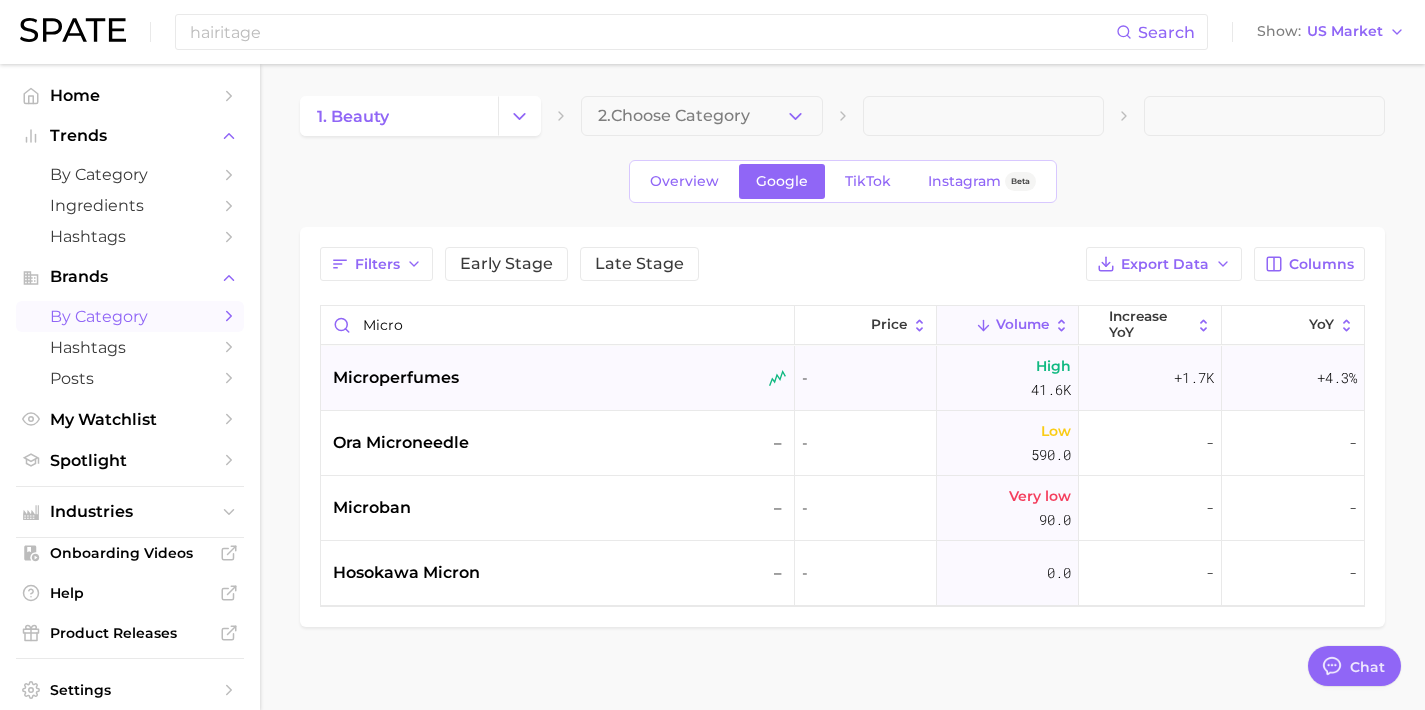 click on "microperfumes" at bounding box center [558, 378] 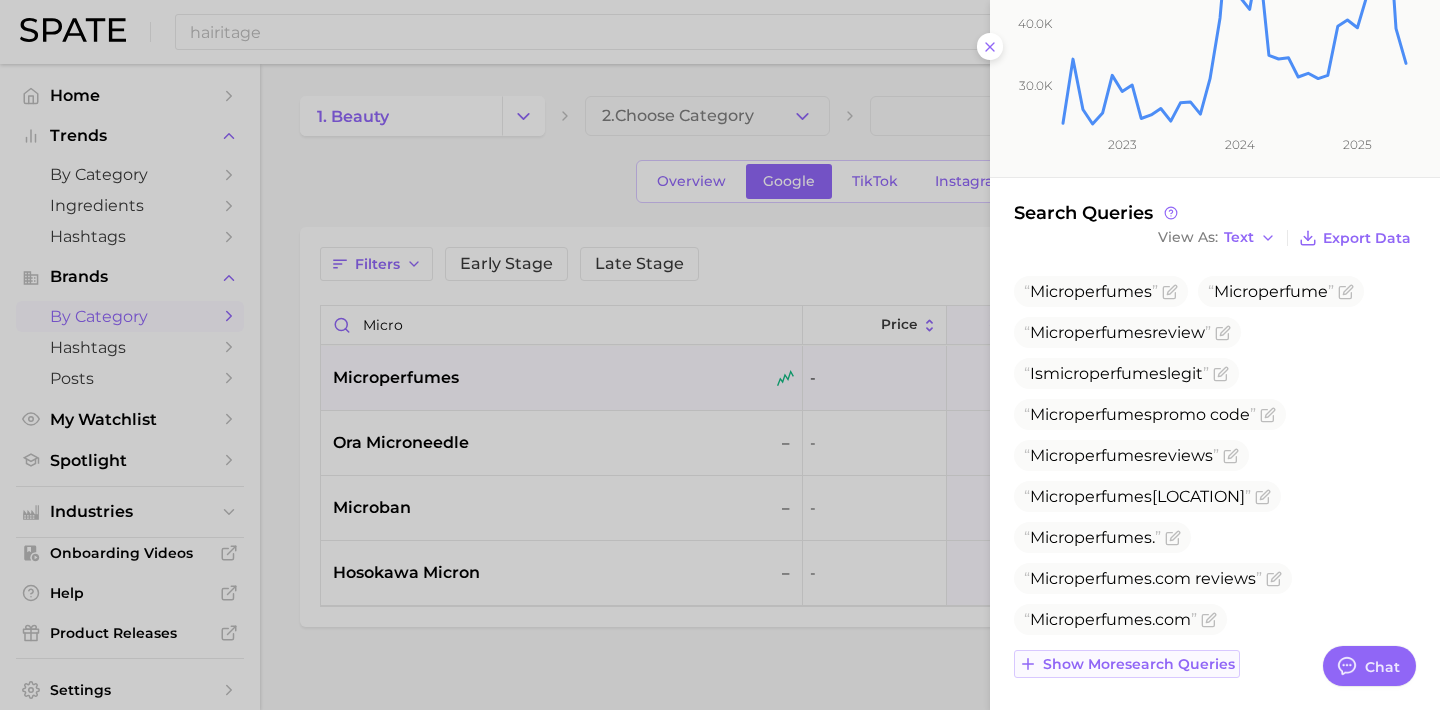 scroll, scrollTop: 323, scrollLeft: 0, axis: vertical 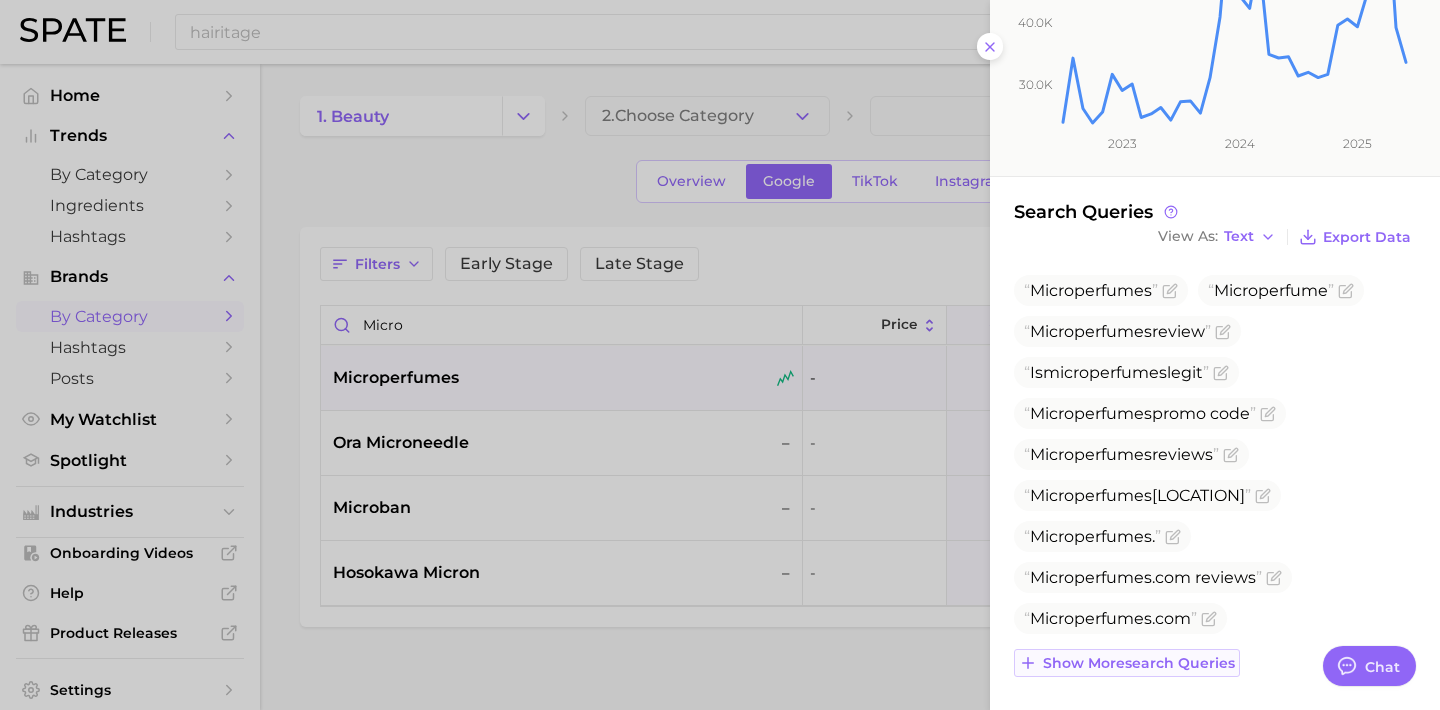 click on "Show more  search queries" at bounding box center (1139, 663) 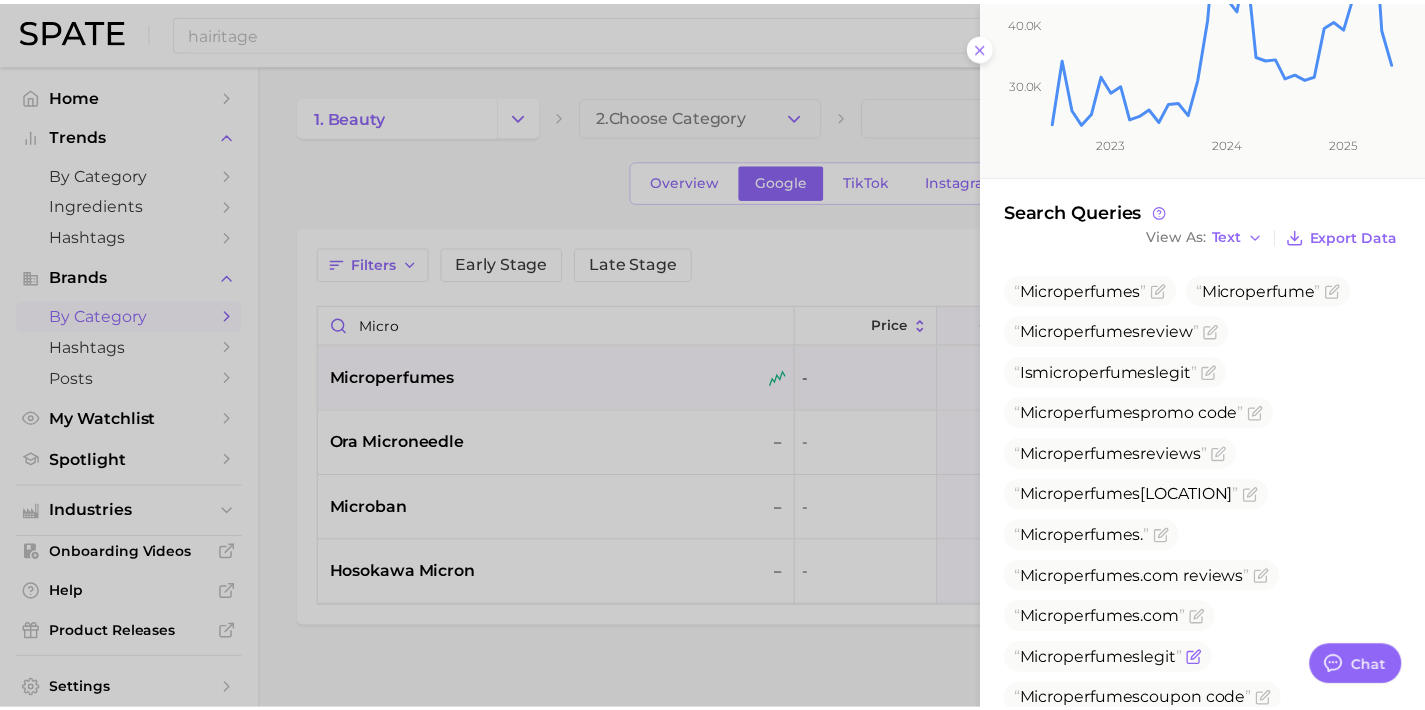 scroll, scrollTop: 491, scrollLeft: 0, axis: vertical 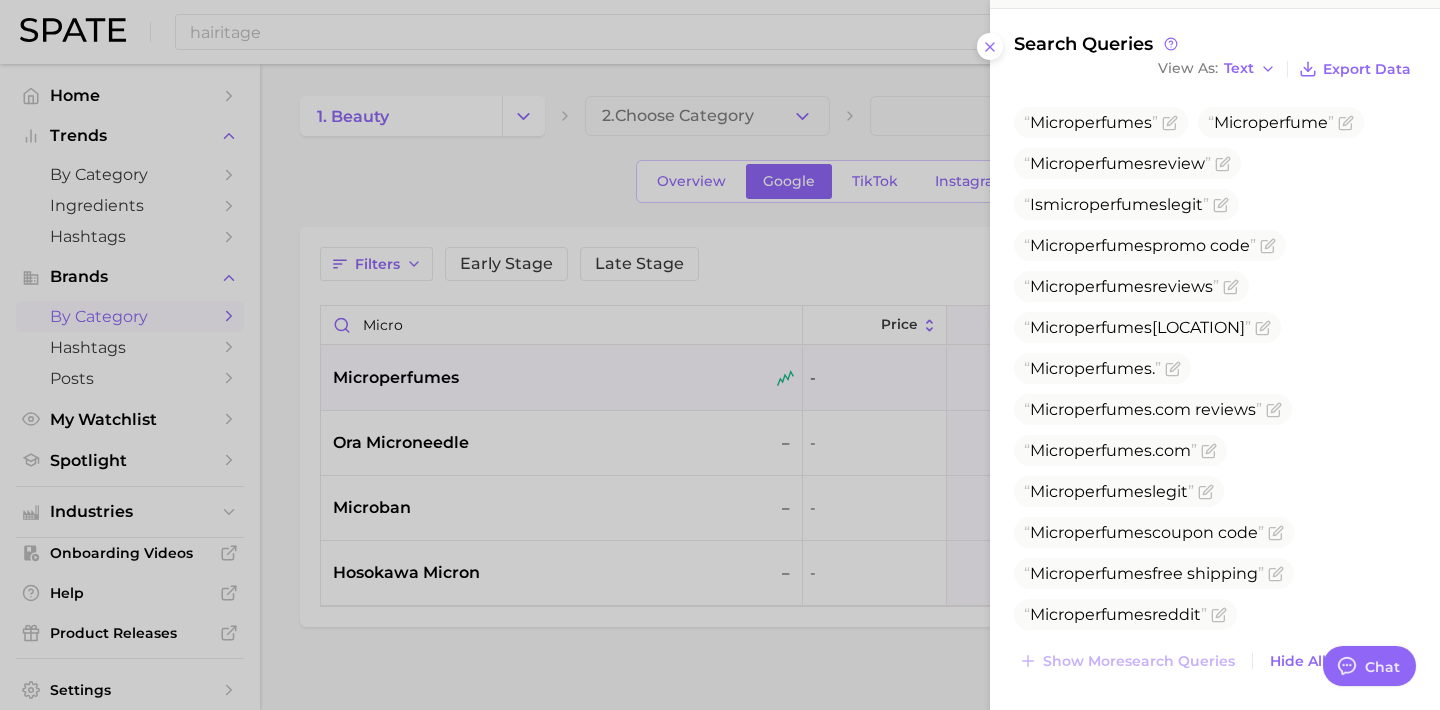 click at bounding box center (720, 355) 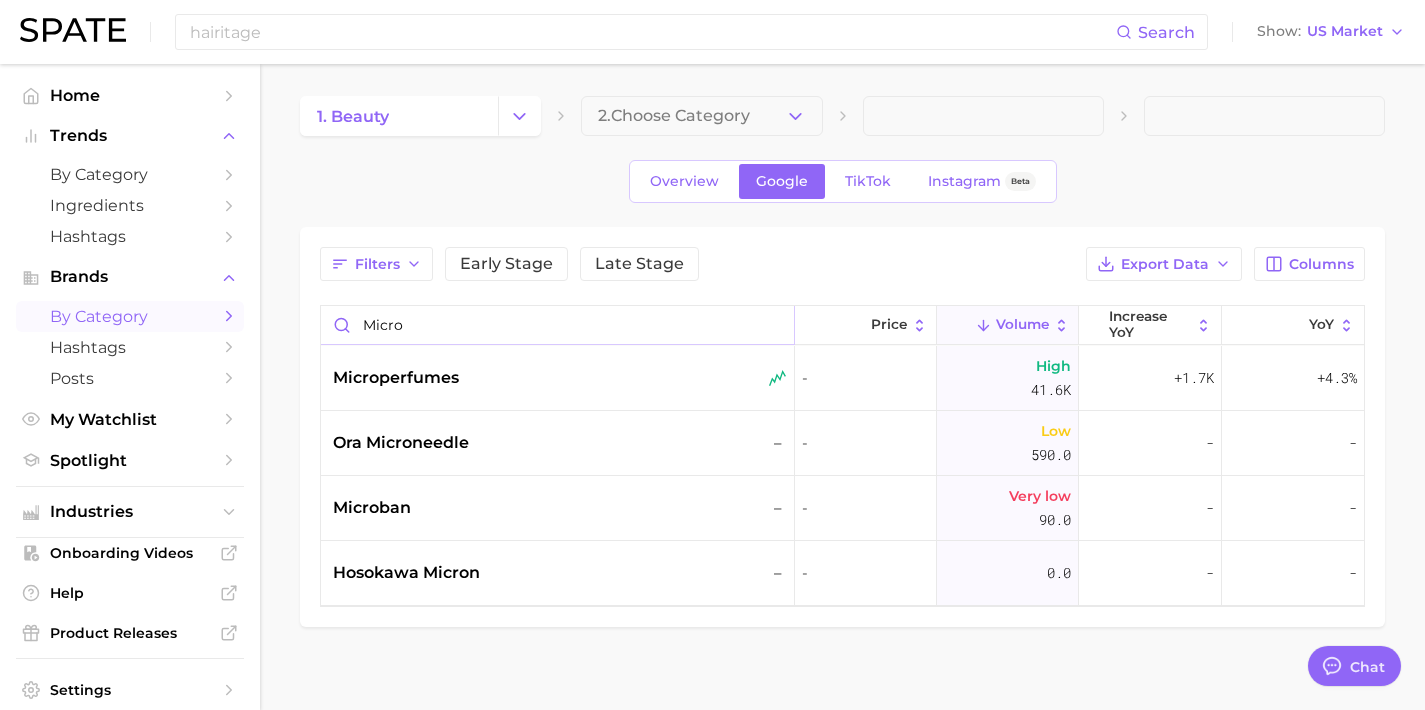 drag, startPoint x: 454, startPoint y: 333, endPoint x: 205, endPoint y: 331, distance: 249.00803 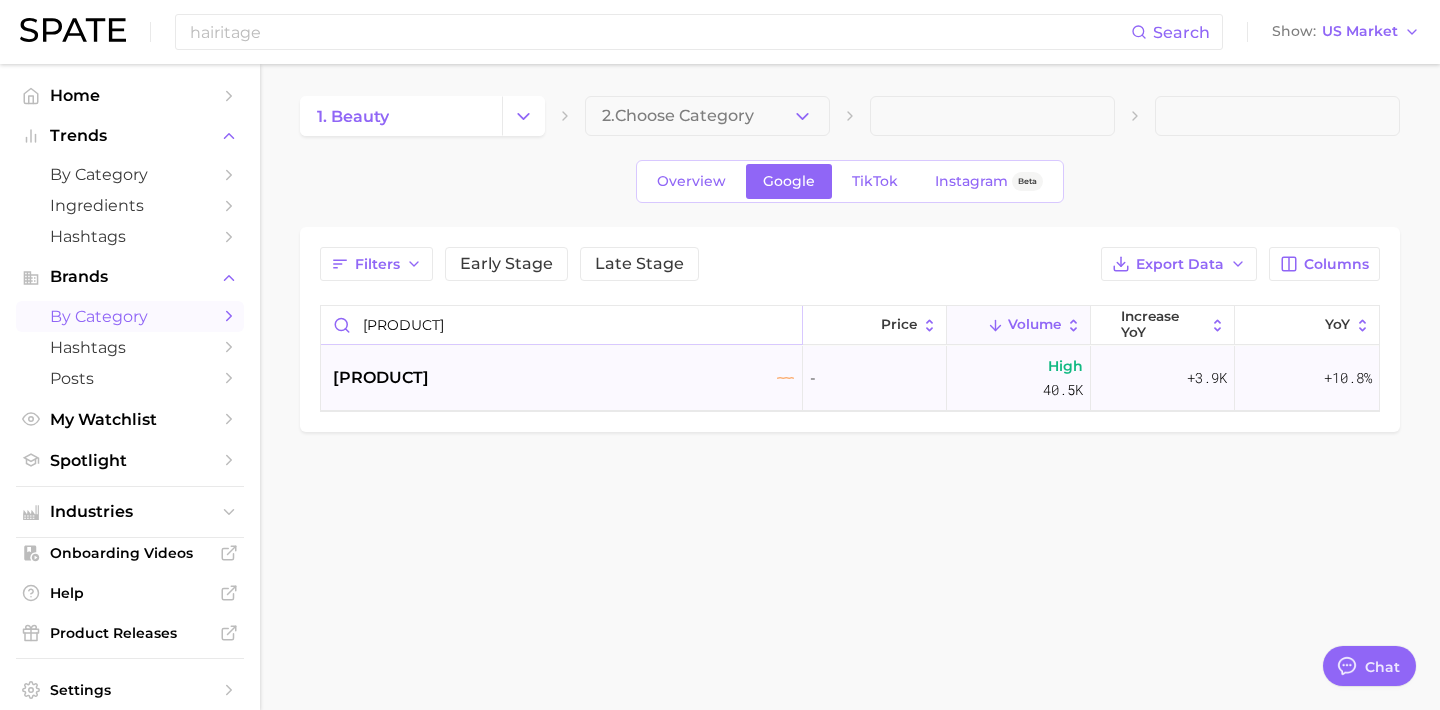 type on "[PRODUCT]" 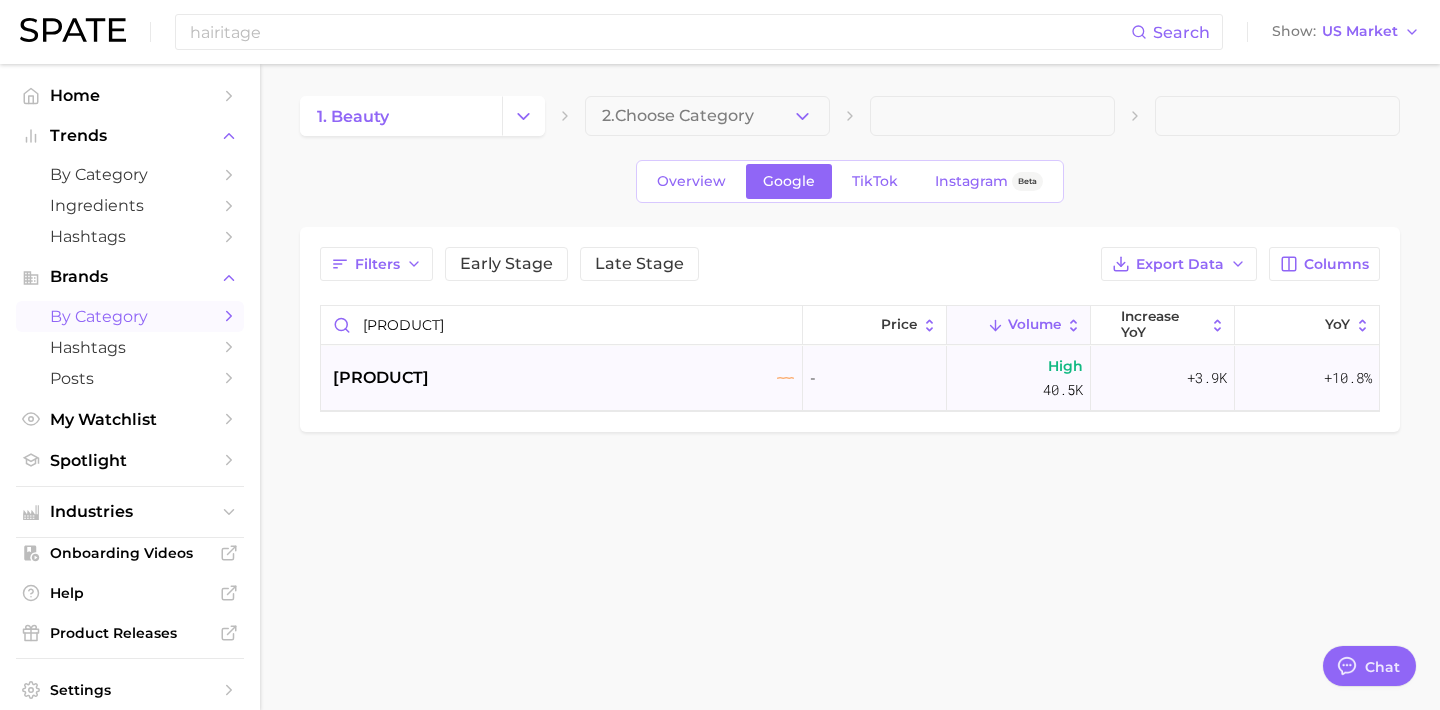click on "[PRODUCT]" at bounding box center [564, 378] 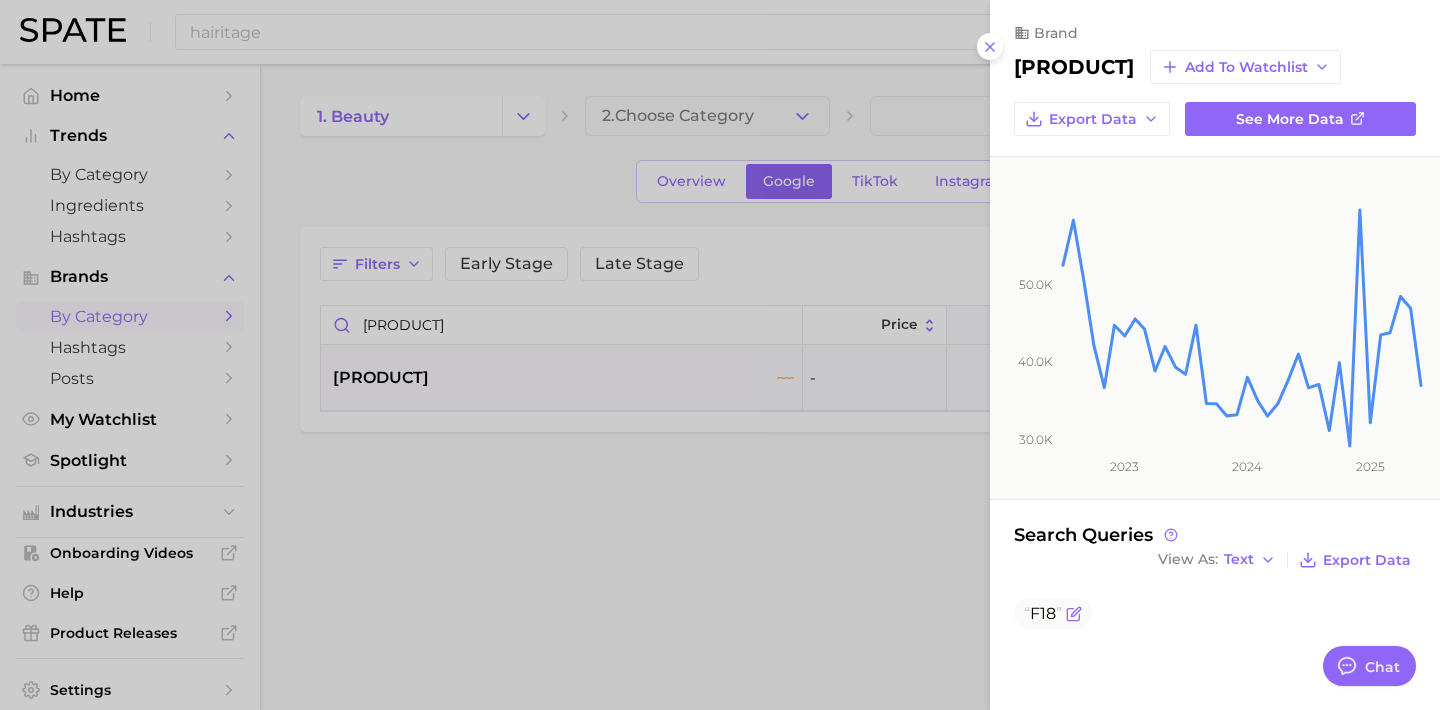 click 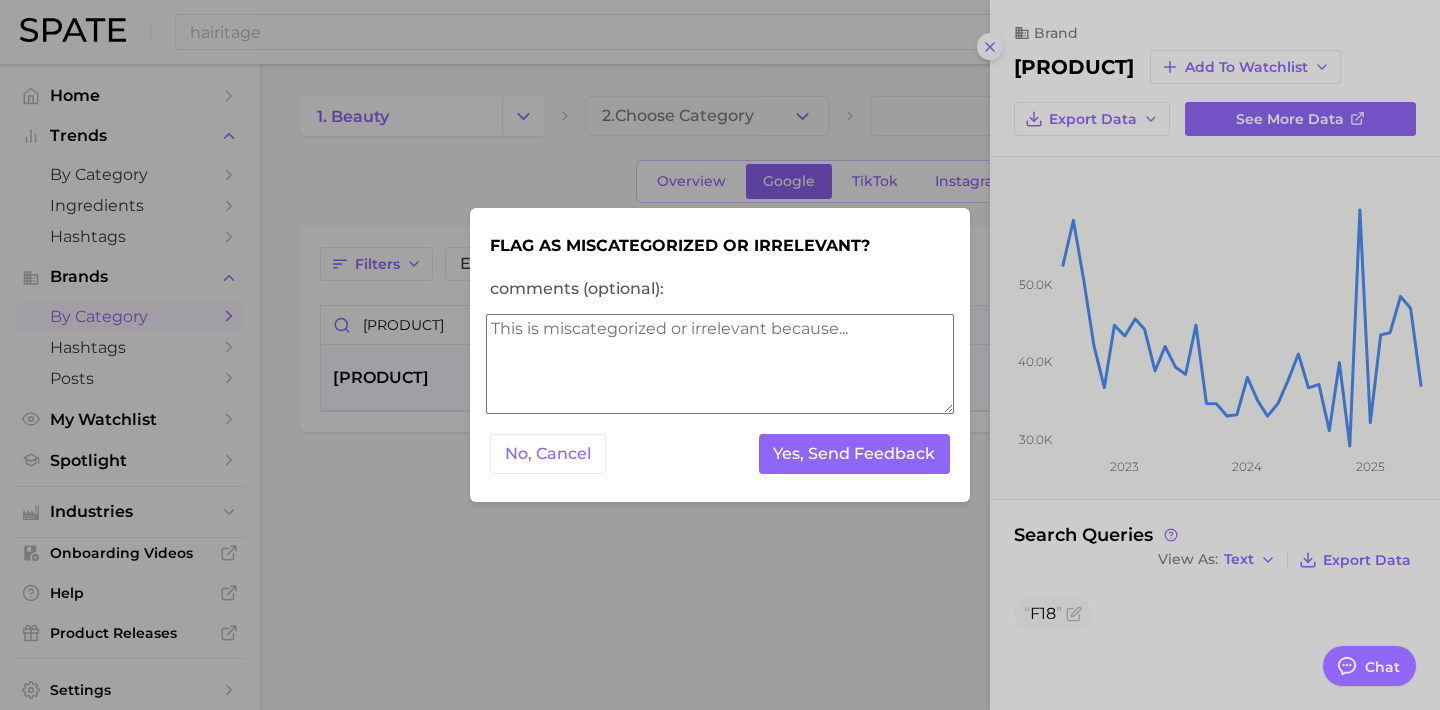 click on "comments (optional):" at bounding box center [720, 364] 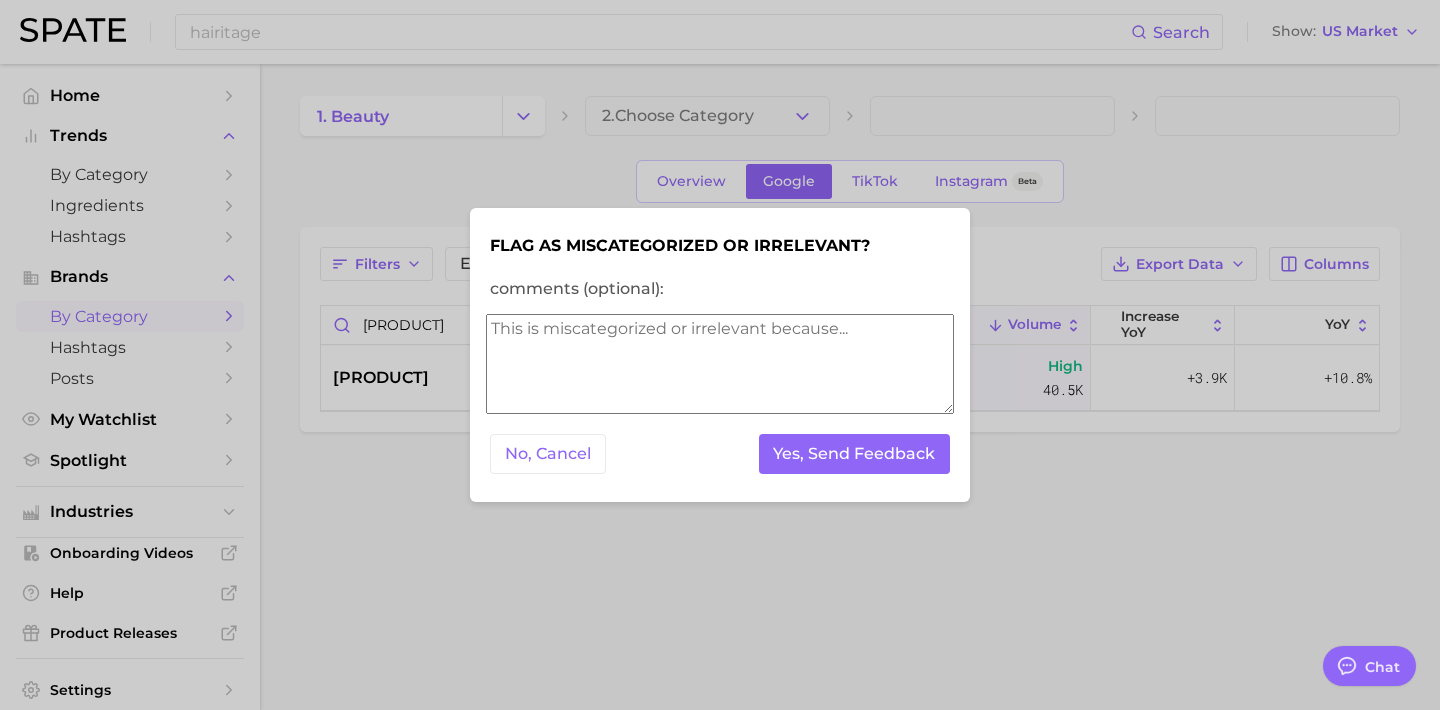 click on "comments (optional):" at bounding box center (720, 364) 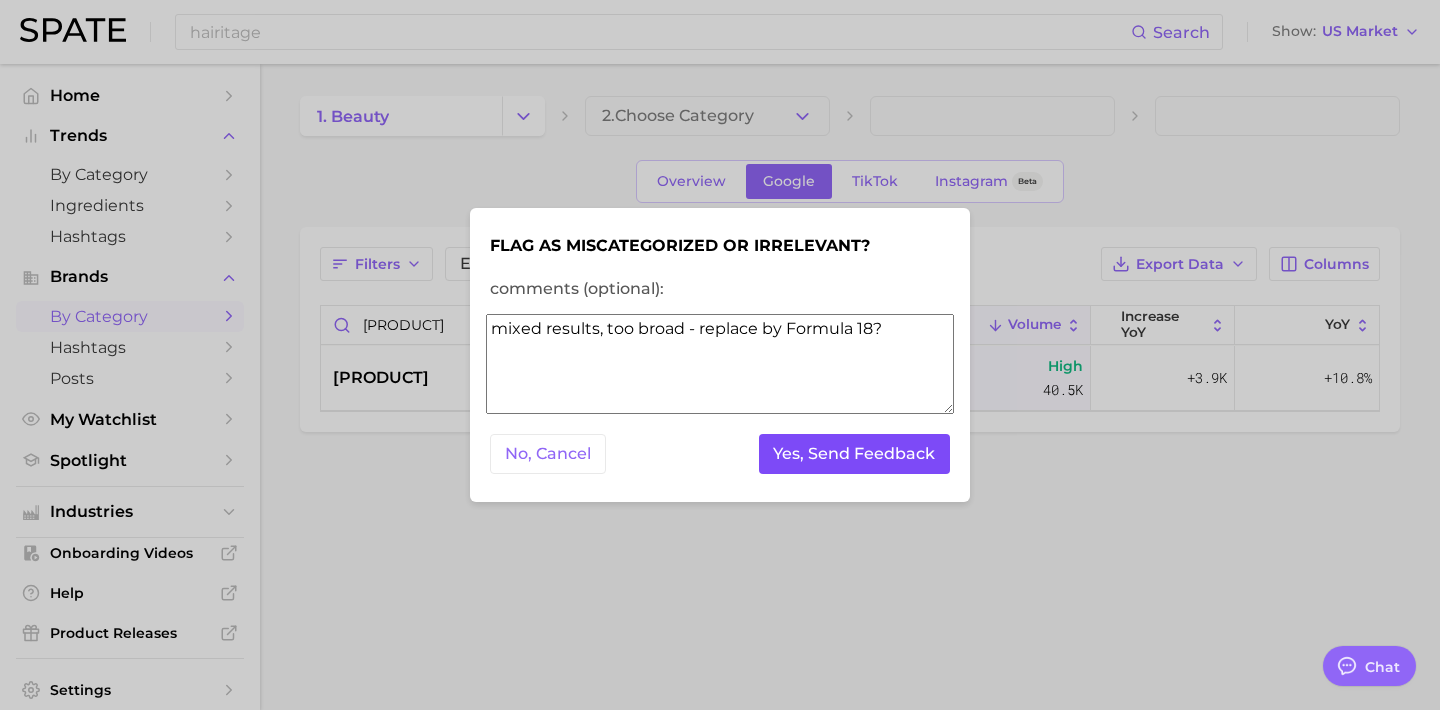 type on "mixed results, too broad - replace by Formula 18?" 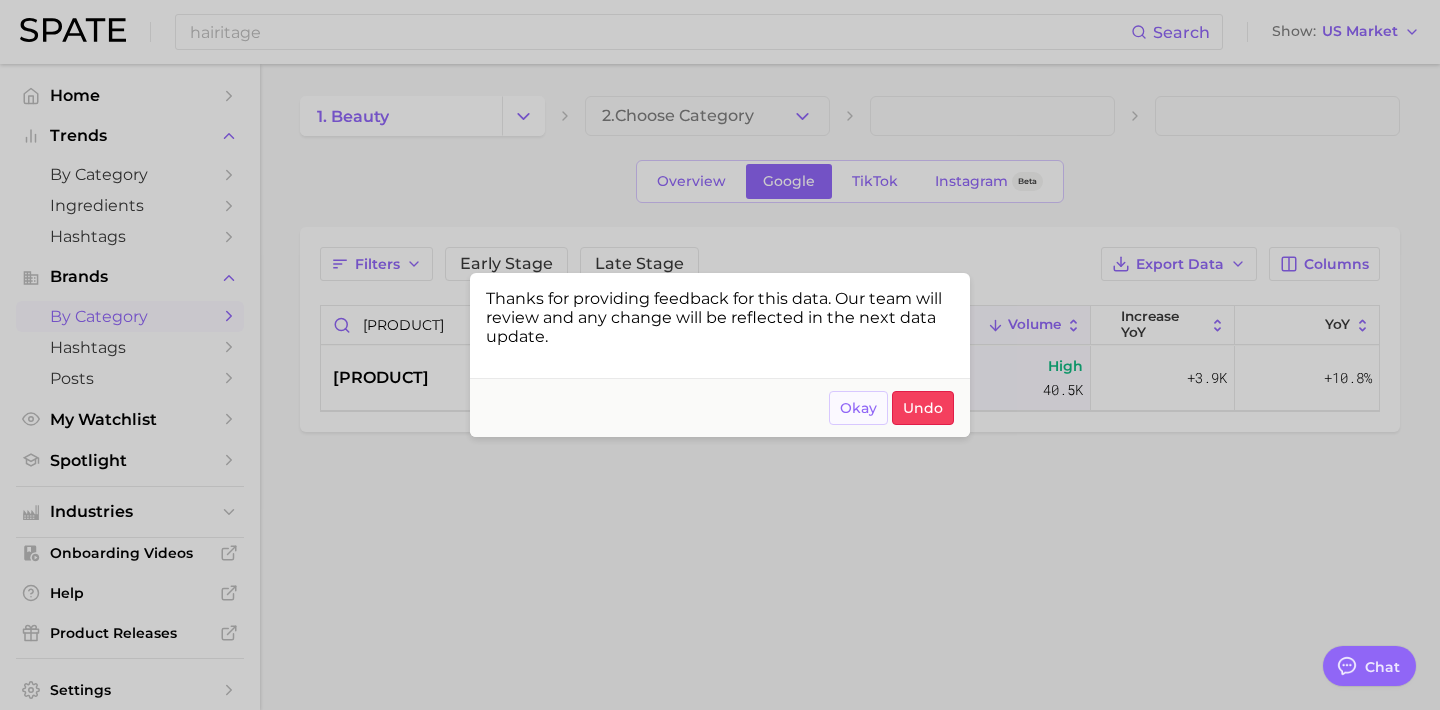 click on "Okay" at bounding box center [858, 408] 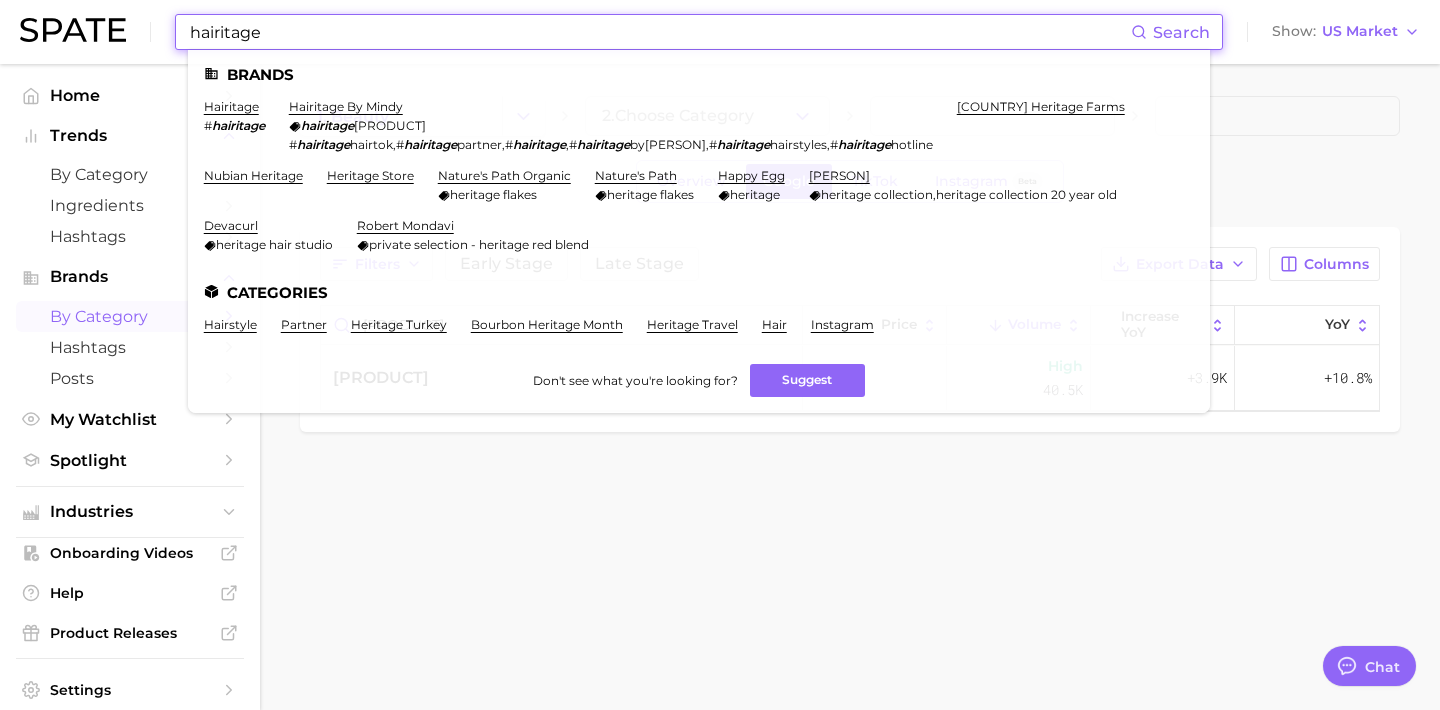 click on "hairitage" at bounding box center (659, 32) 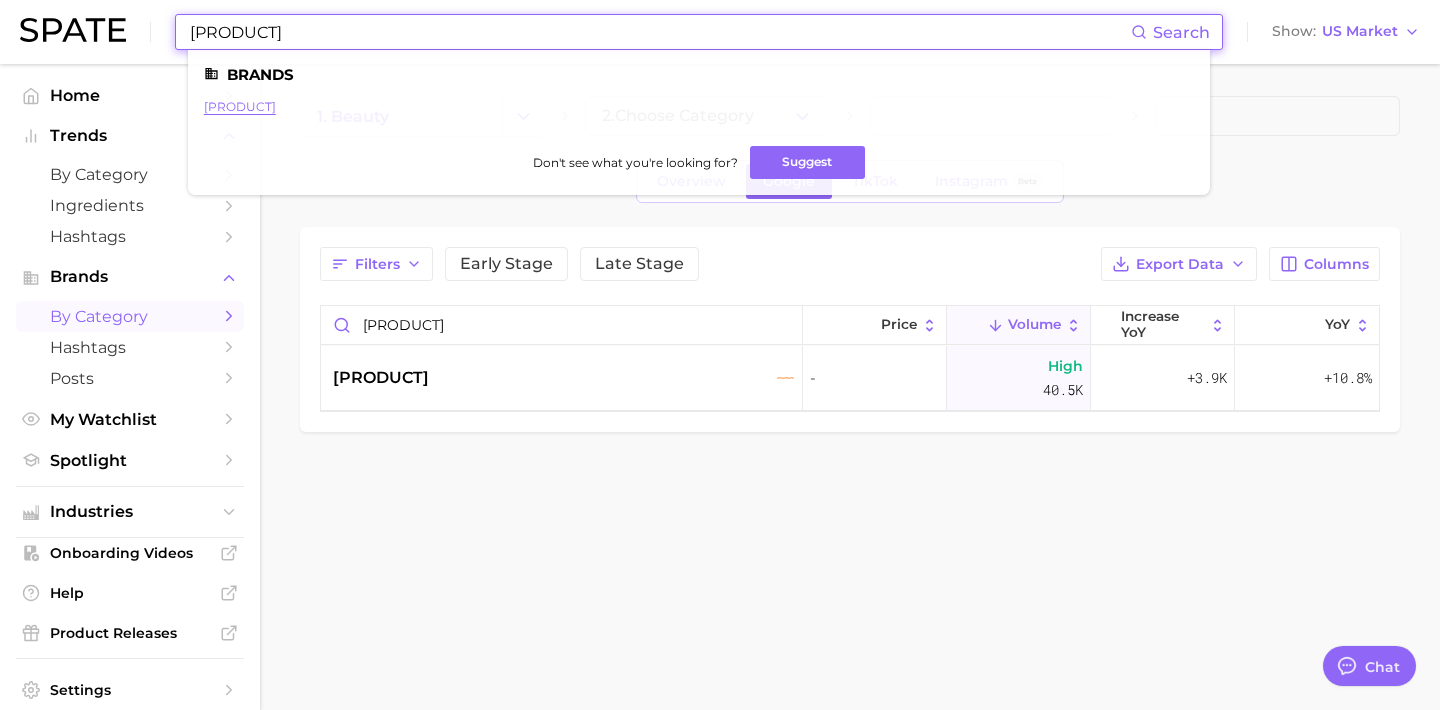 type on "[PRODUCT]" 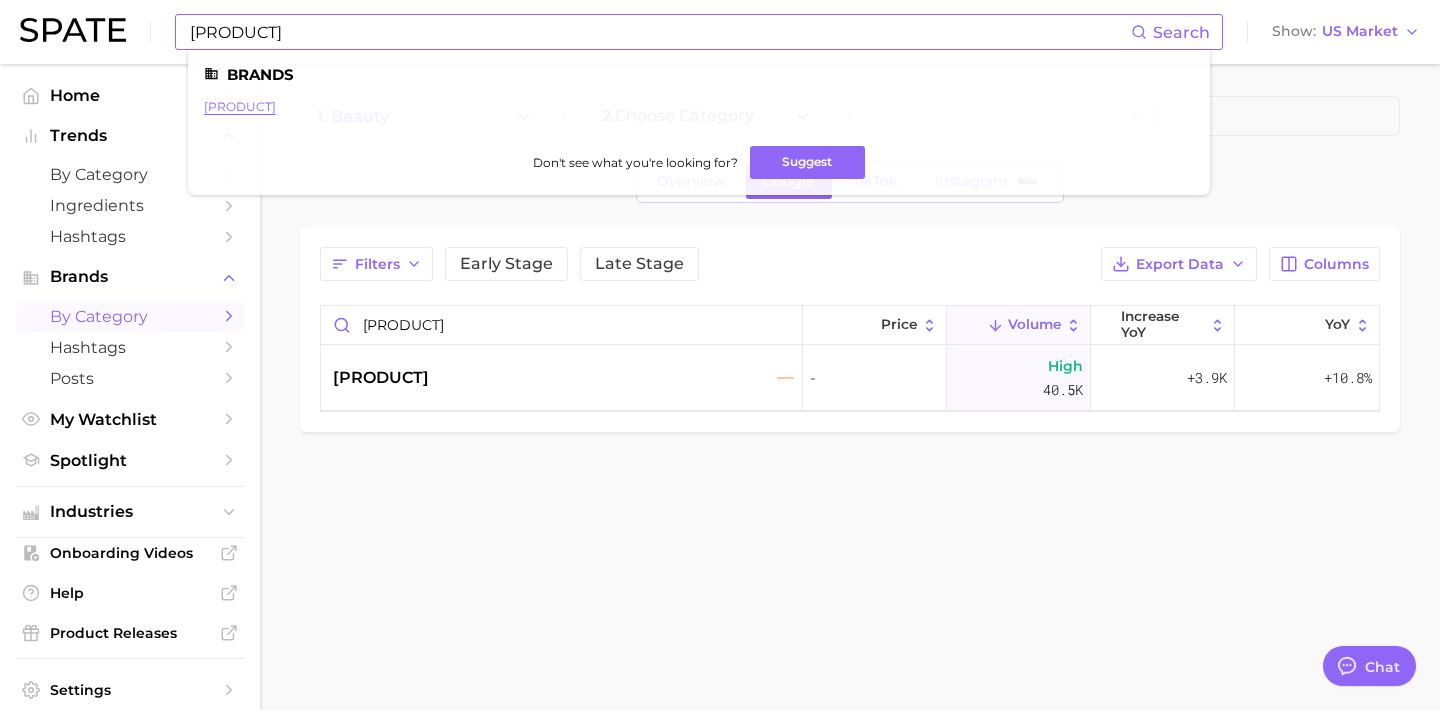 click on "[PRODUCT]" at bounding box center [240, 106] 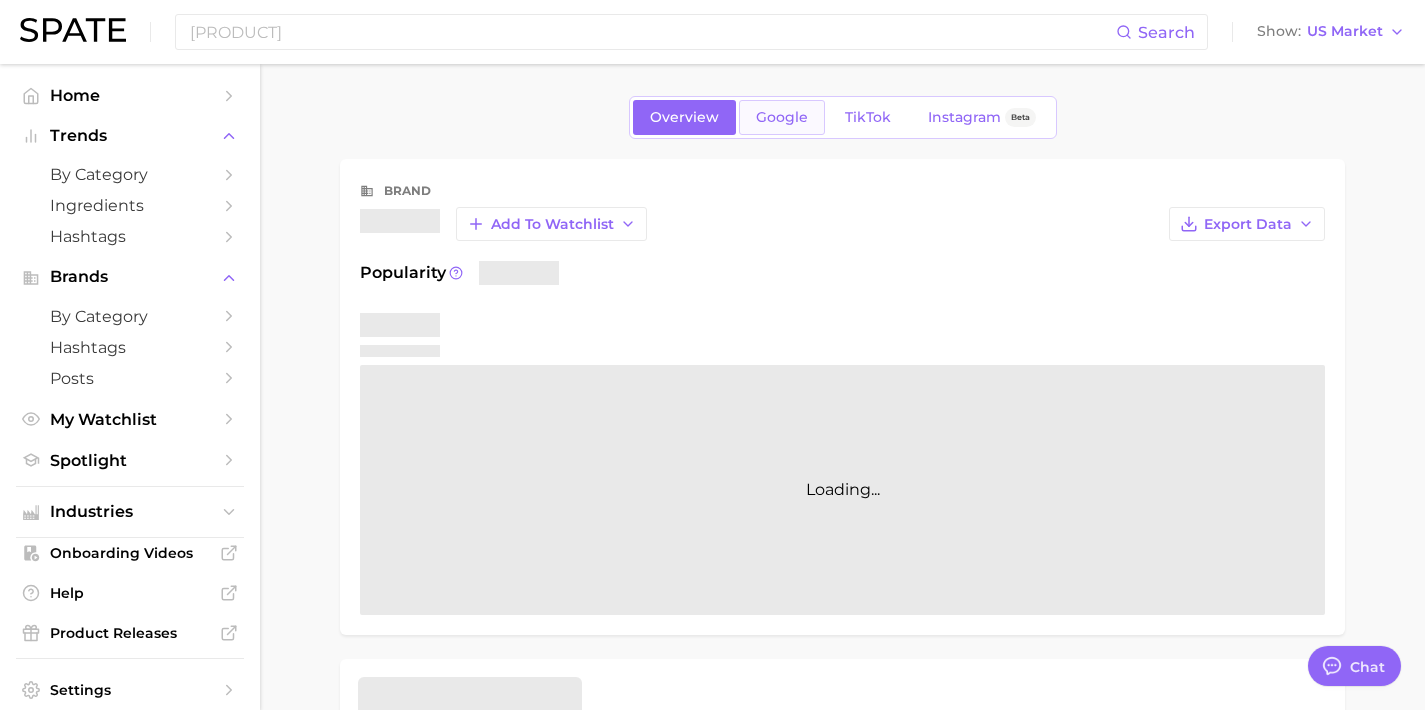 click on "Google" at bounding box center (782, 117) 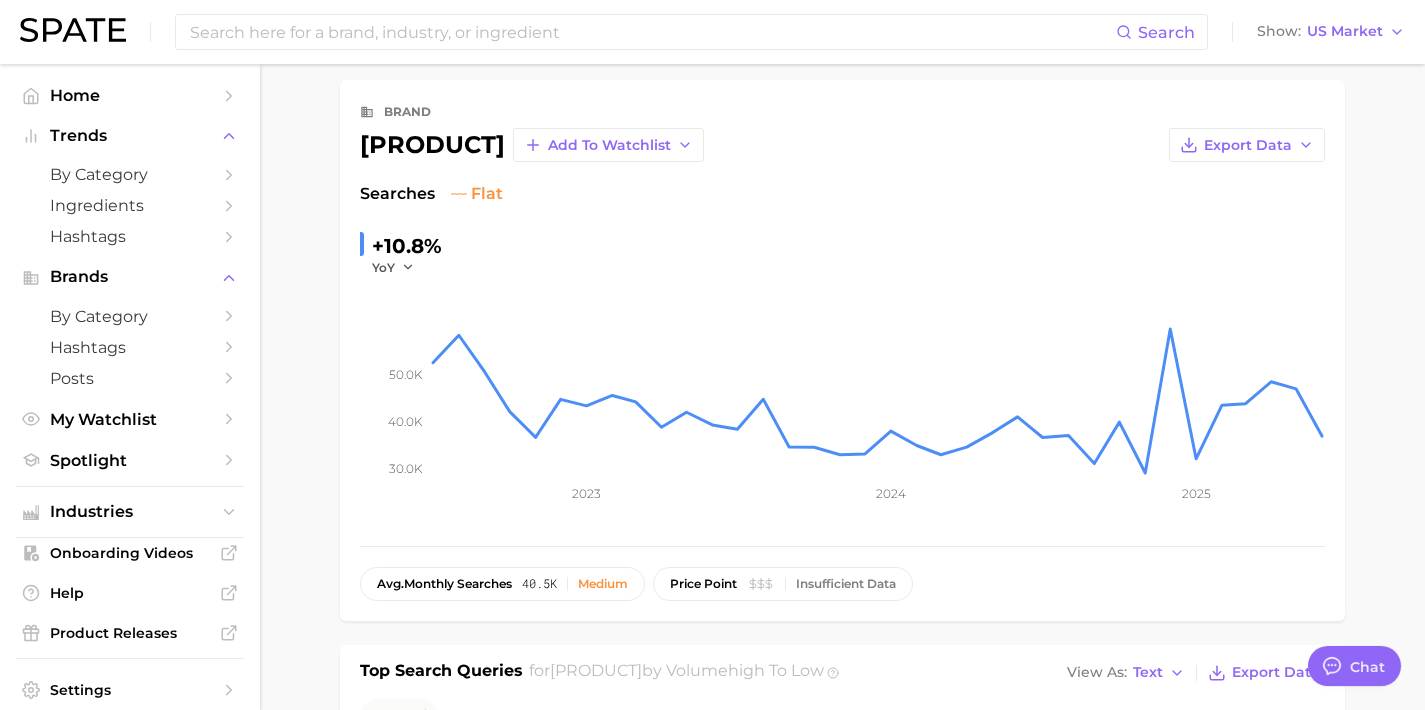 scroll, scrollTop: 0, scrollLeft: 0, axis: both 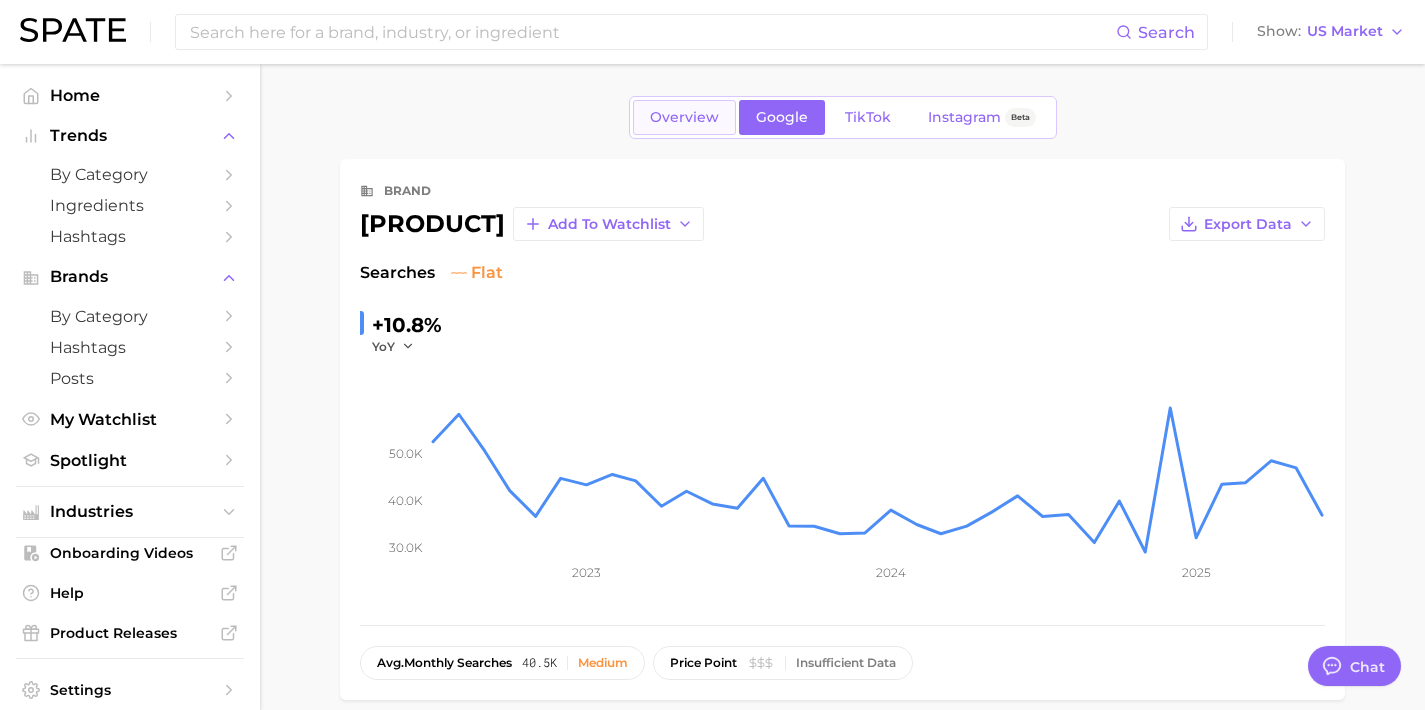 click on "Overview" at bounding box center [684, 117] 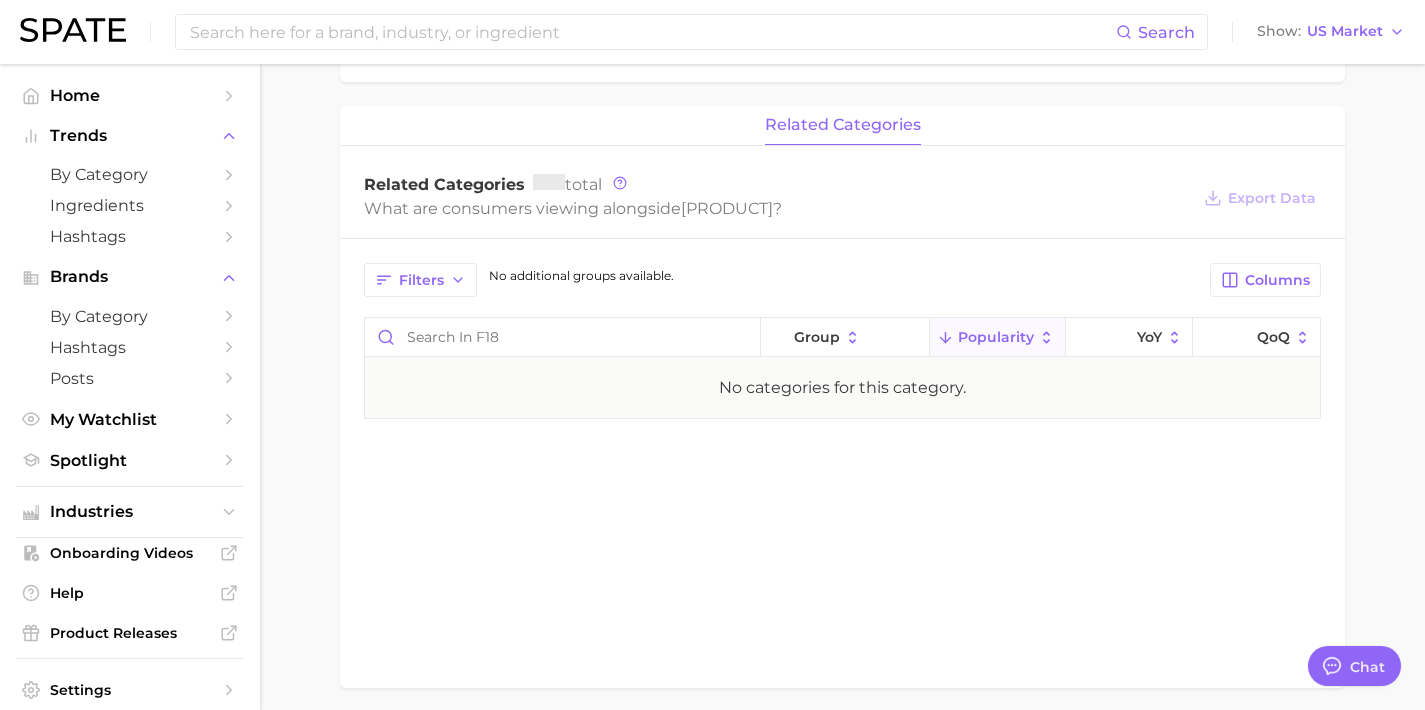 scroll, scrollTop: 0, scrollLeft: 0, axis: both 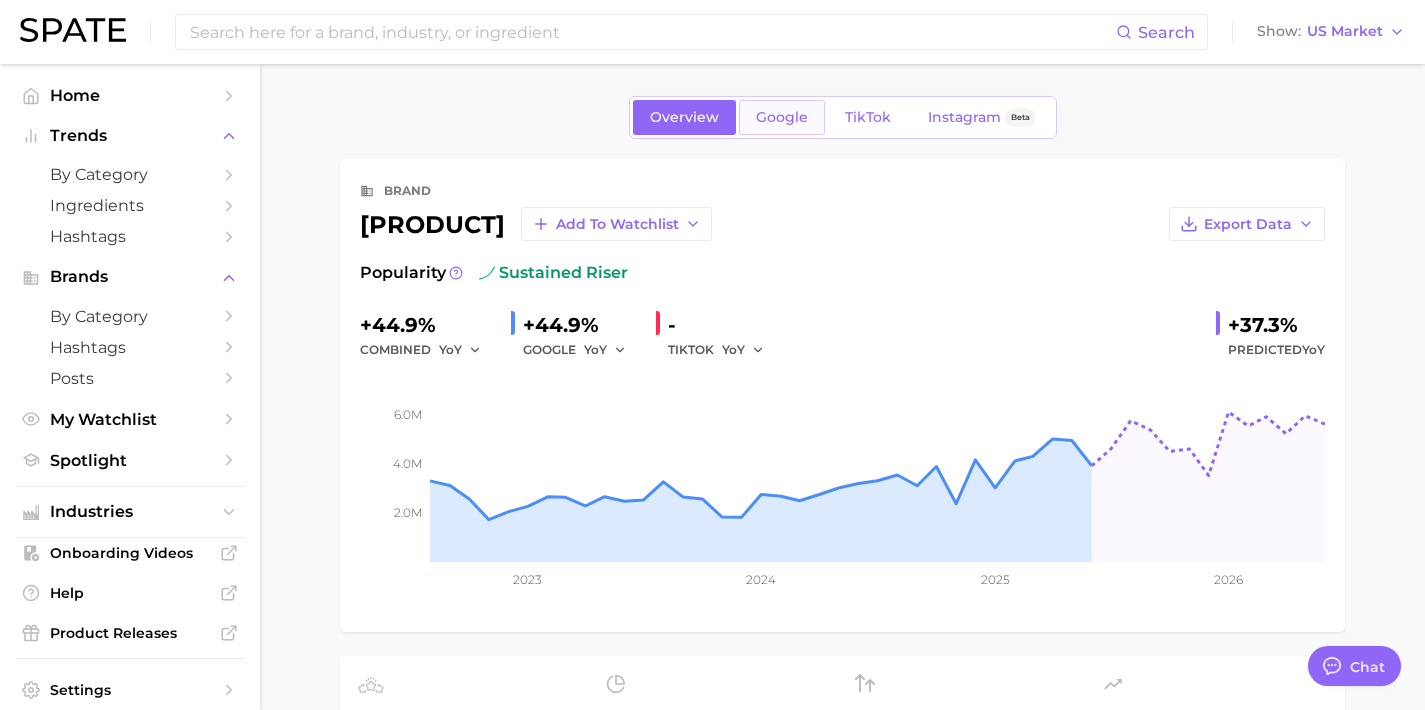 click on "Google" at bounding box center [782, 117] 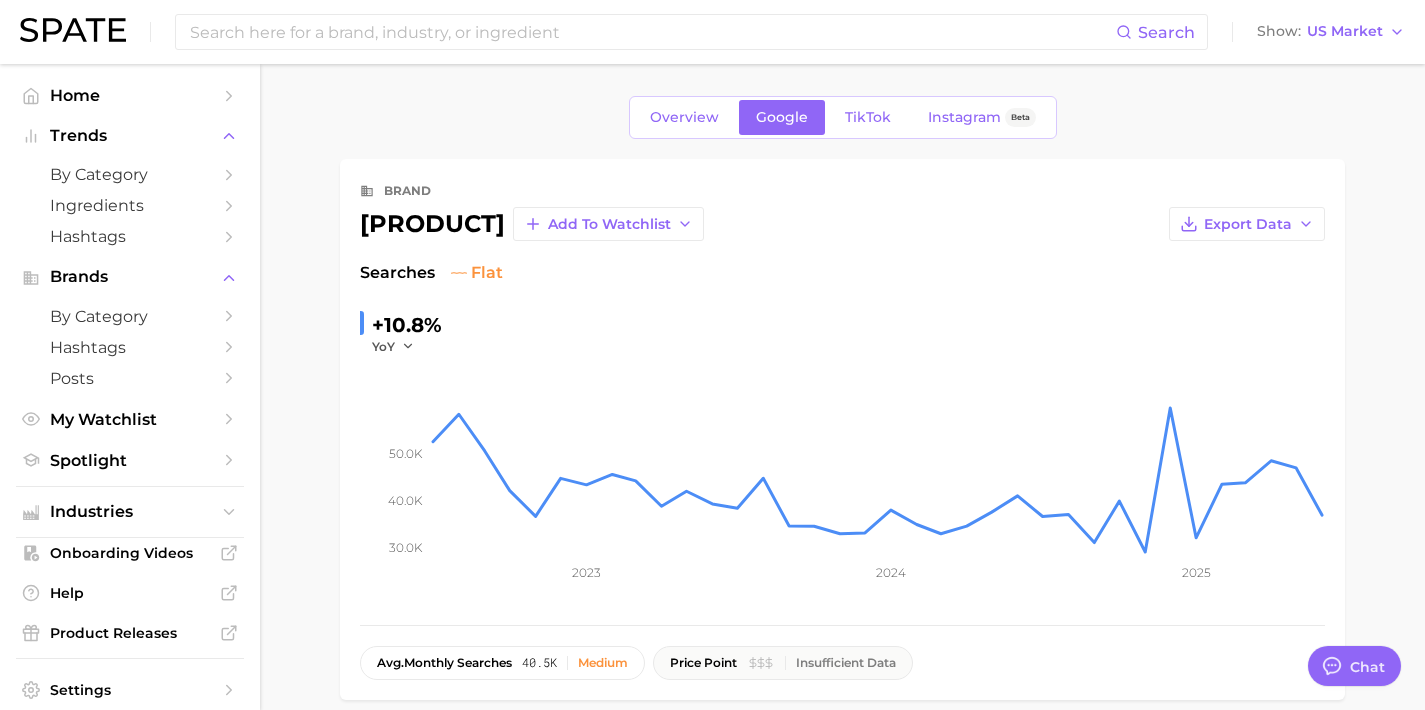 scroll, scrollTop: 423, scrollLeft: 0, axis: vertical 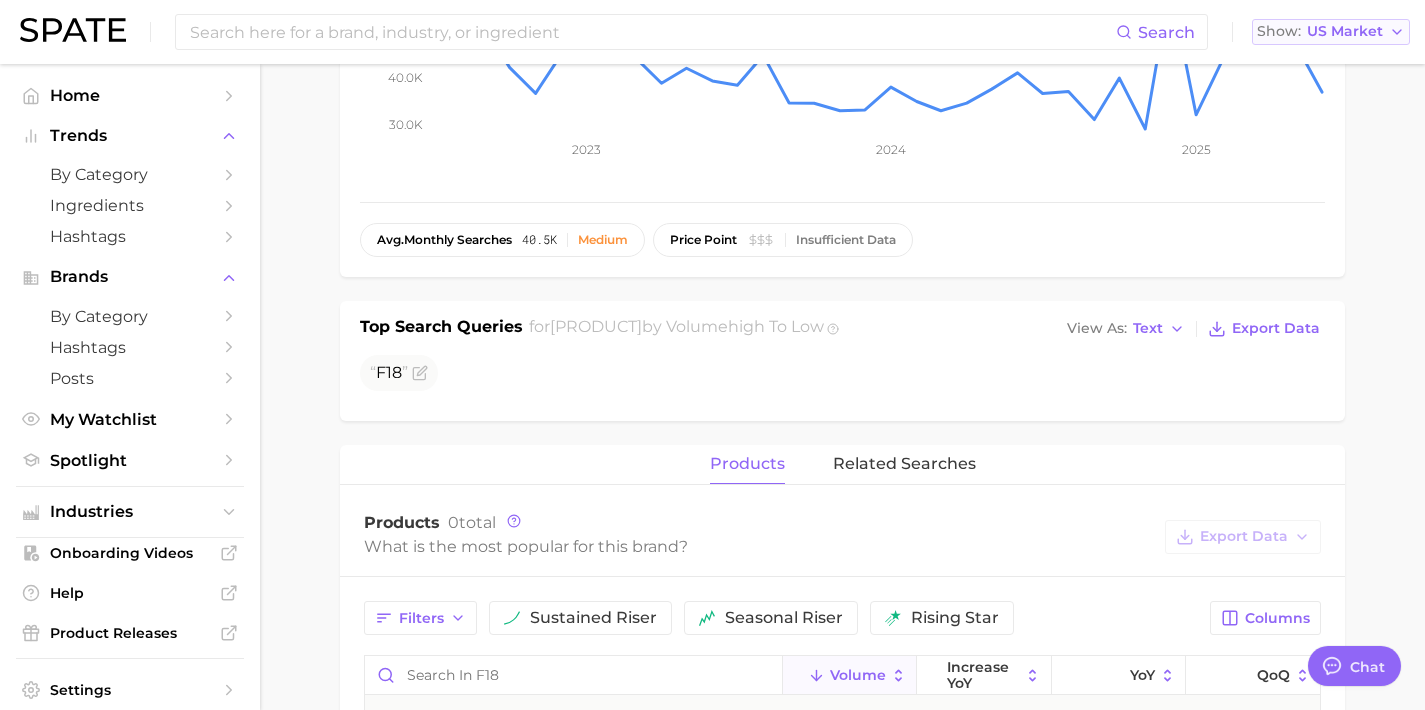 click on "Show" at bounding box center [1279, 31] 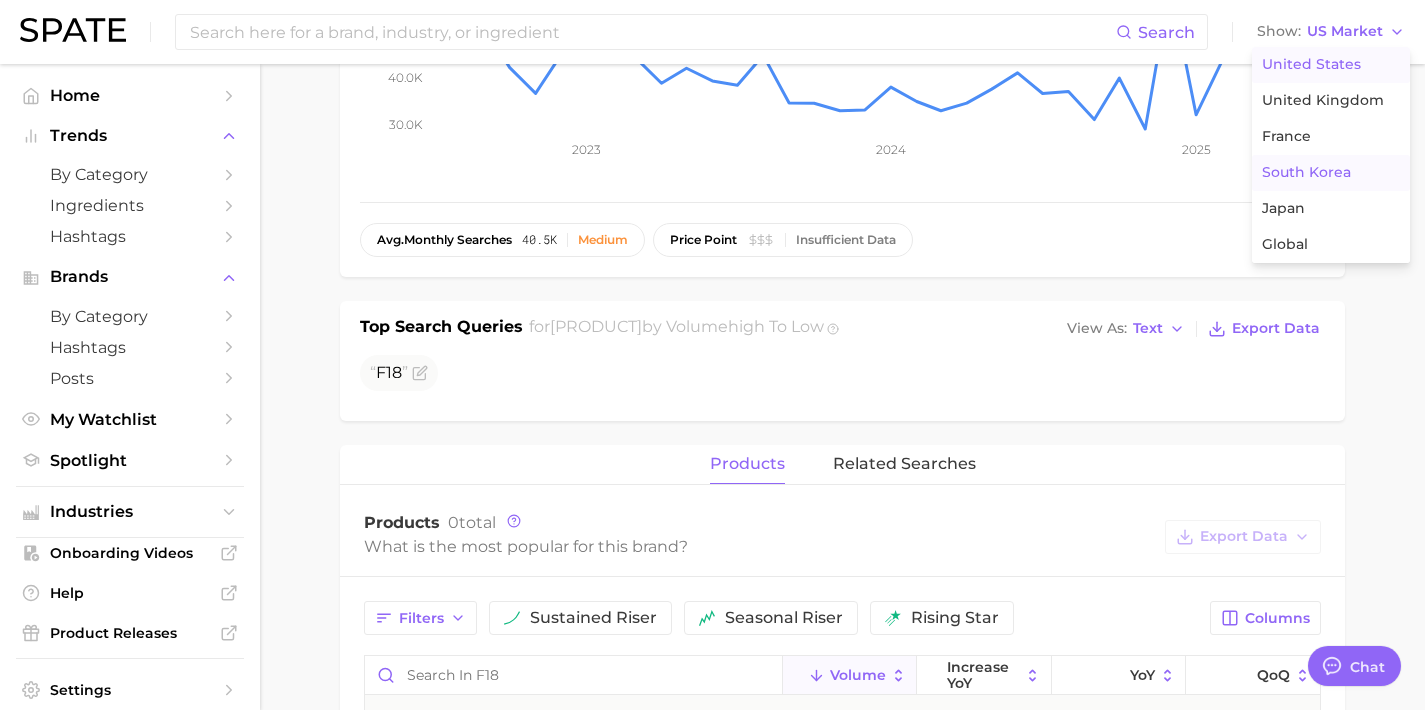 click on "South Korea" at bounding box center [1306, 172] 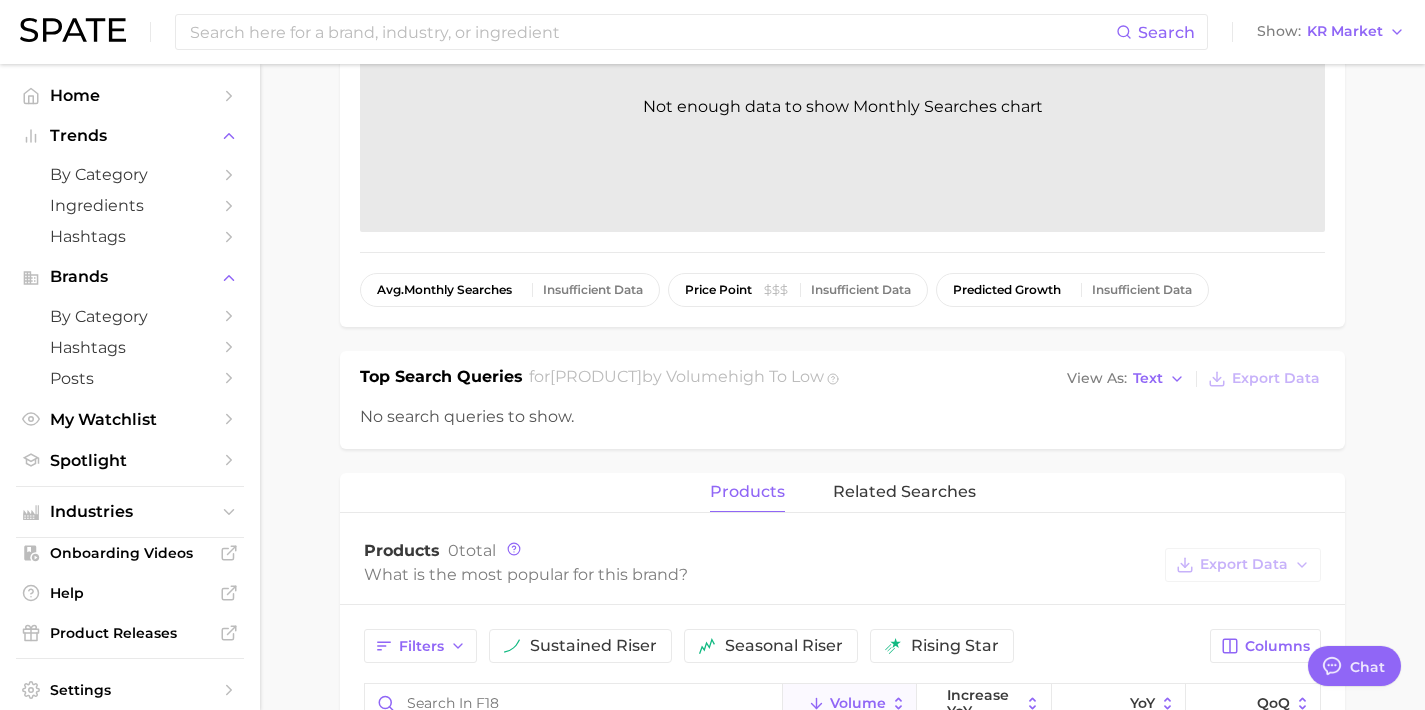 scroll, scrollTop: 0, scrollLeft: 0, axis: both 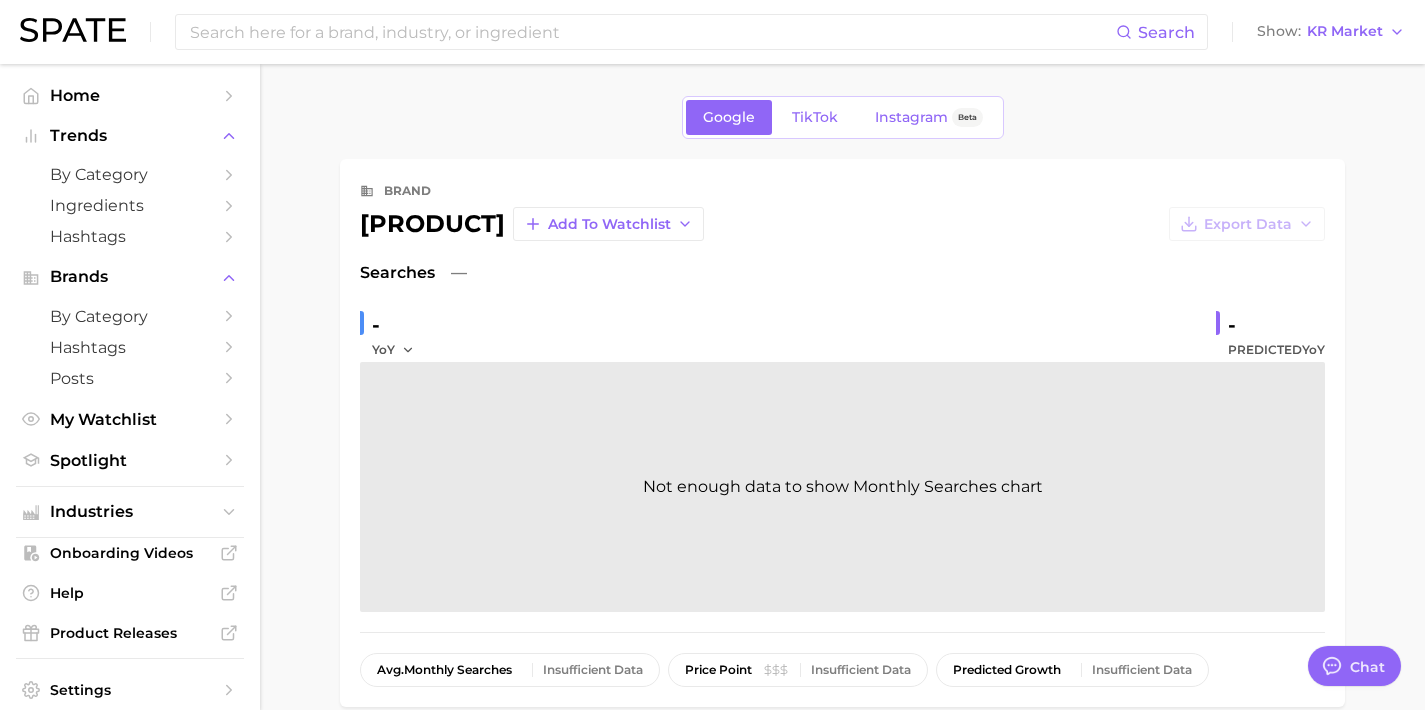 click on "Search Show KR Market" at bounding box center (712, 32) 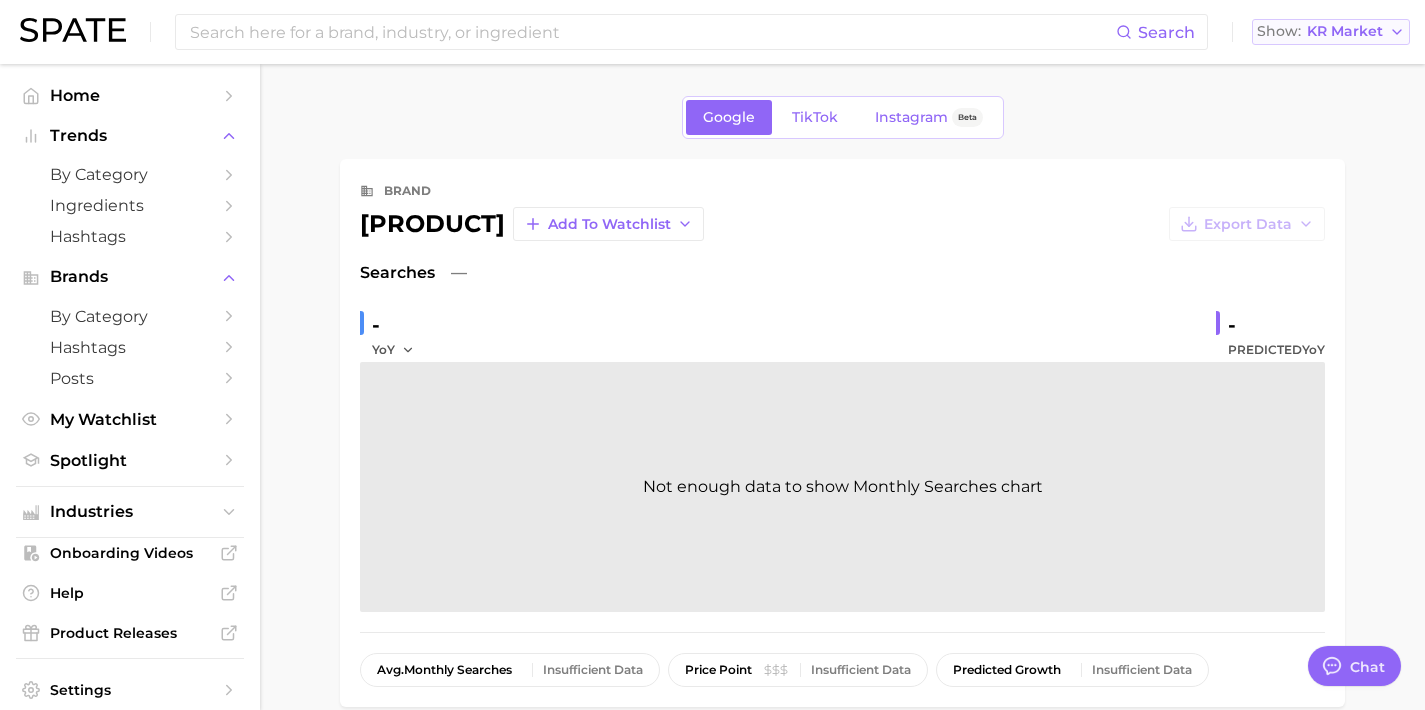 click on "KR Market" at bounding box center [1345, 31] 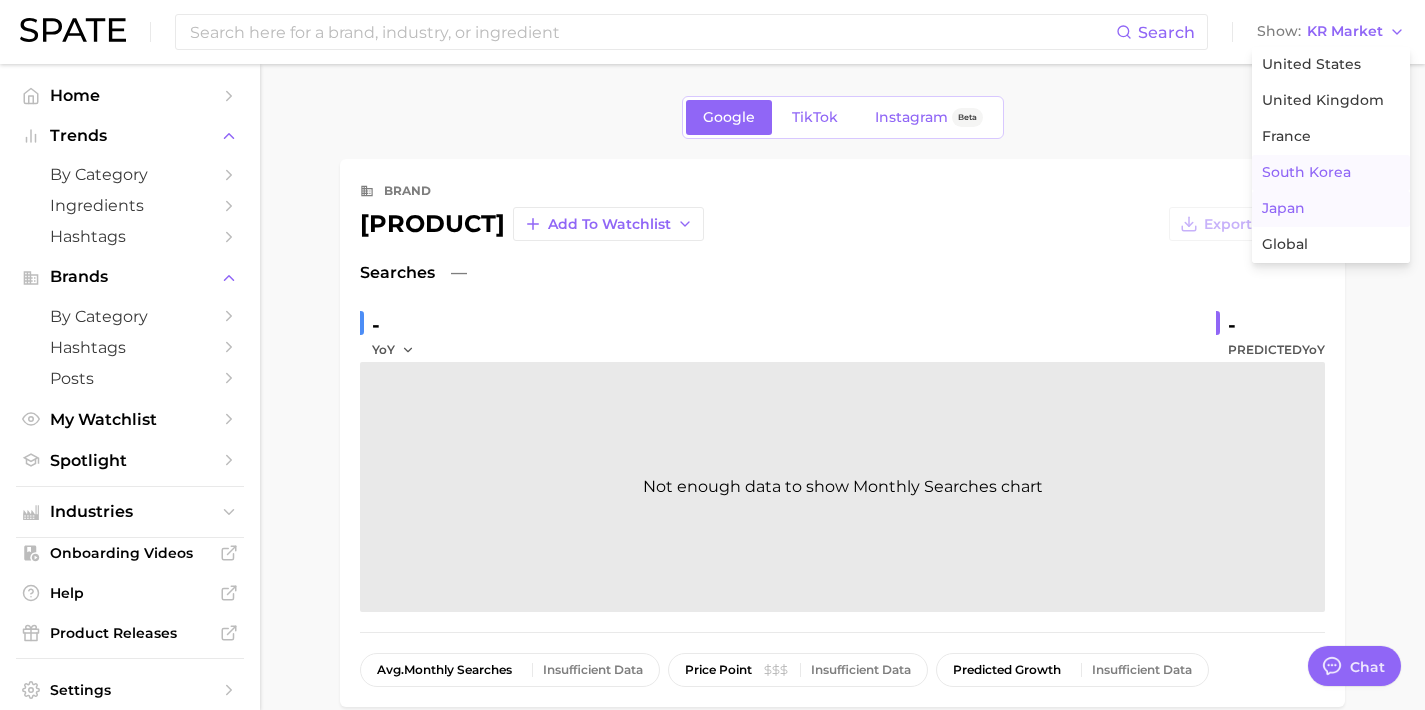 click on "Japan" at bounding box center [1331, 209] 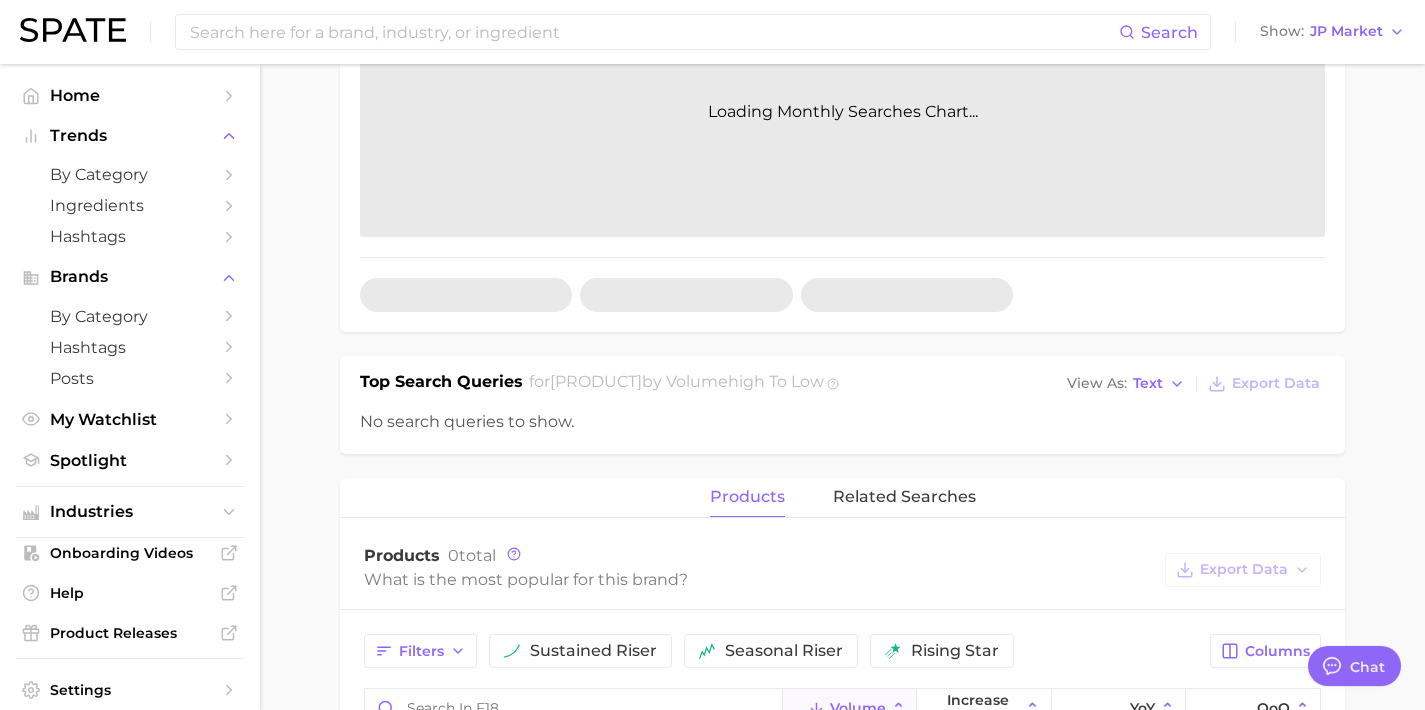 scroll, scrollTop: 0, scrollLeft: 0, axis: both 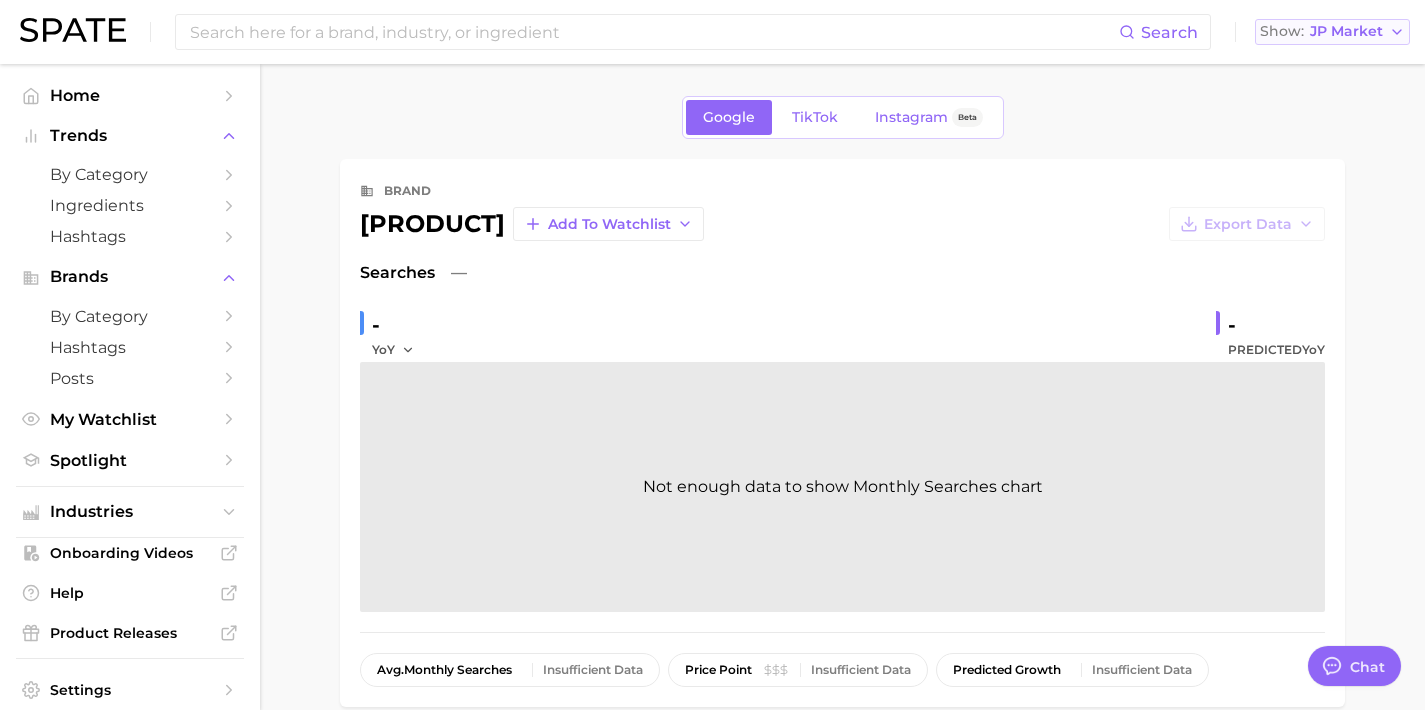 click on "Show JP Market" at bounding box center [1332, 32] 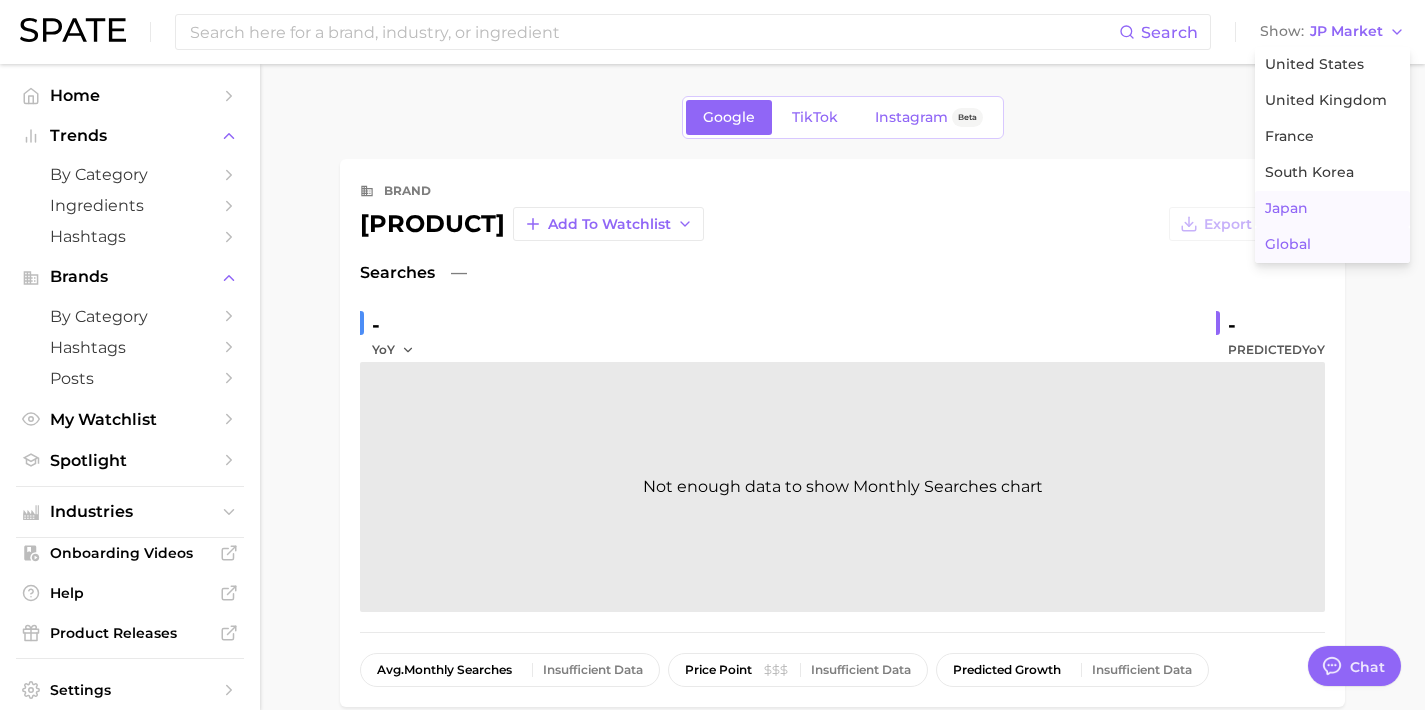 click on "Global" at bounding box center [1332, 245] 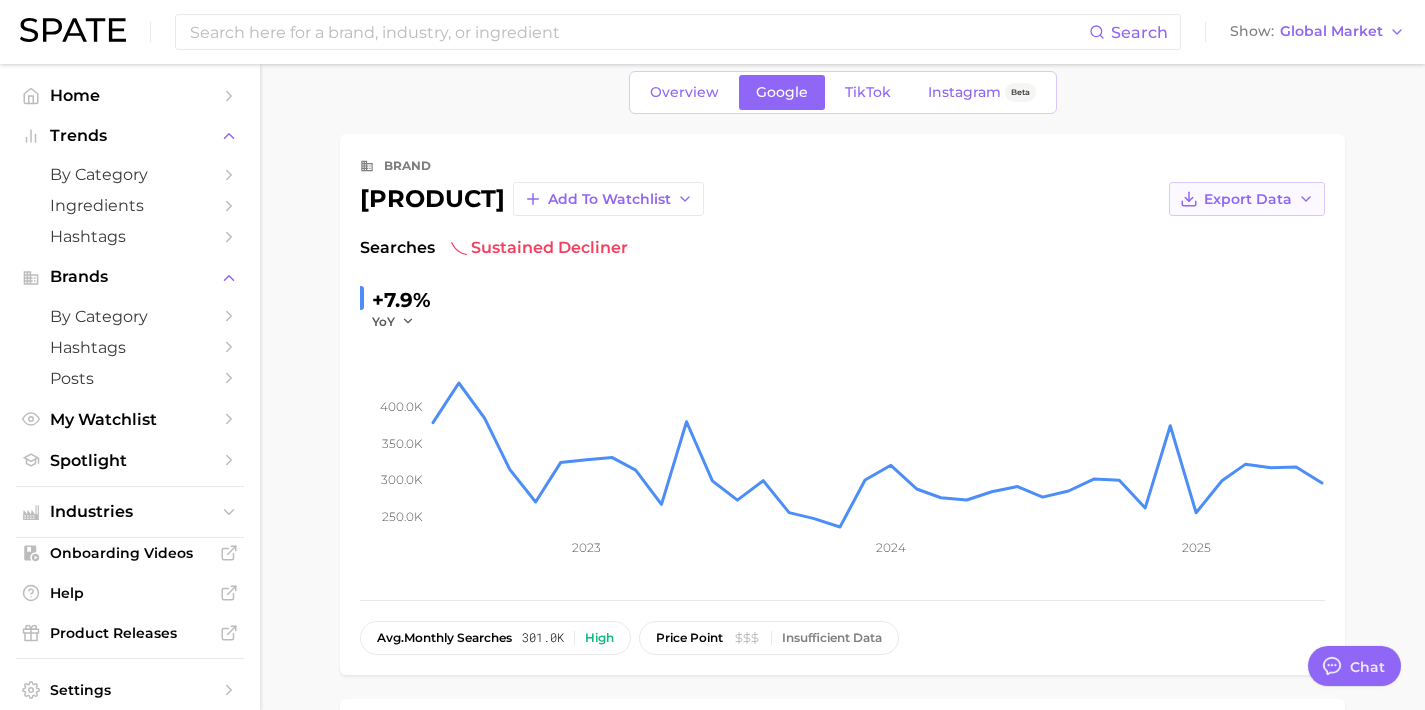 scroll, scrollTop: 0, scrollLeft: 0, axis: both 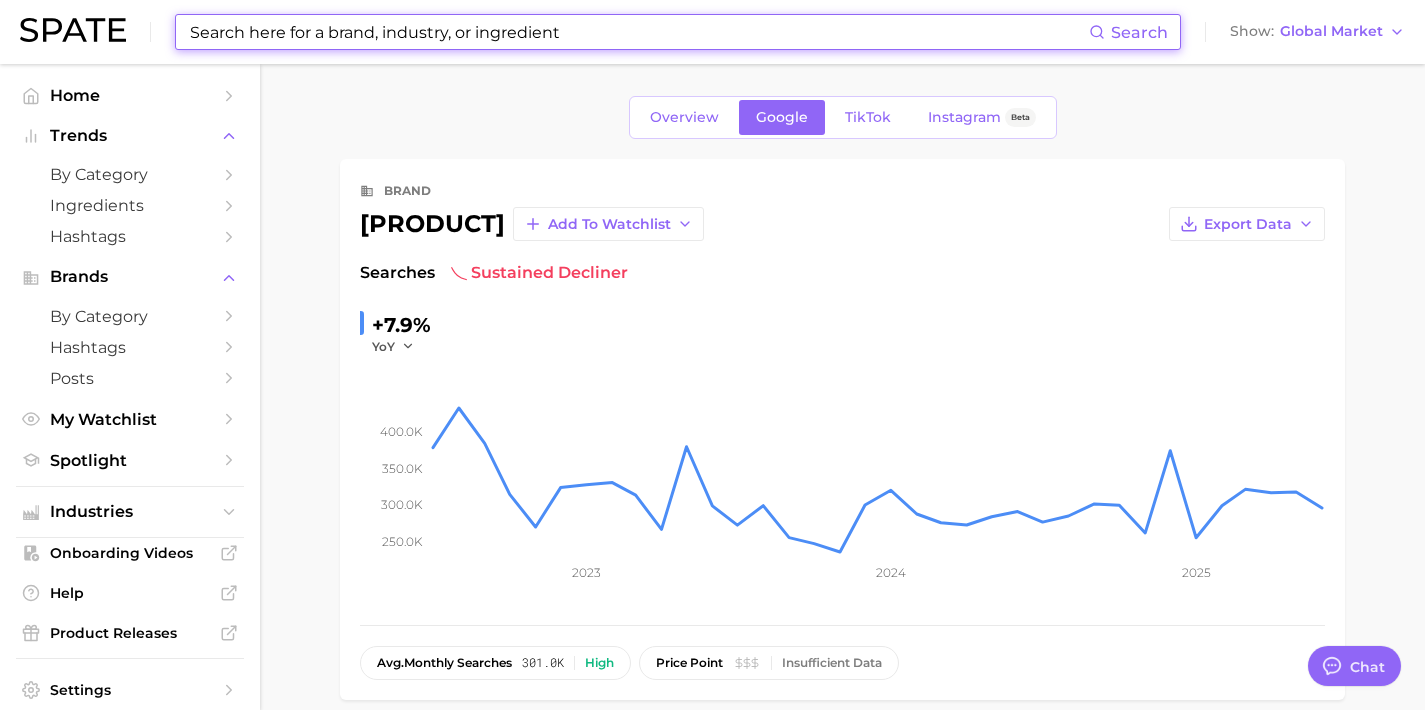 click at bounding box center [638, 32] 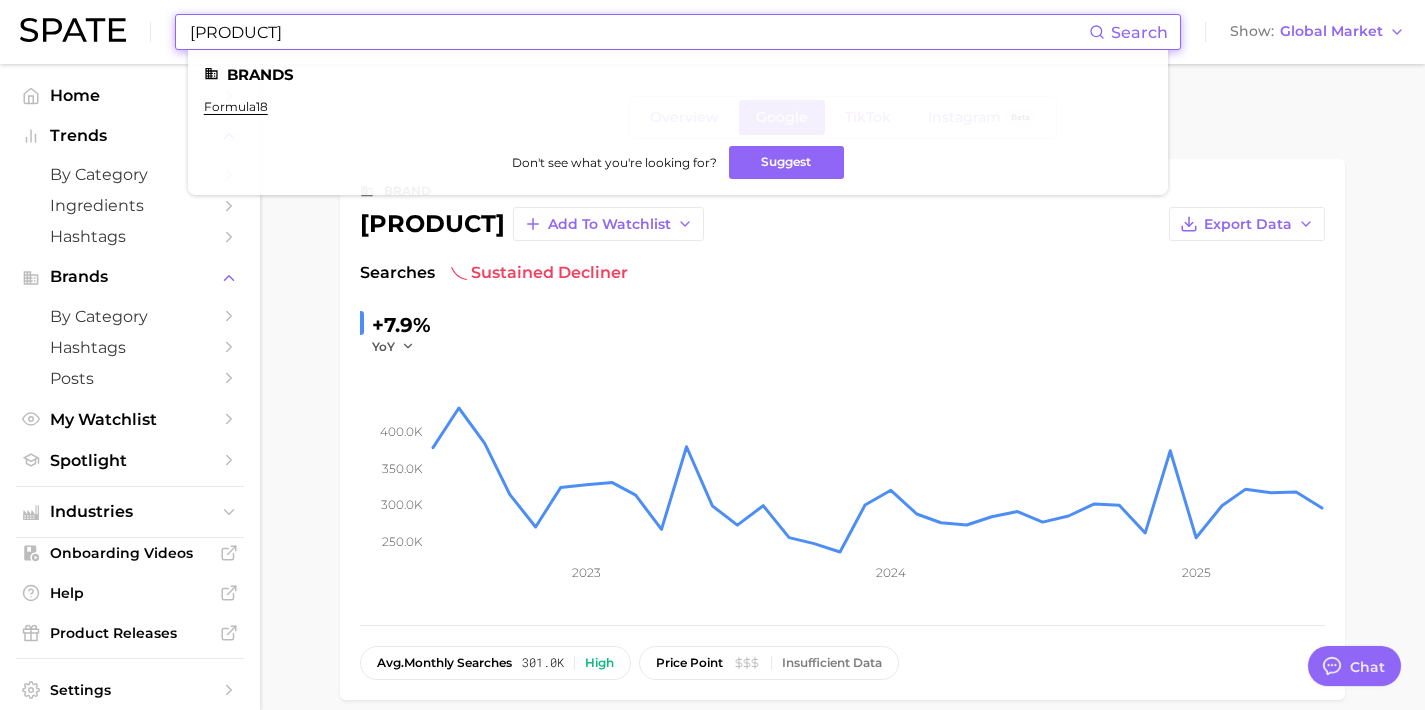 type on "[PRODUCT]" 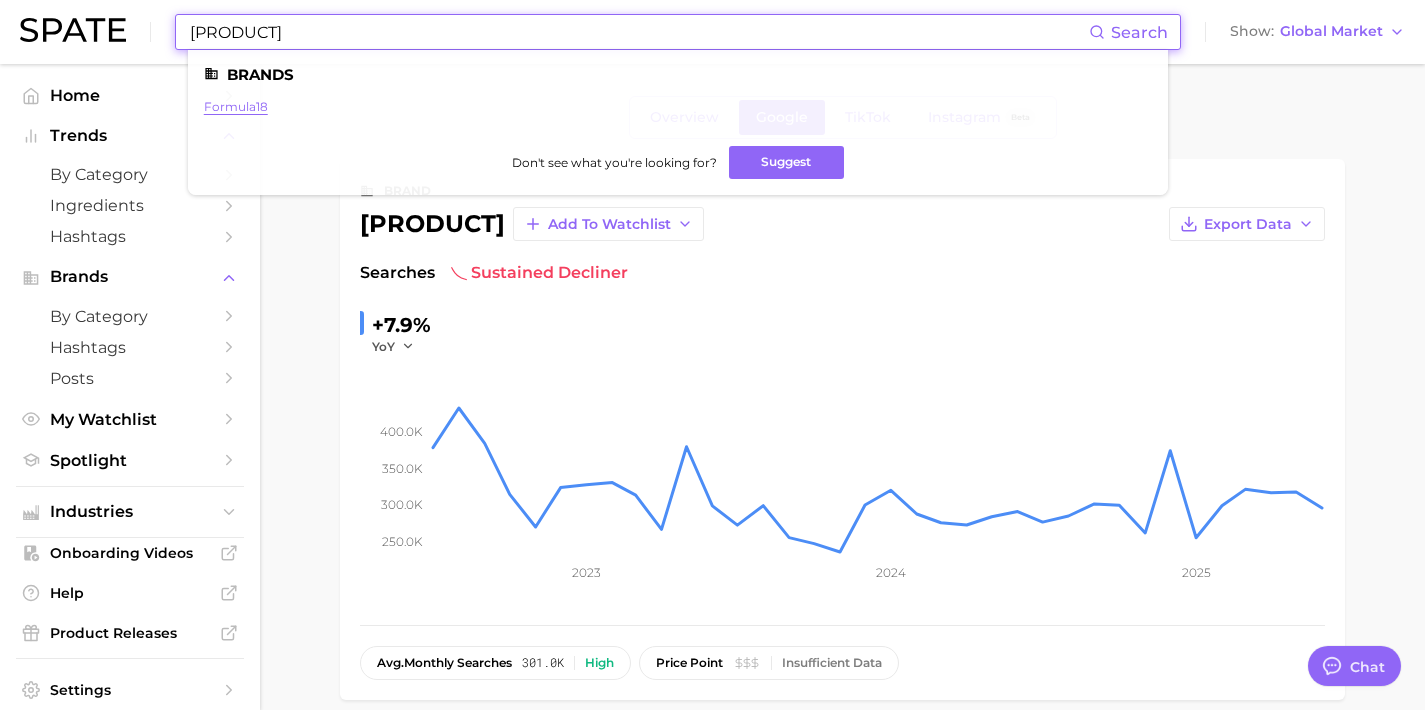 click on "formula18" at bounding box center [236, 106] 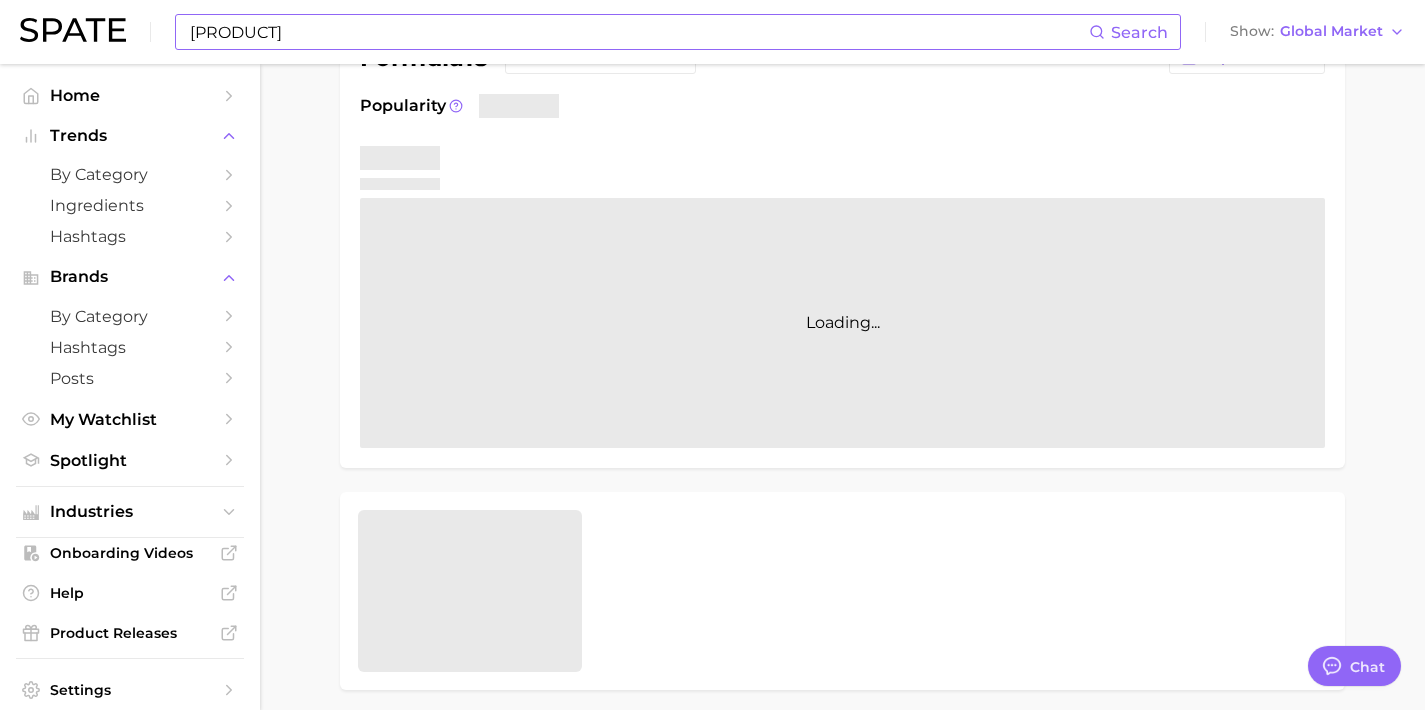 scroll, scrollTop: 0, scrollLeft: 0, axis: both 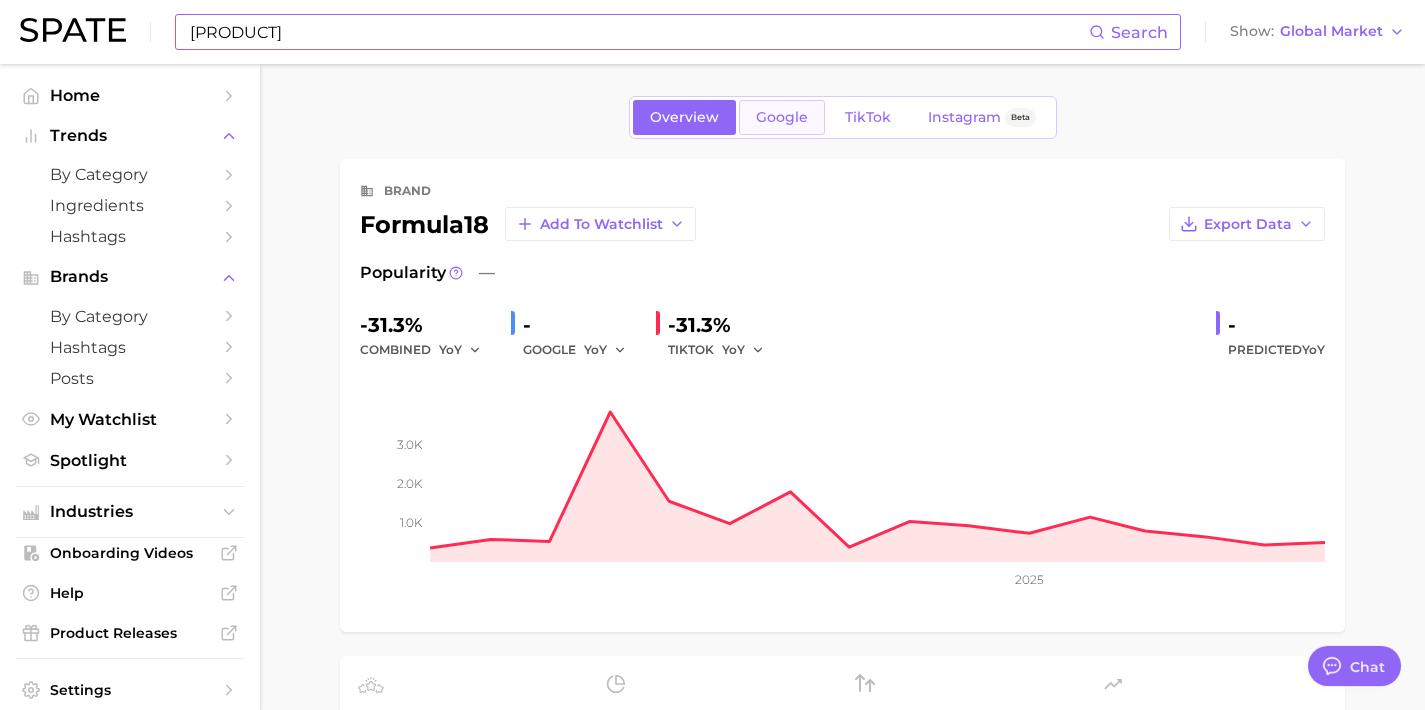 click on "Google" at bounding box center [782, 117] 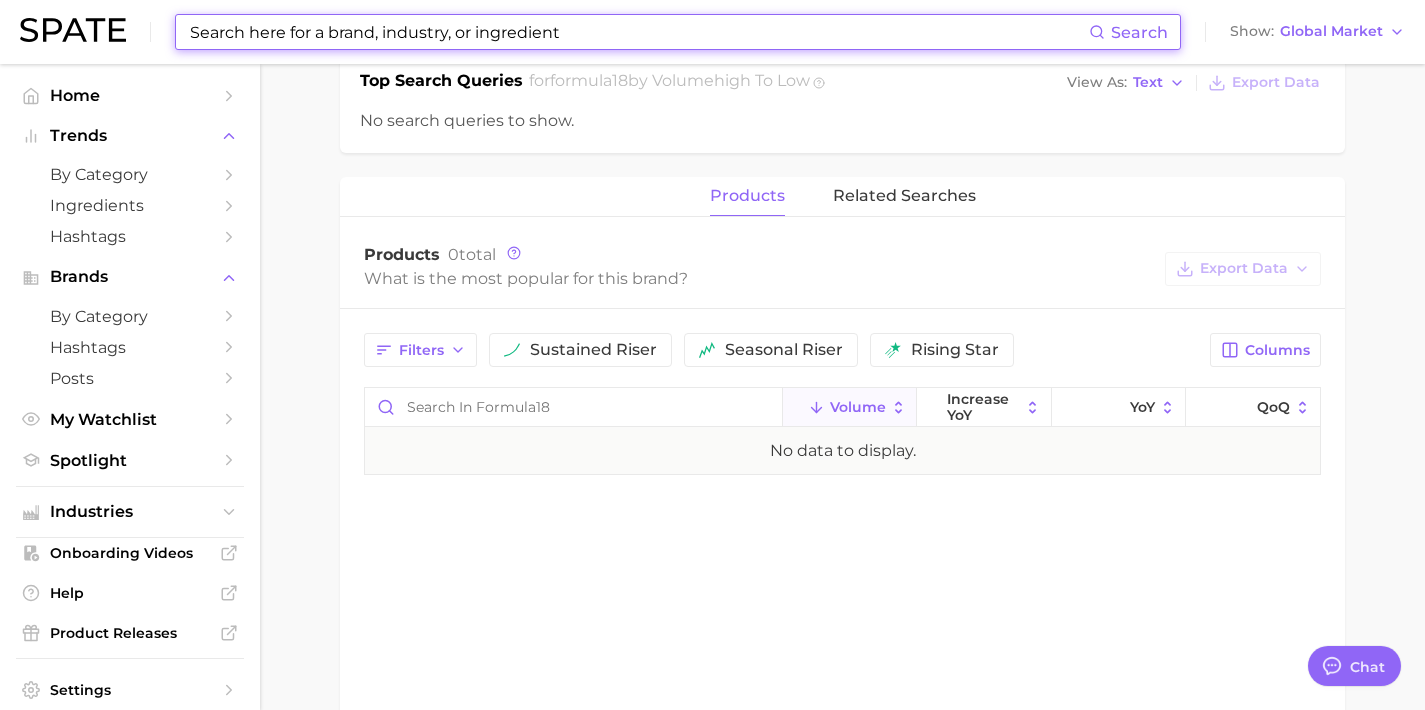 scroll, scrollTop: 0, scrollLeft: 0, axis: both 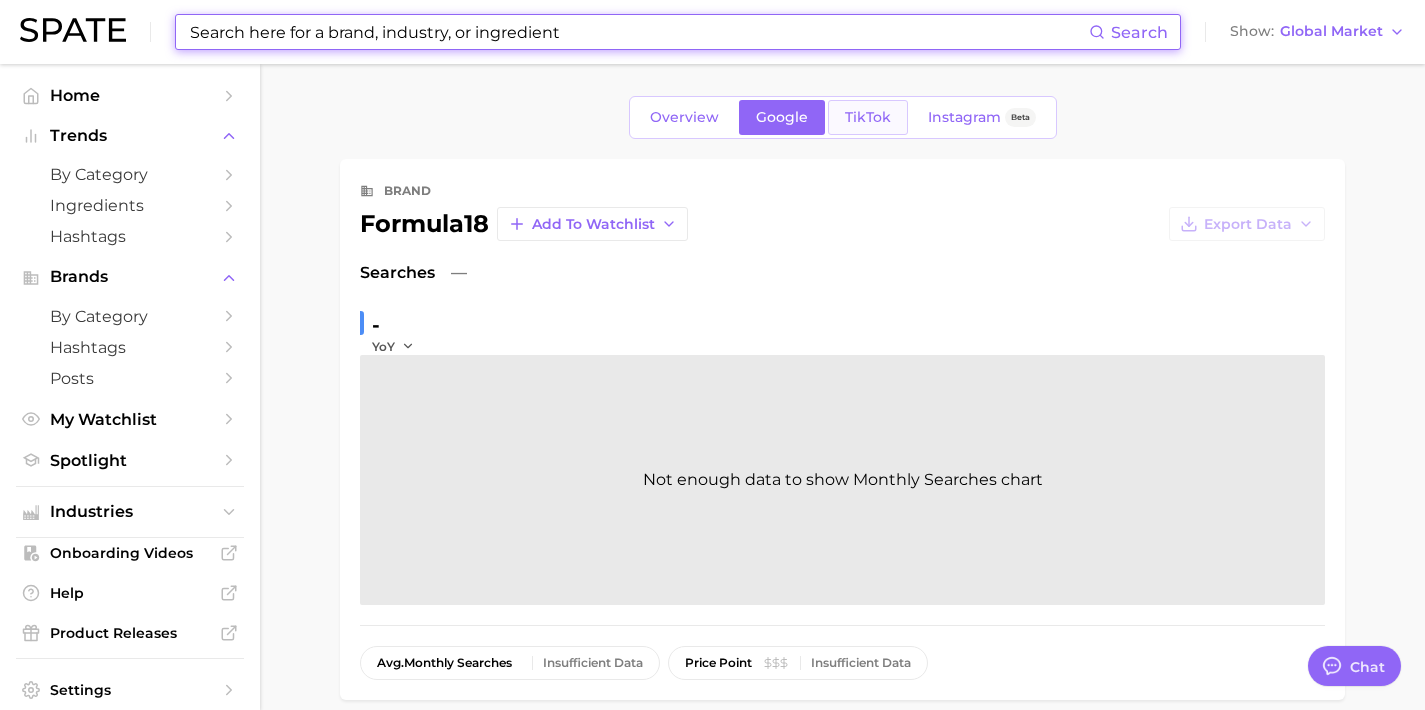click on "TikTok" at bounding box center [868, 117] 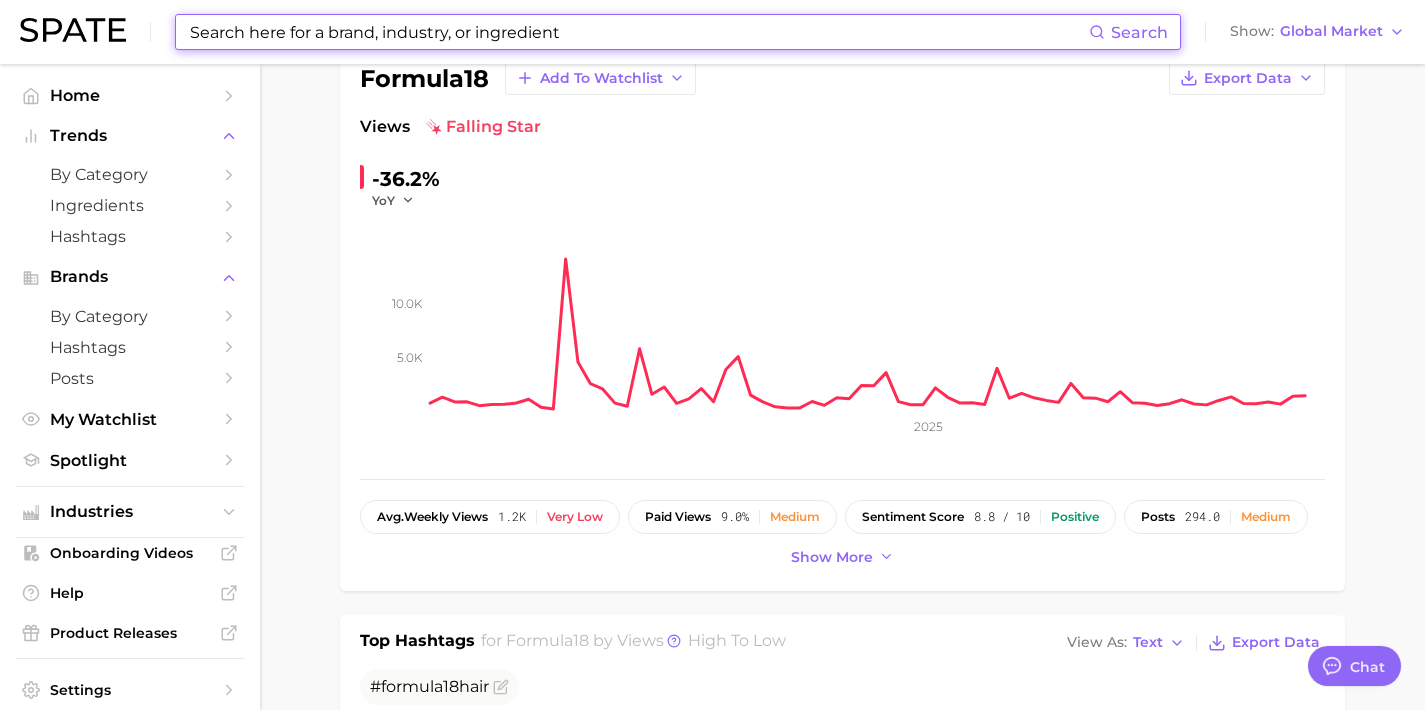 scroll, scrollTop: 0, scrollLeft: 0, axis: both 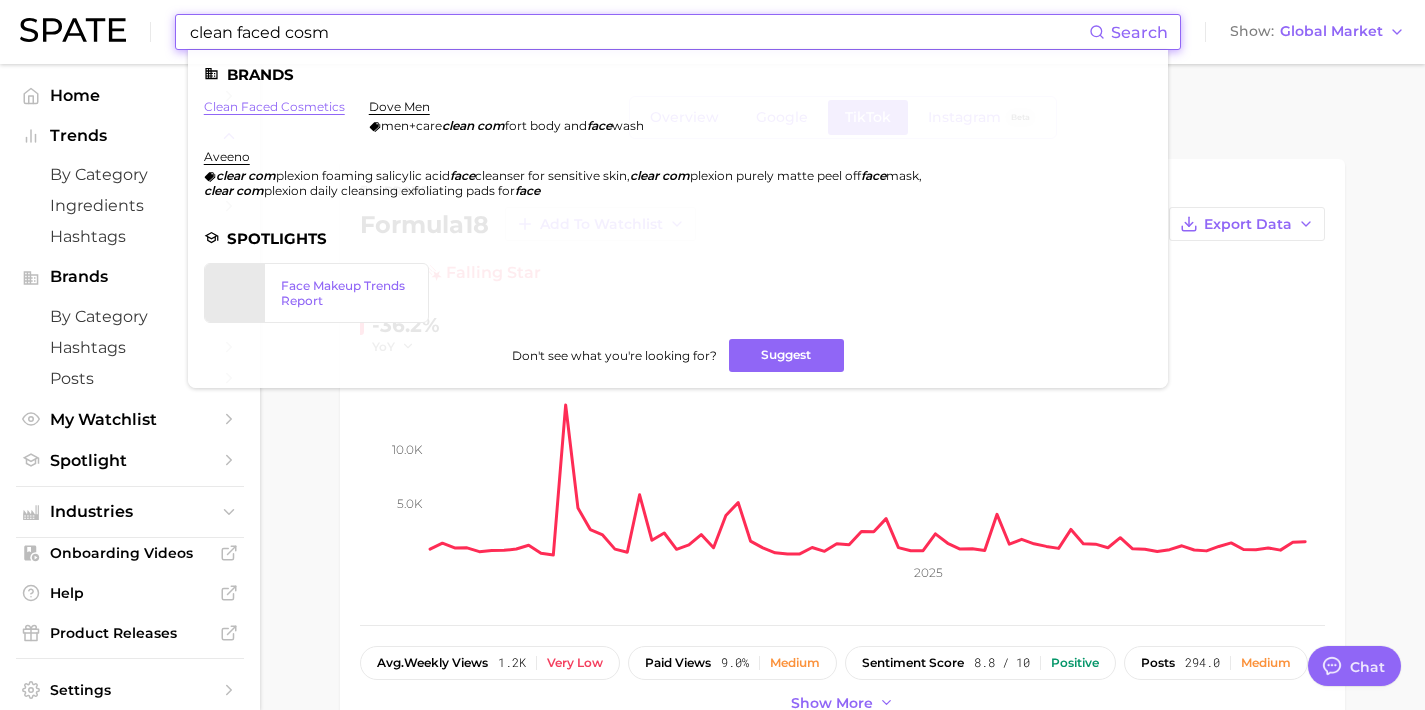 type on "clean faced cosm" 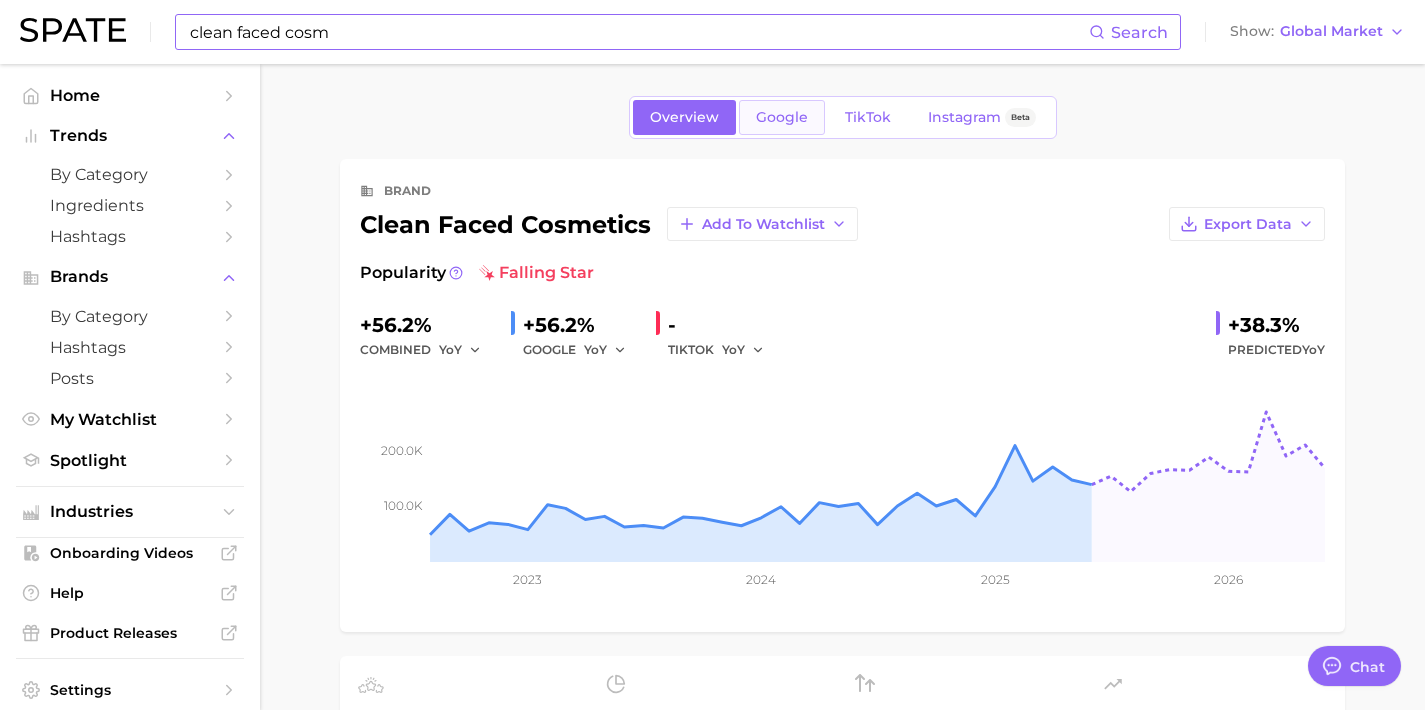 click on "Google" at bounding box center (782, 117) 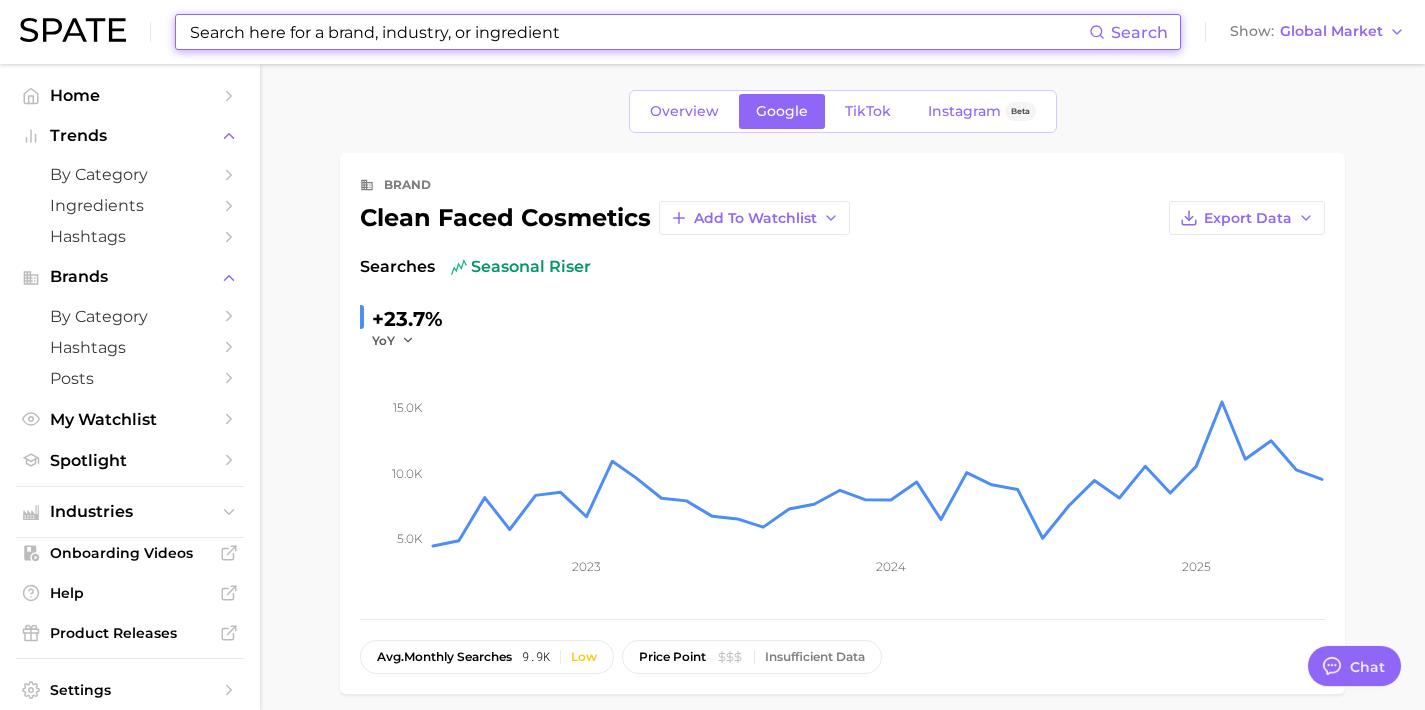 scroll, scrollTop: 0, scrollLeft: 0, axis: both 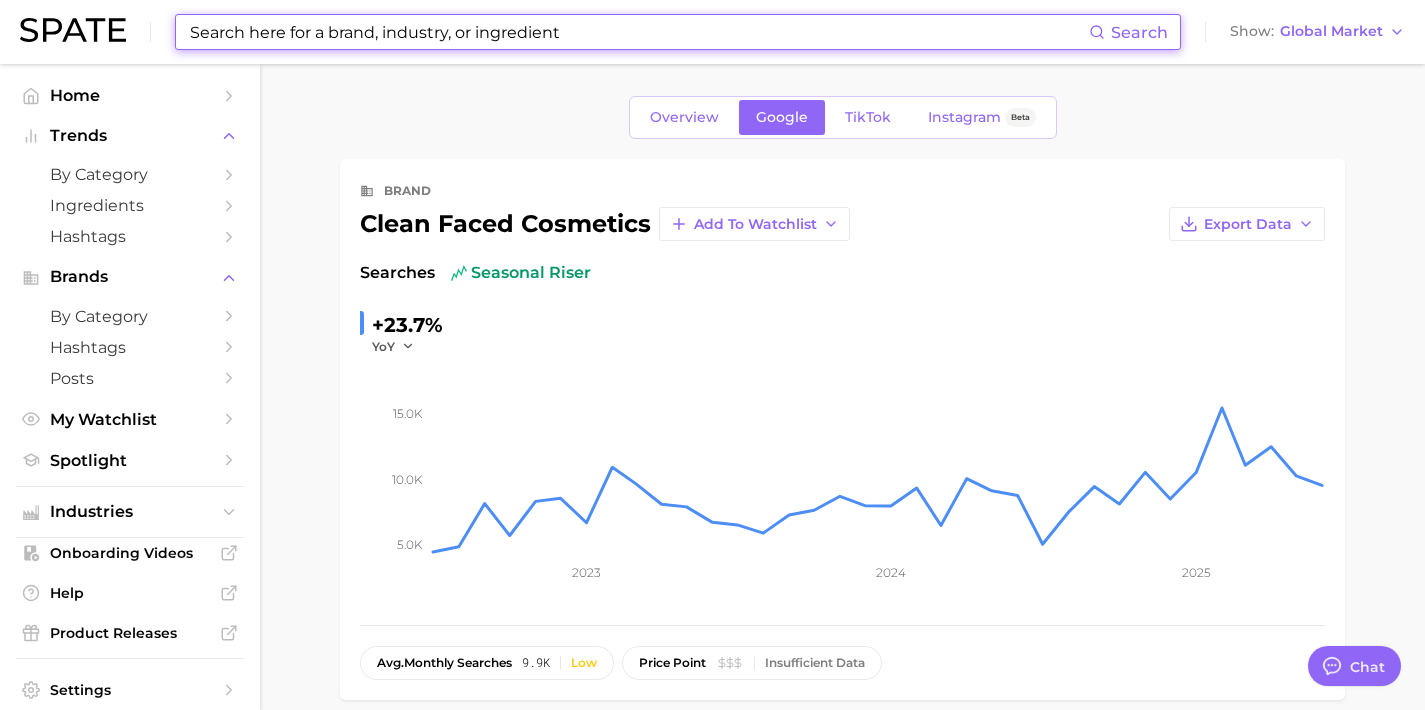click at bounding box center [638, 32] 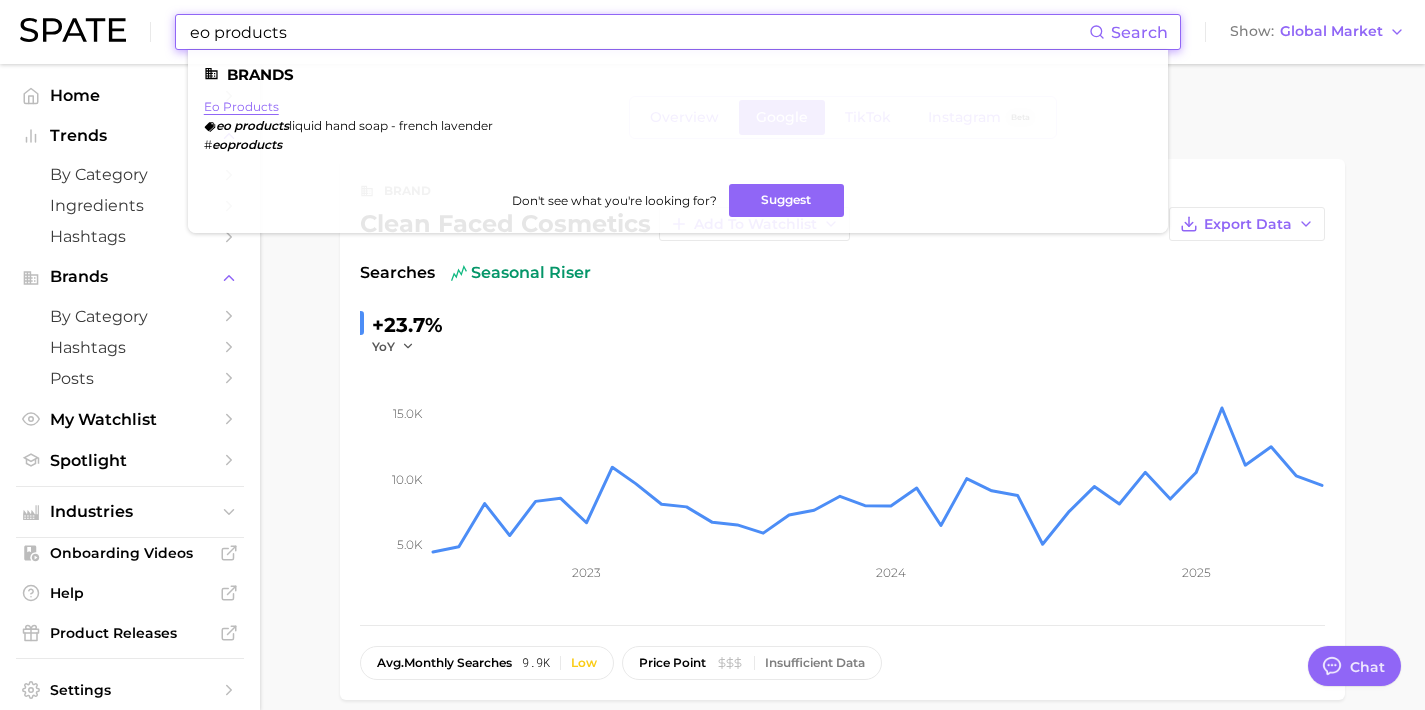 type on "eo products" 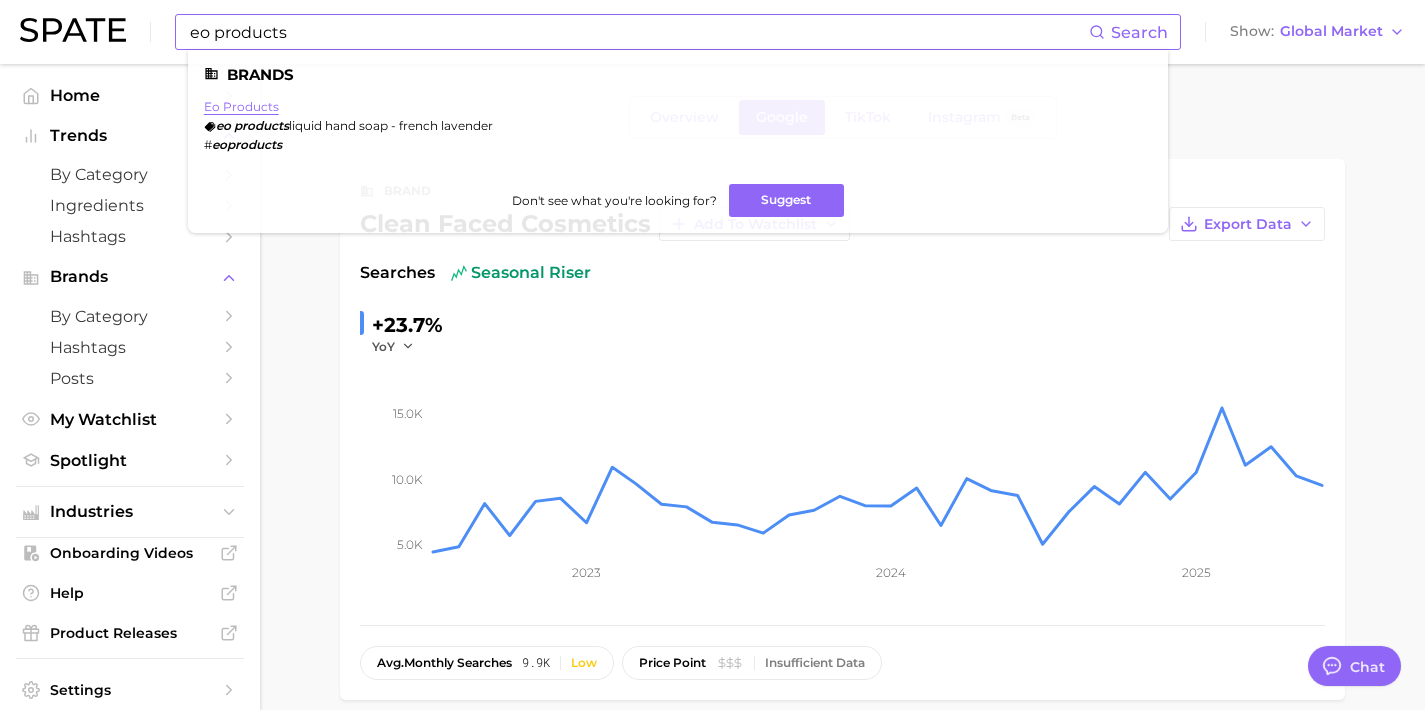 click on "eo products" at bounding box center [241, 106] 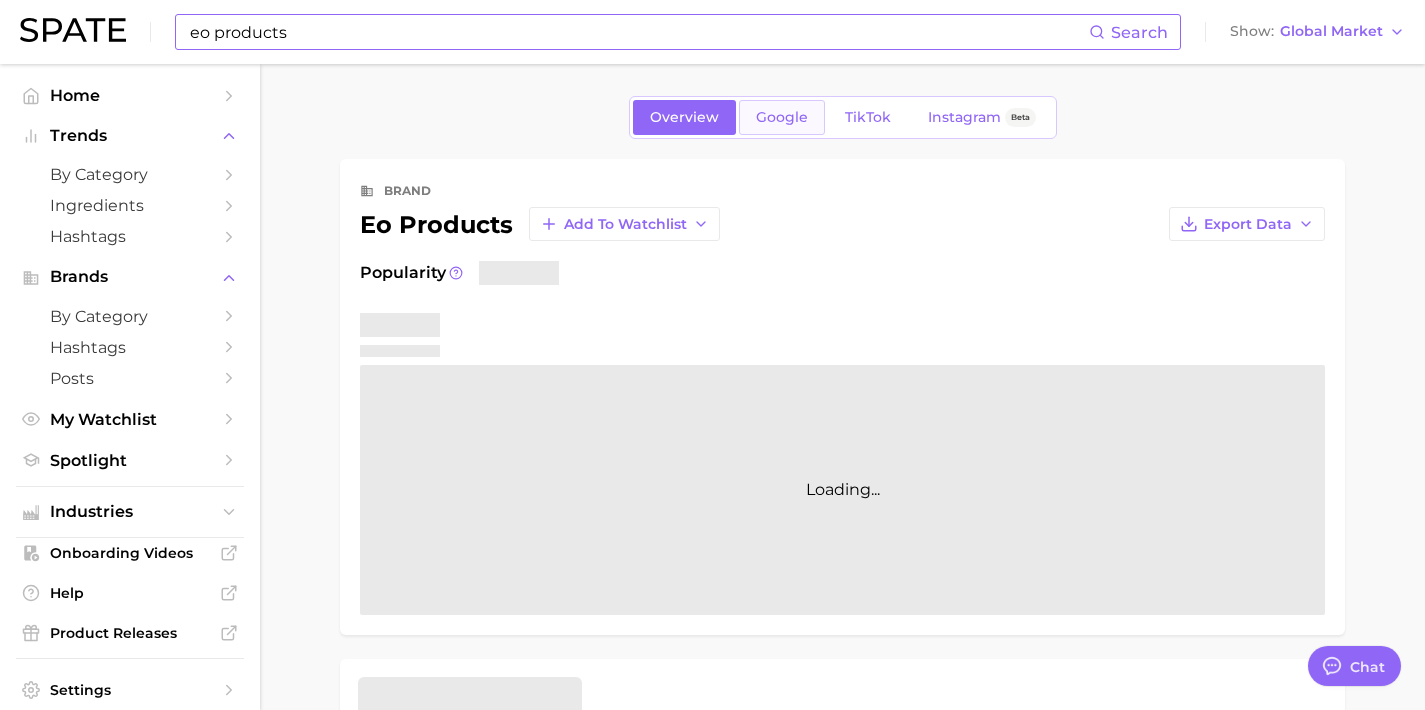 click on "Google" at bounding box center [782, 117] 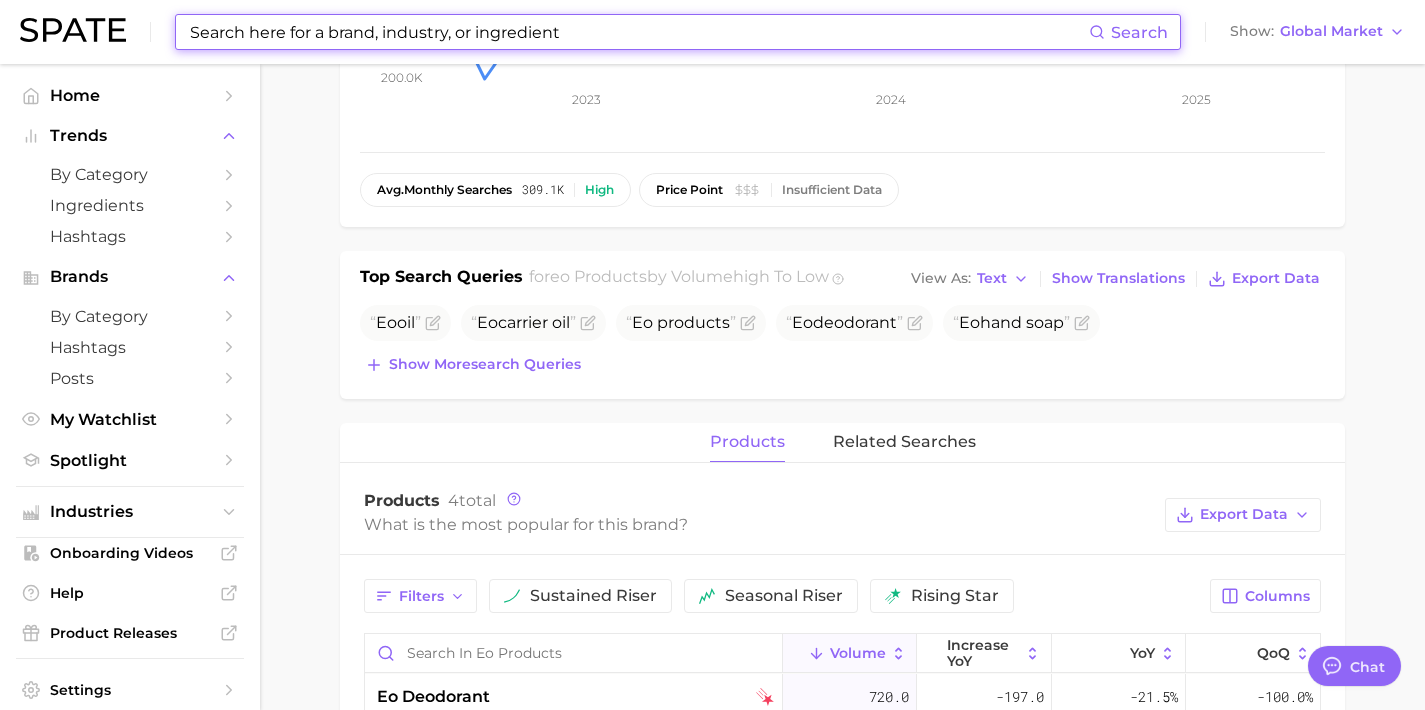 scroll, scrollTop: 439, scrollLeft: 0, axis: vertical 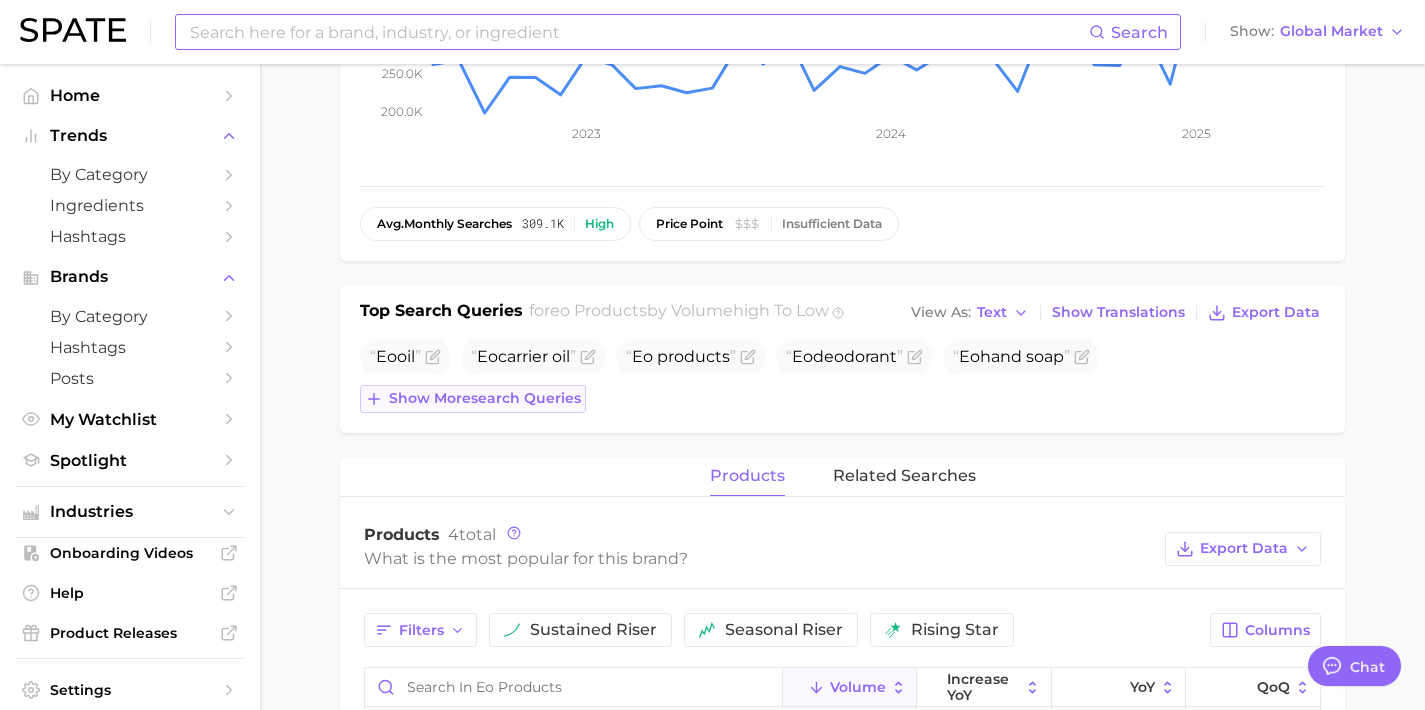 click on "Show more  search queries" at bounding box center (485, 398) 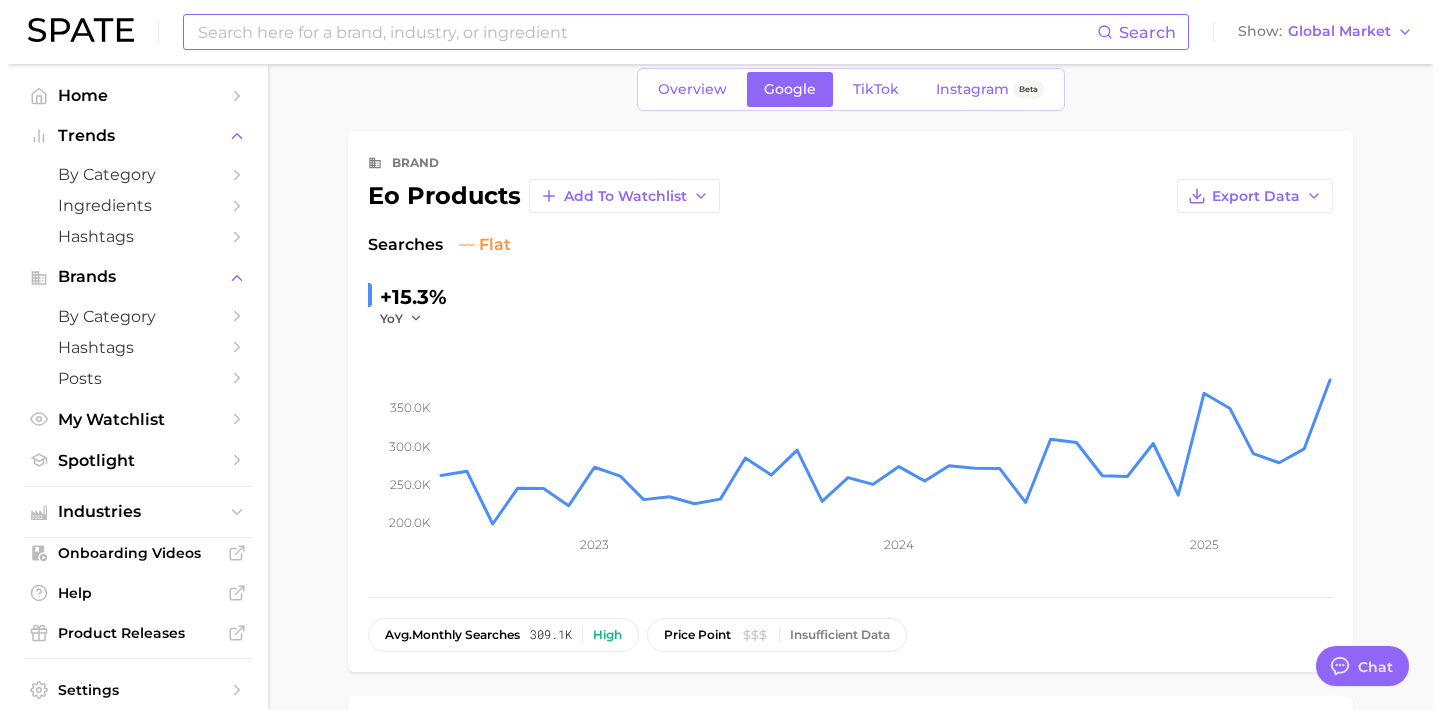 scroll, scrollTop: 0, scrollLeft: 0, axis: both 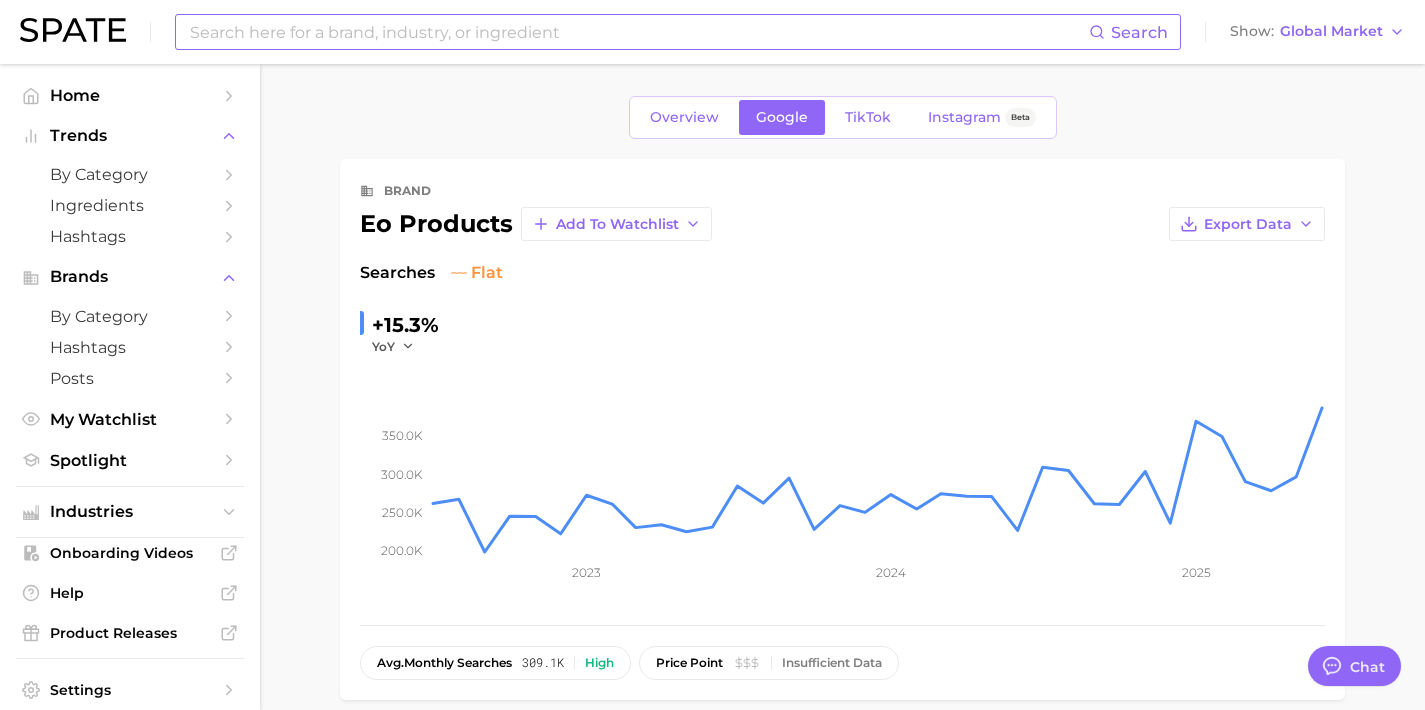 click at bounding box center (638, 32) 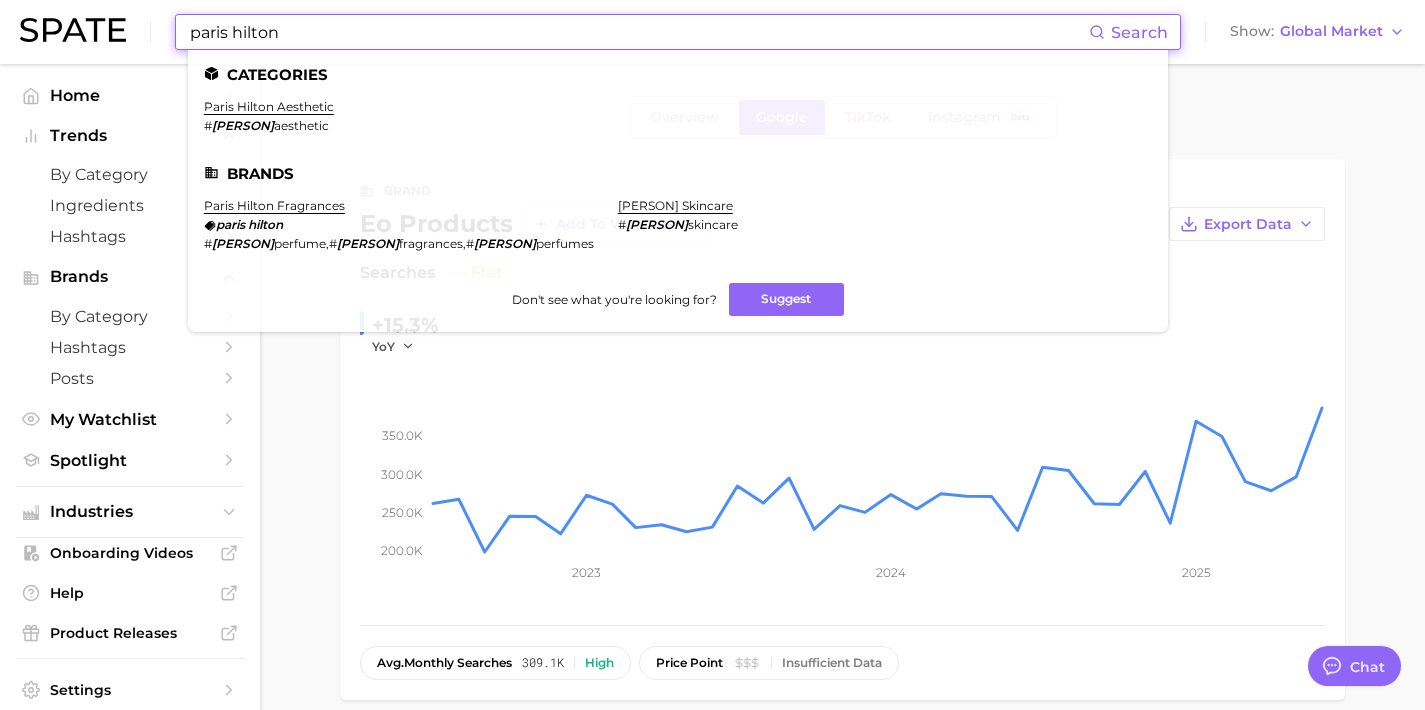 type on "paris hilton" 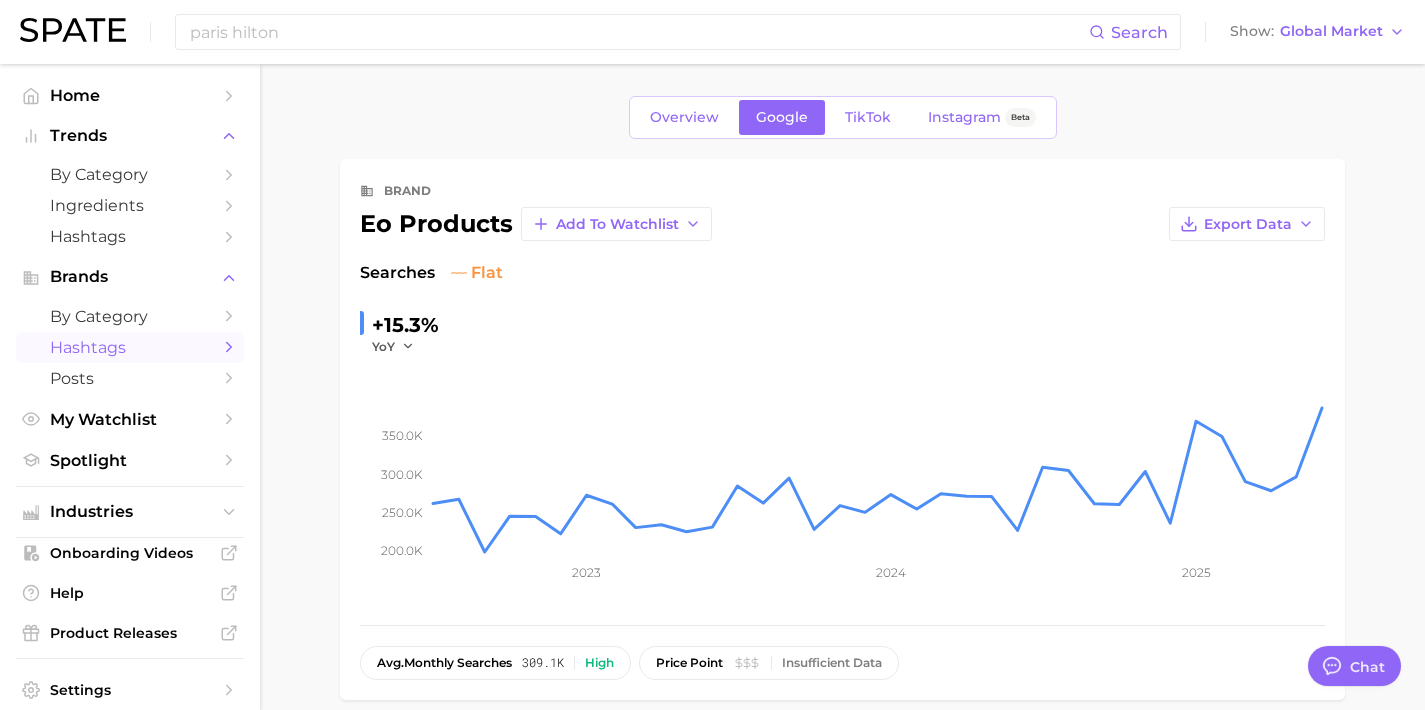 click on "Hashtags" at bounding box center (130, 347) 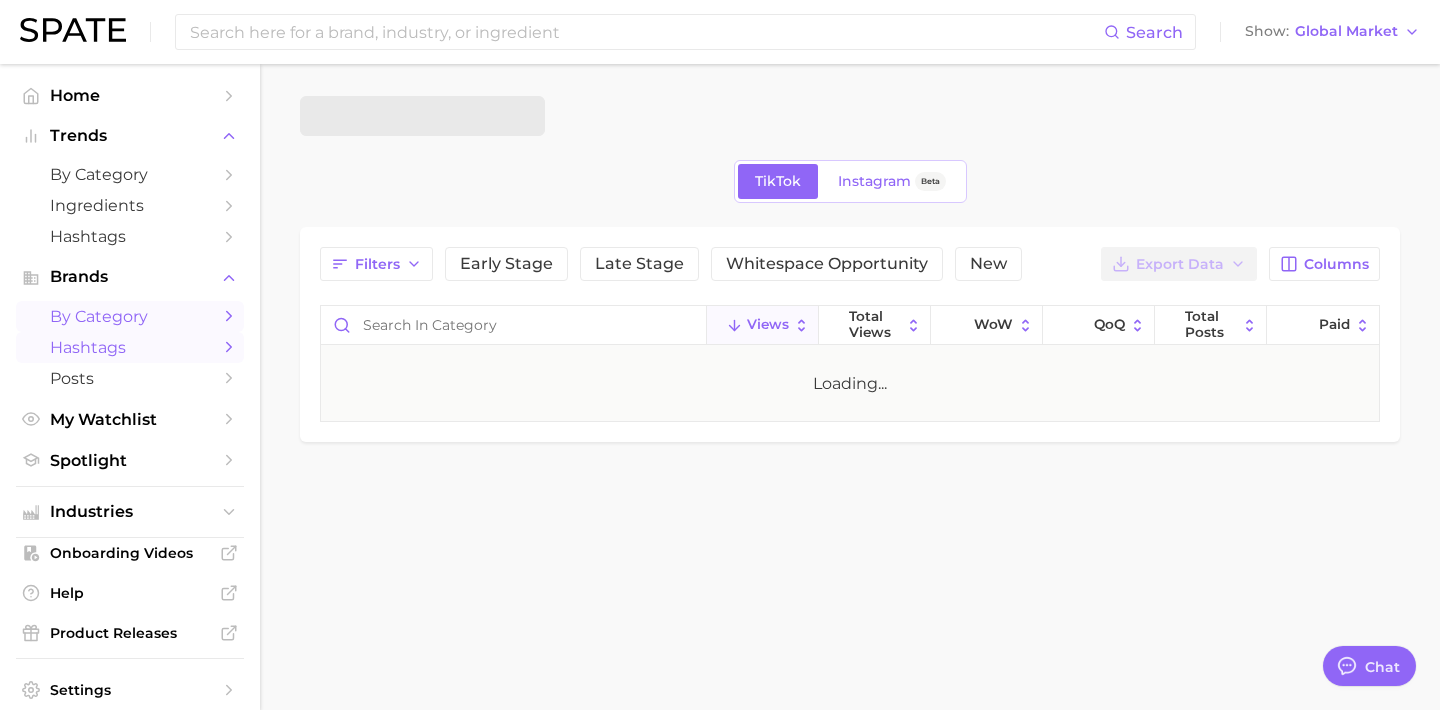 click on "by Category" at bounding box center [130, 316] 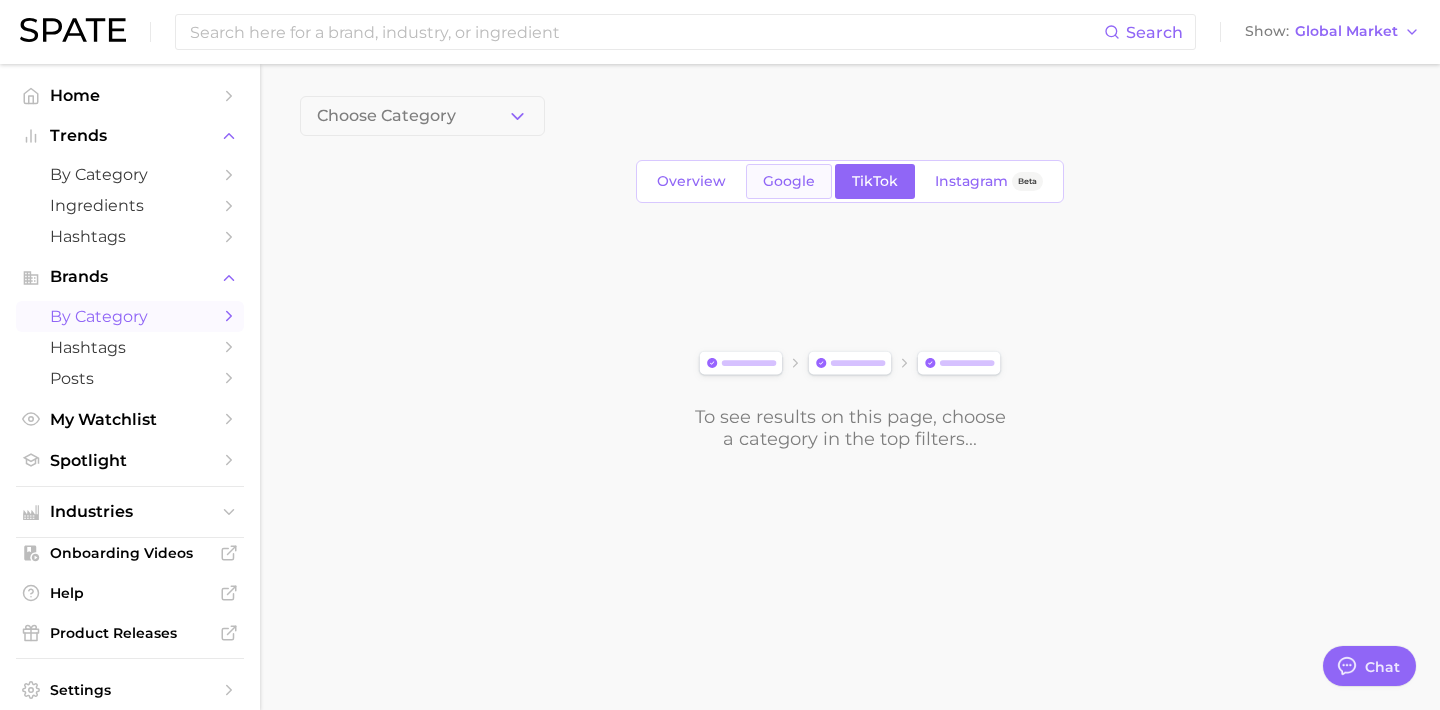 click on "Google" at bounding box center [789, 181] 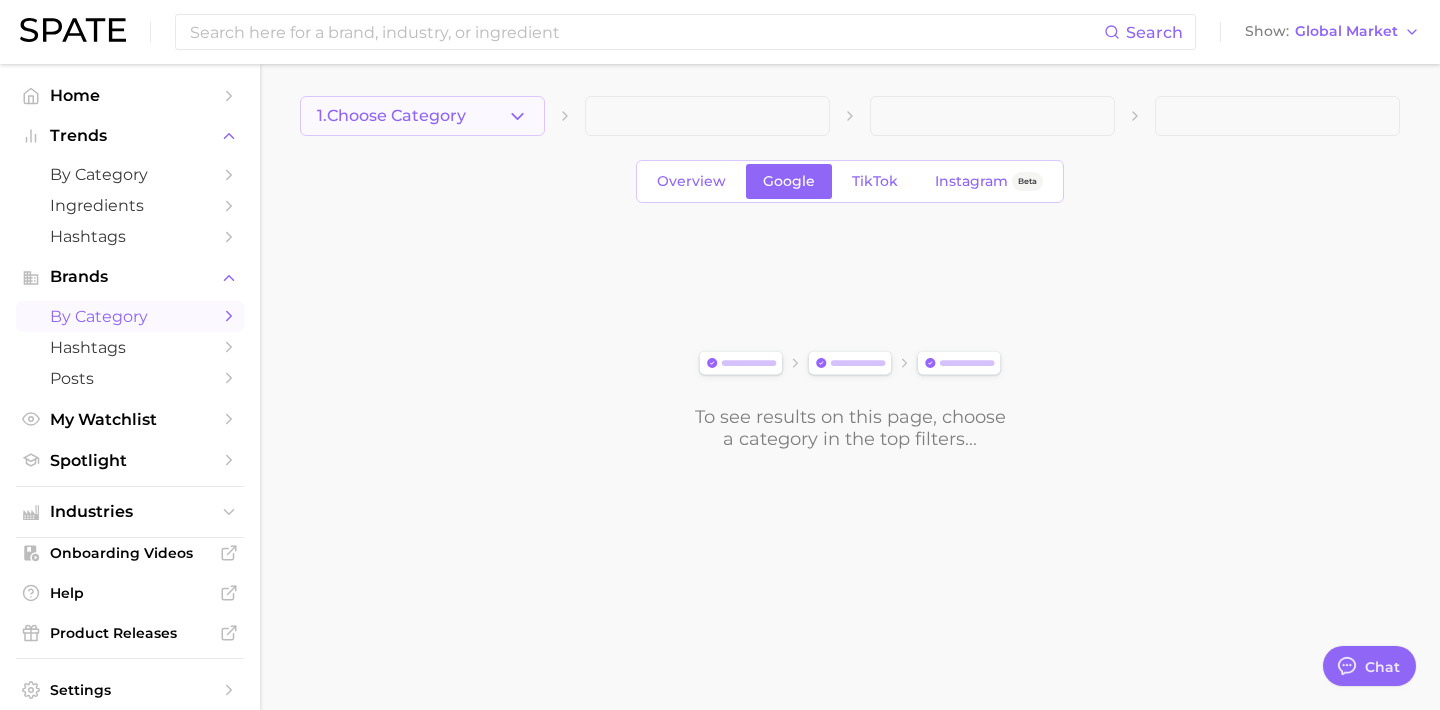 click on "1.  Choose Category" at bounding box center [391, 116] 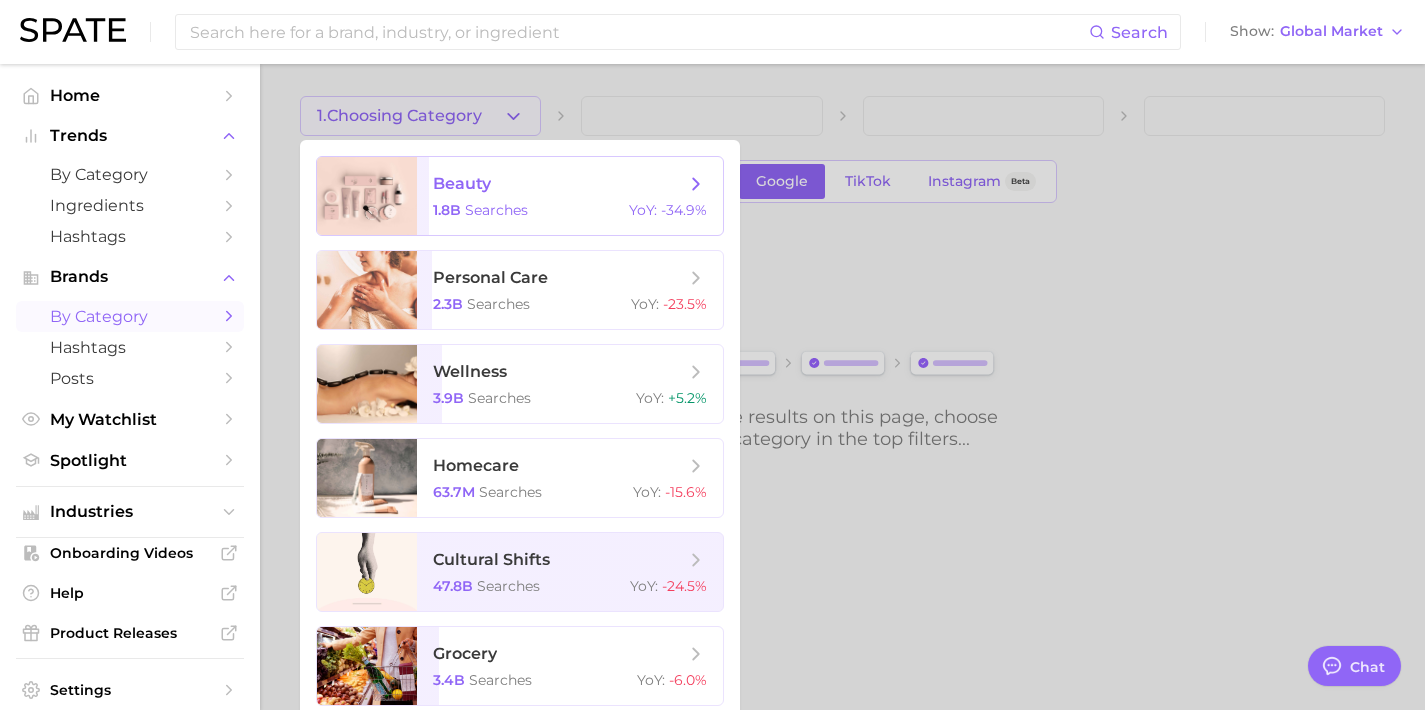 click on "beauty" at bounding box center [462, 183] 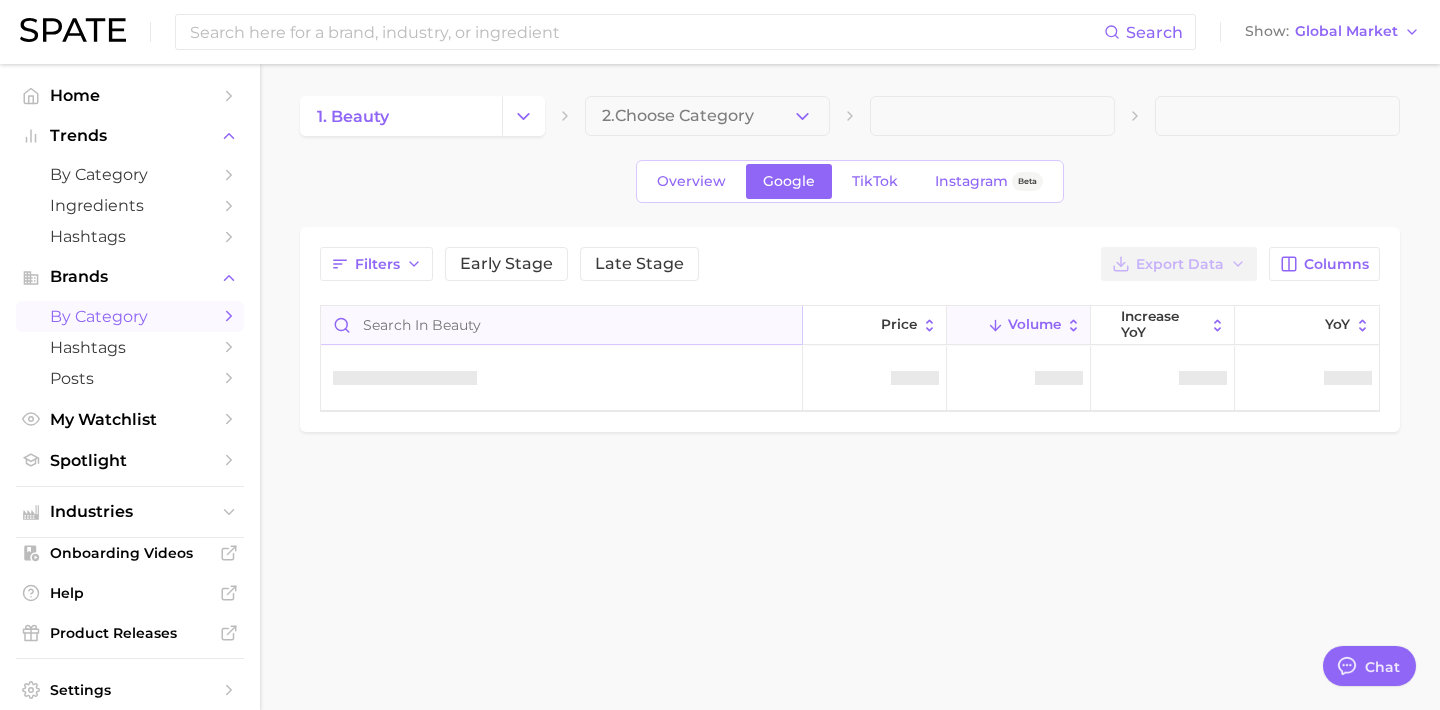 click at bounding box center [561, 325] 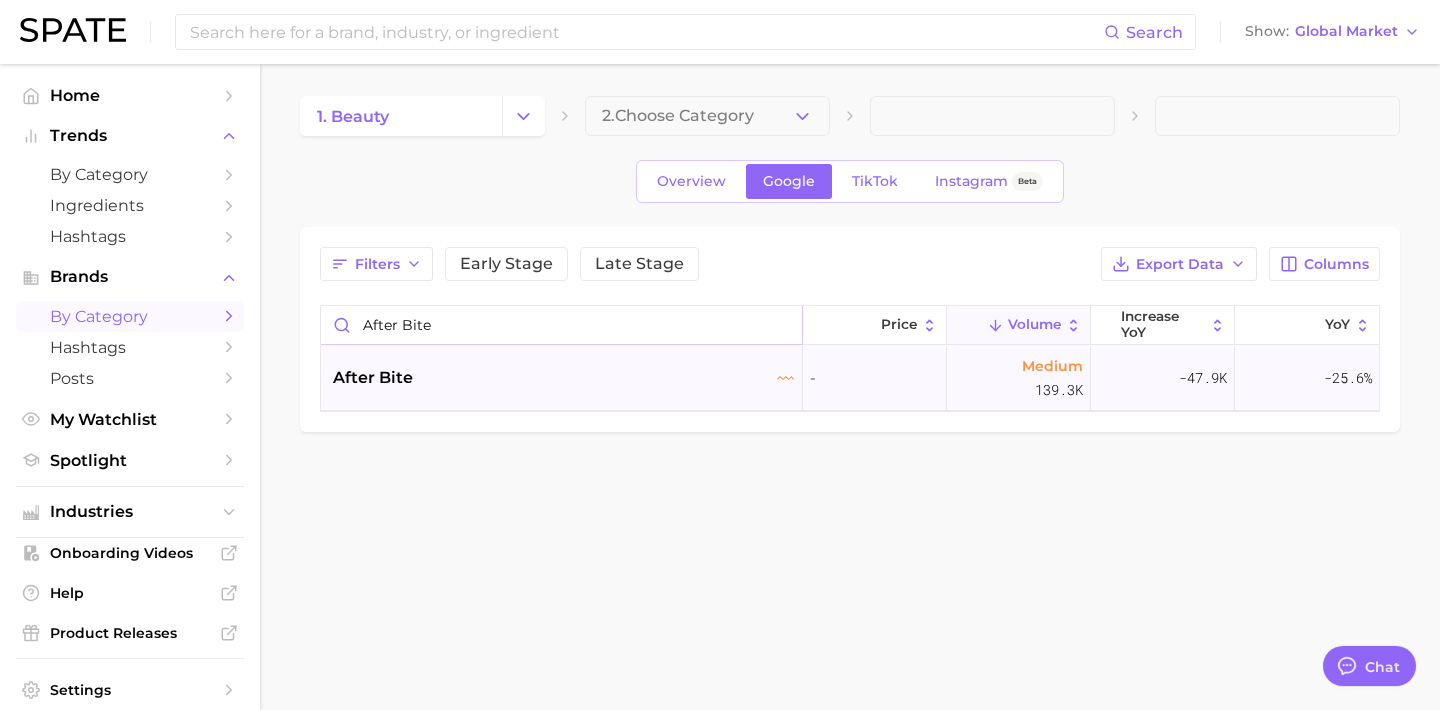type on "after bite" 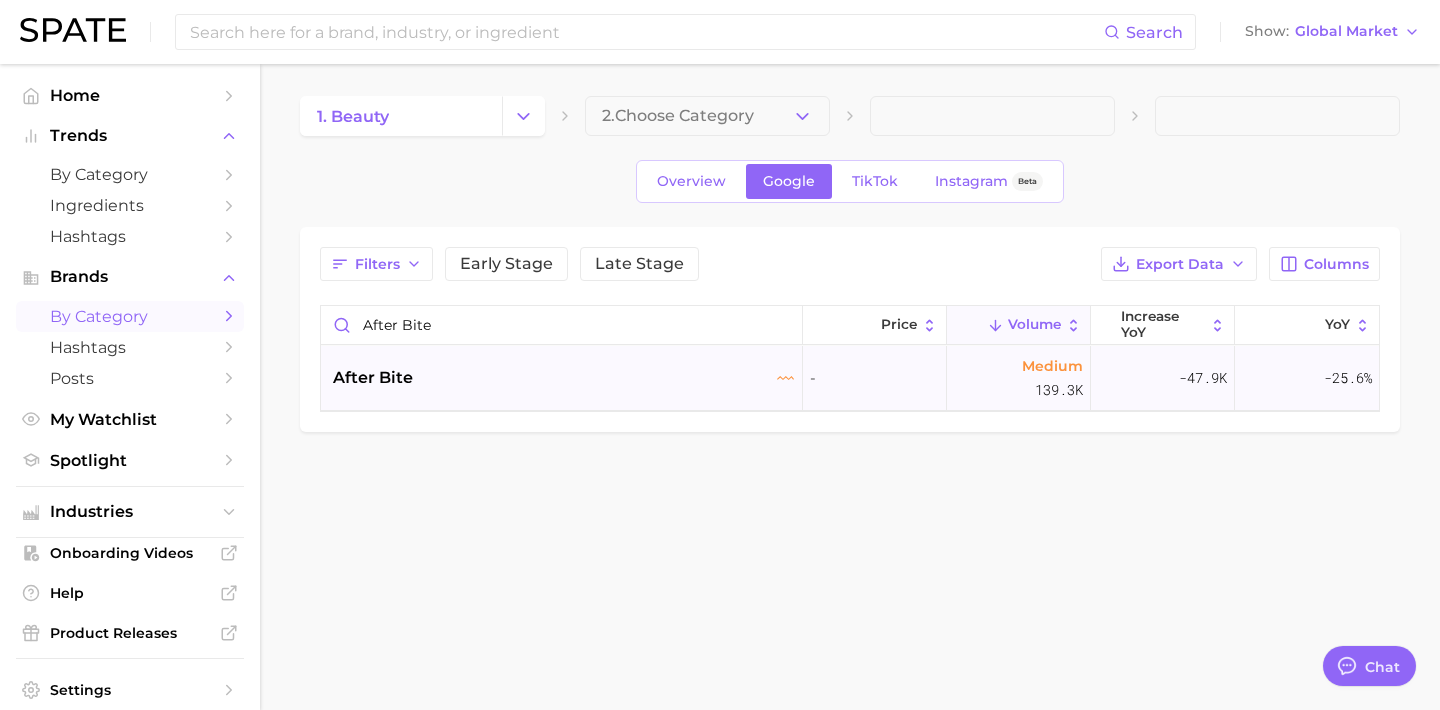 click on "after bite" at bounding box center (564, 378) 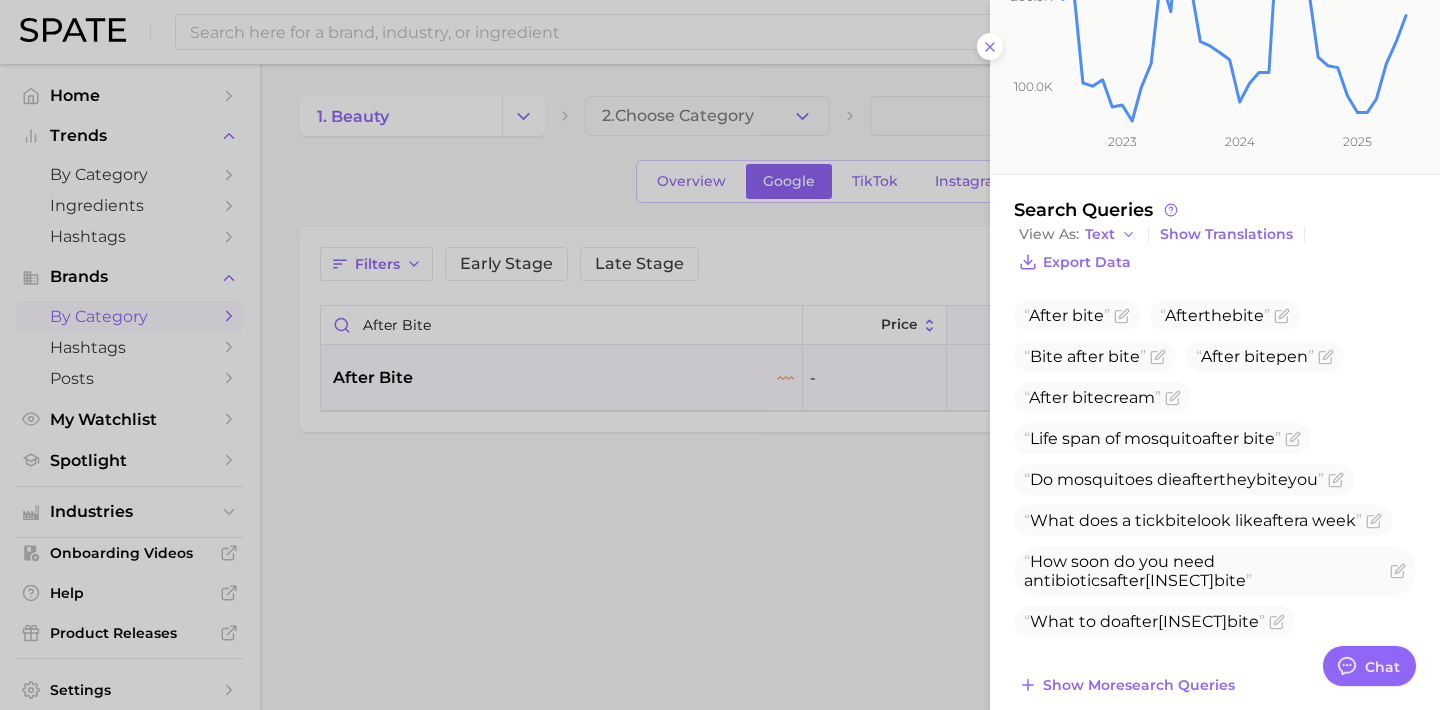 scroll, scrollTop: 343, scrollLeft: 0, axis: vertical 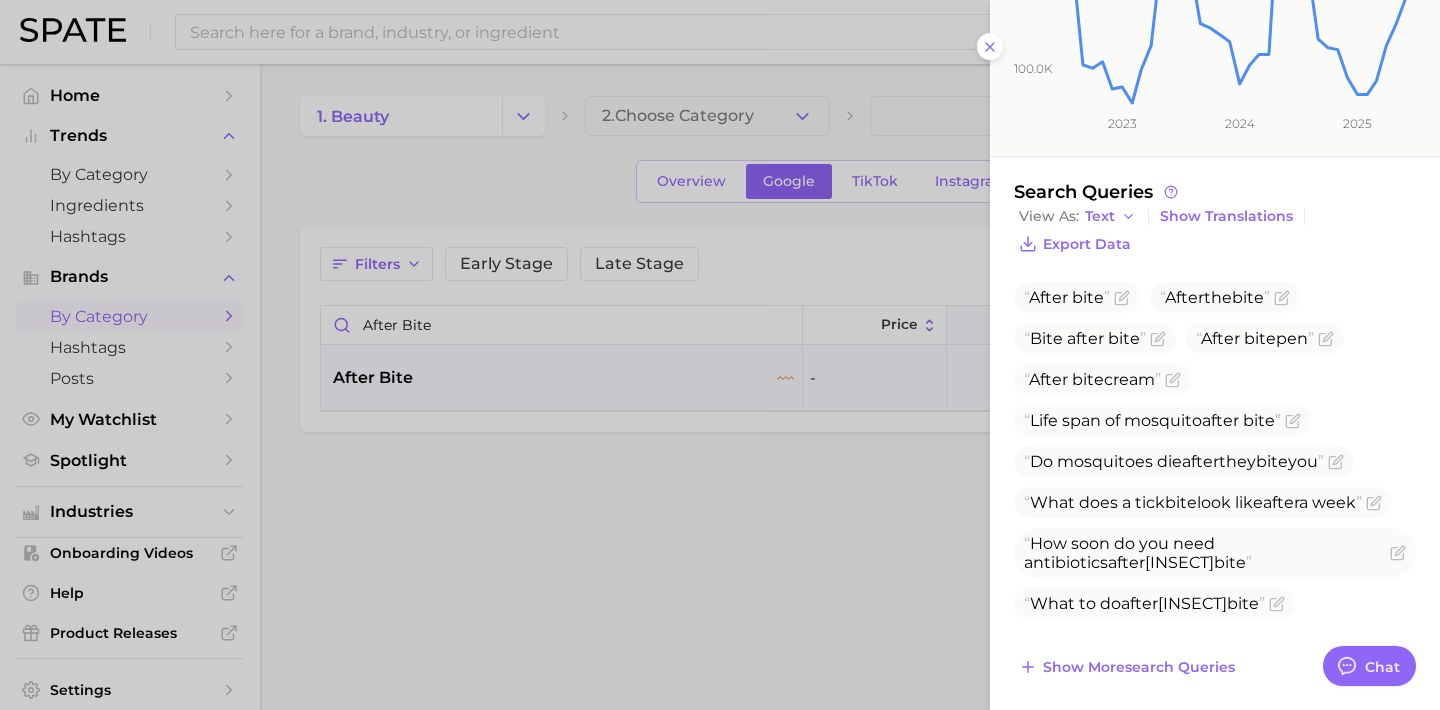 click on "Show more  search queries" at bounding box center (1139, 667) 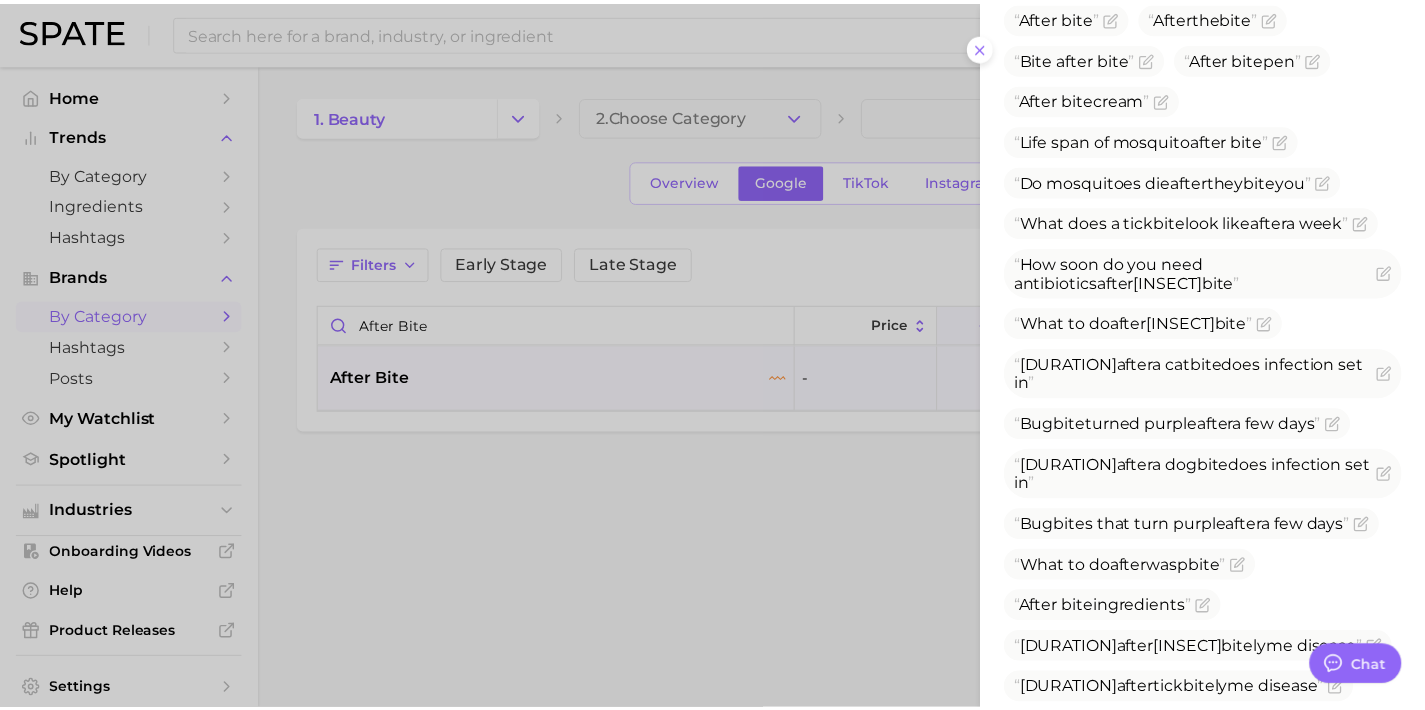 scroll, scrollTop: 660, scrollLeft: 0, axis: vertical 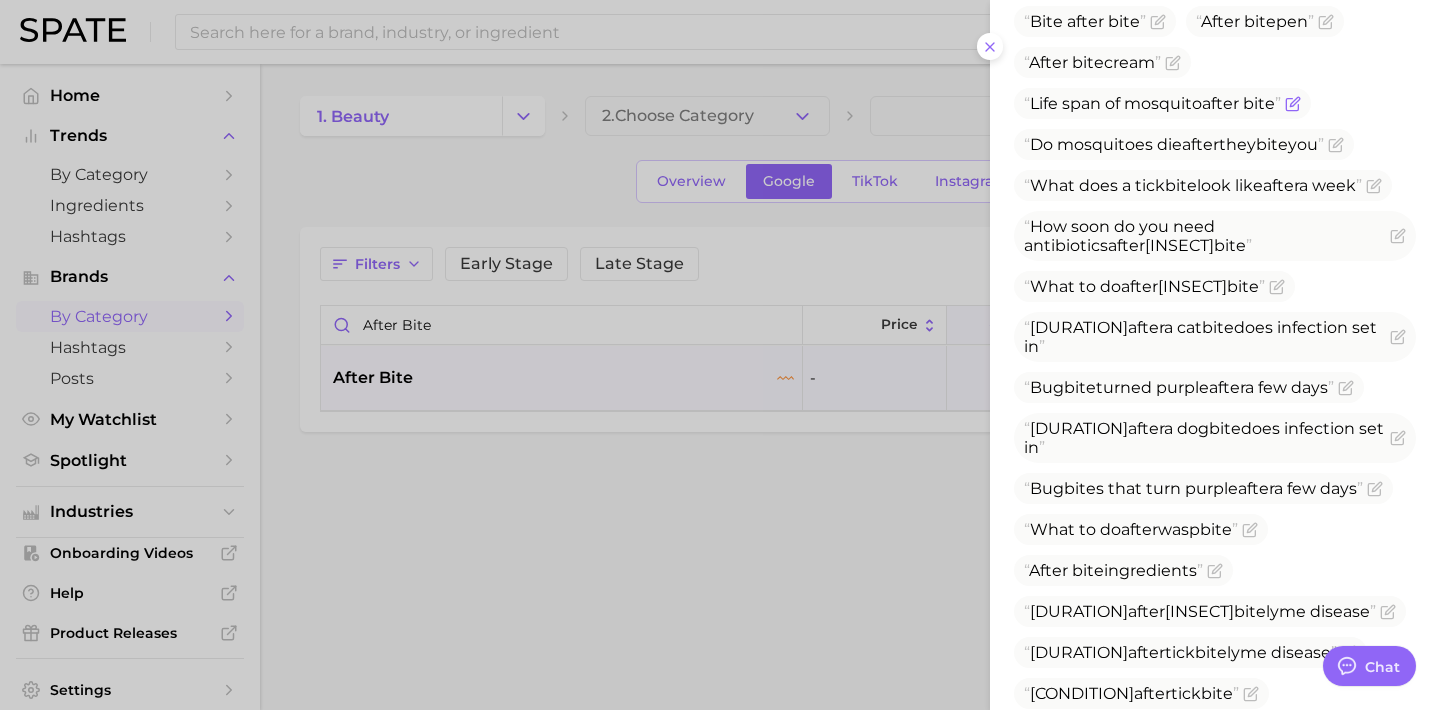 click on "Life span of mosquito  after   bite" at bounding box center [1162, 103] 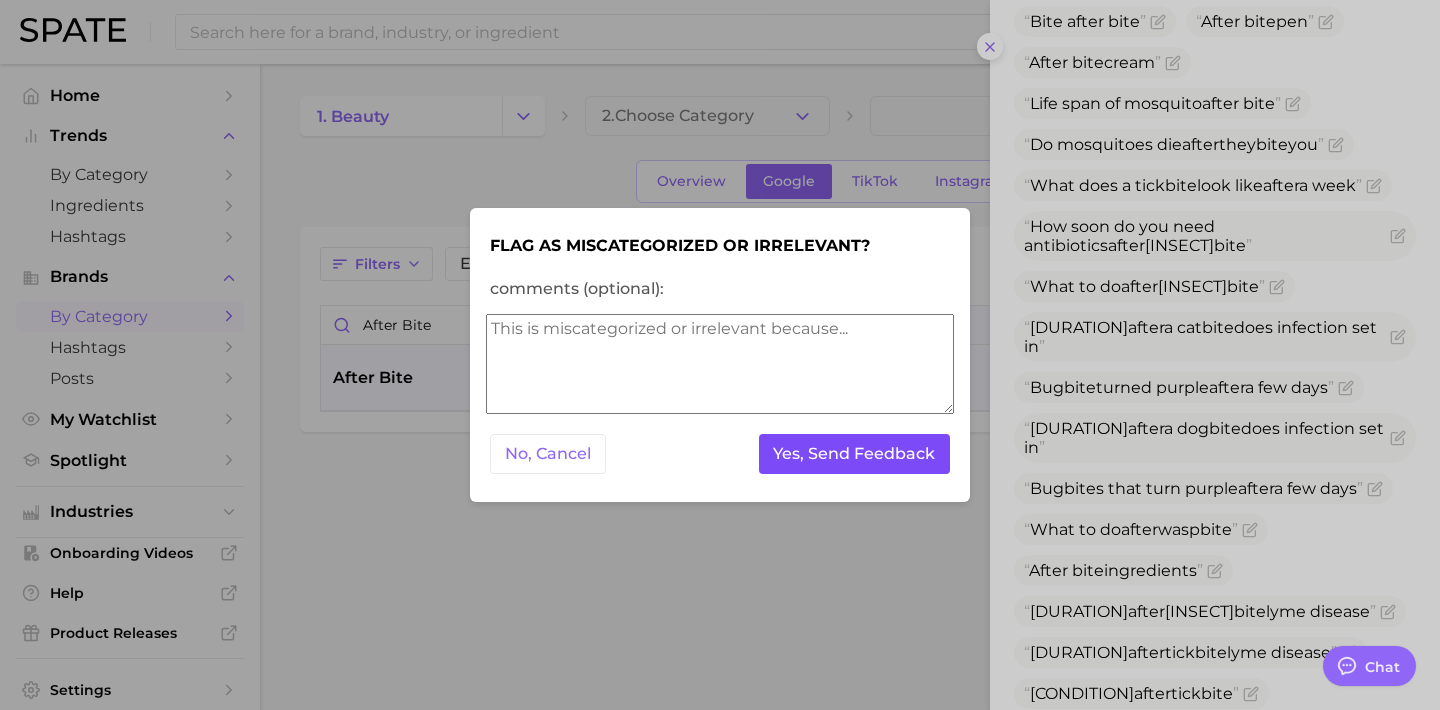 click on "Yes, Send Feedback" at bounding box center [855, 454] 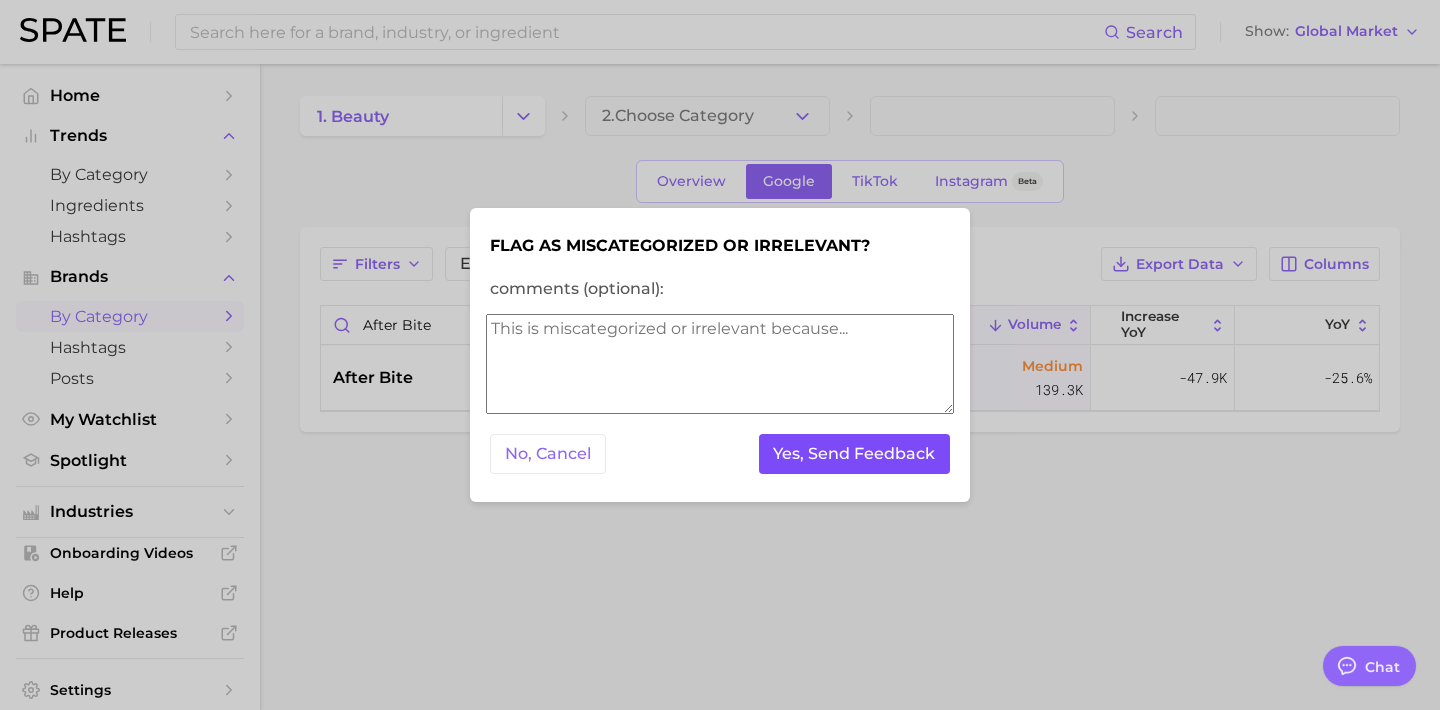 click on "Yes, Send Feedback" at bounding box center [855, 454] 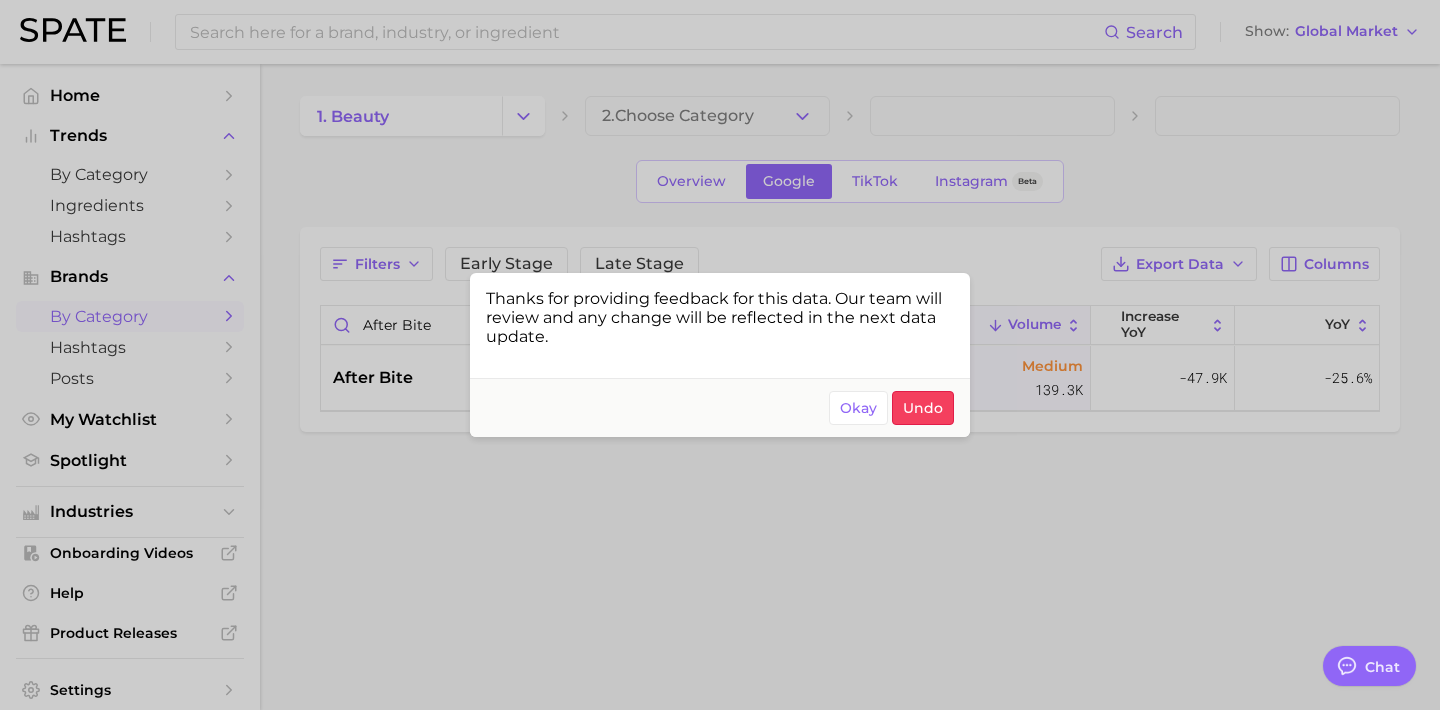 click at bounding box center (720, 355) 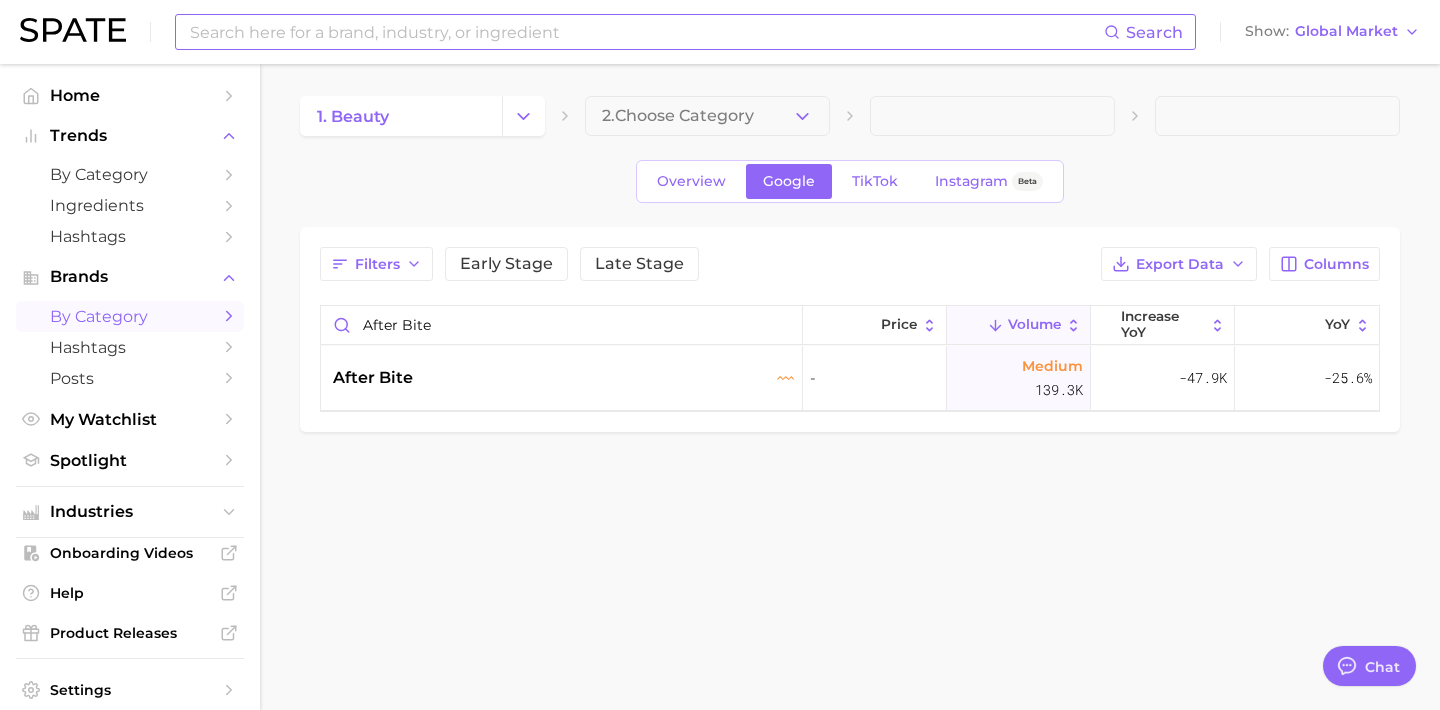 click at bounding box center [646, 32] 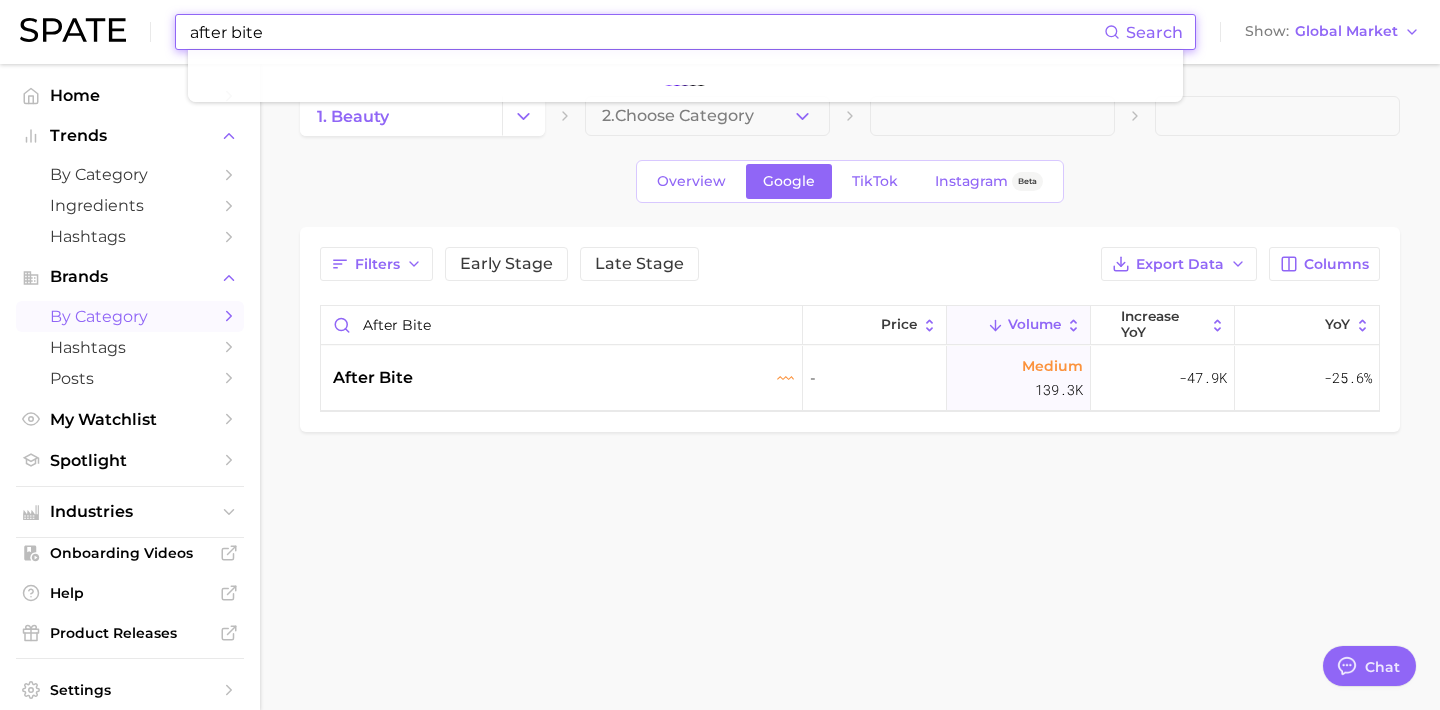 type on "after bite" 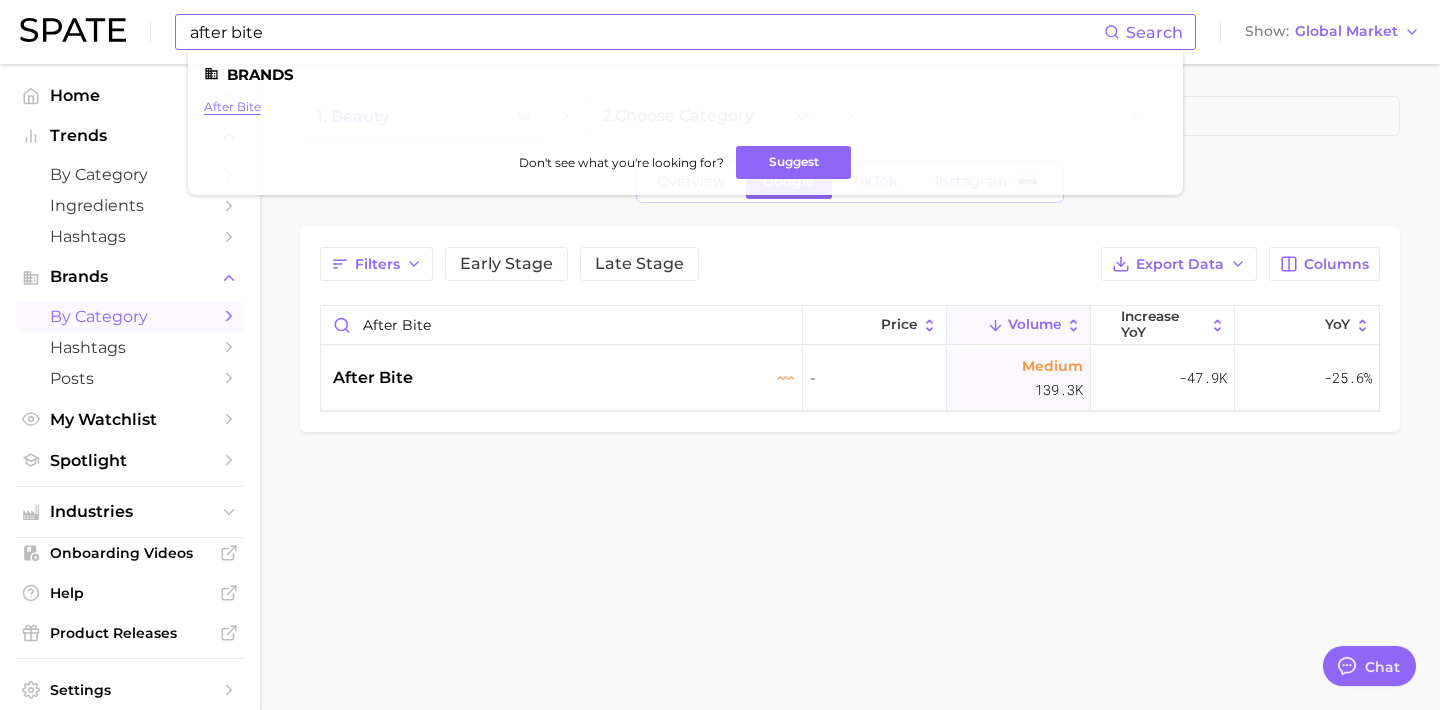 click on "after bite" at bounding box center [232, 106] 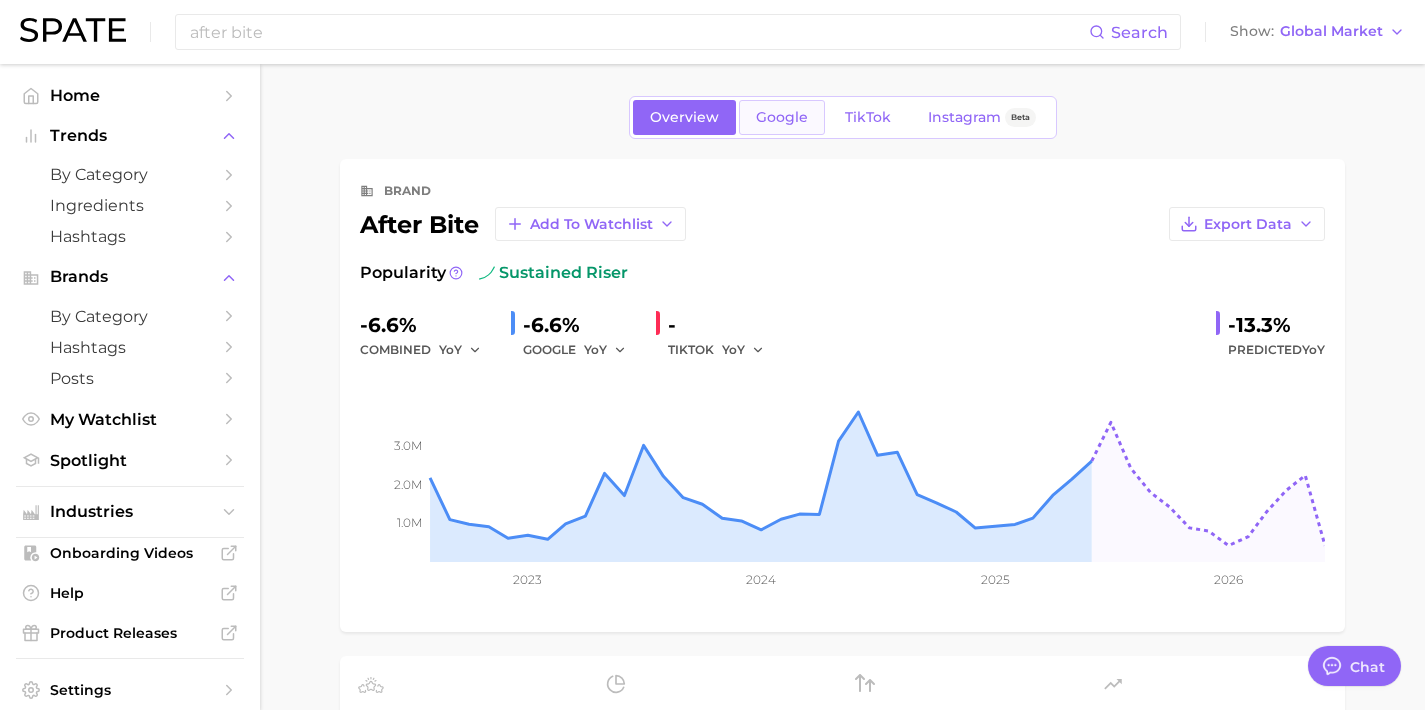 click on "Google" at bounding box center [782, 117] 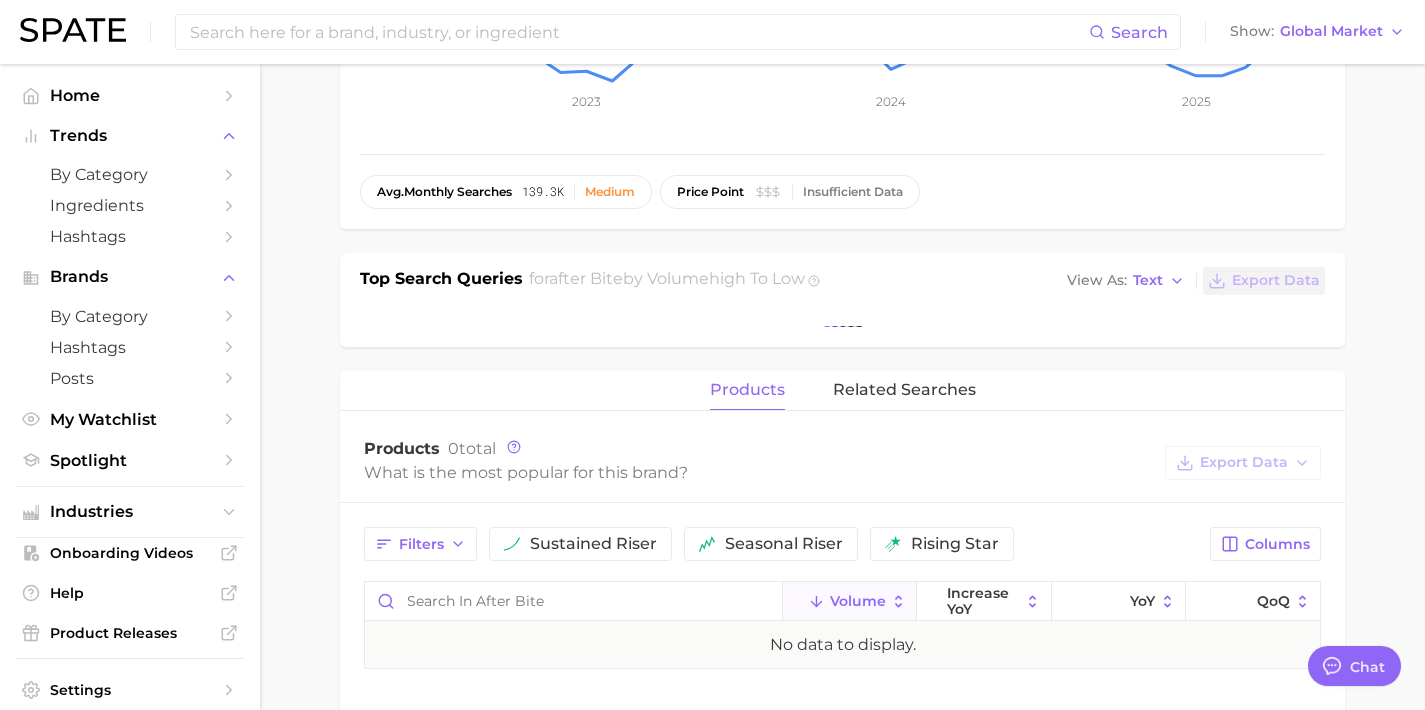 scroll, scrollTop: 662, scrollLeft: 0, axis: vertical 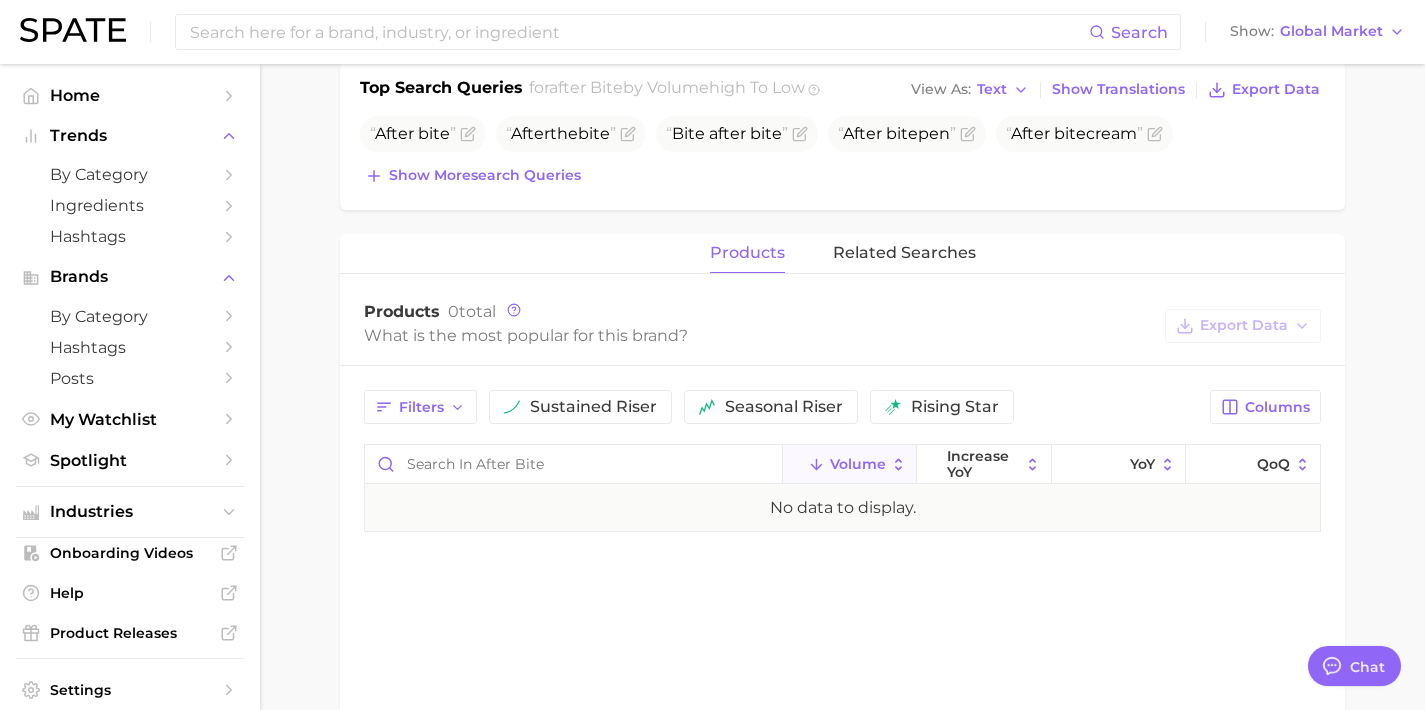 click on "Top Search Queries for  after bite  by Volume  high to low View As Text Show Translations Export Data After   bite After  the  bite Bite   after   bite After   bite  pen After   bite  cream Show more  search queries" at bounding box center (842, 136) 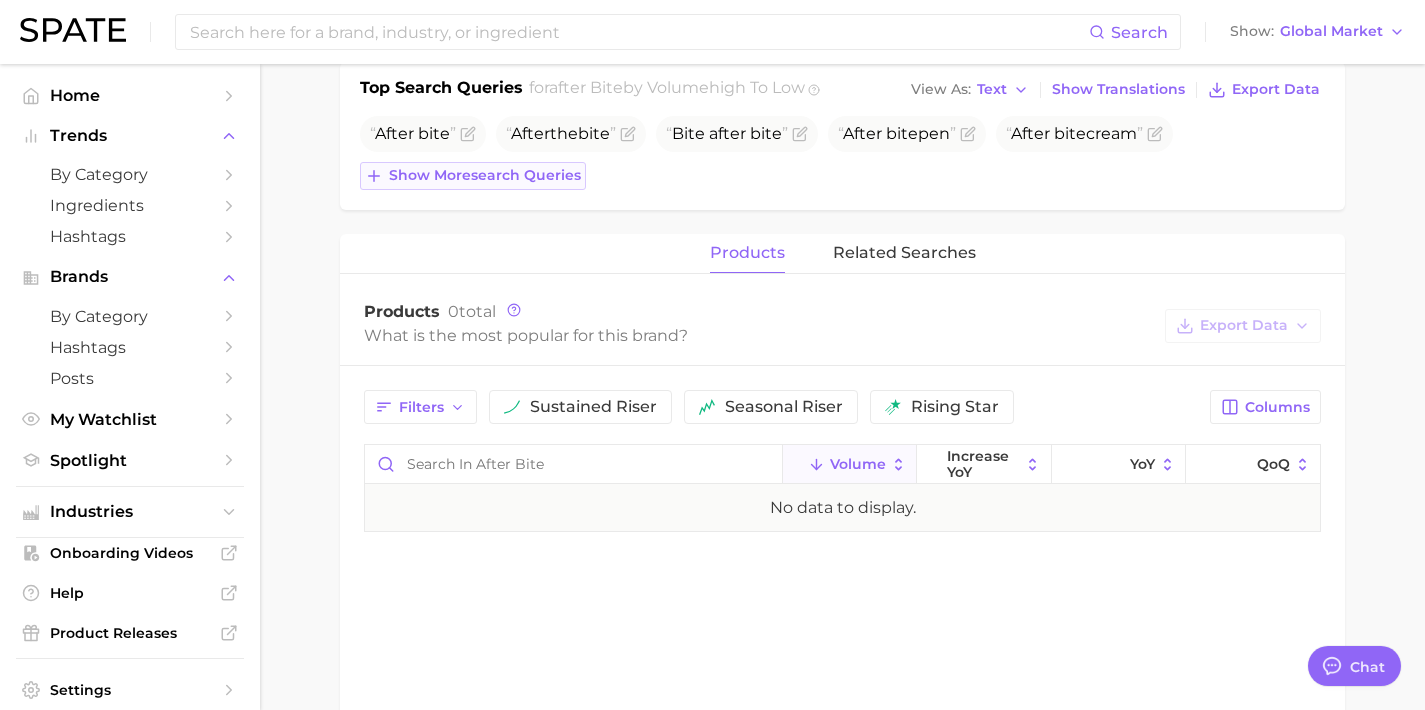 click on "Show more  search queries" at bounding box center [485, 175] 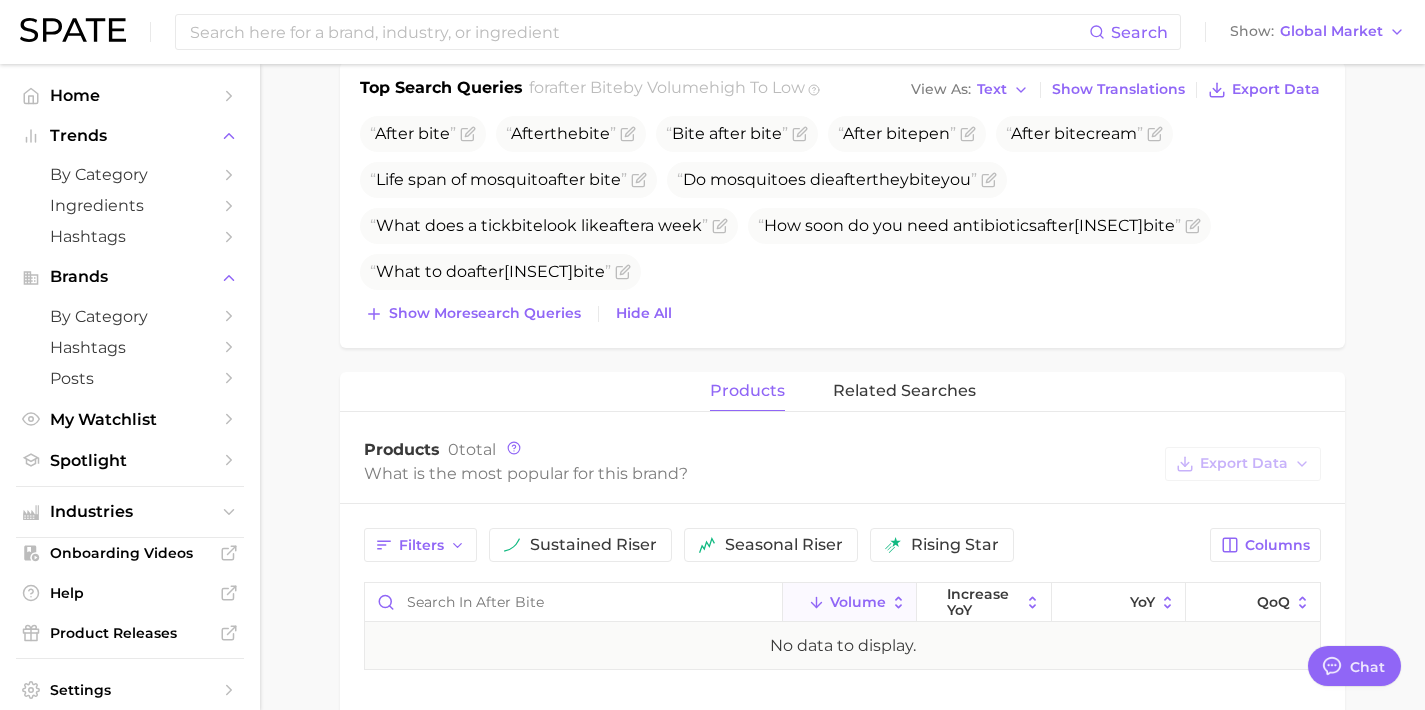 drag, startPoint x: 533, startPoint y: 304, endPoint x: 528, endPoint y: 375, distance: 71.17584 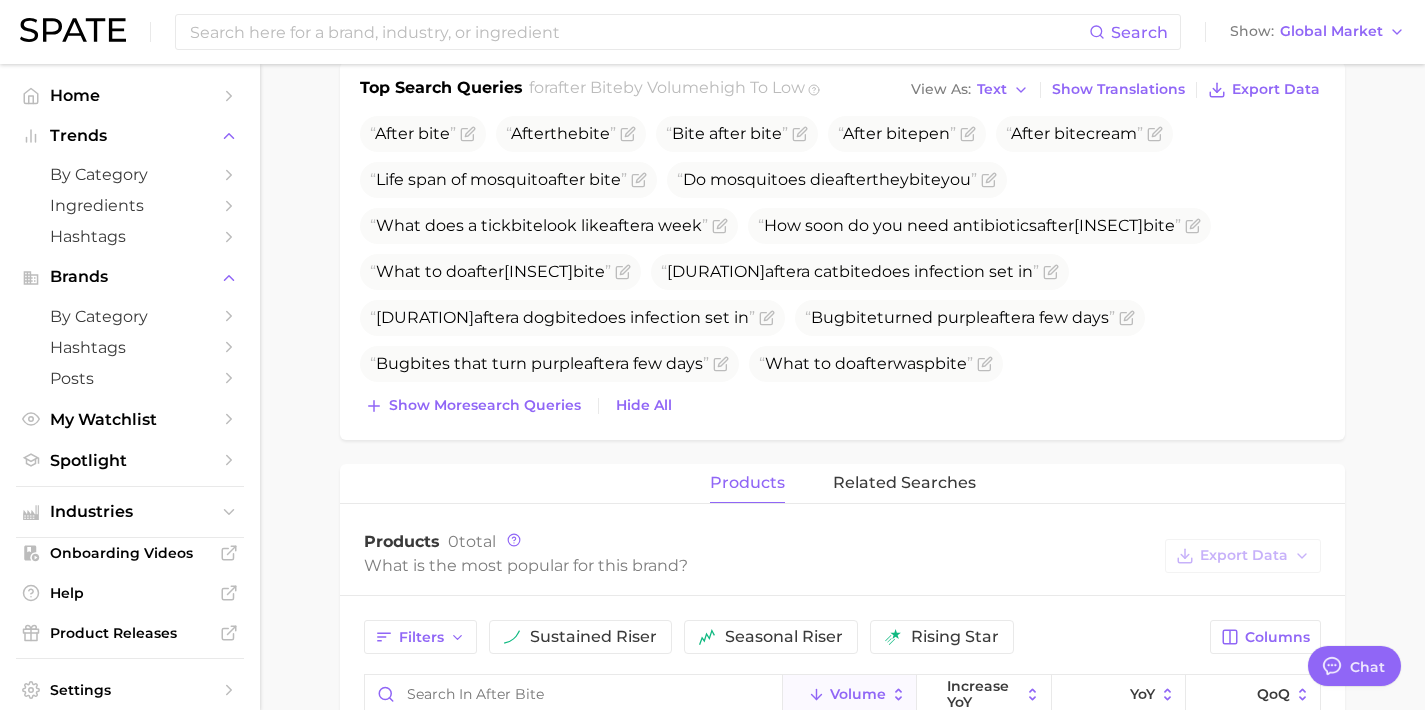 drag, startPoint x: 525, startPoint y: 418, endPoint x: 538, endPoint y: 500, distance: 83.02409 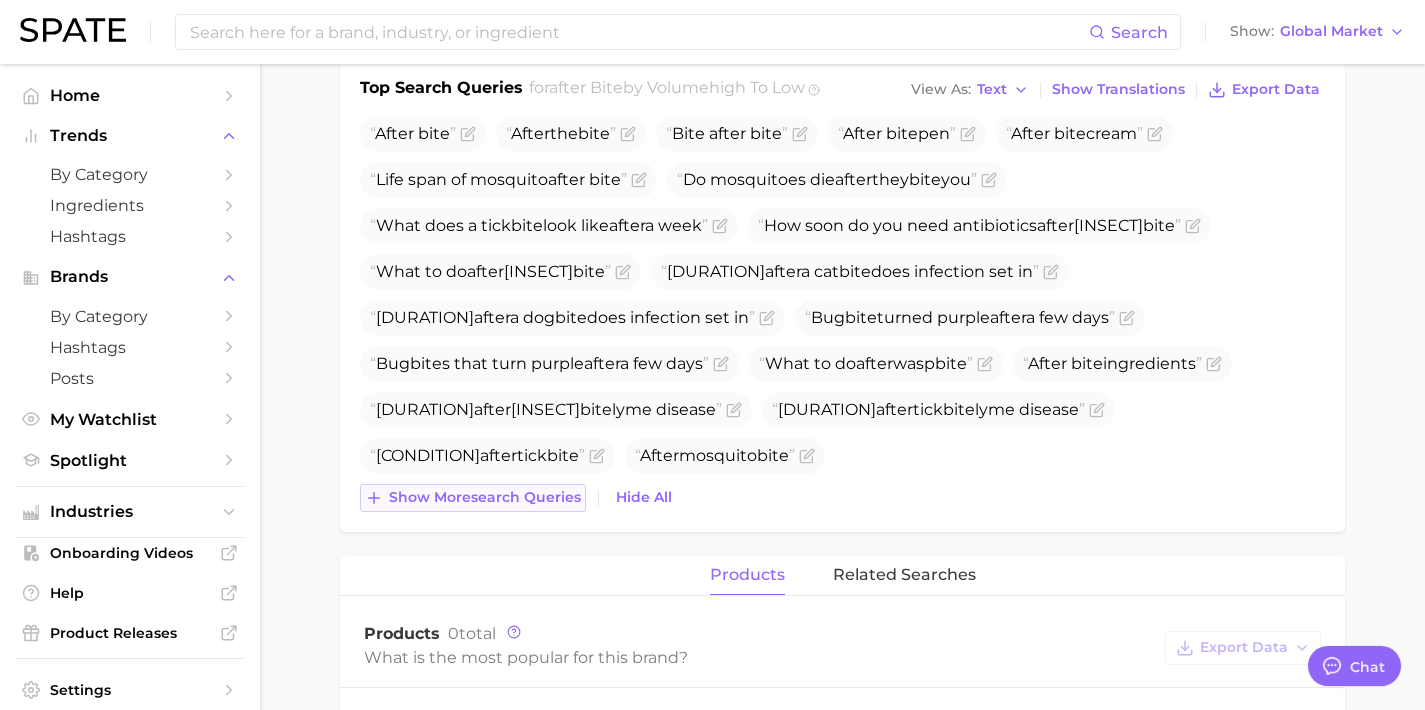 click on "Show more  search queries" at bounding box center [485, 497] 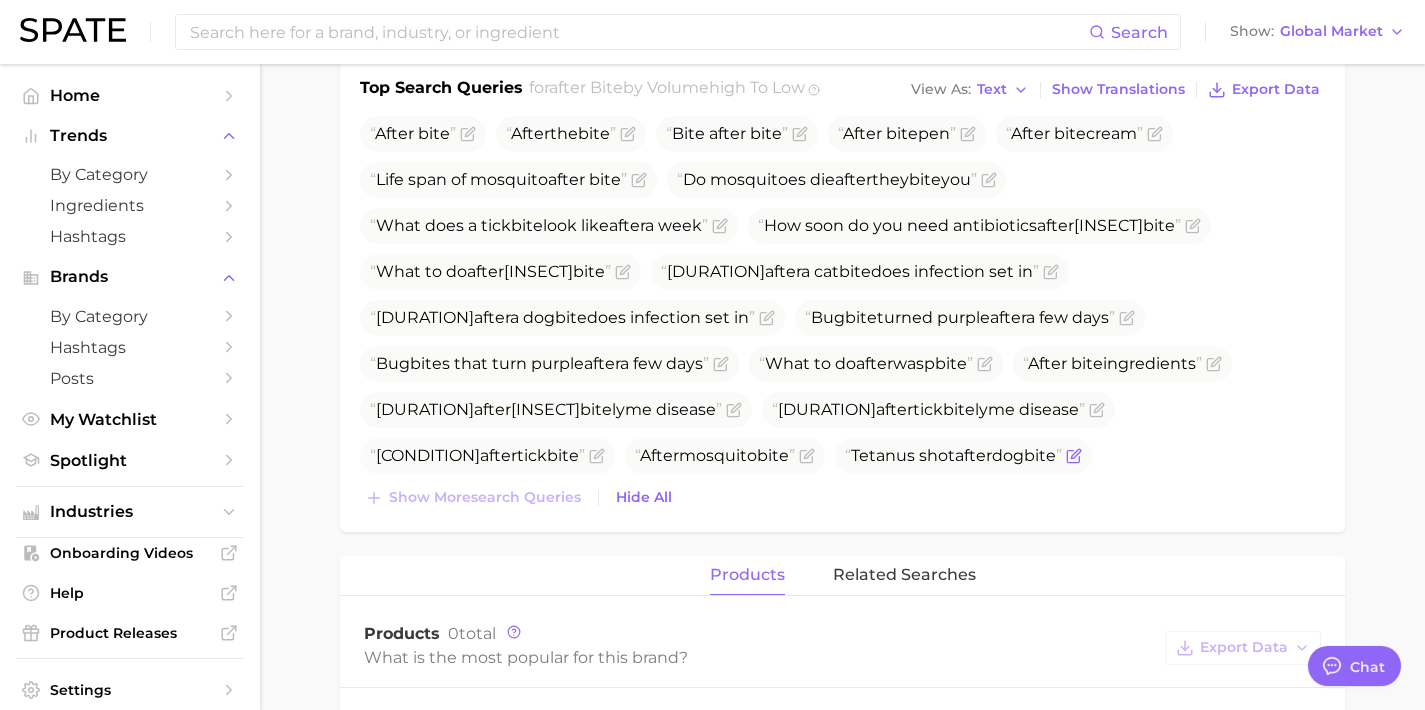 click at bounding box center (1072, 456) 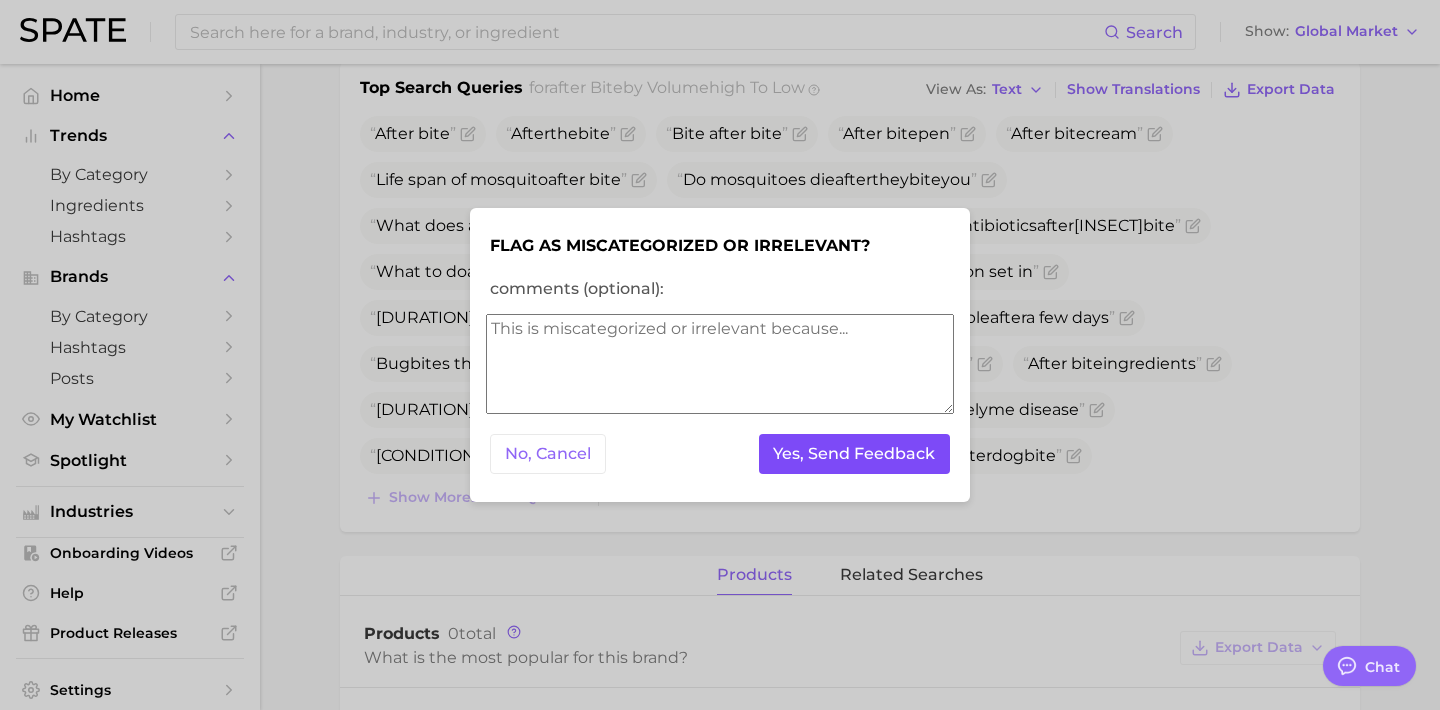 click on "Yes, Send Feedback" at bounding box center (855, 454) 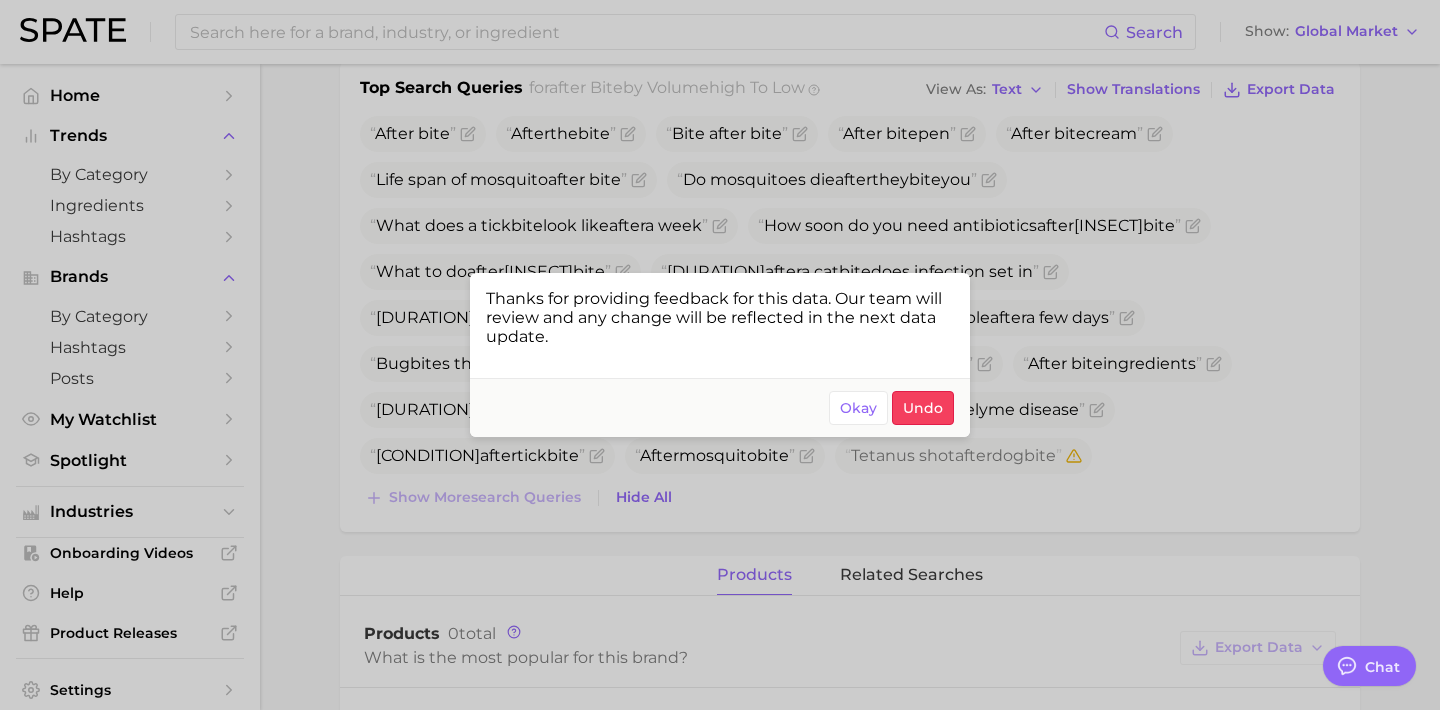 click at bounding box center (720, 355) 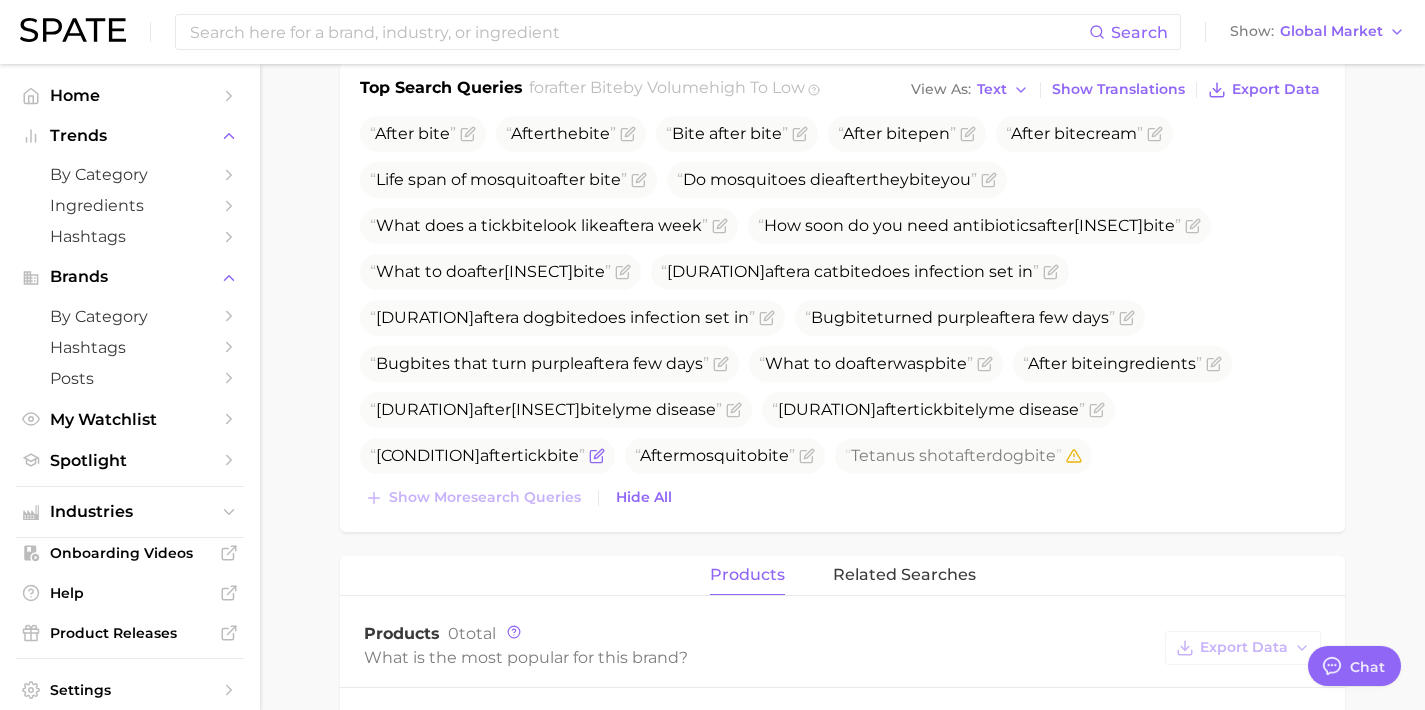 click 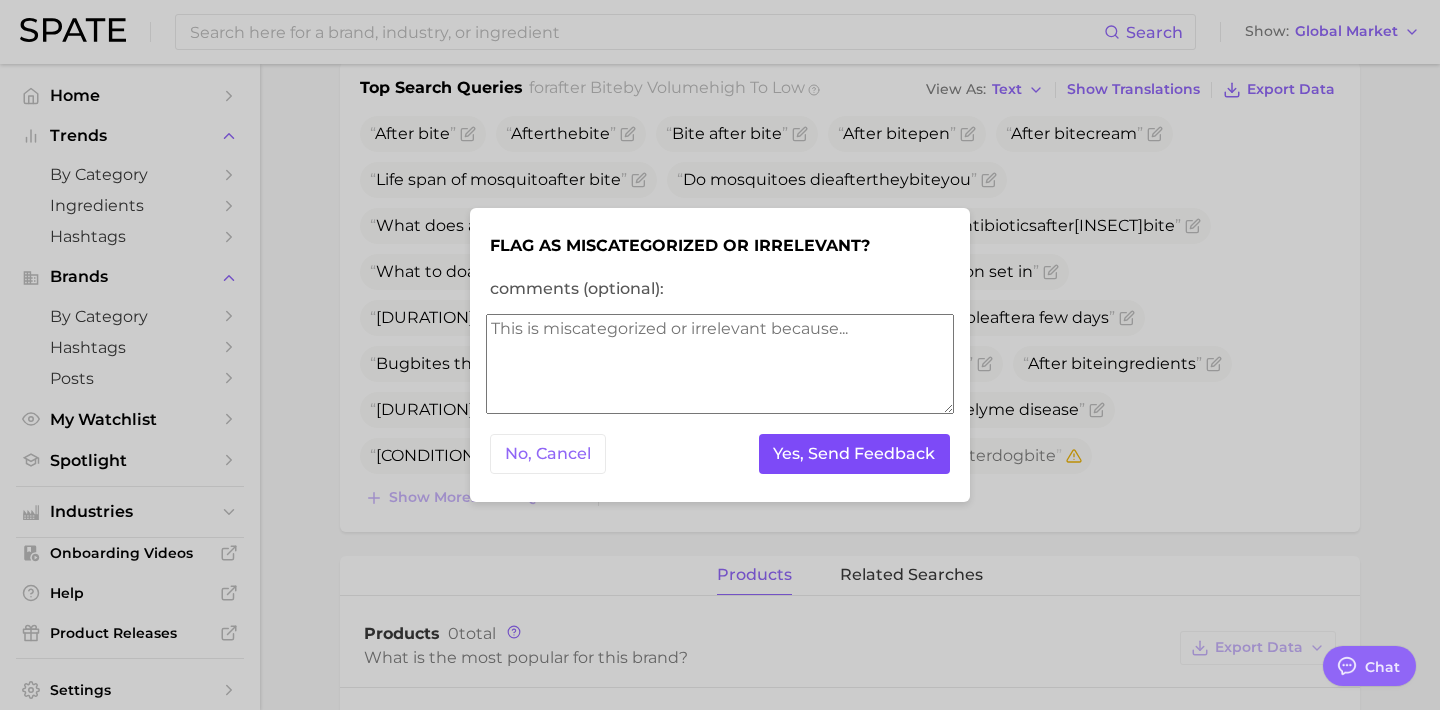 click on "Yes, Send Feedback" at bounding box center [855, 454] 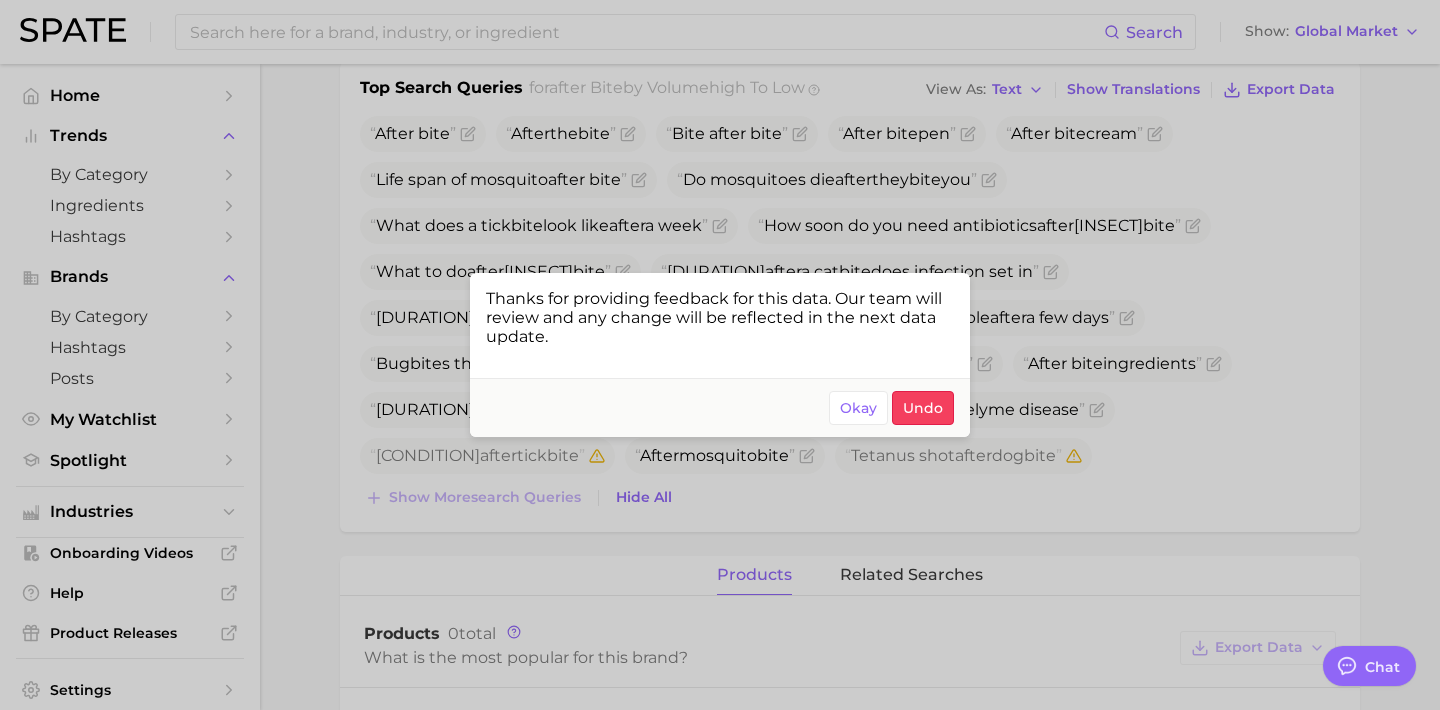 click at bounding box center (720, 355) 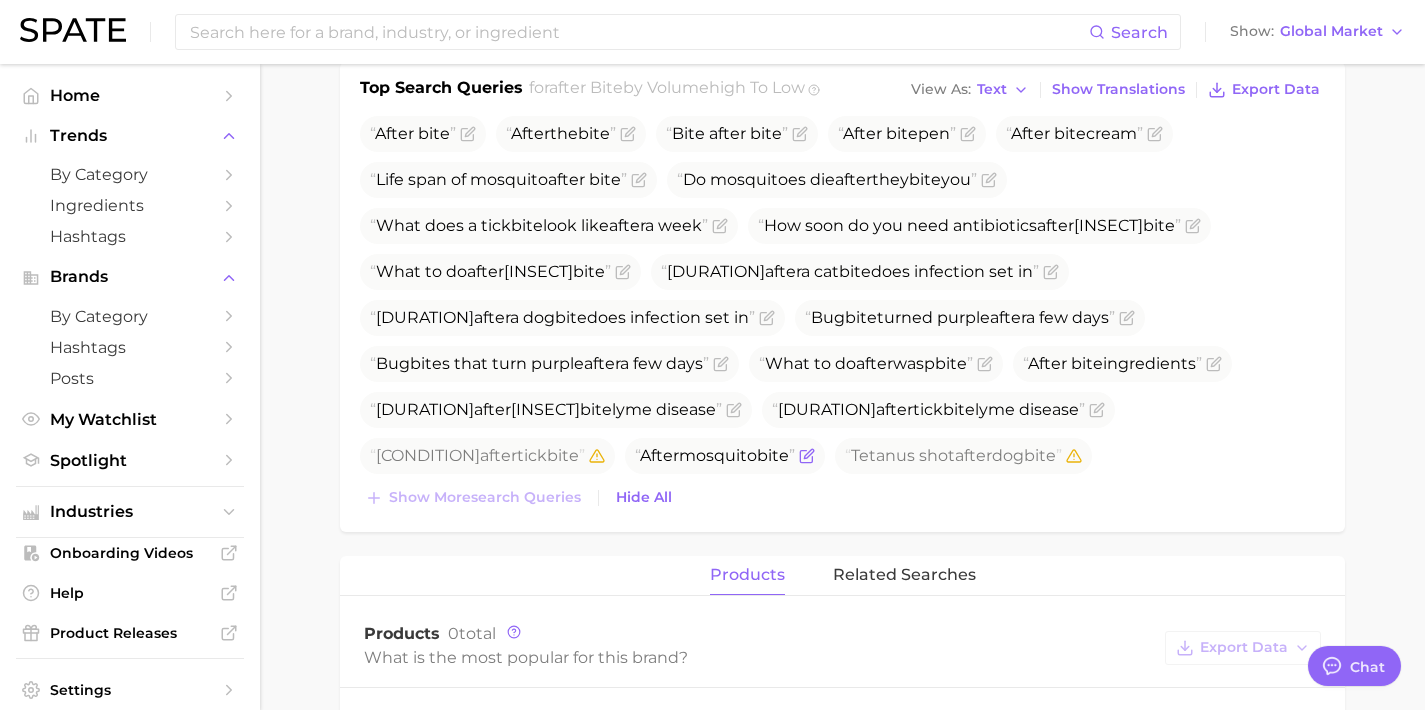click on "After  mosquito  bite" at bounding box center [725, 456] 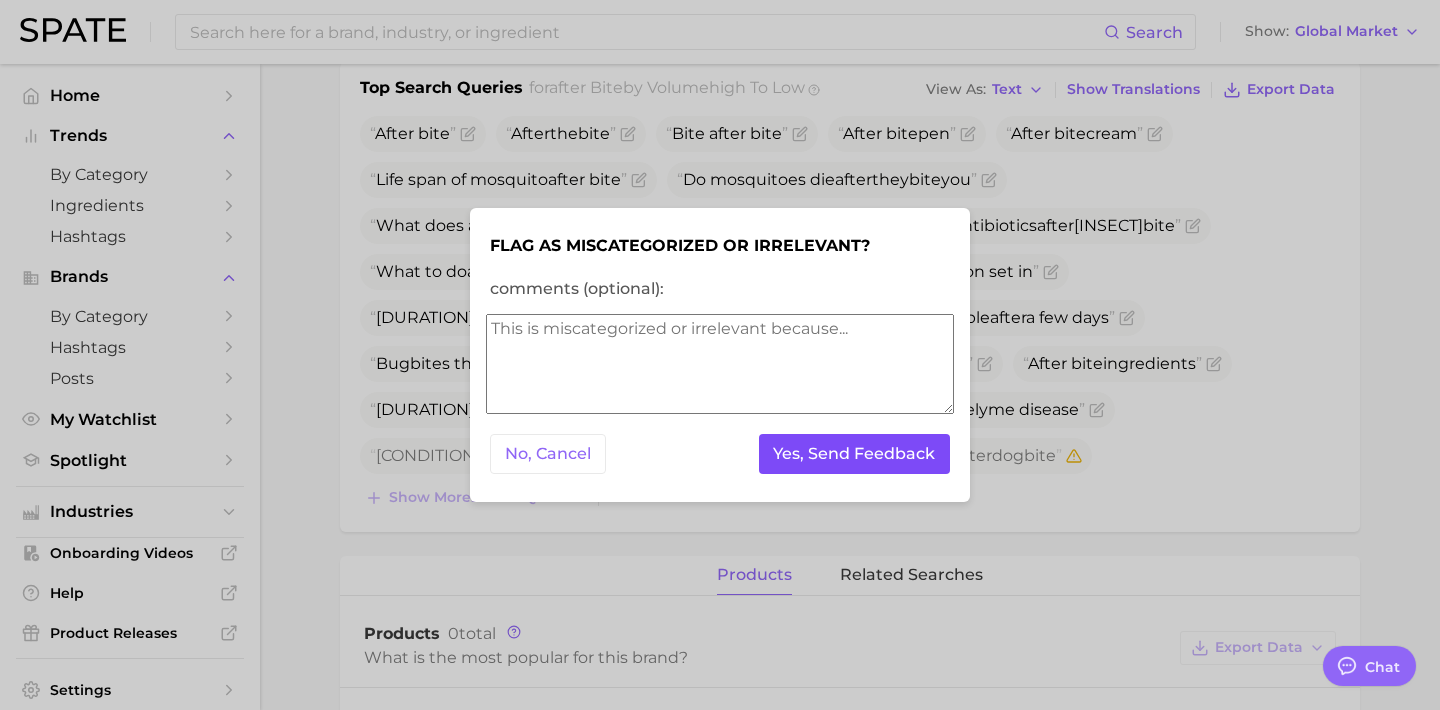 drag, startPoint x: 795, startPoint y: 463, endPoint x: 807, endPoint y: 467, distance: 12.649111 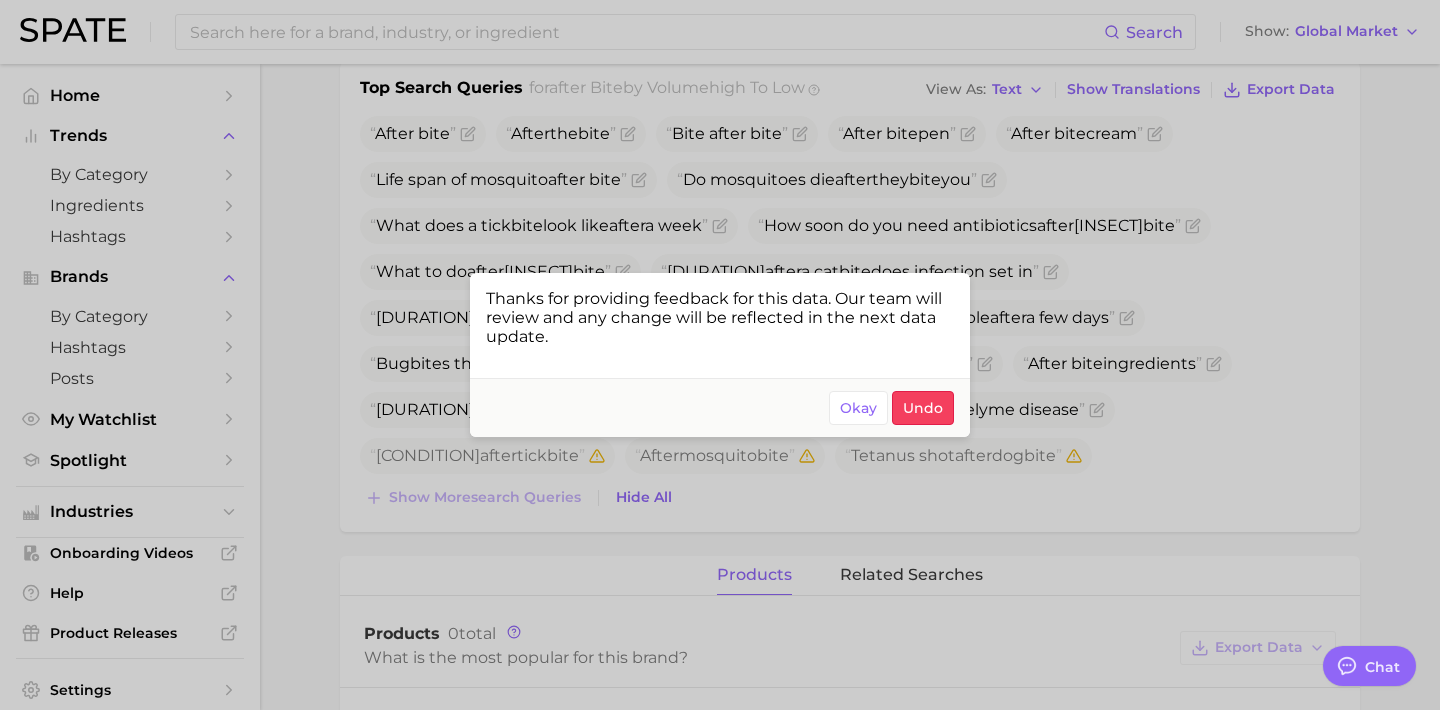 click at bounding box center [720, 355] 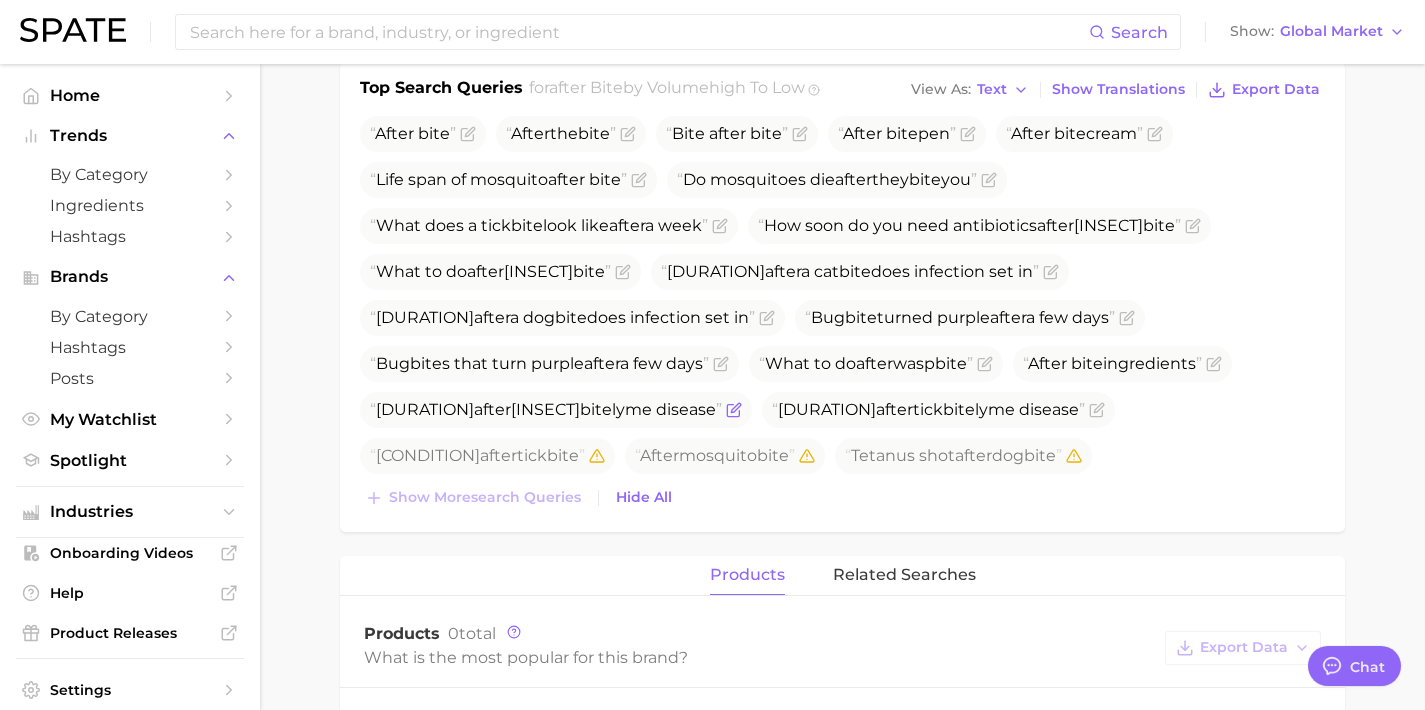 click 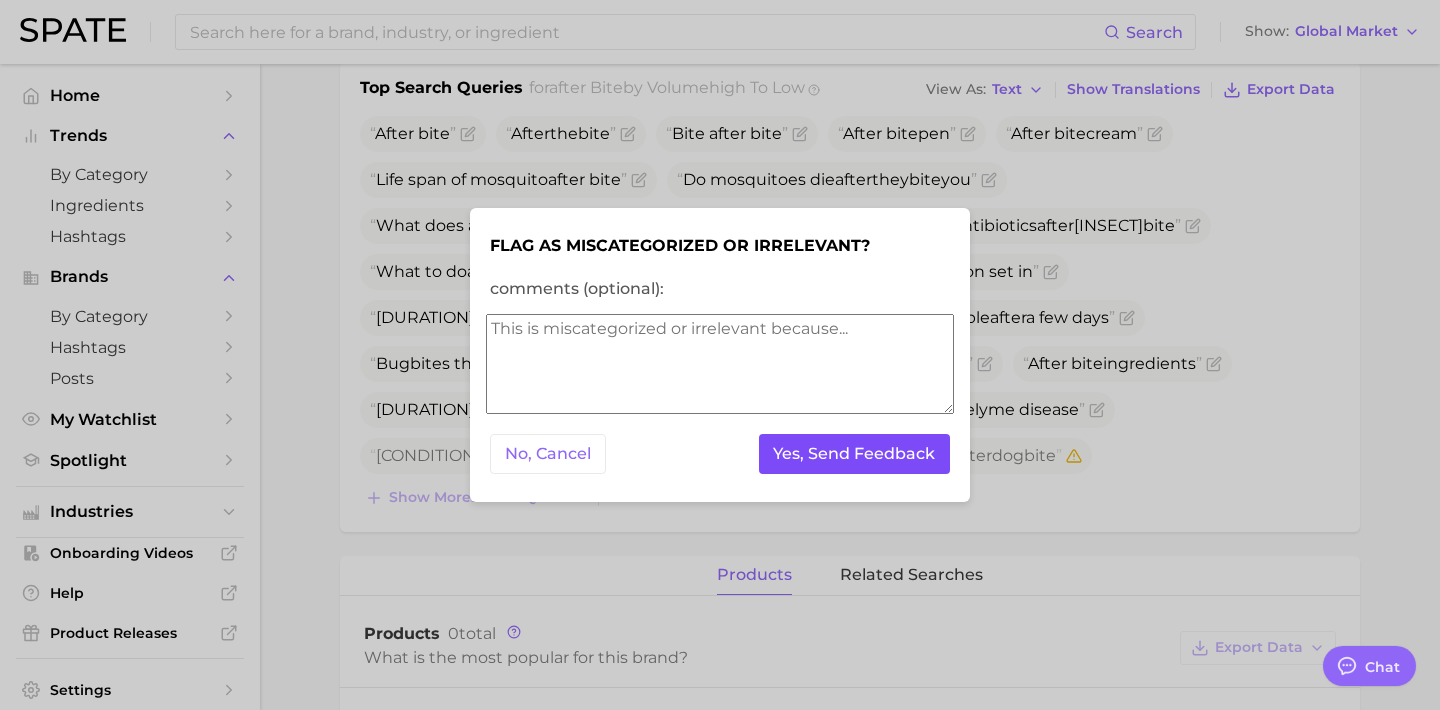 click on "Yes, Send Feedback" at bounding box center (855, 454) 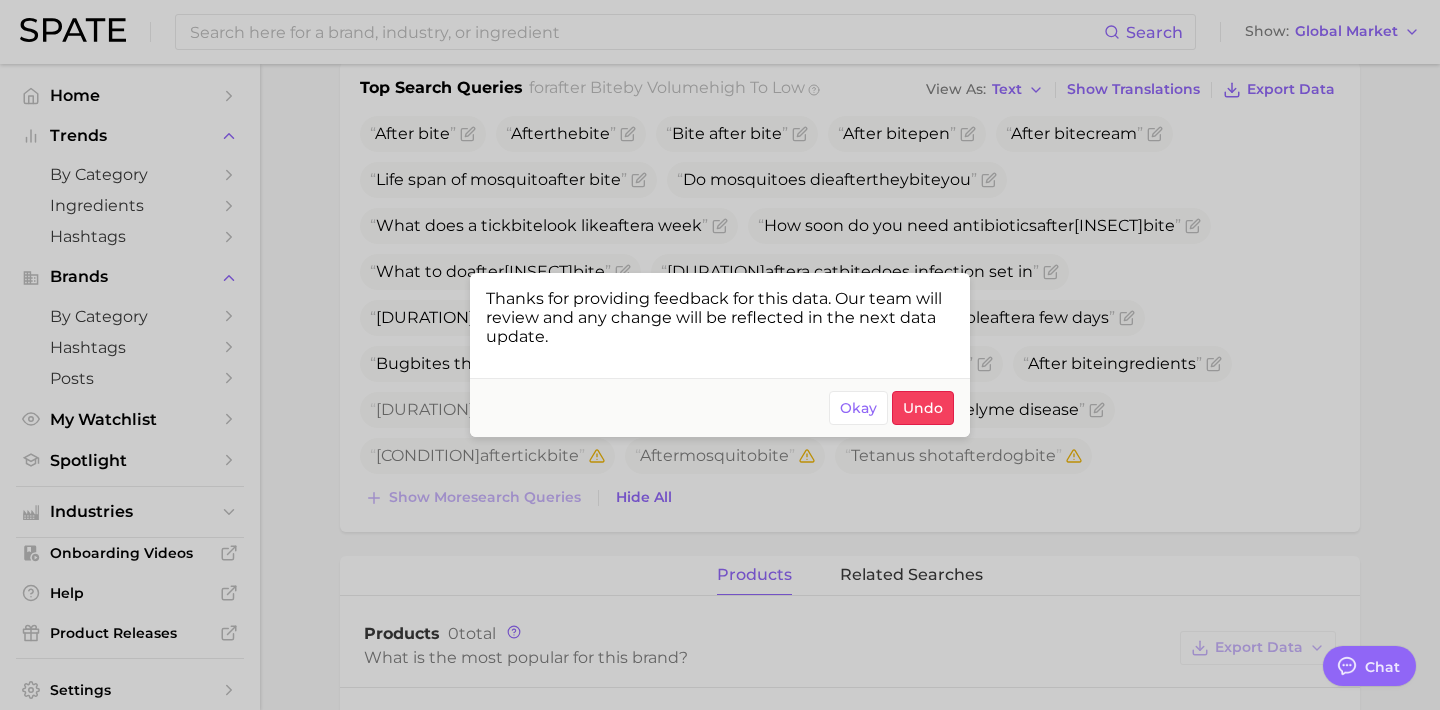 click at bounding box center (720, 355) 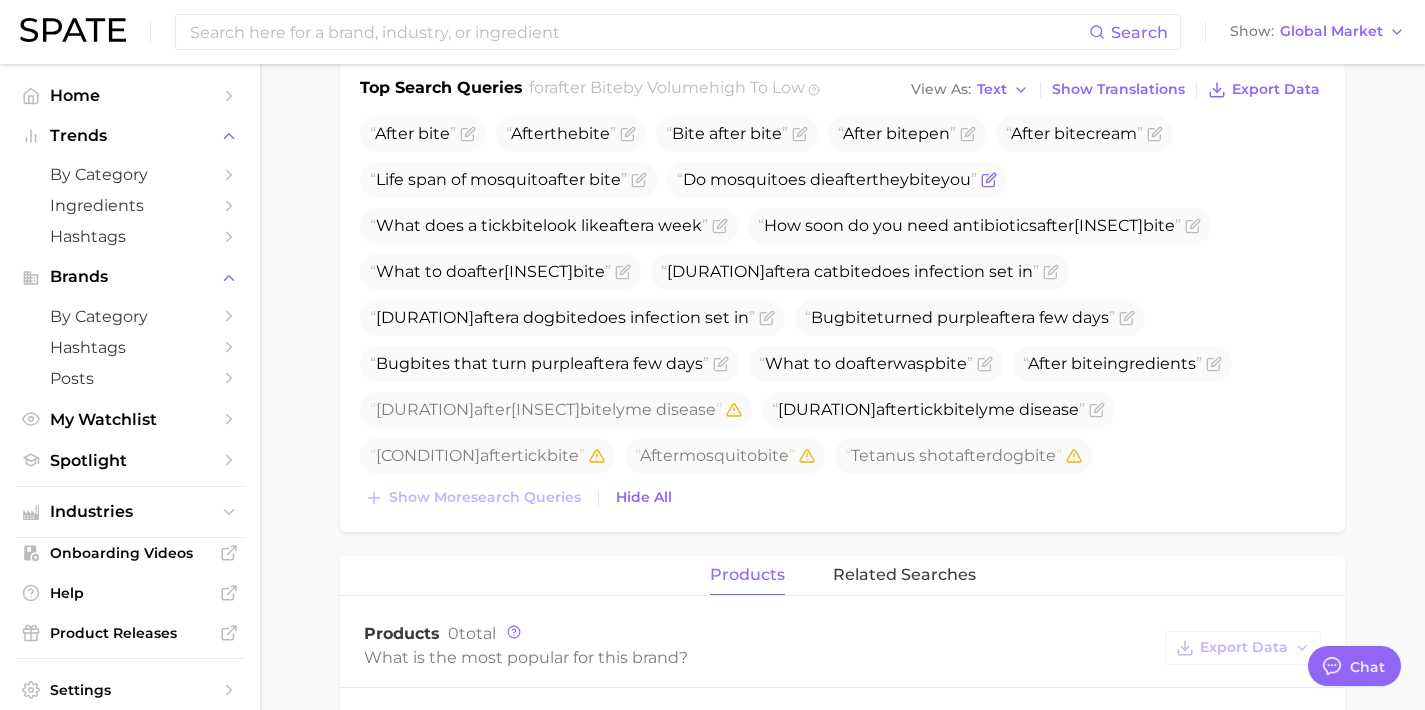 click 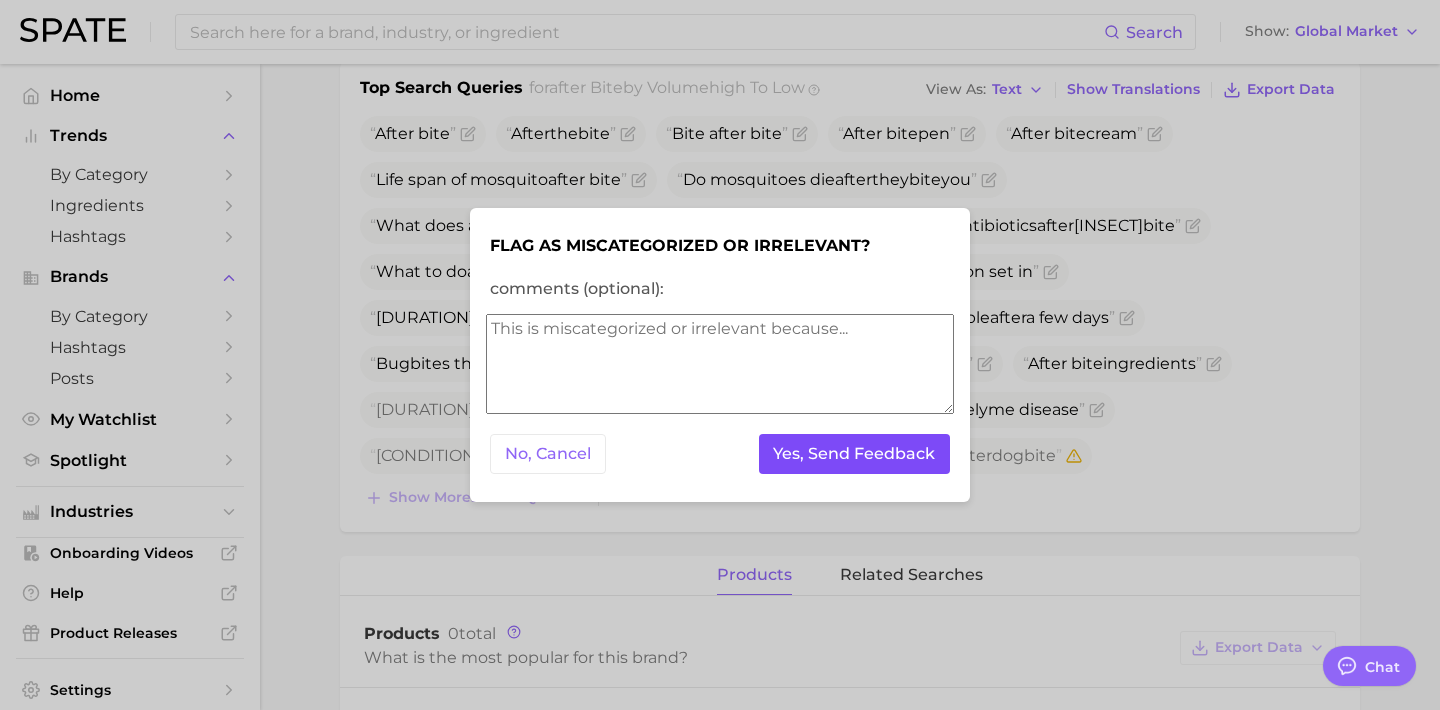 click on "Yes, Send Feedback" at bounding box center [855, 454] 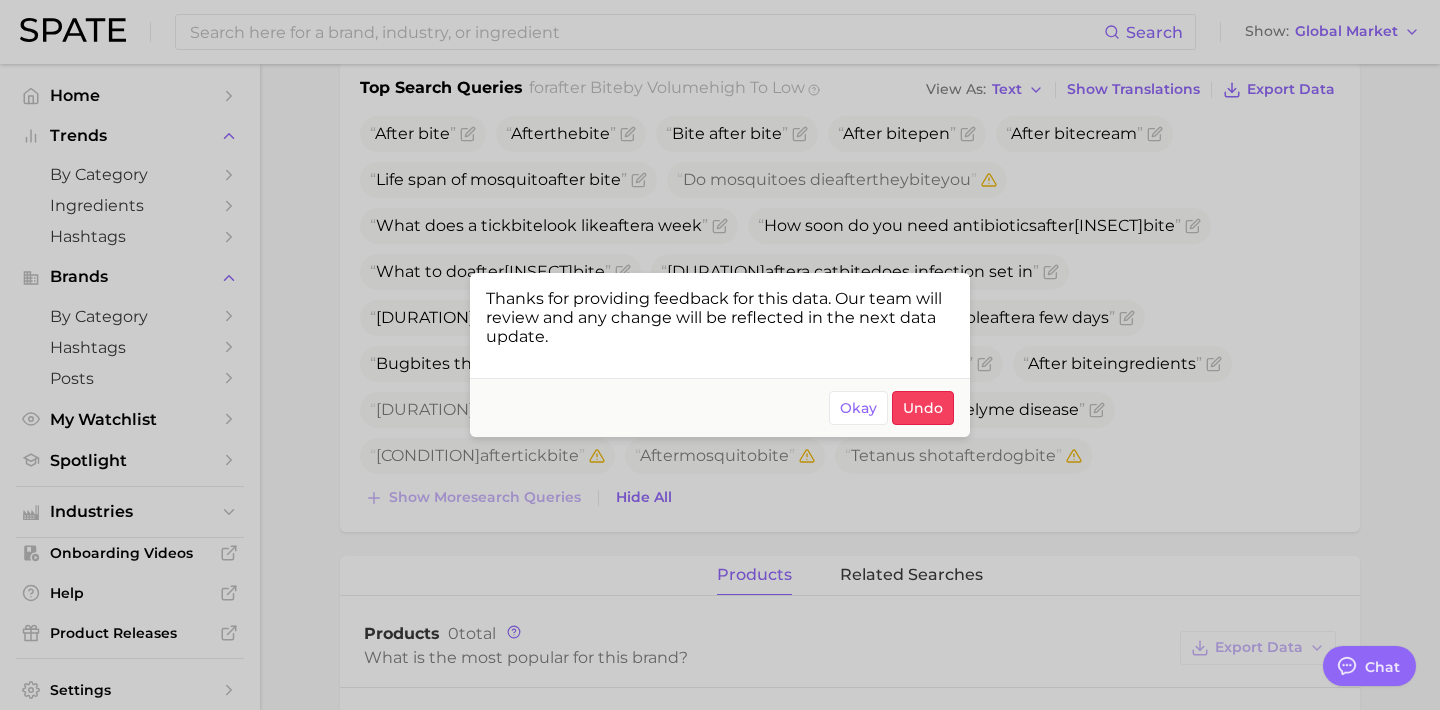 click at bounding box center (720, 355) 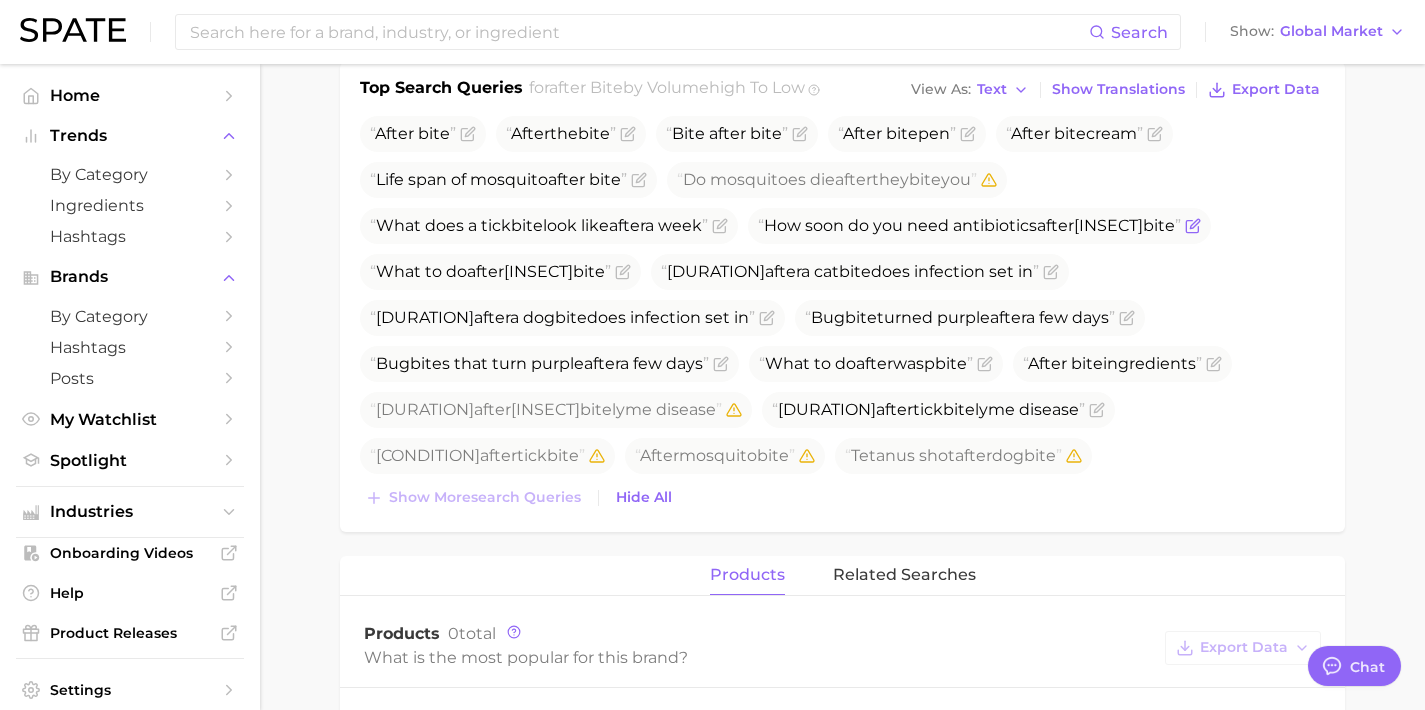 click 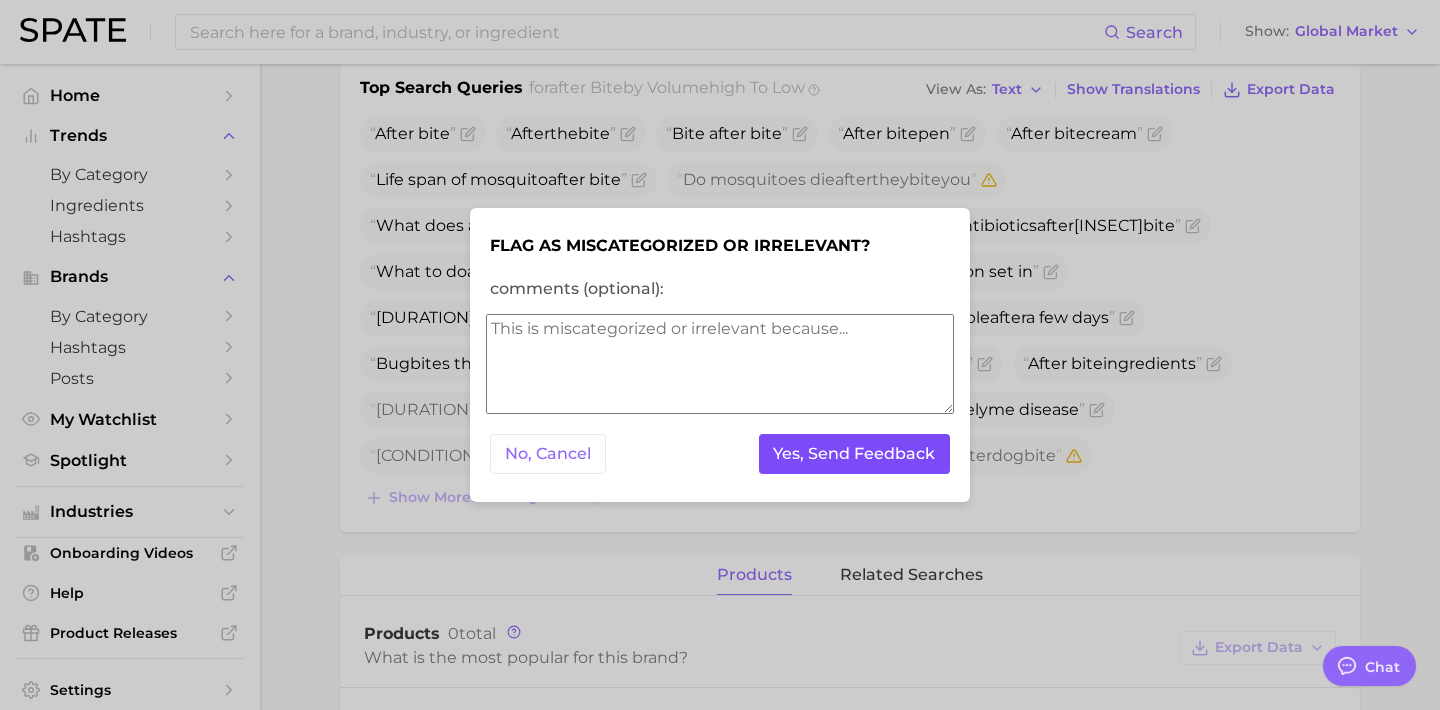 click on "Yes, Send Feedback" at bounding box center (855, 454) 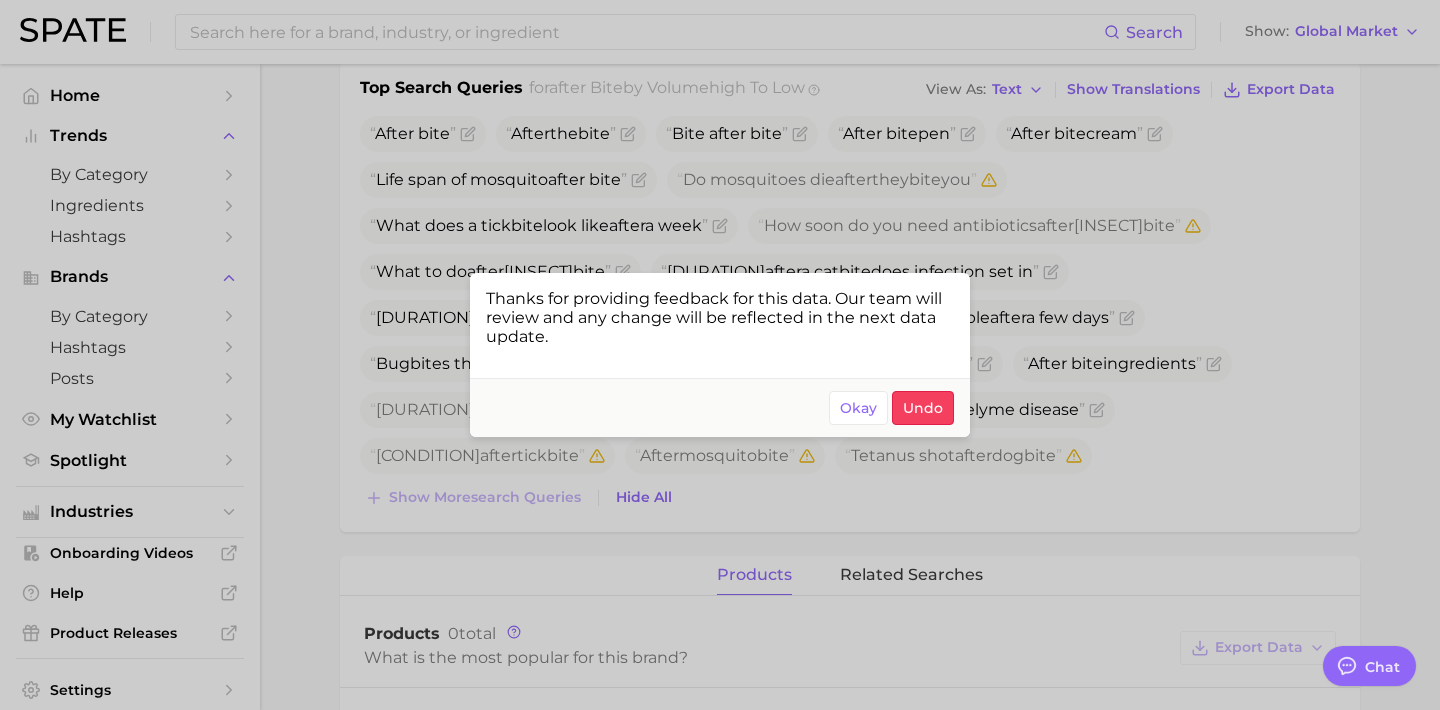 click at bounding box center [720, 355] 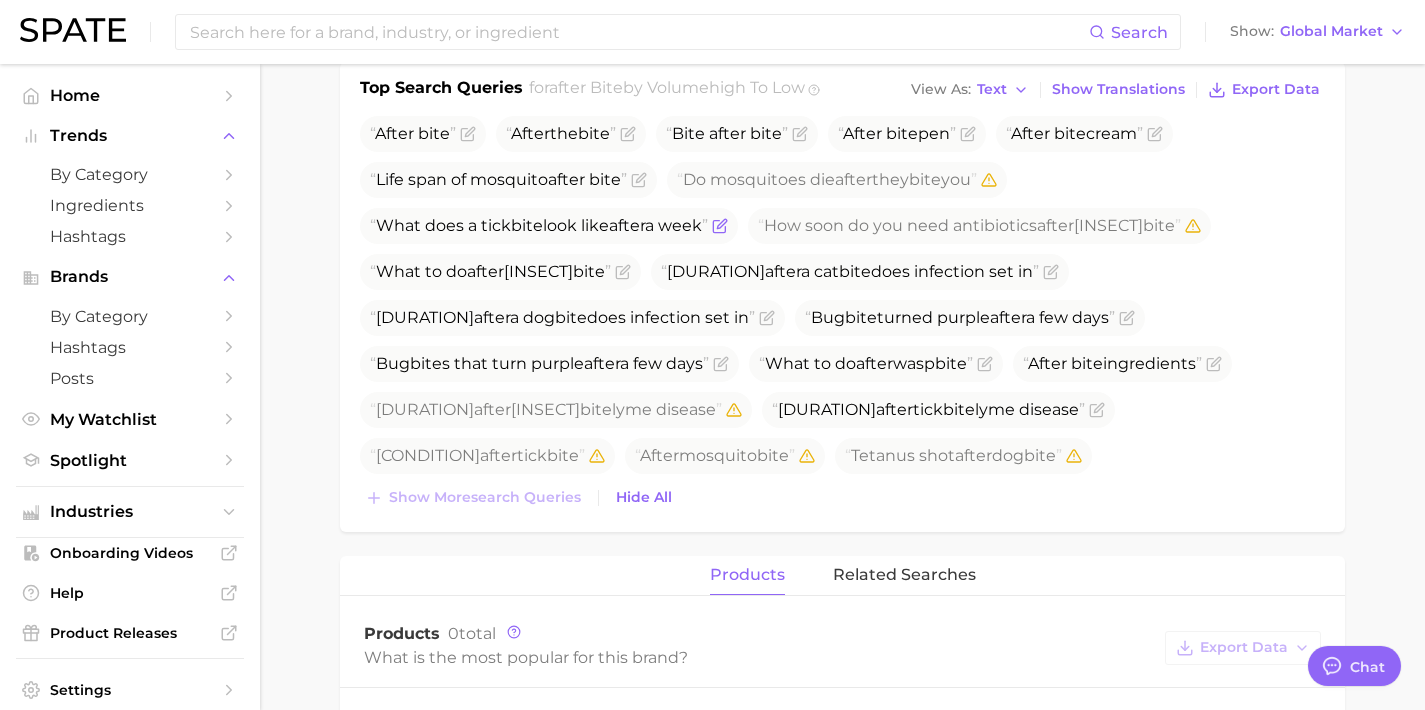 click 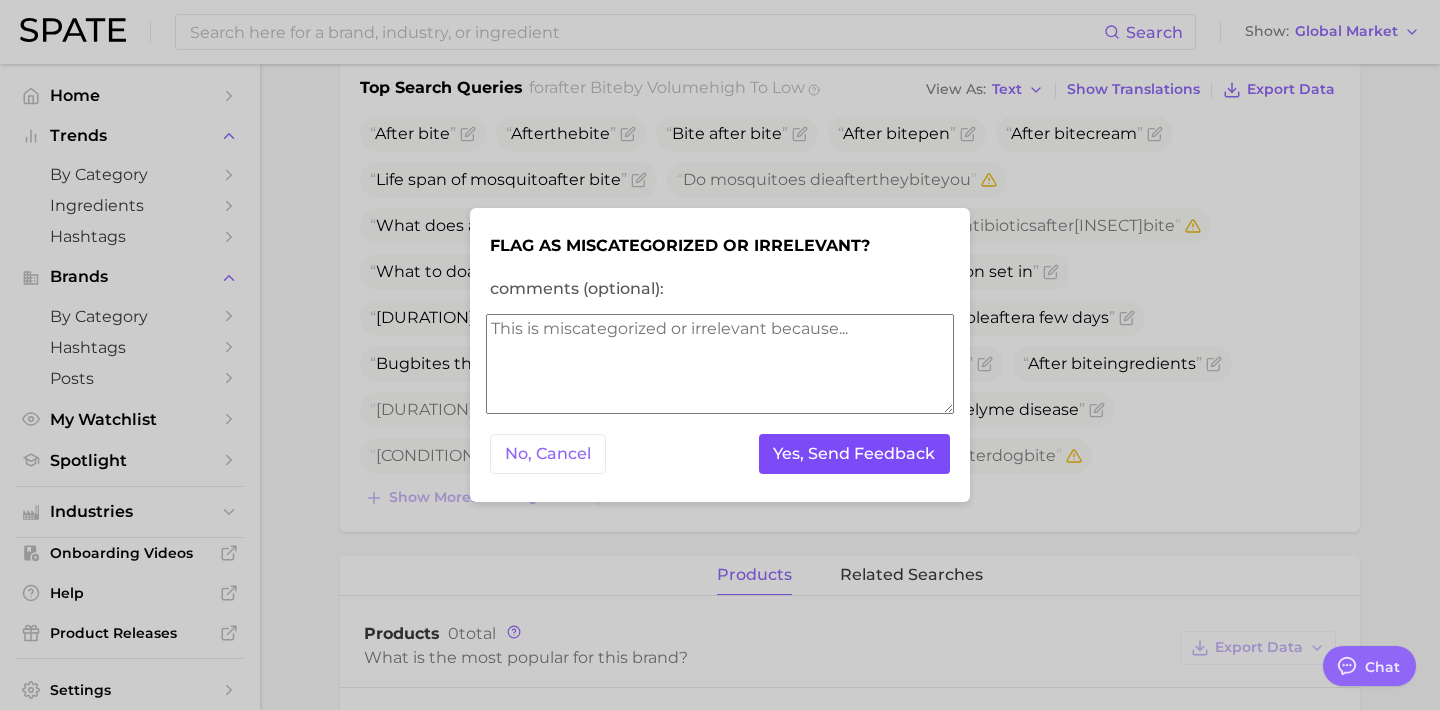 click on "Yes, Send Feedback" at bounding box center (855, 454) 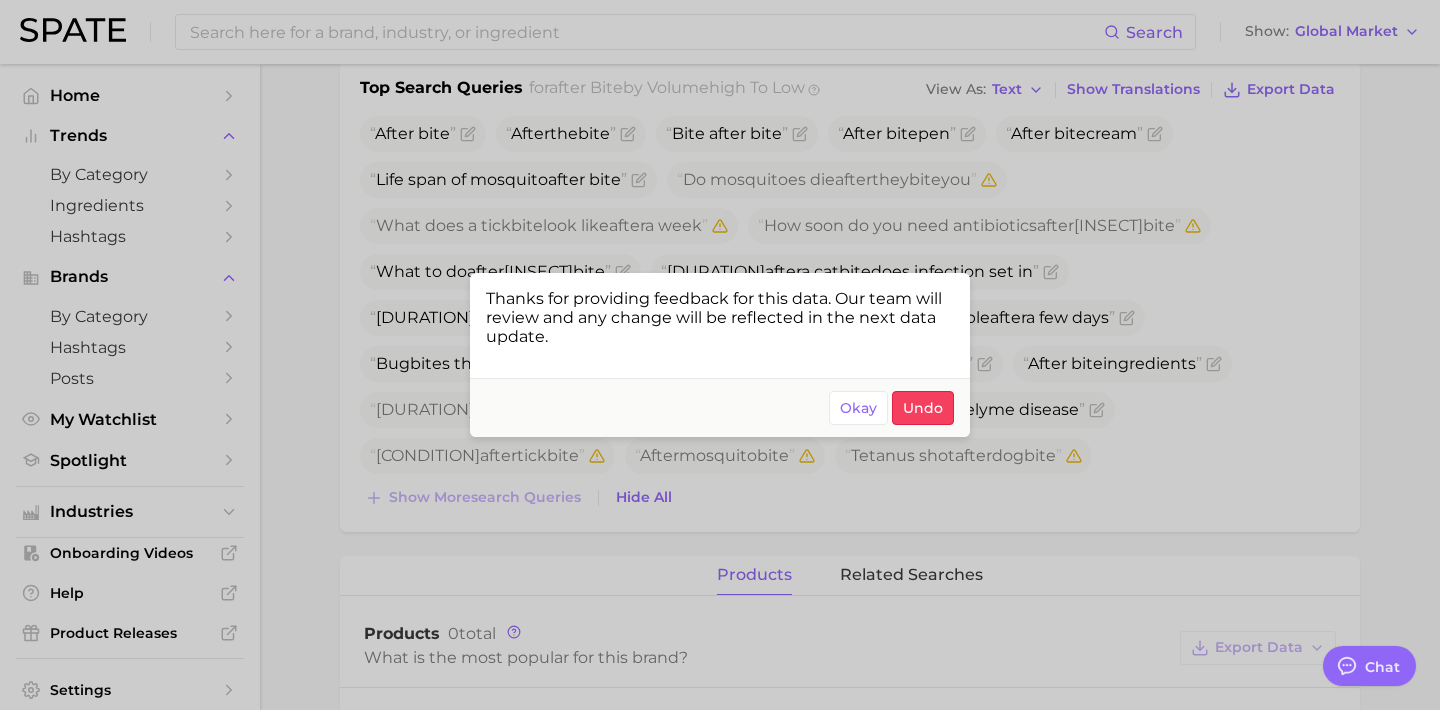 click at bounding box center (720, 355) 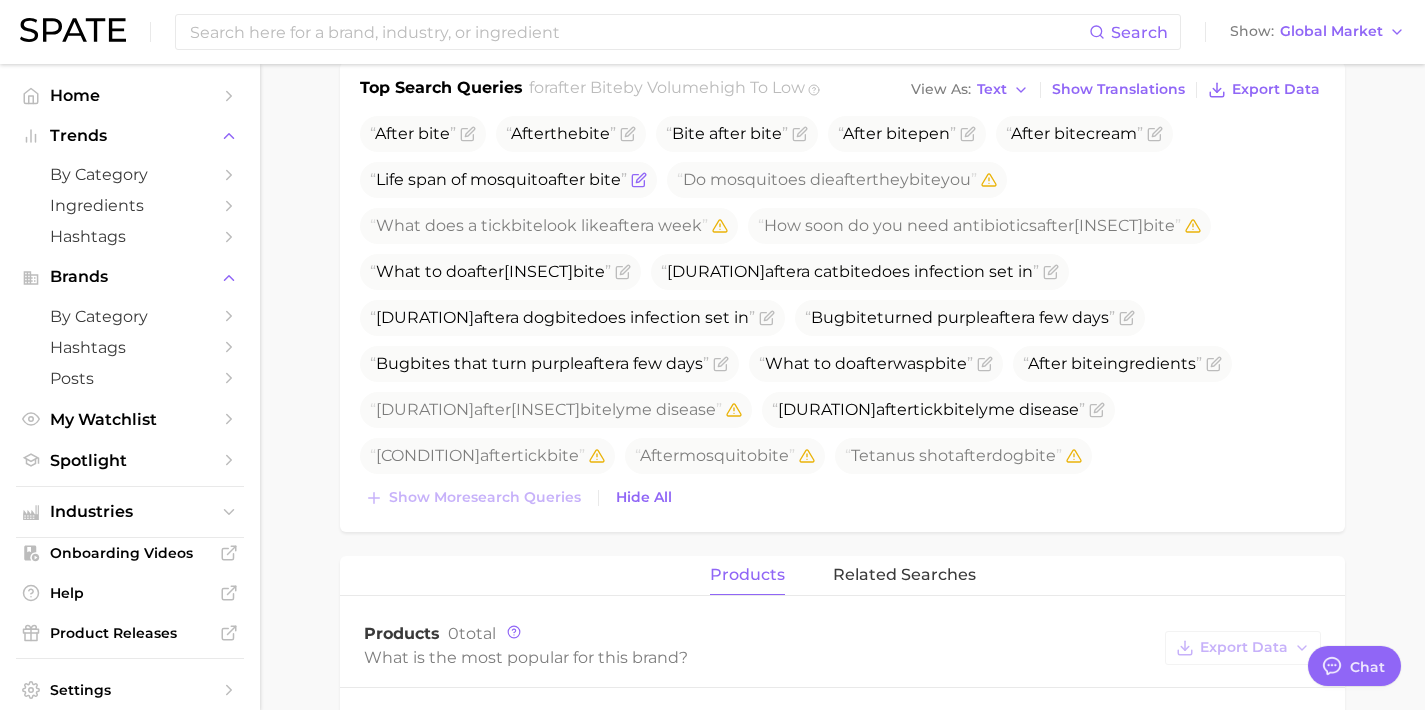 click 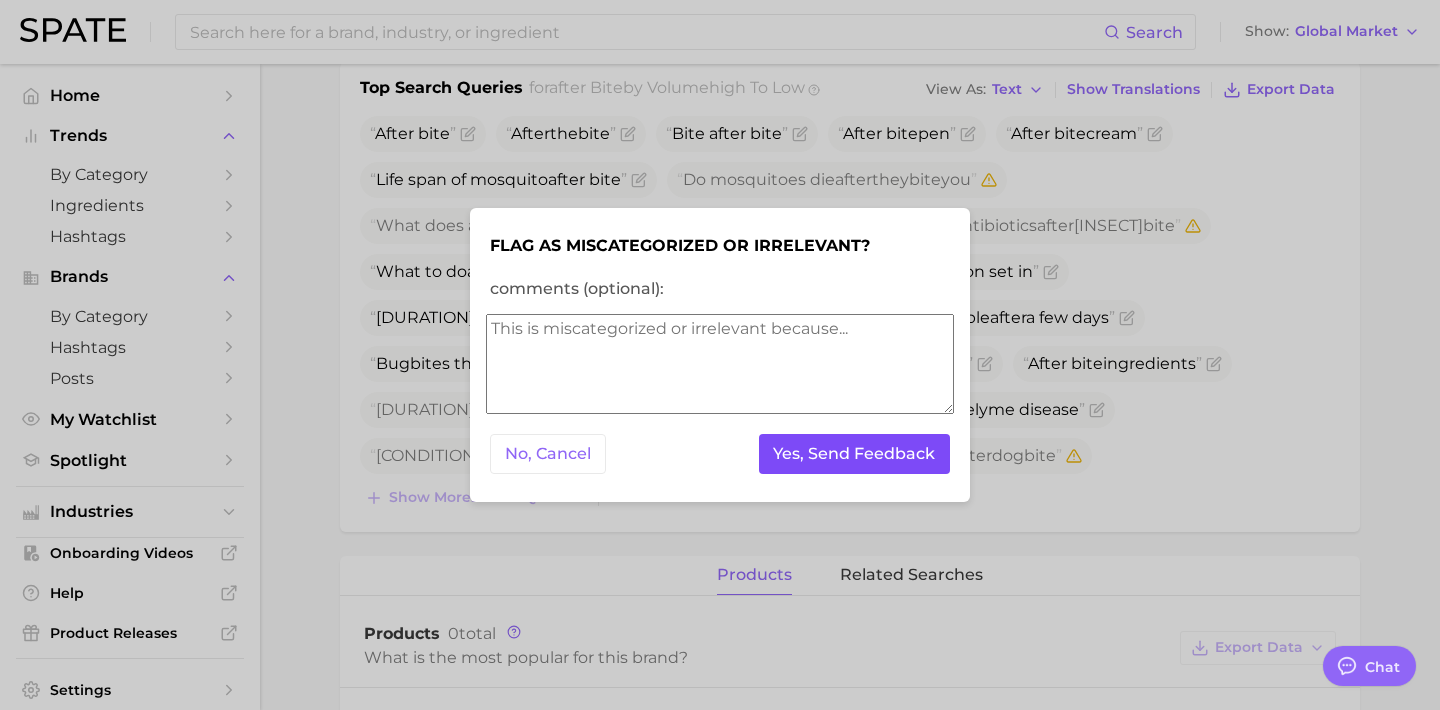 drag, startPoint x: 800, startPoint y: 450, endPoint x: 829, endPoint y: 441, distance: 30.364452 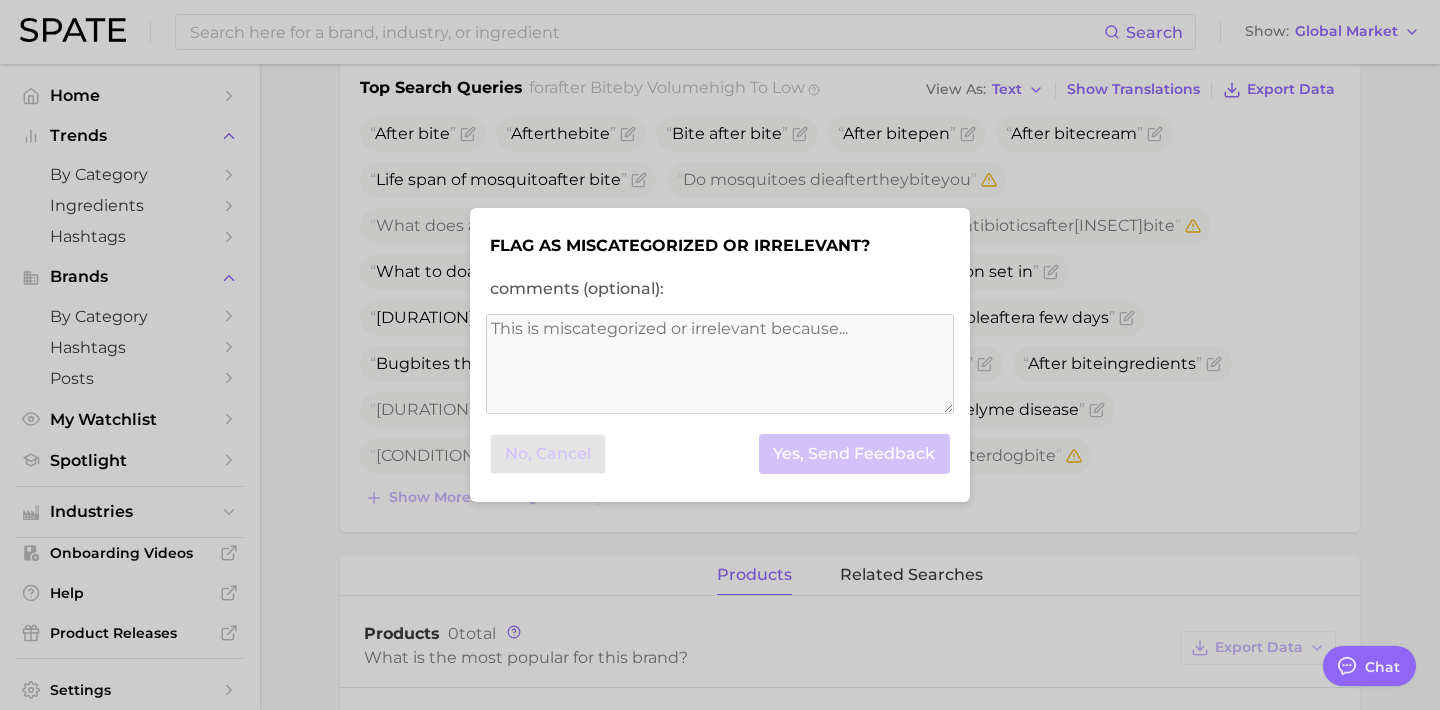 click at bounding box center (720, 355) 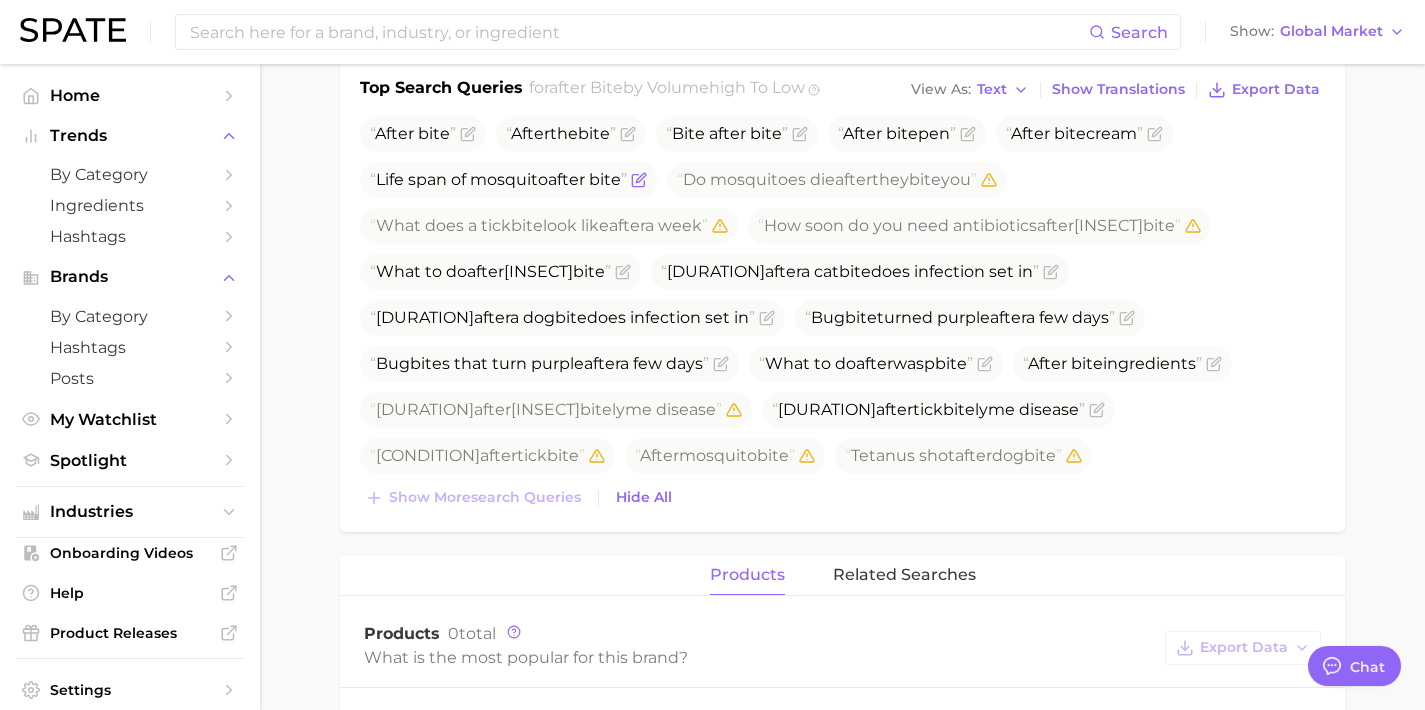 click on "Life span of mosquito  after   bite" at bounding box center [508, 180] 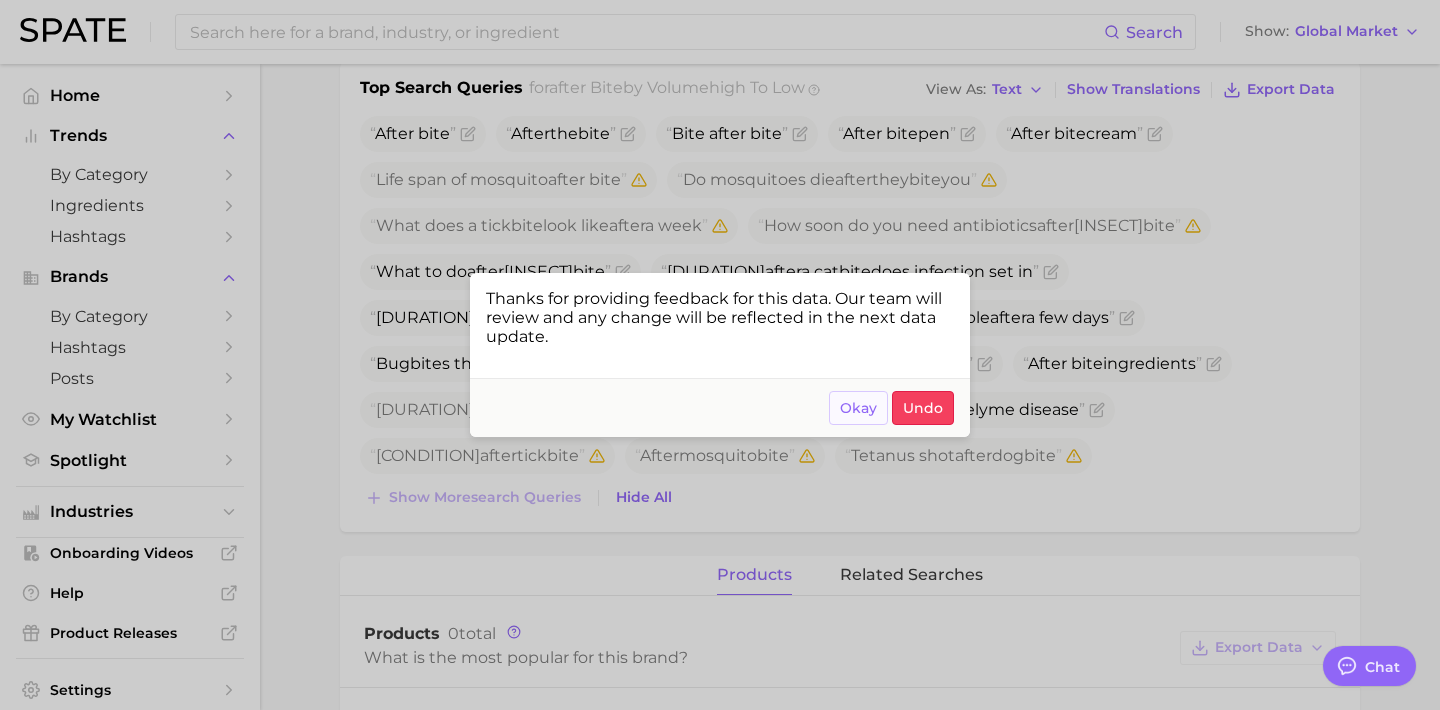 click on "Okay" at bounding box center (858, 408) 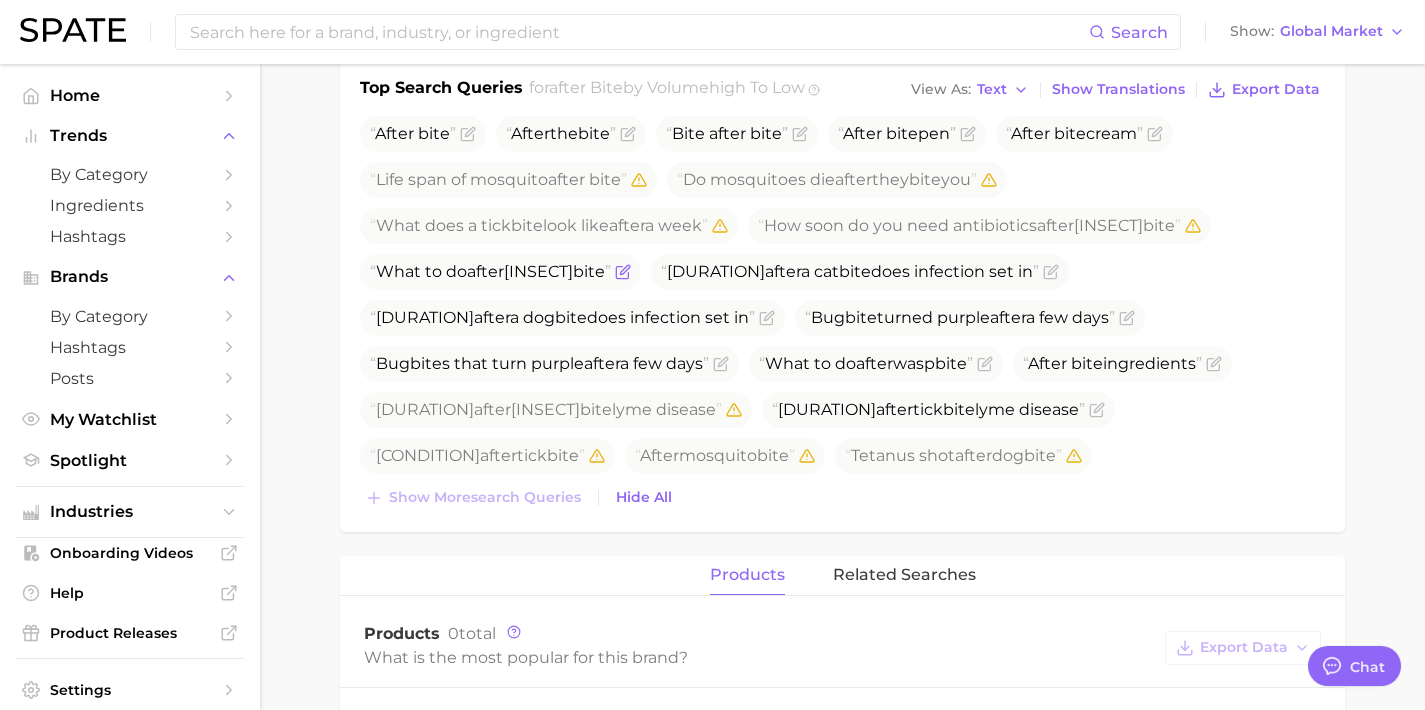click 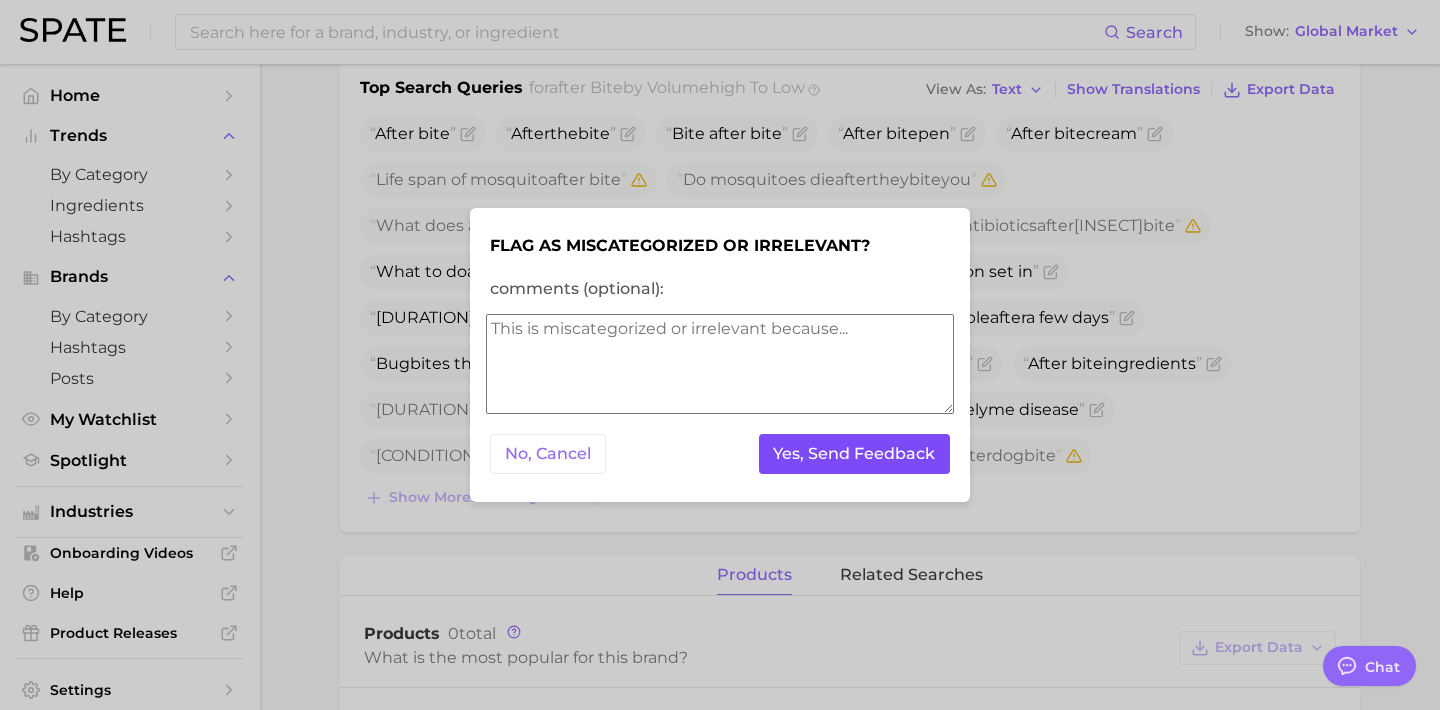 drag, startPoint x: 811, startPoint y: 451, endPoint x: 831, endPoint y: 449, distance: 20.09975 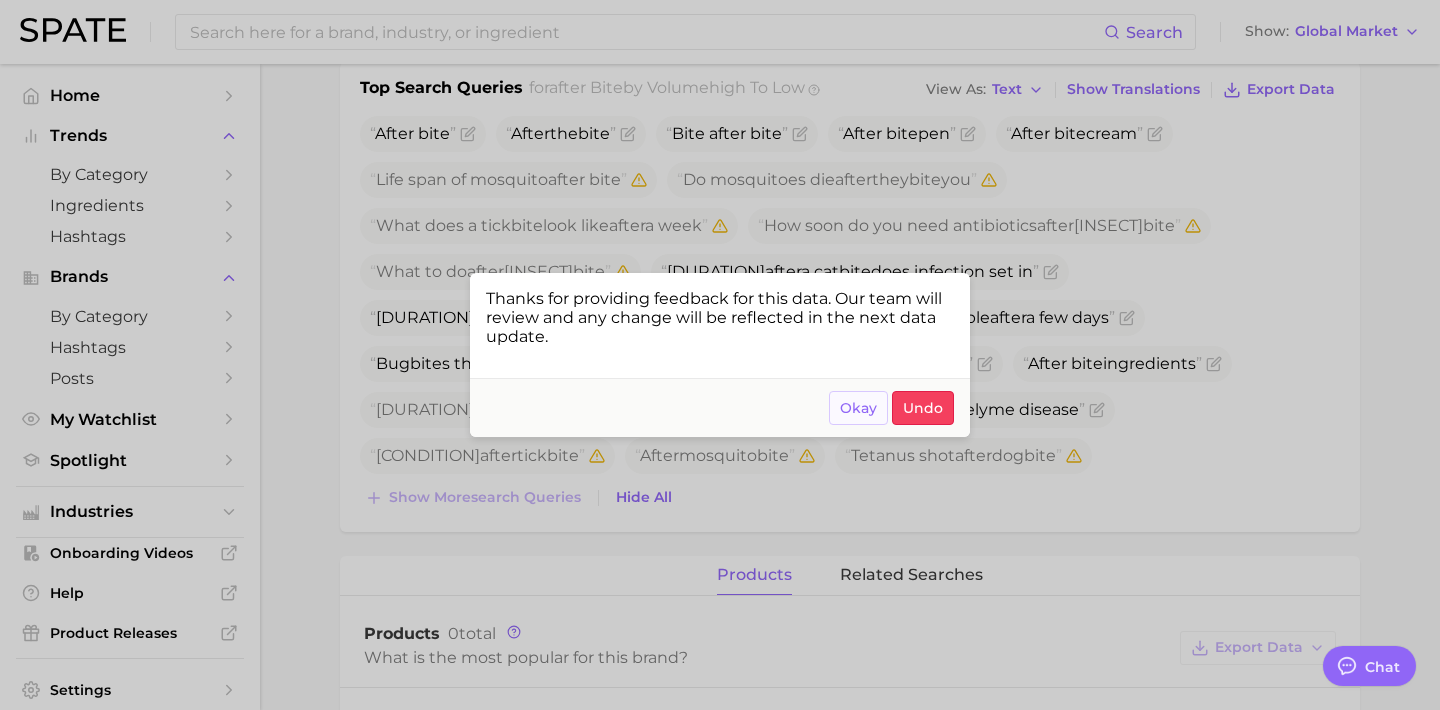 click on "Okay" at bounding box center [858, 408] 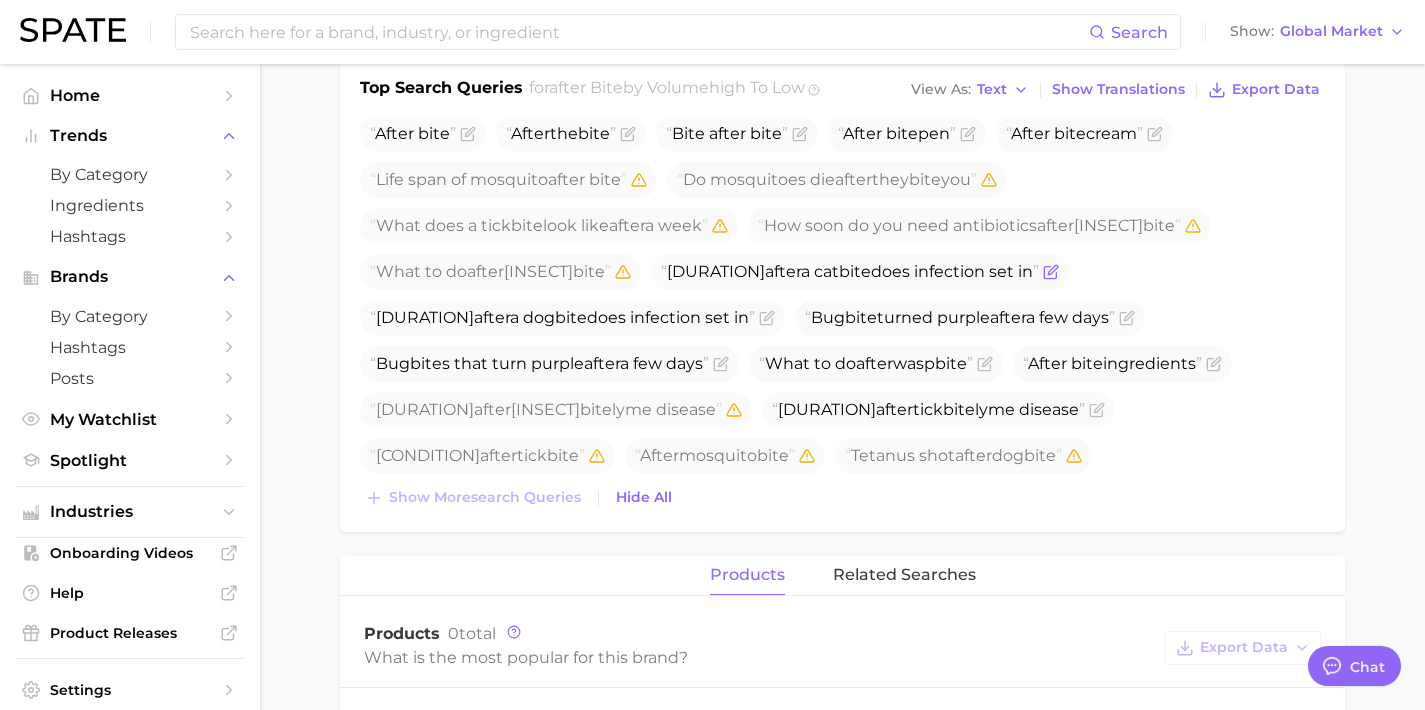 click 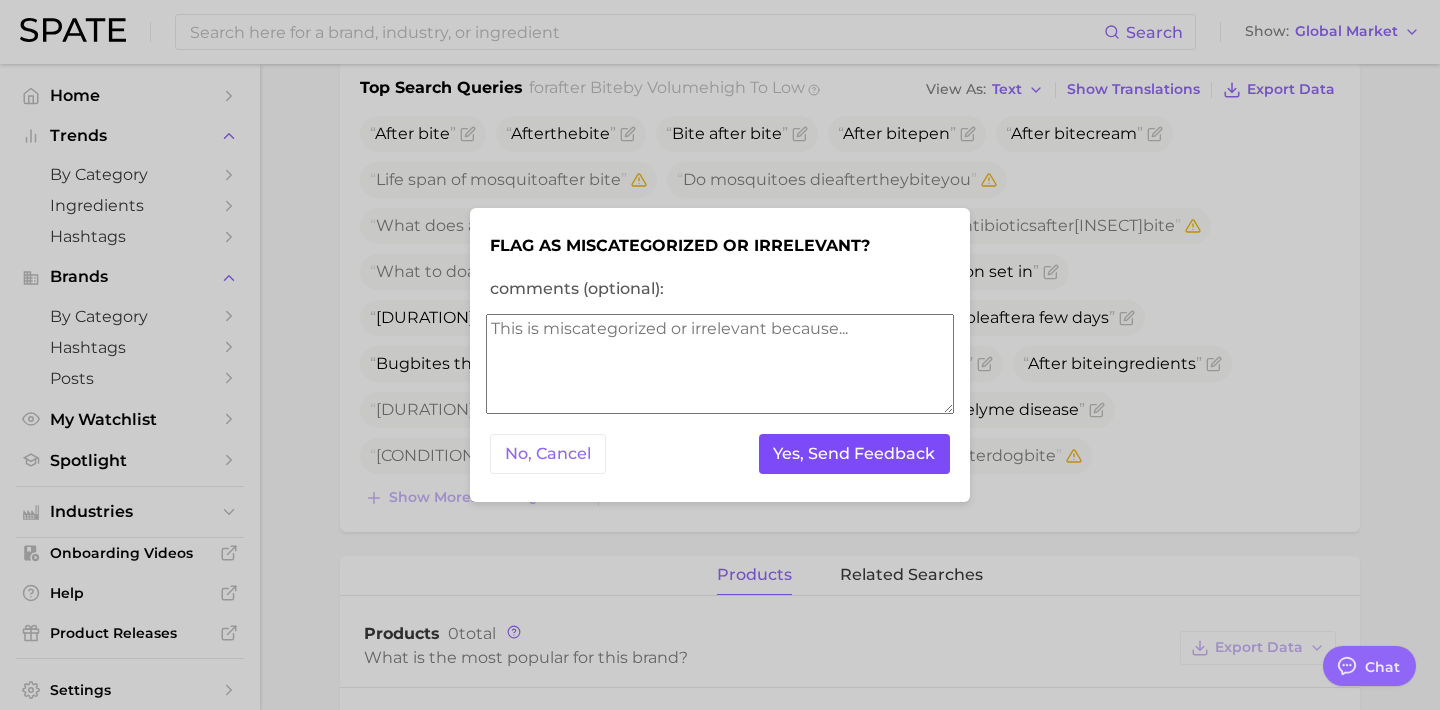 click on "Yes, Send Feedback" at bounding box center [855, 454] 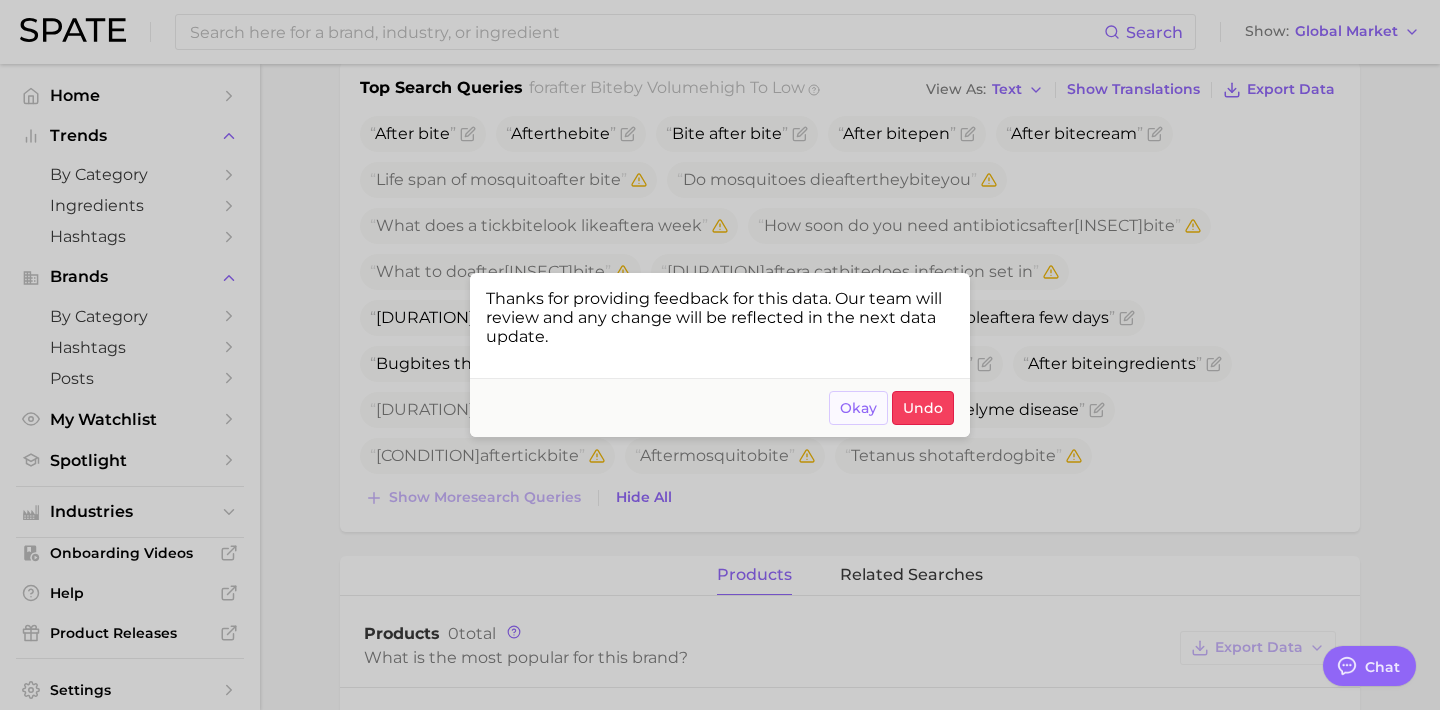 click on "Okay" at bounding box center (858, 408) 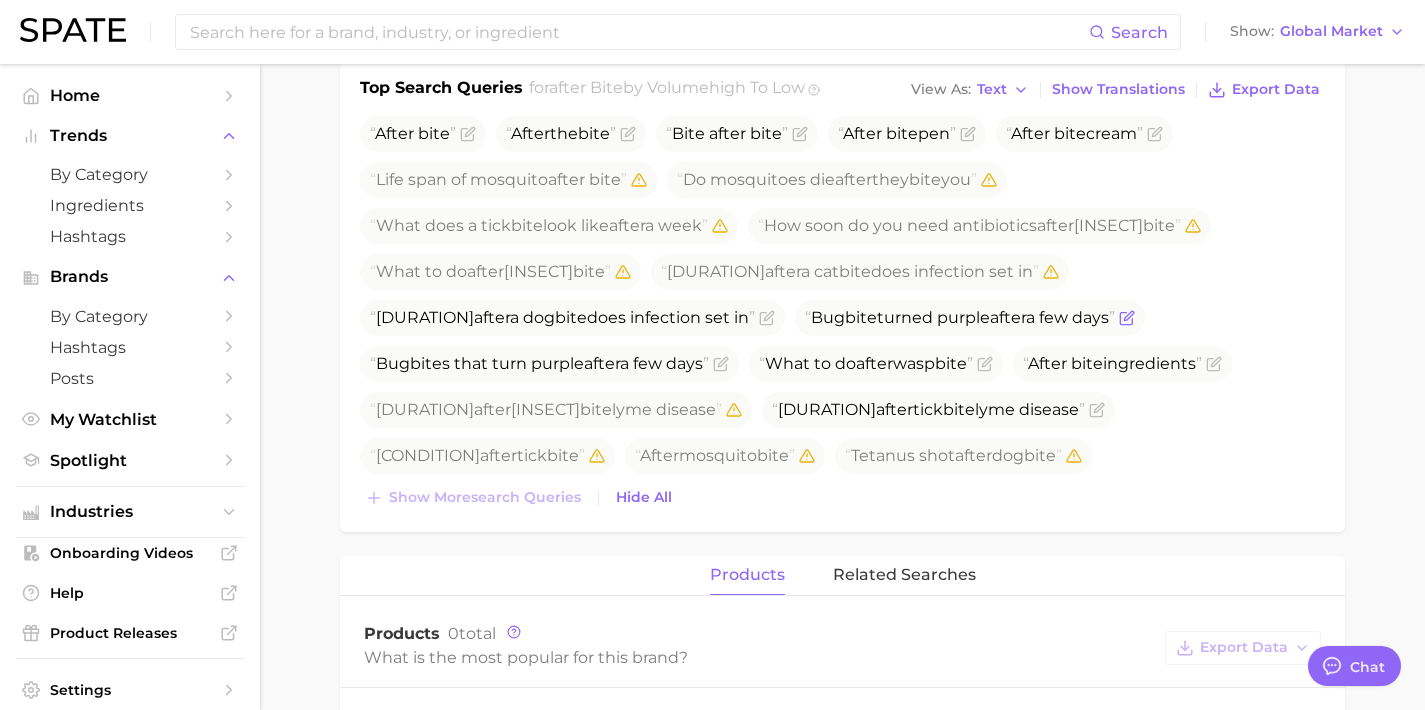 click 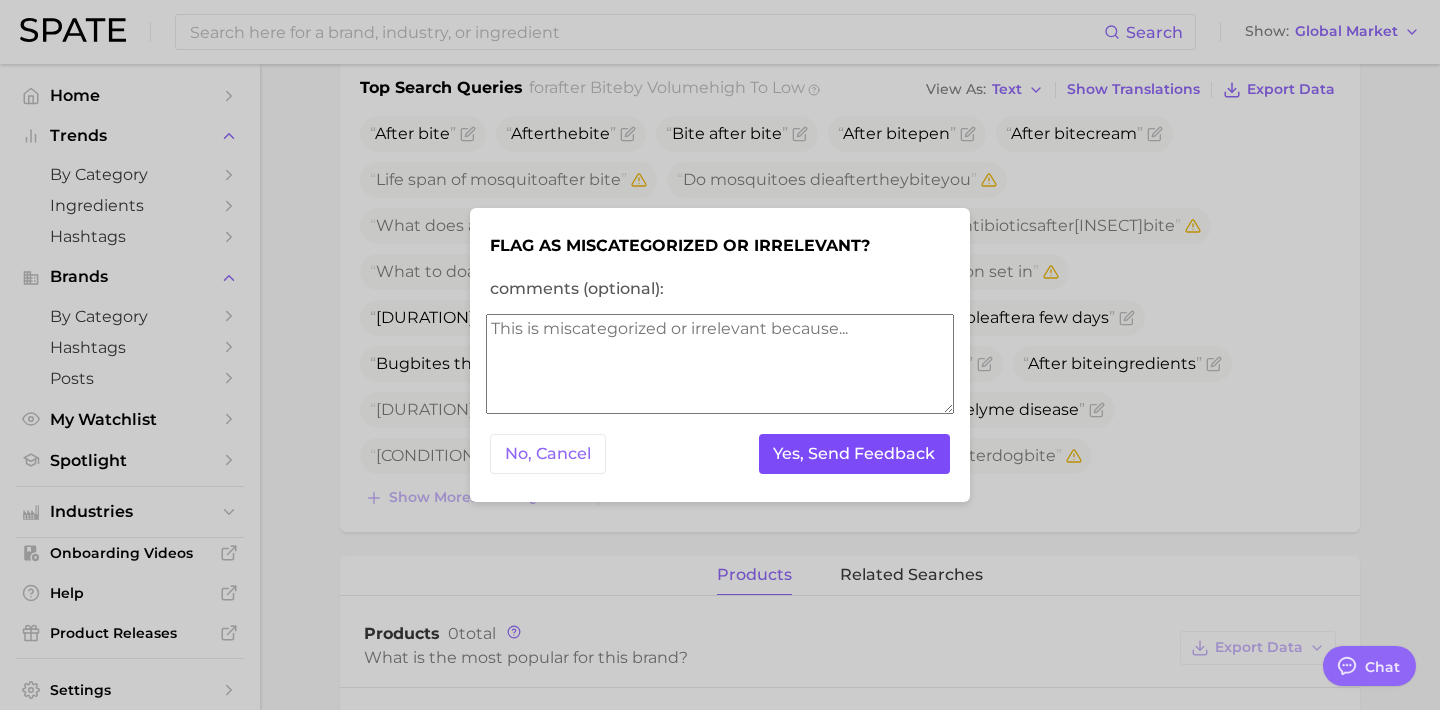 click on "Yes, Send Feedback" at bounding box center [855, 454] 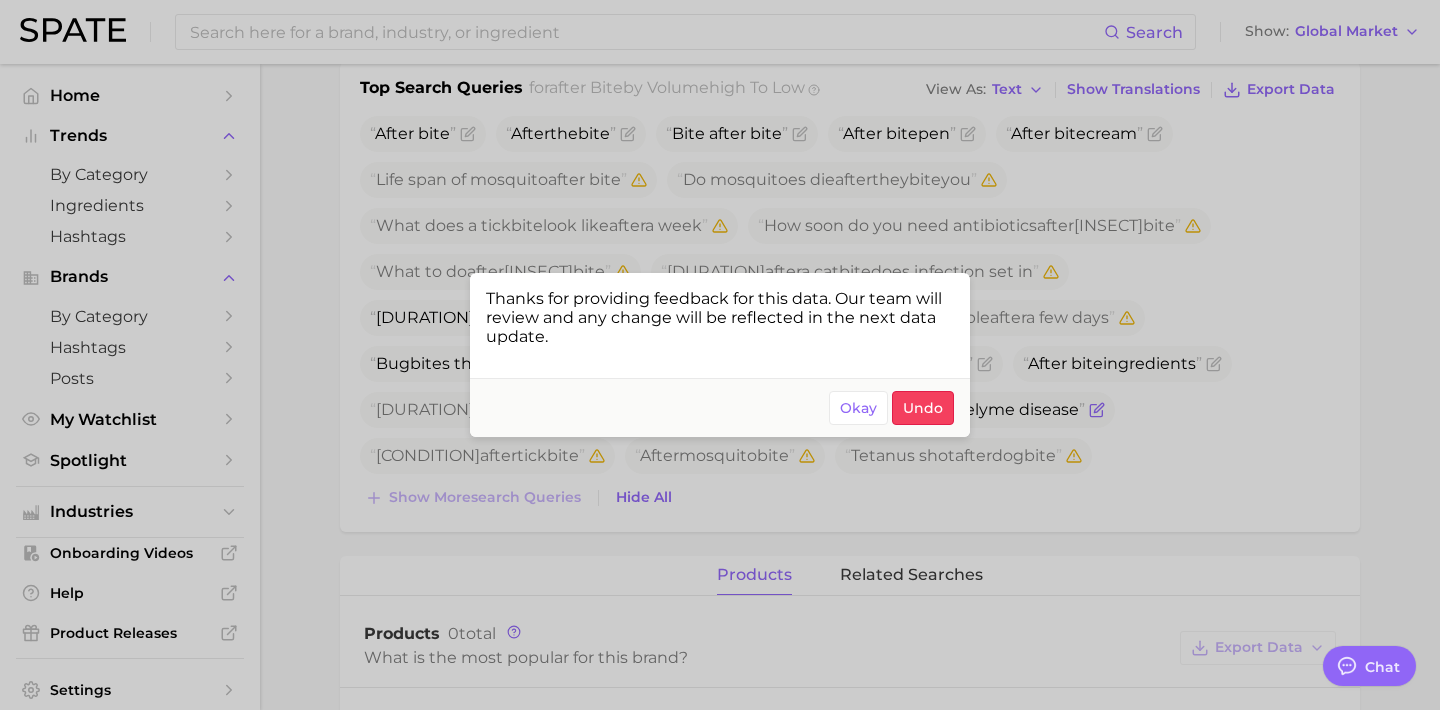 click on "Okay" at bounding box center [858, 408] 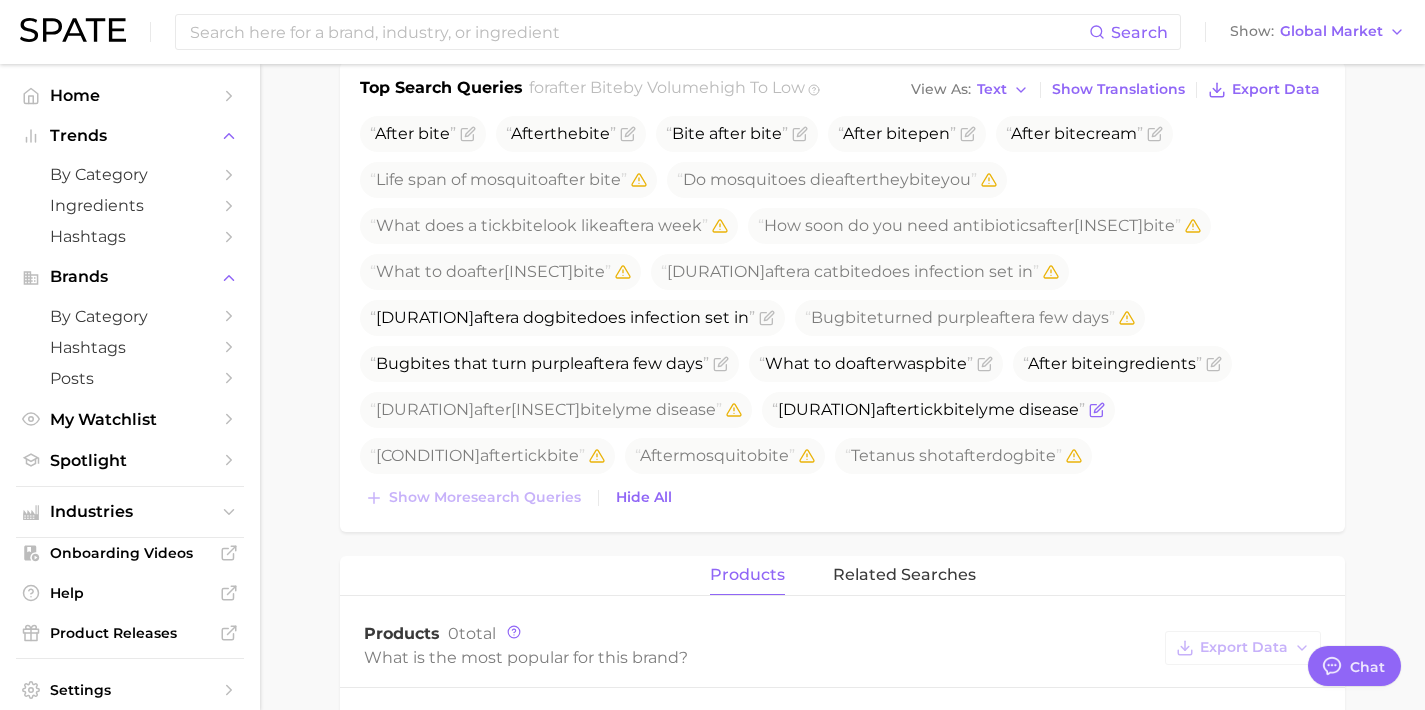 click 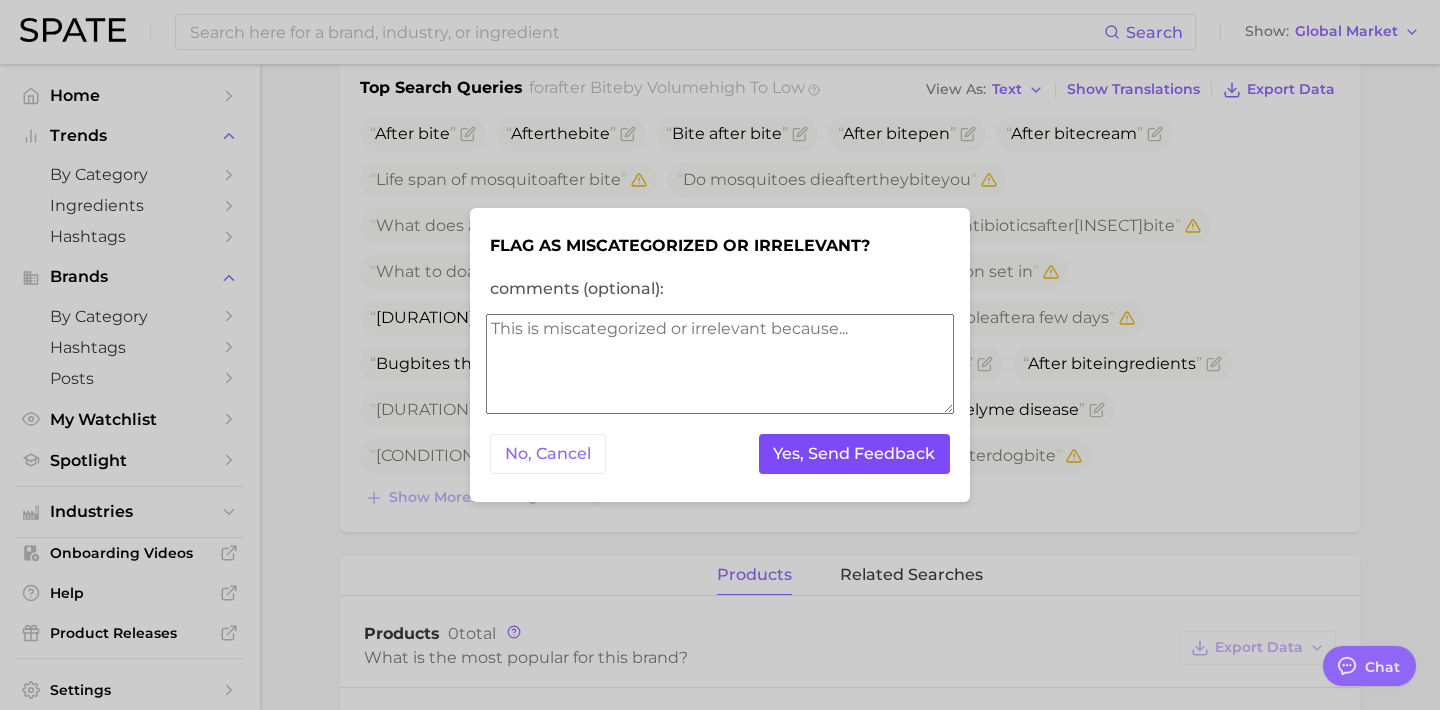 click on "Yes, Send Feedback" at bounding box center (855, 454) 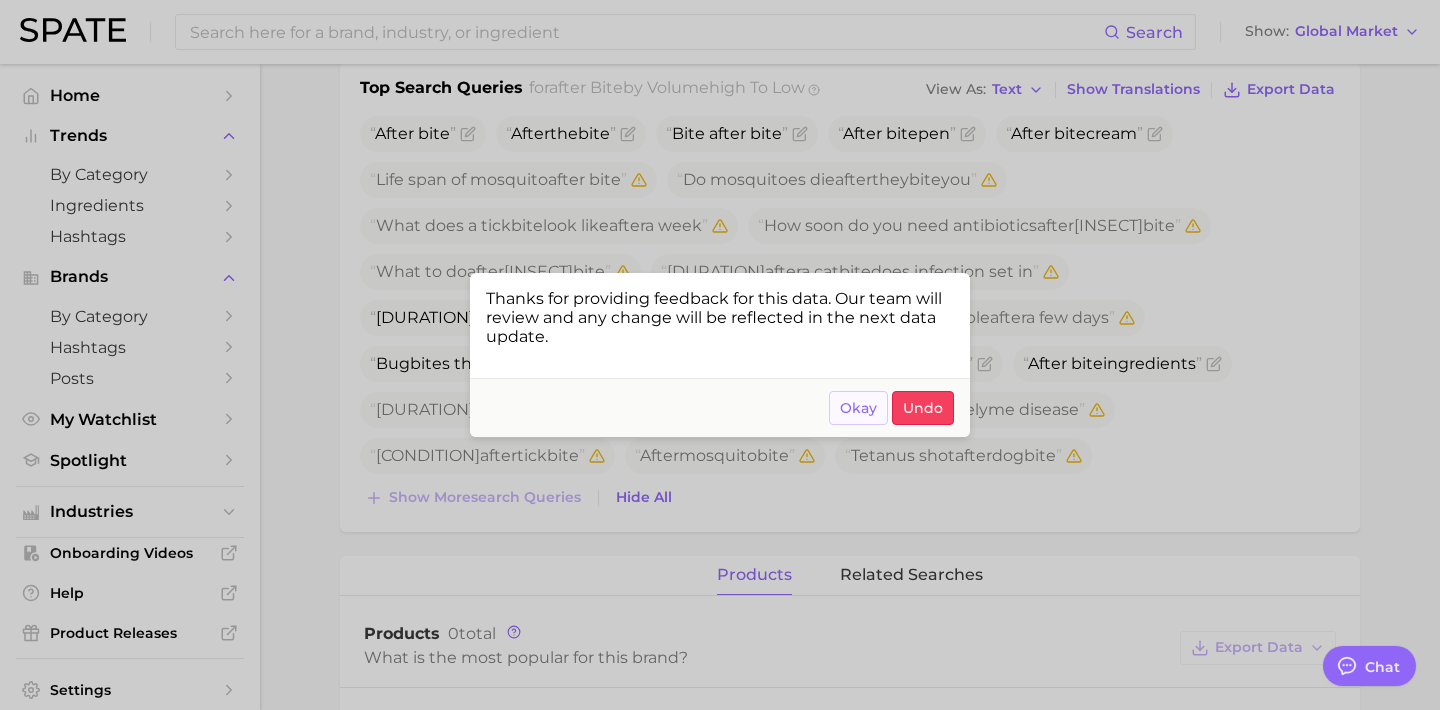 click on "Okay" at bounding box center [858, 408] 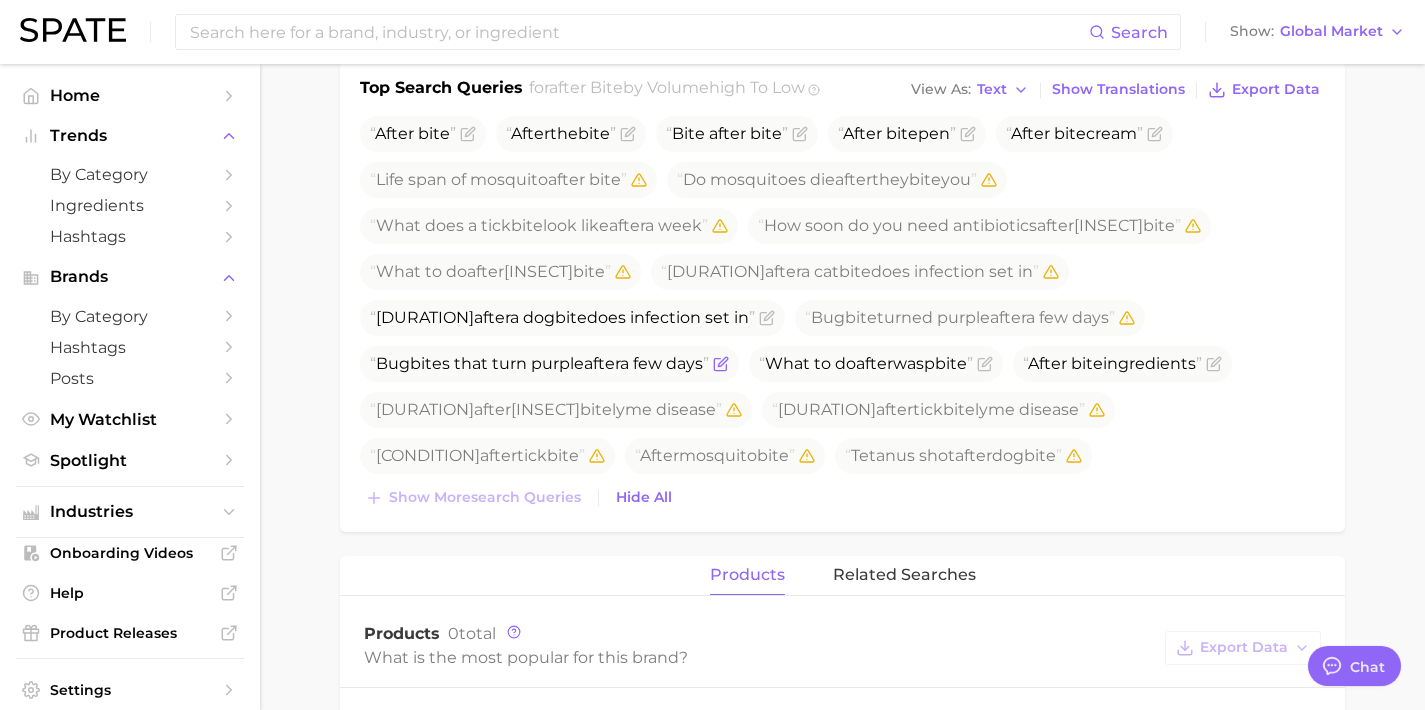 click 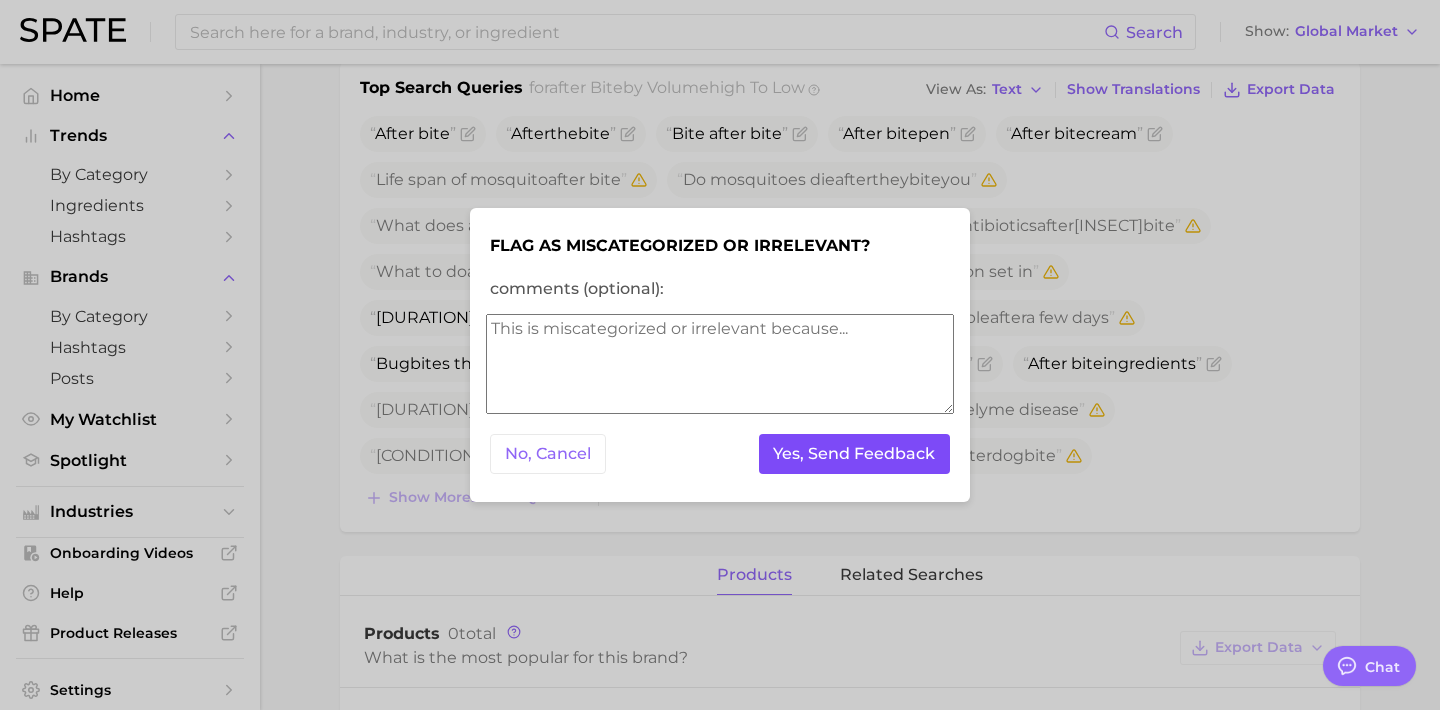 click on "Yes, Send Feedback" at bounding box center [855, 454] 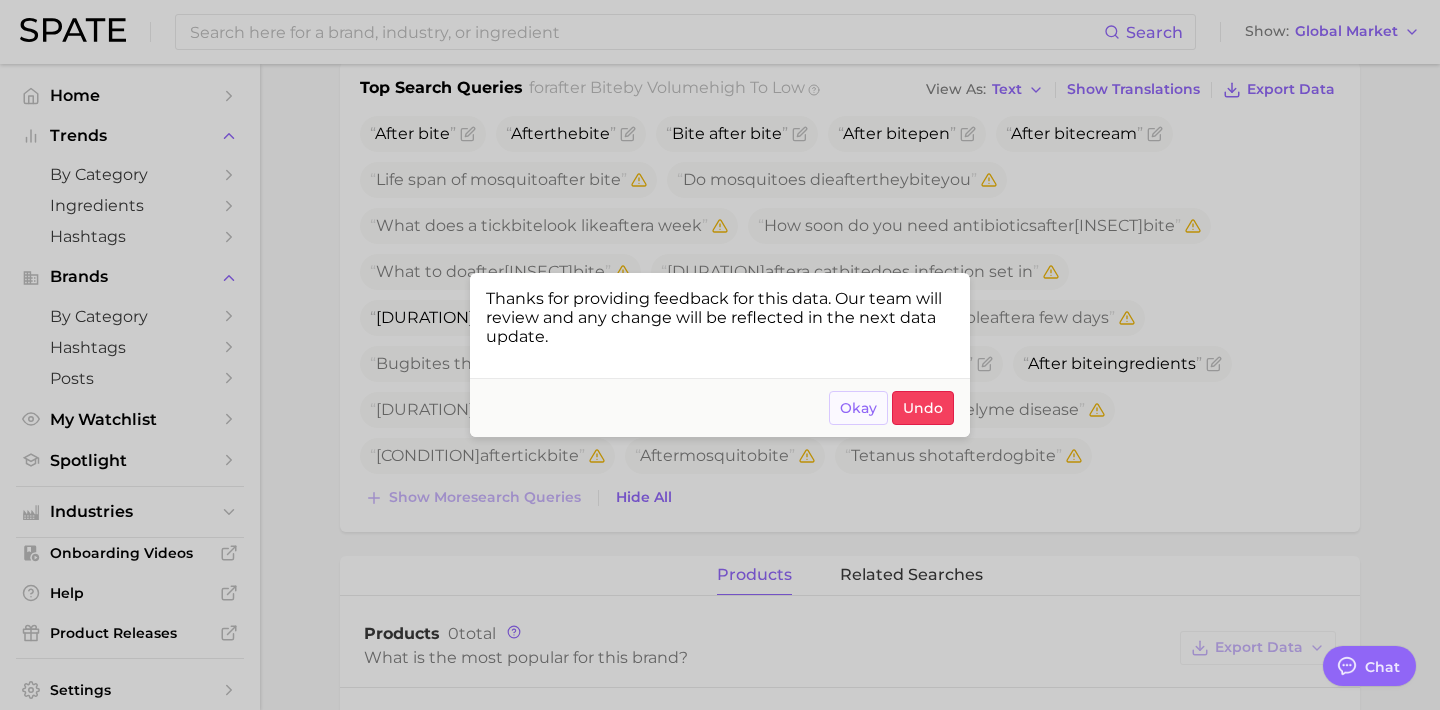 click on "Okay" at bounding box center (858, 408) 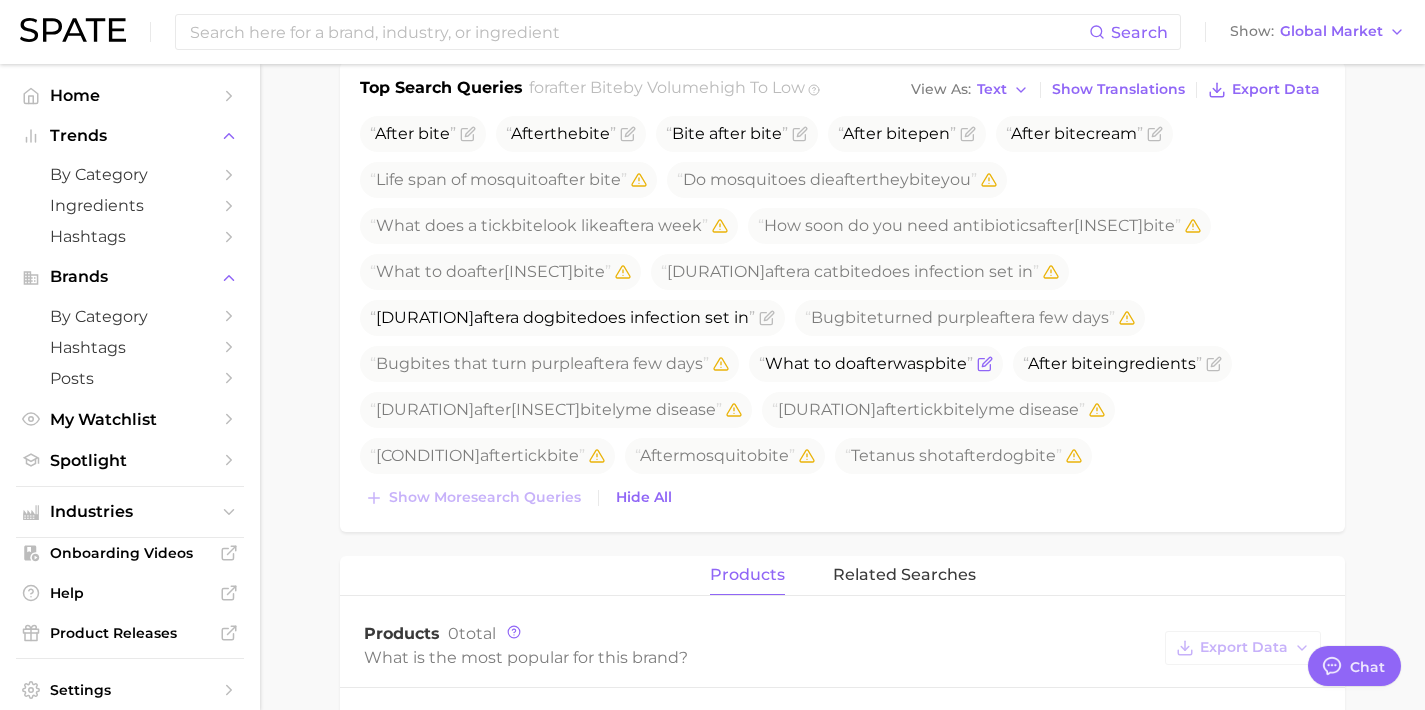 click 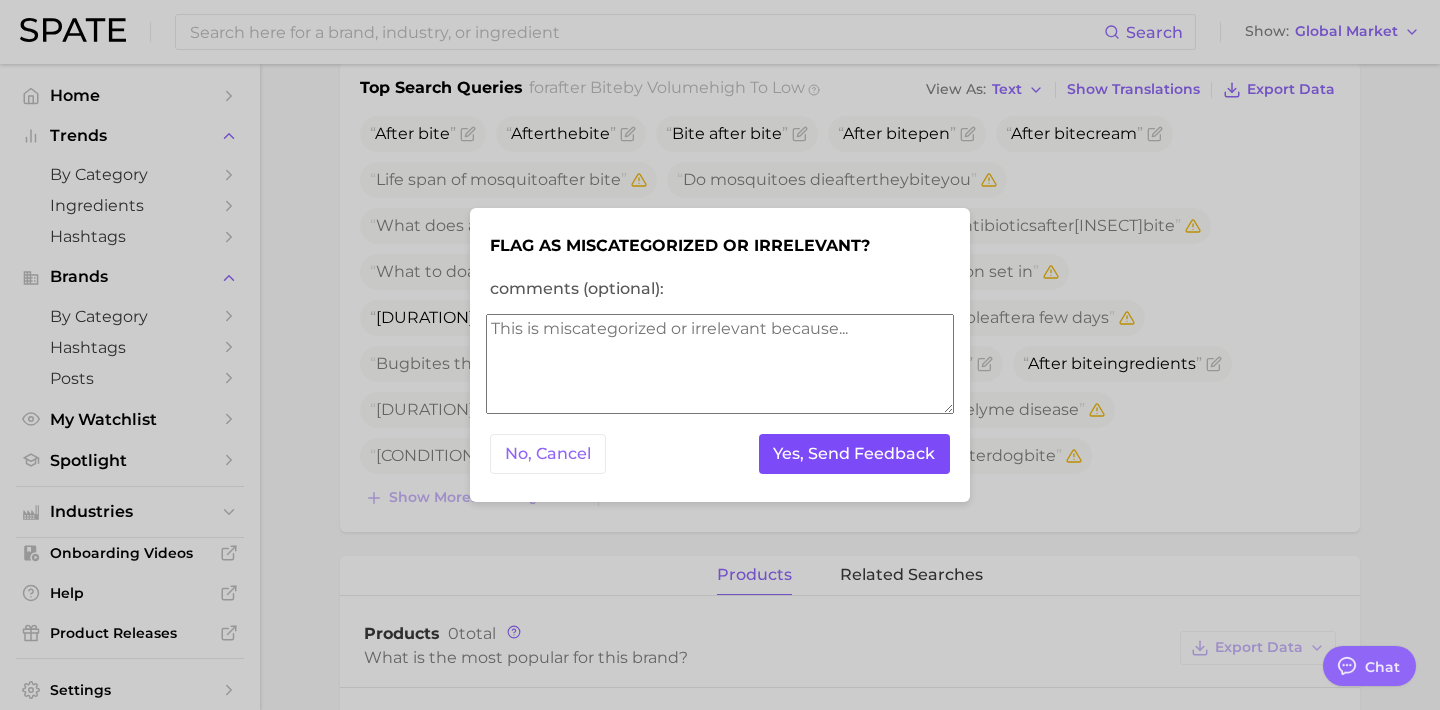 click on "Yes, Send Feedback" at bounding box center (855, 454) 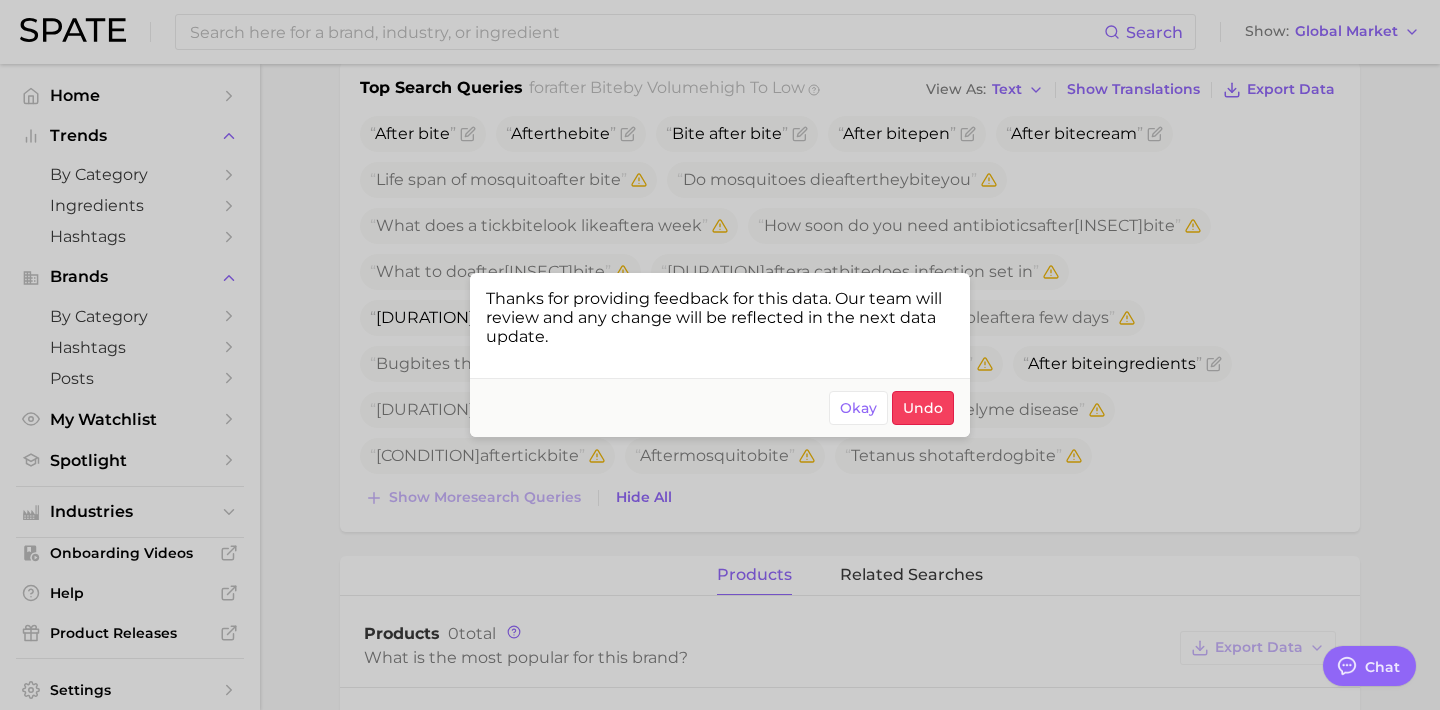 click at bounding box center [720, 355] 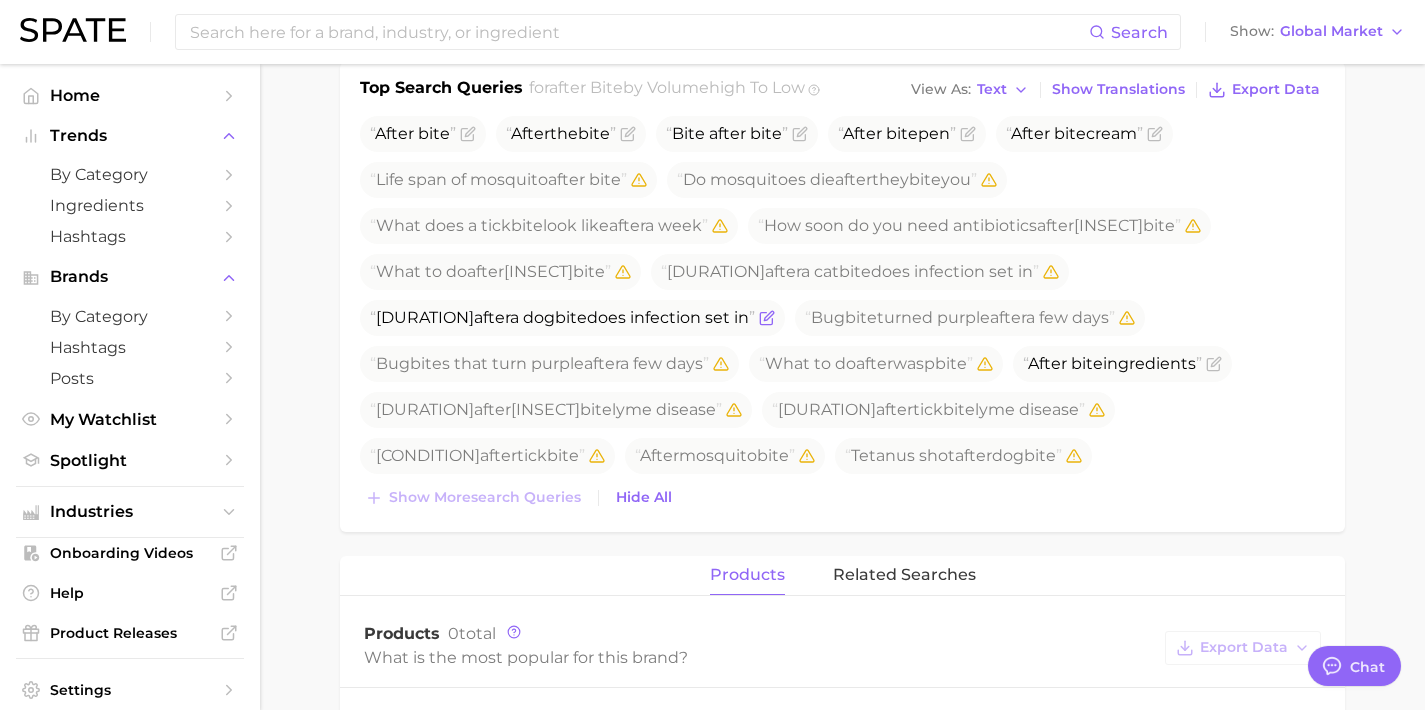 click 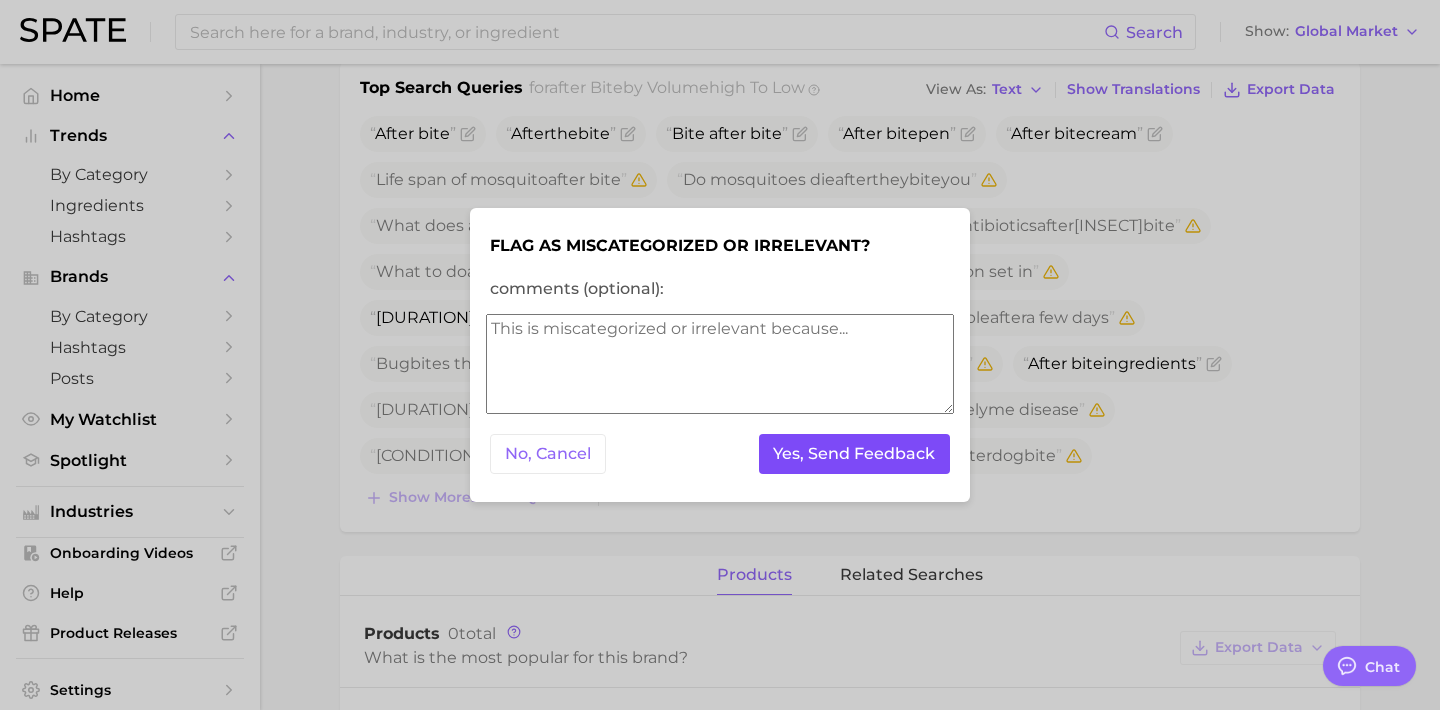 click on "Yes, Send Feedback" at bounding box center (855, 454) 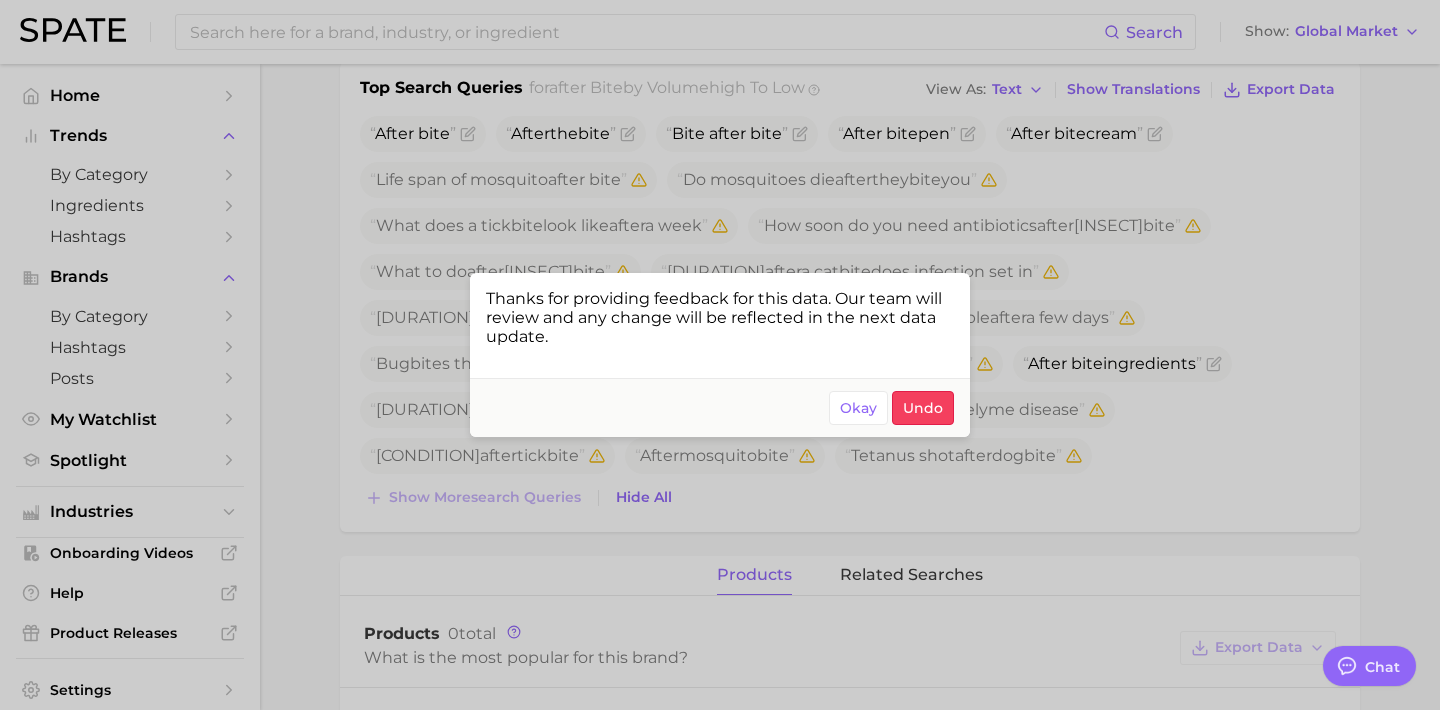 click at bounding box center (720, 355) 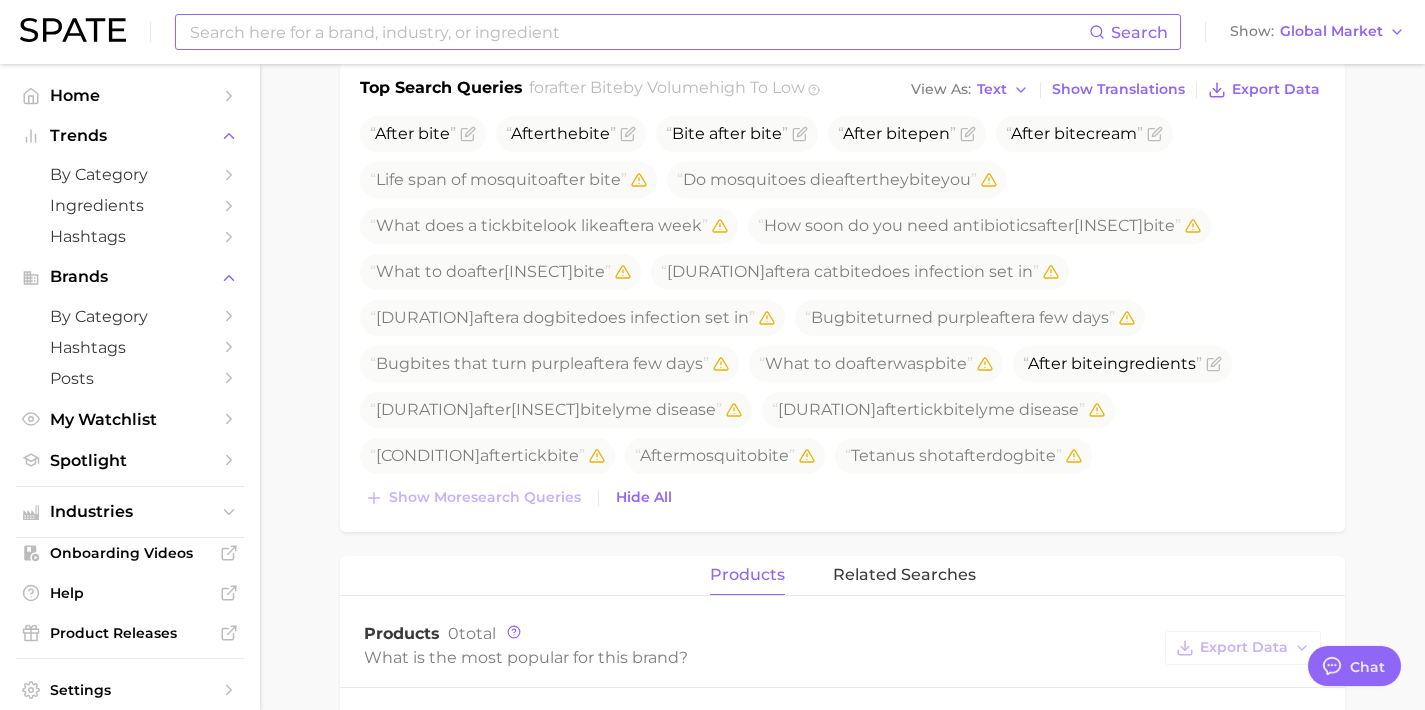 click at bounding box center [638, 32] 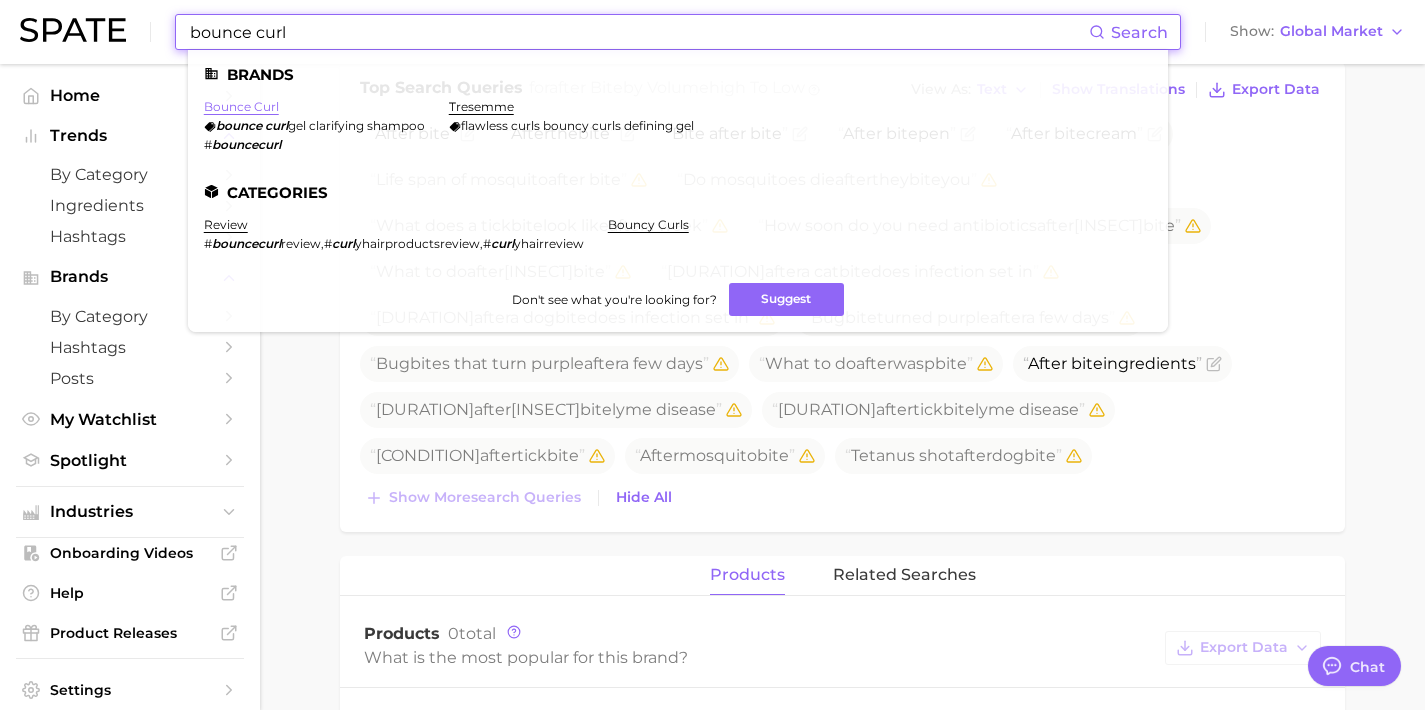 type on "bounce curl" 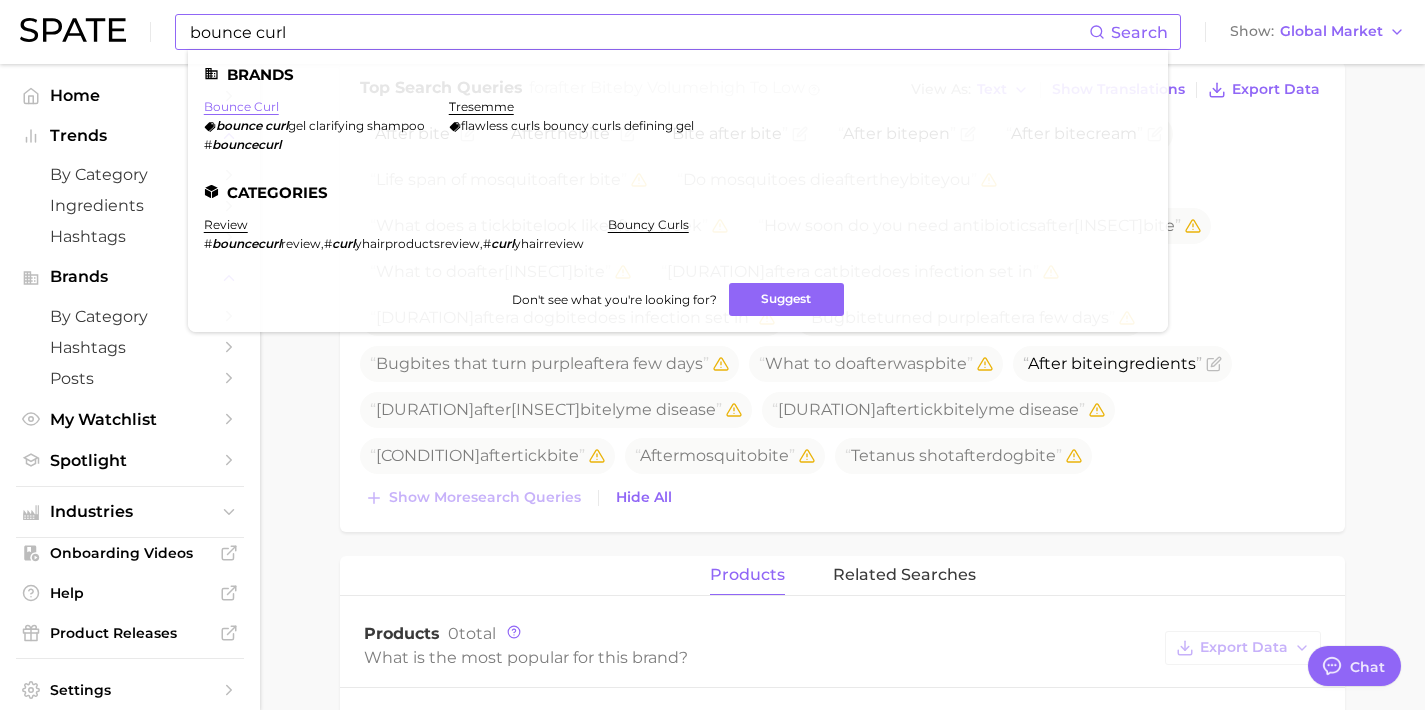 click on "bounce curl" at bounding box center (241, 106) 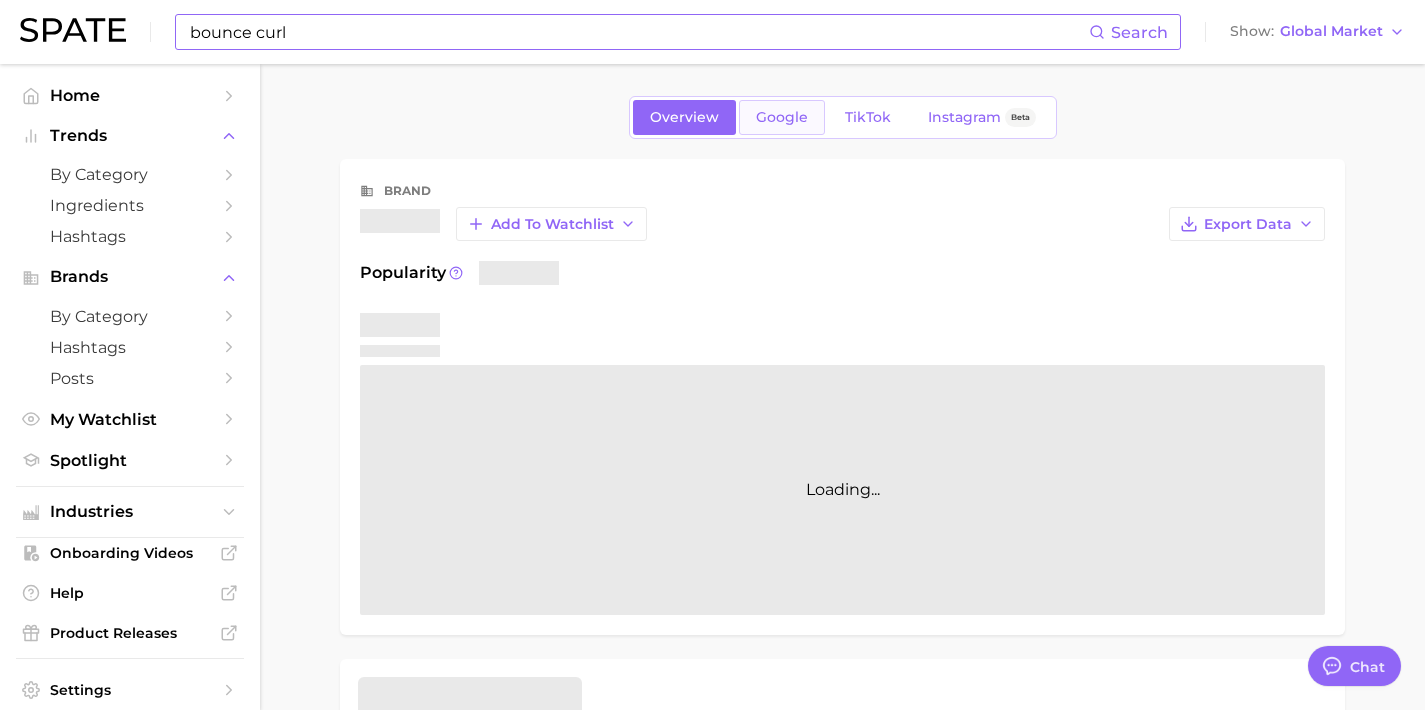 click on "Google" at bounding box center [782, 117] 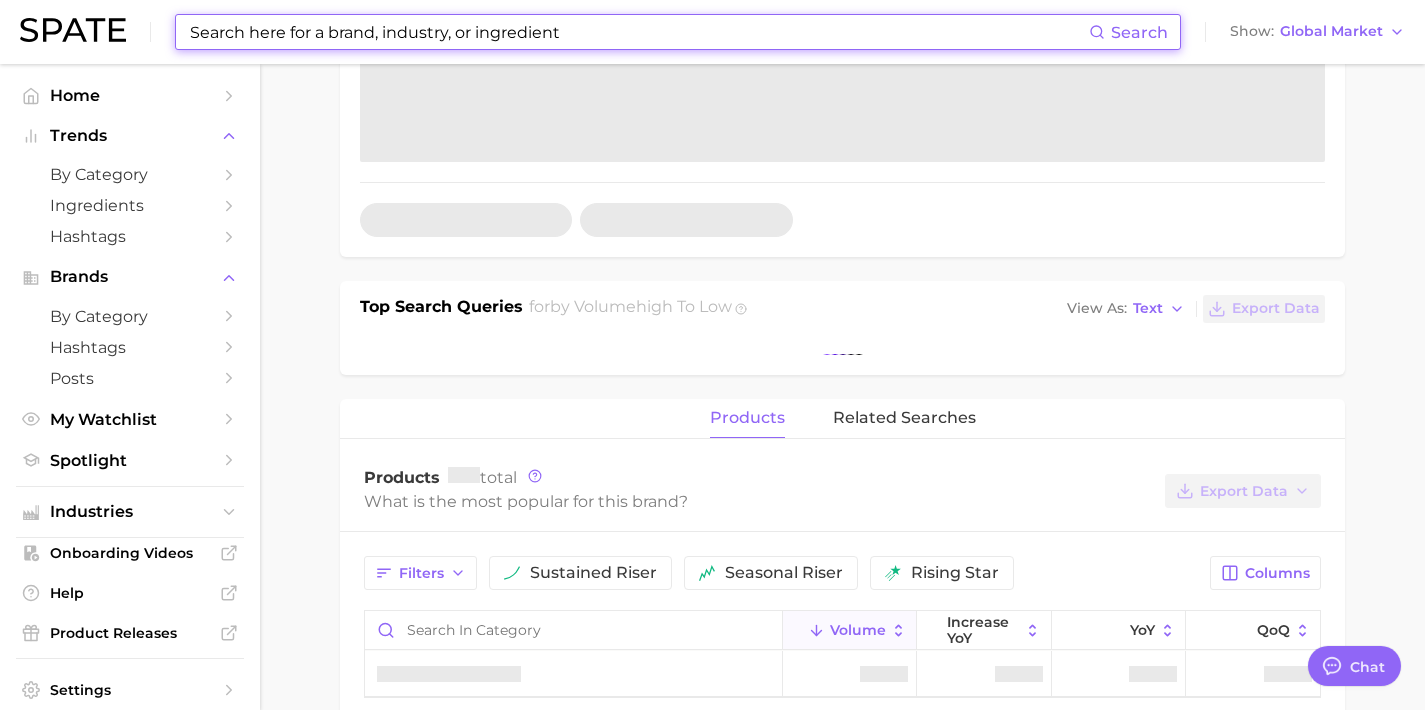 scroll, scrollTop: 681, scrollLeft: 0, axis: vertical 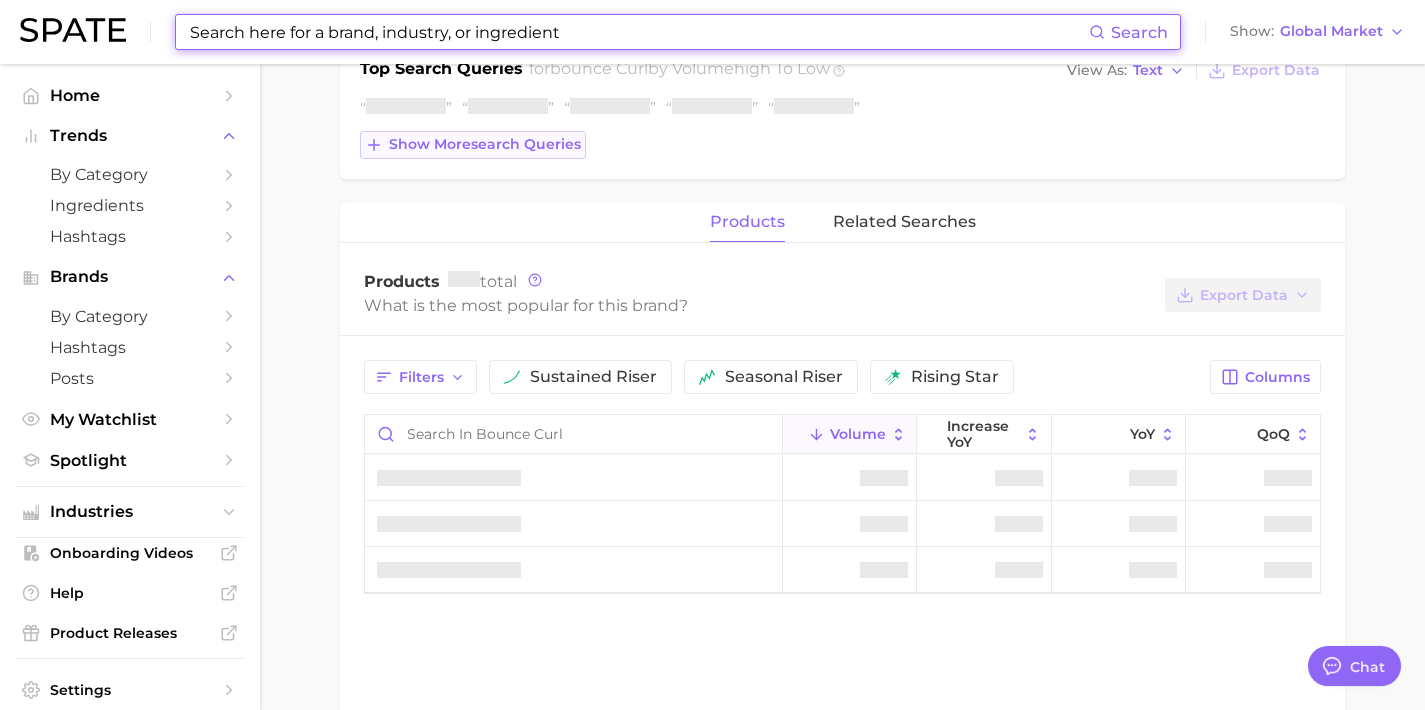 click on "Show more  search queries" at bounding box center [485, 144] 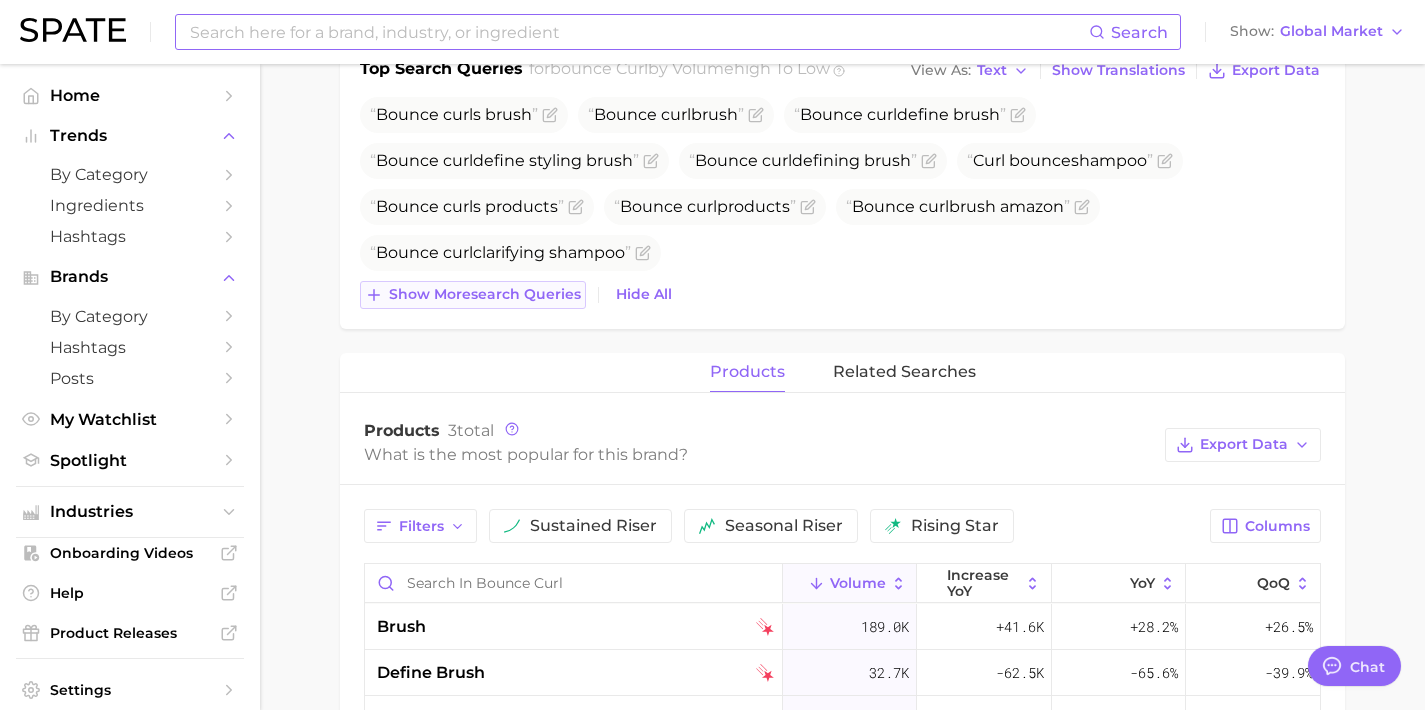 click on "Show more  search queries" at bounding box center [485, 294] 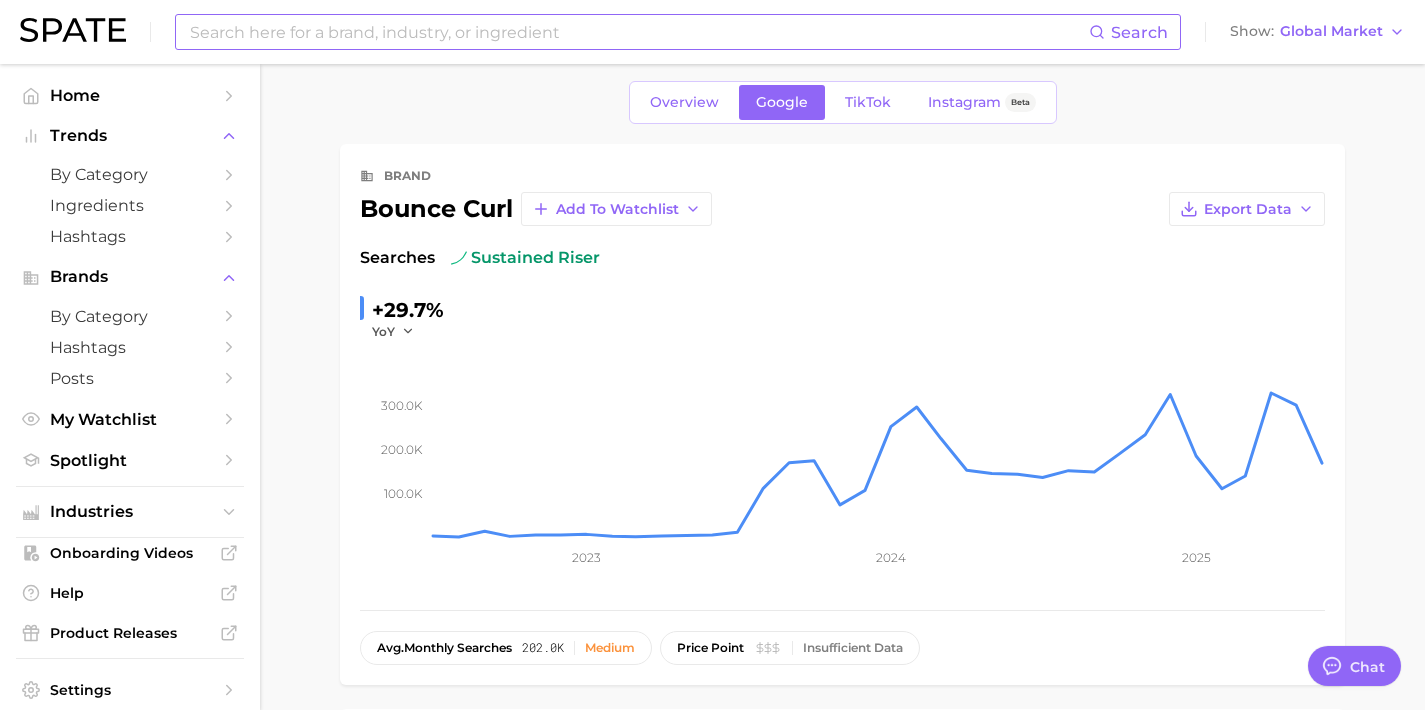 scroll, scrollTop: 0, scrollLeft: 0, axis: both 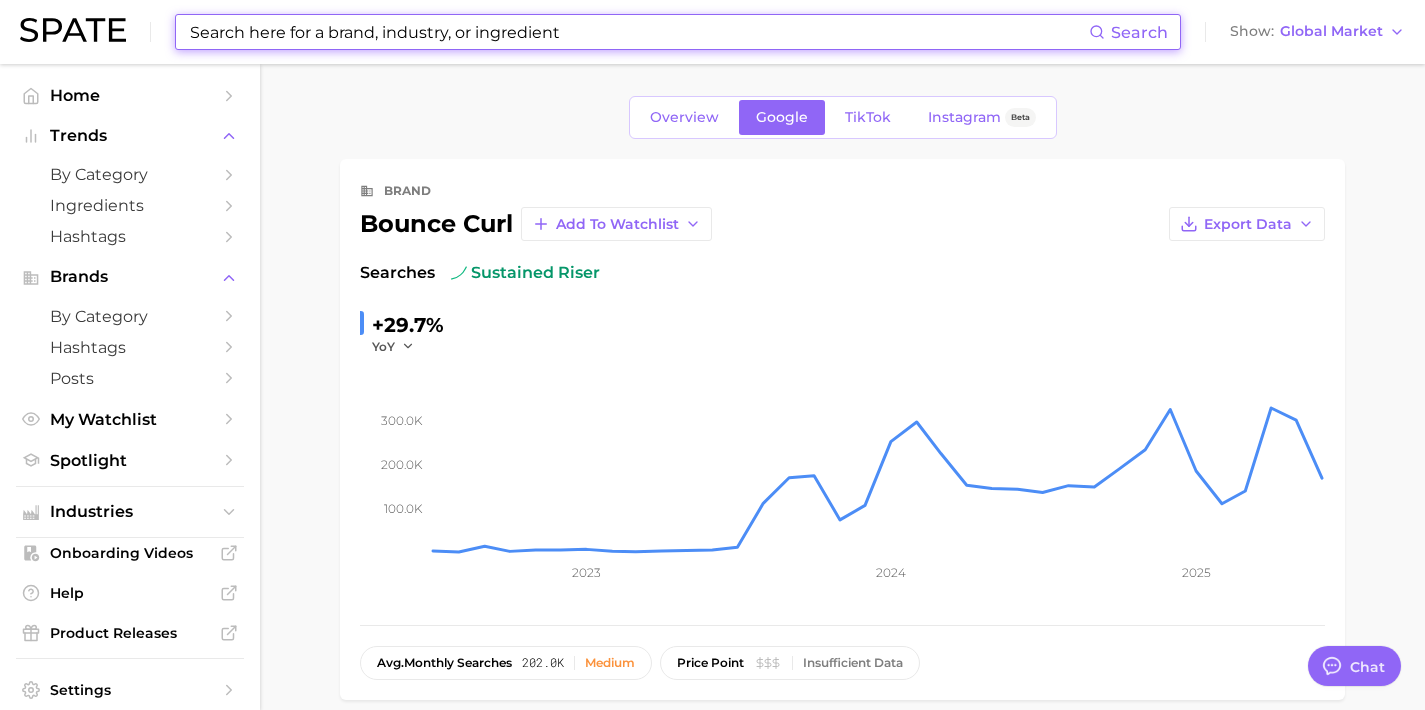click at bounding box center [638, 32] 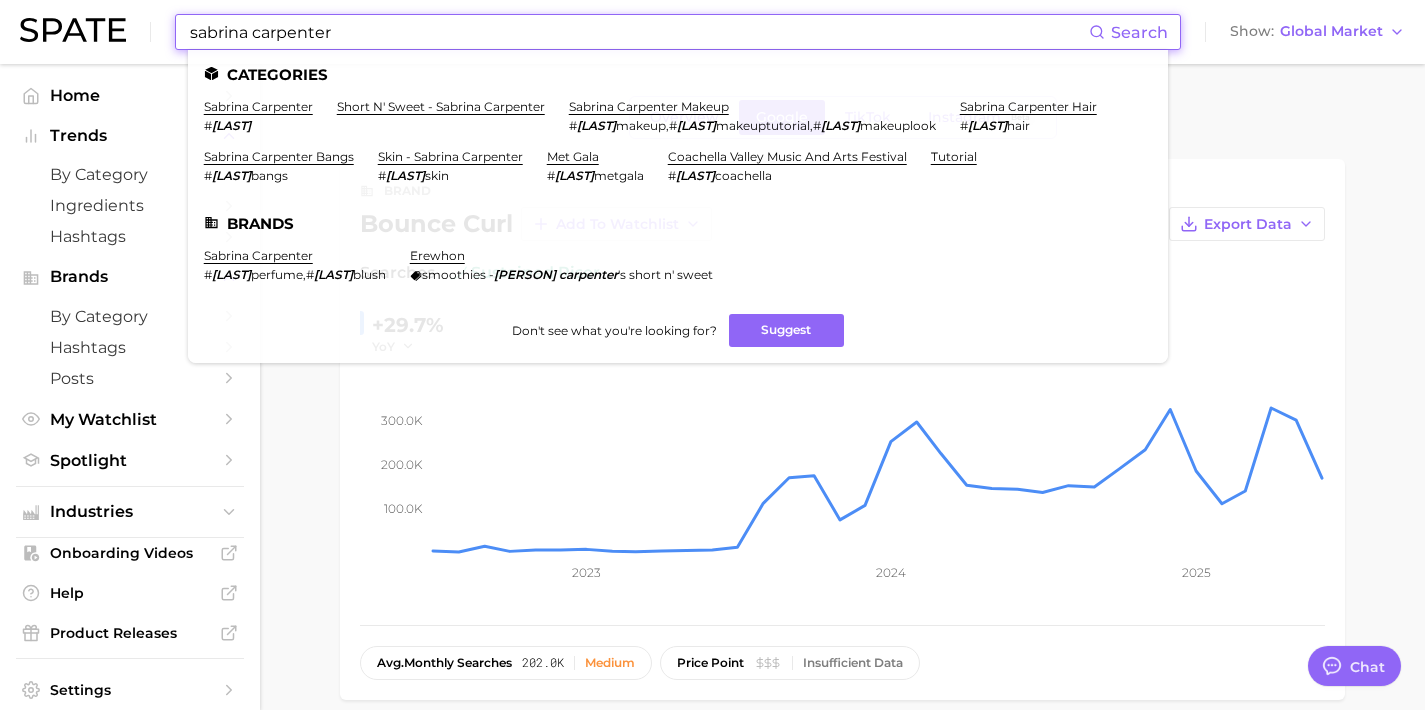 drag, startPoint x: 393, startPoint y: 27, endPoint x: 8, endPoint y: 39, distance: 385.18698 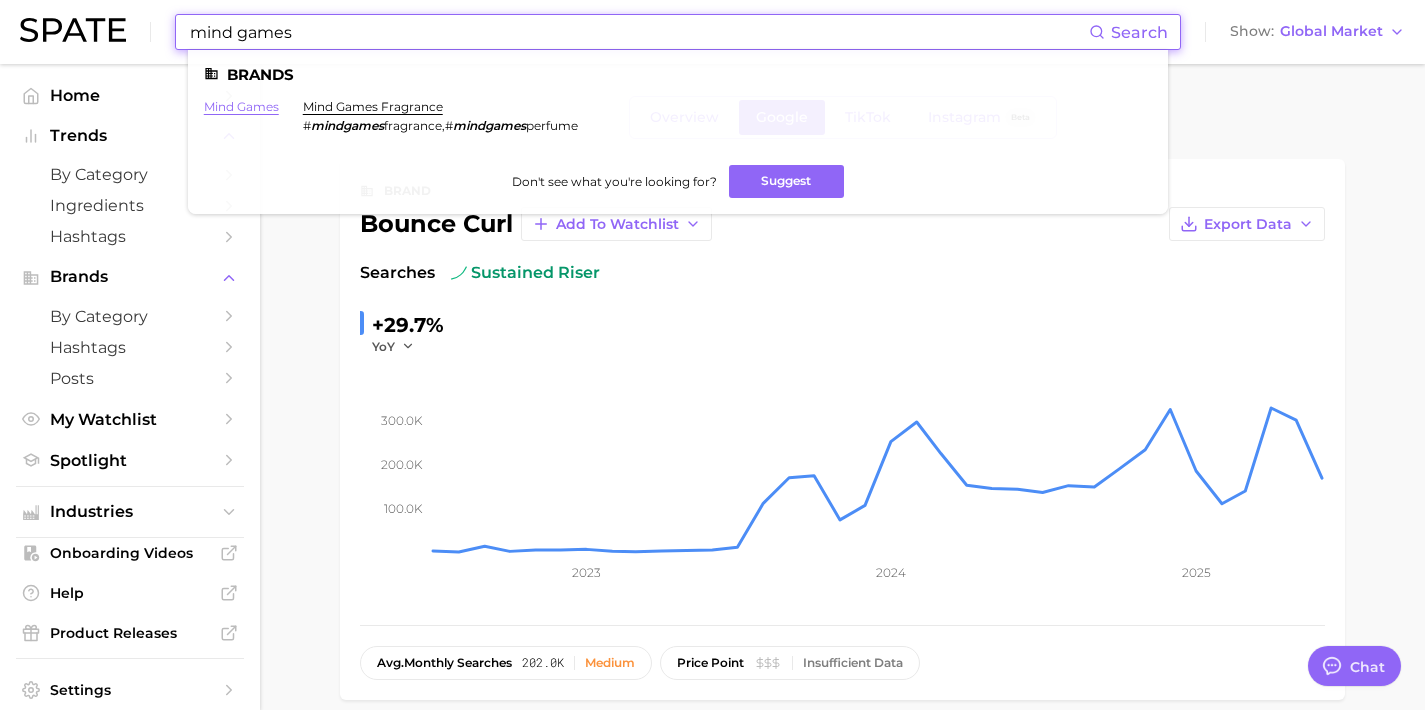 type on "mind games" 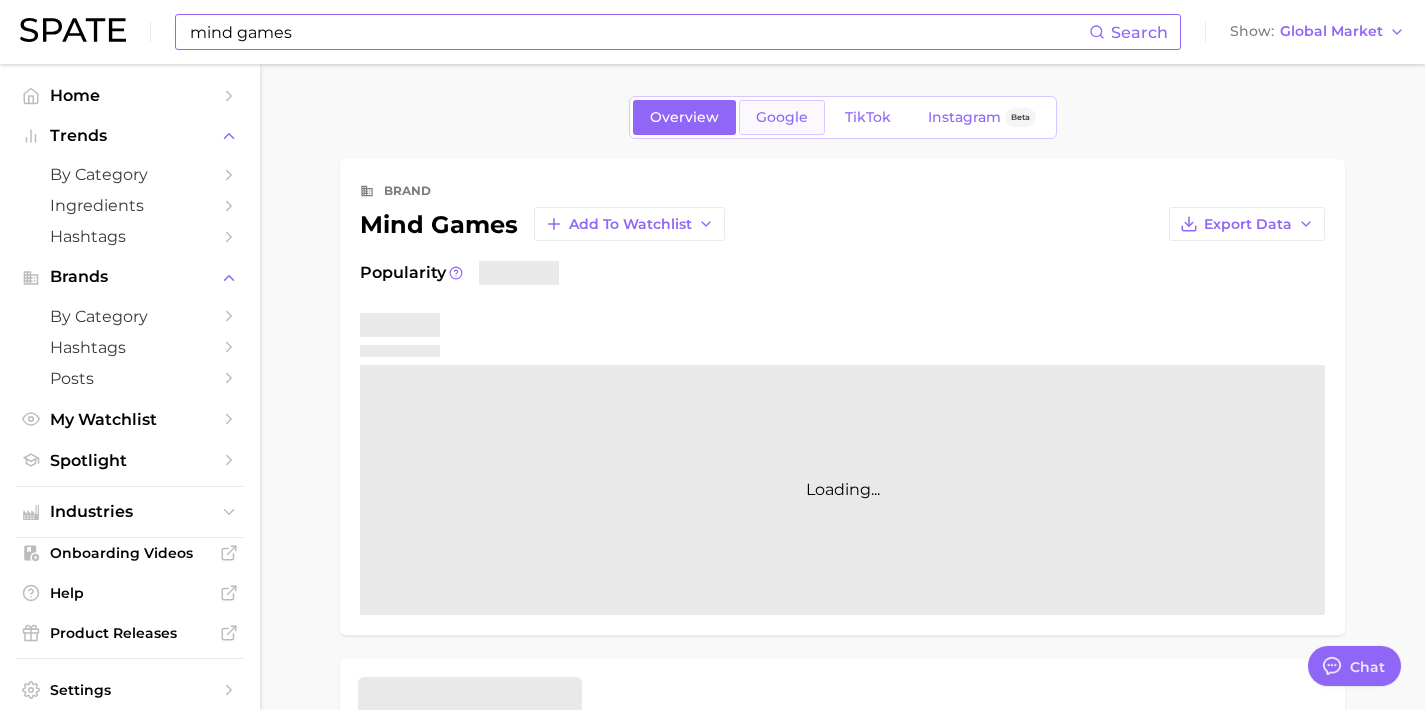click on "Google" at bounding box center [782, 117] 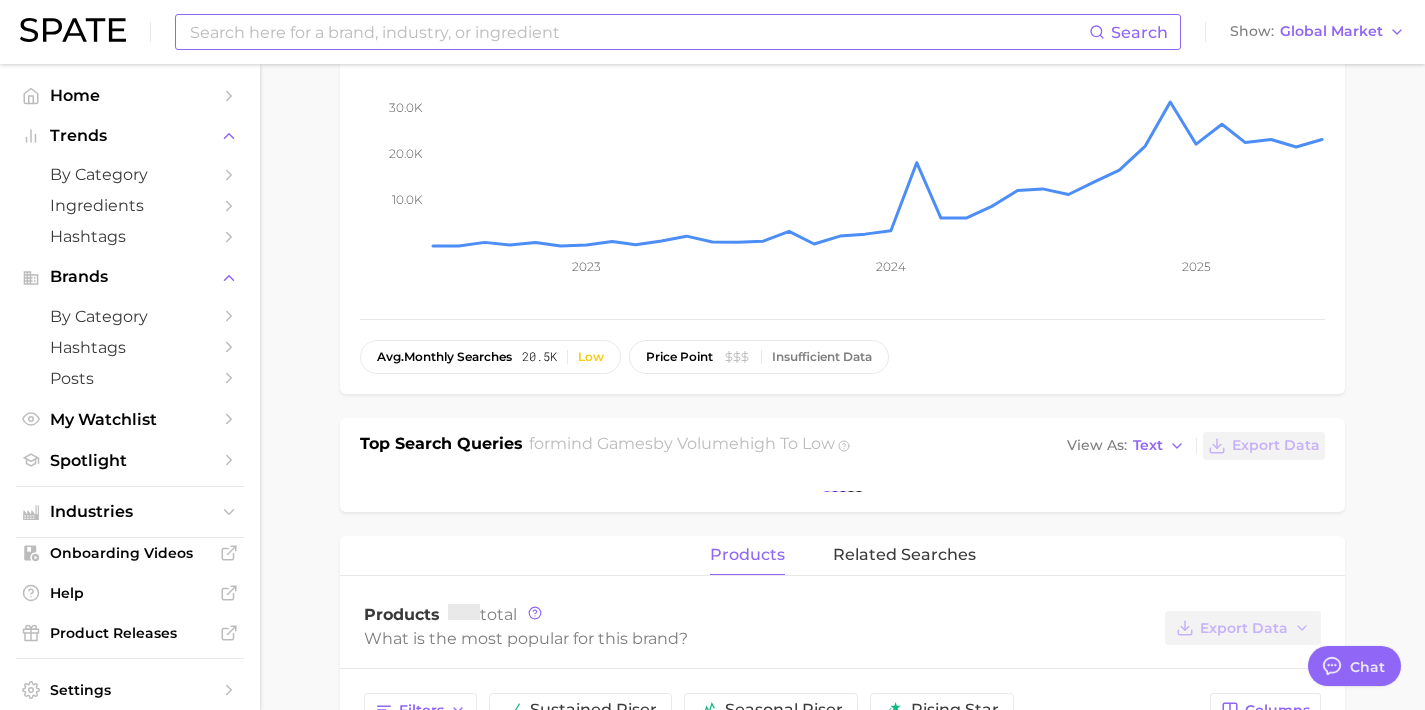 scroll, scrollTop: 423, scrollLeft: 0, axis: vertical 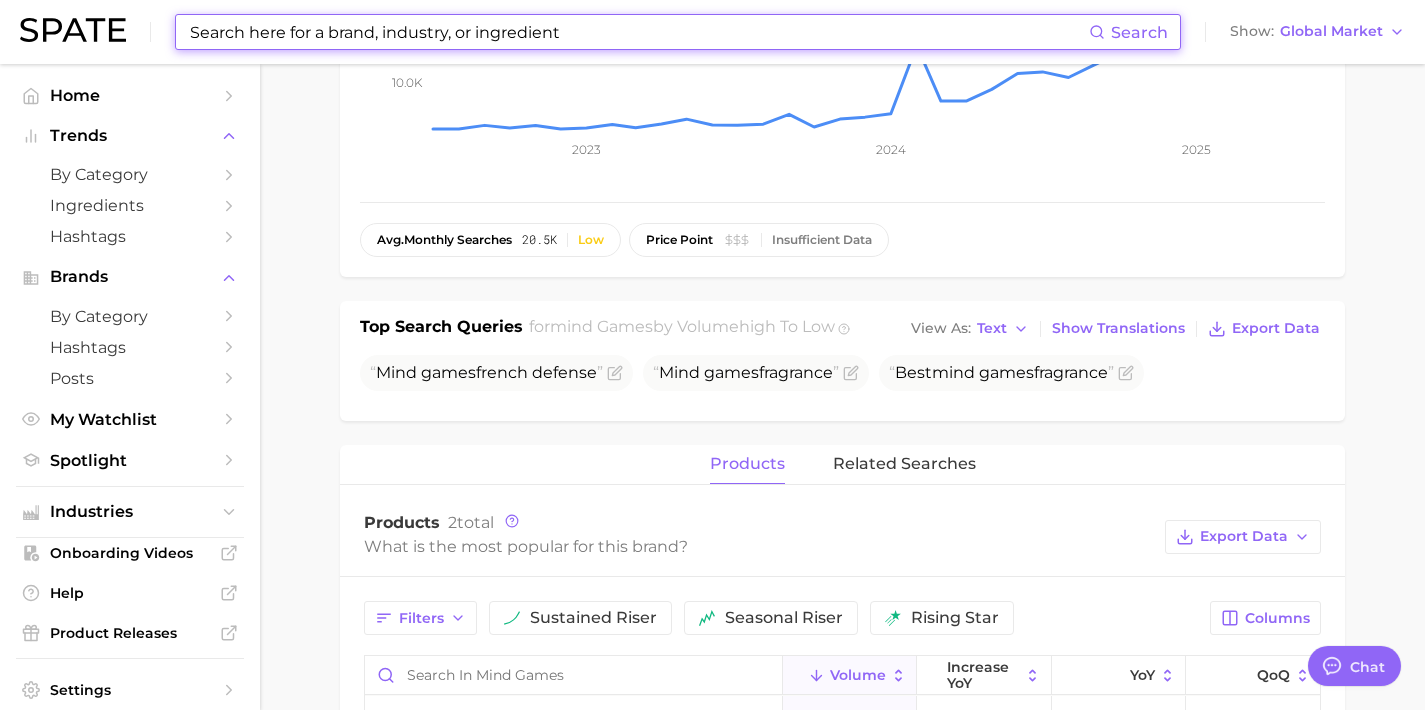 click at bounding box center (638, 32) 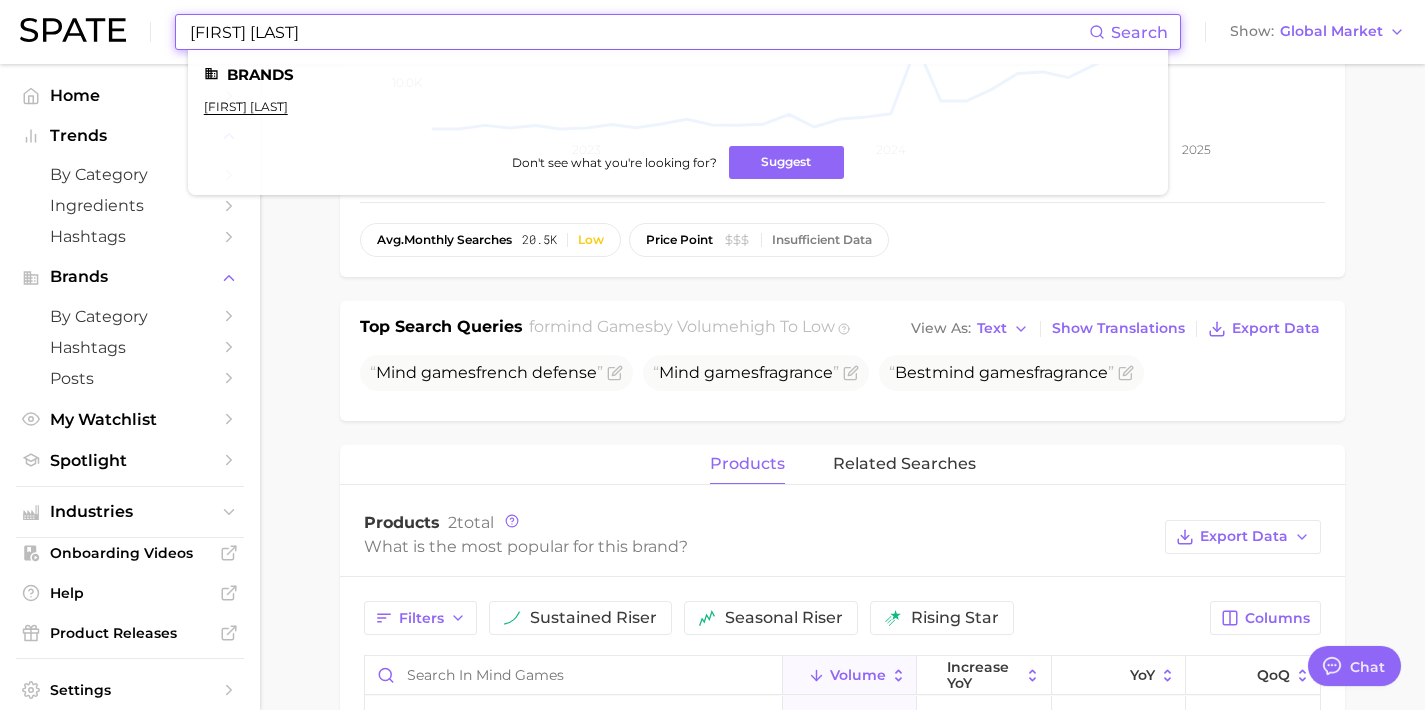 type on "[FIRST] [LAST]" 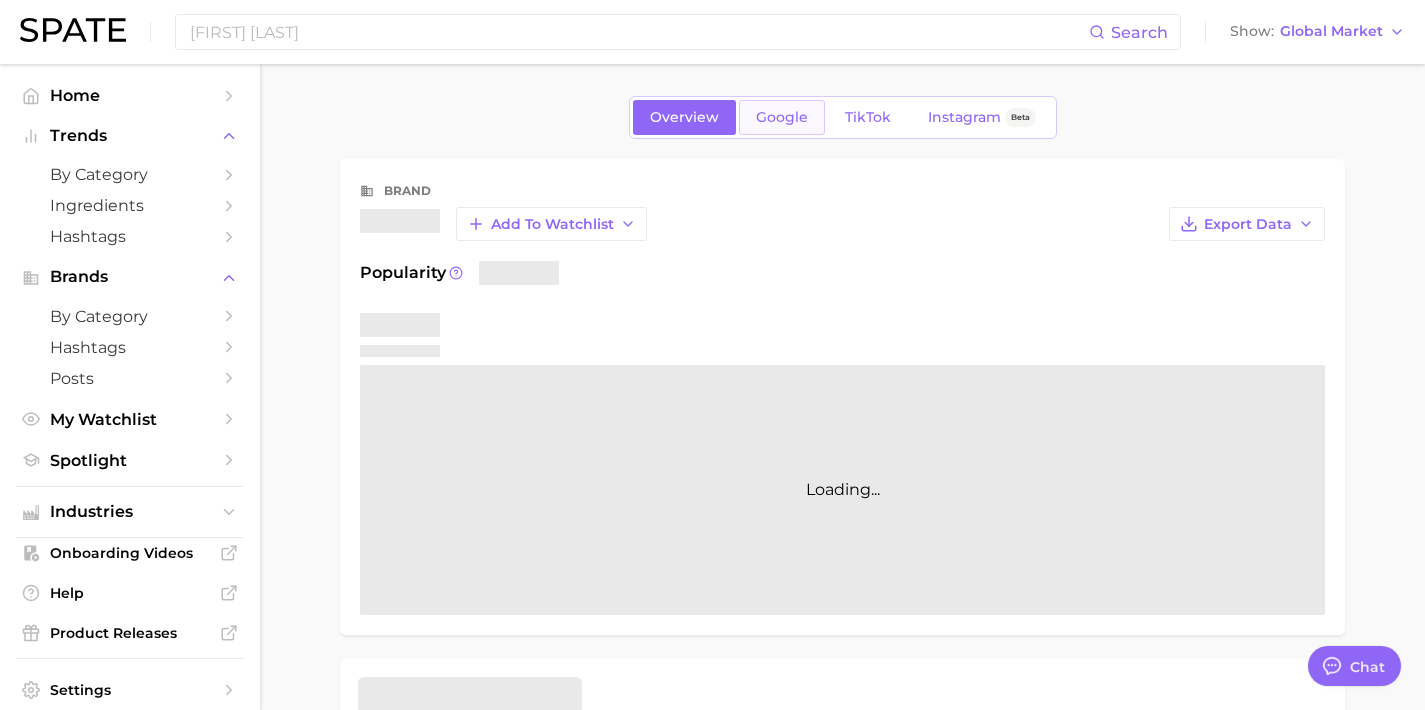 click on "Google" at bounding box center (782, 117) 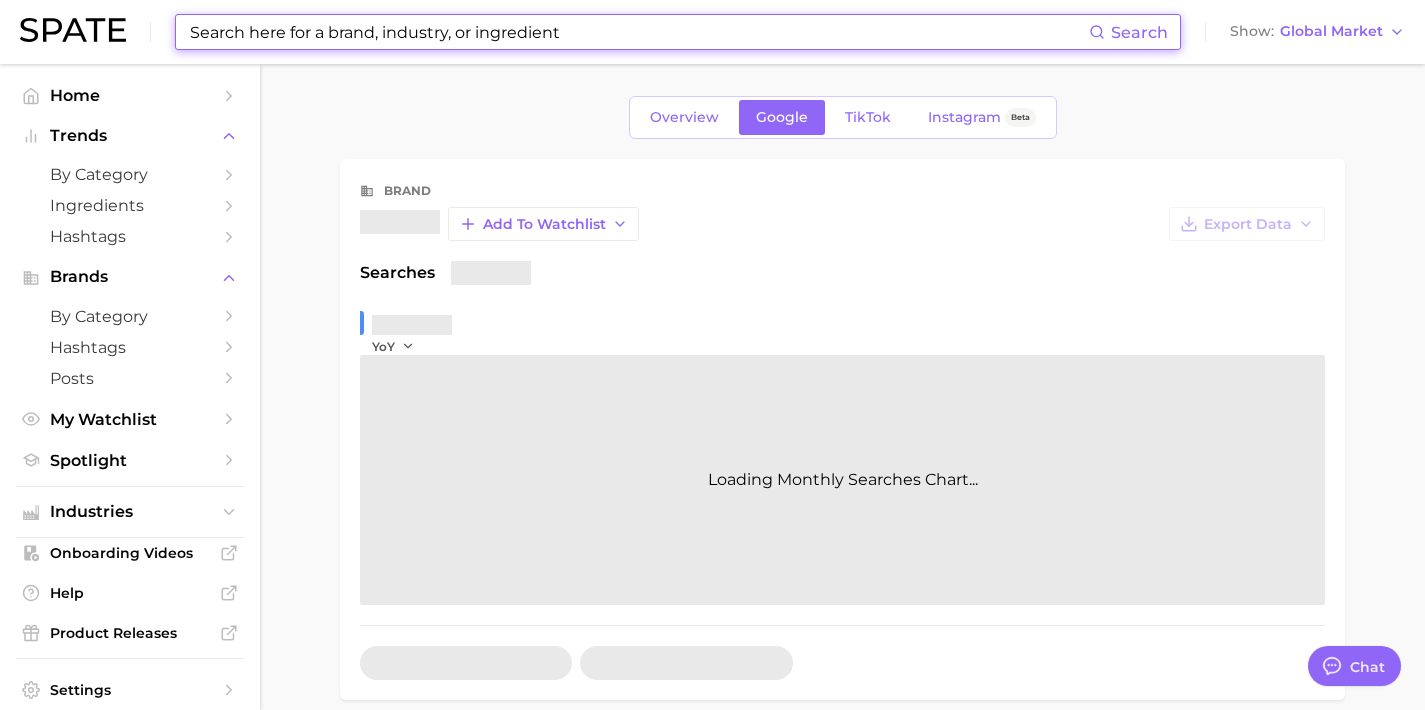 scroll, scrollTop: 396, scrollLeft: 0, axis: vertical 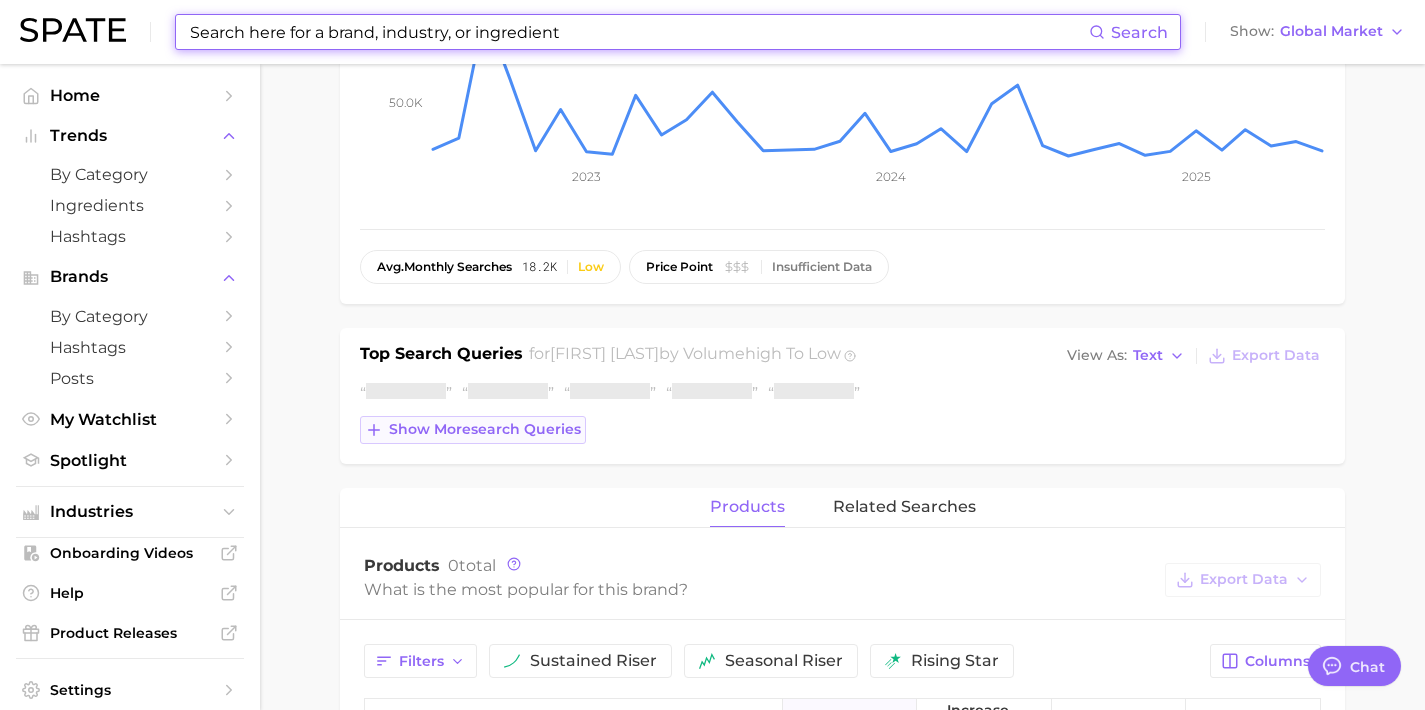click on "Show more  search queries" at bounding box center (485, 429) 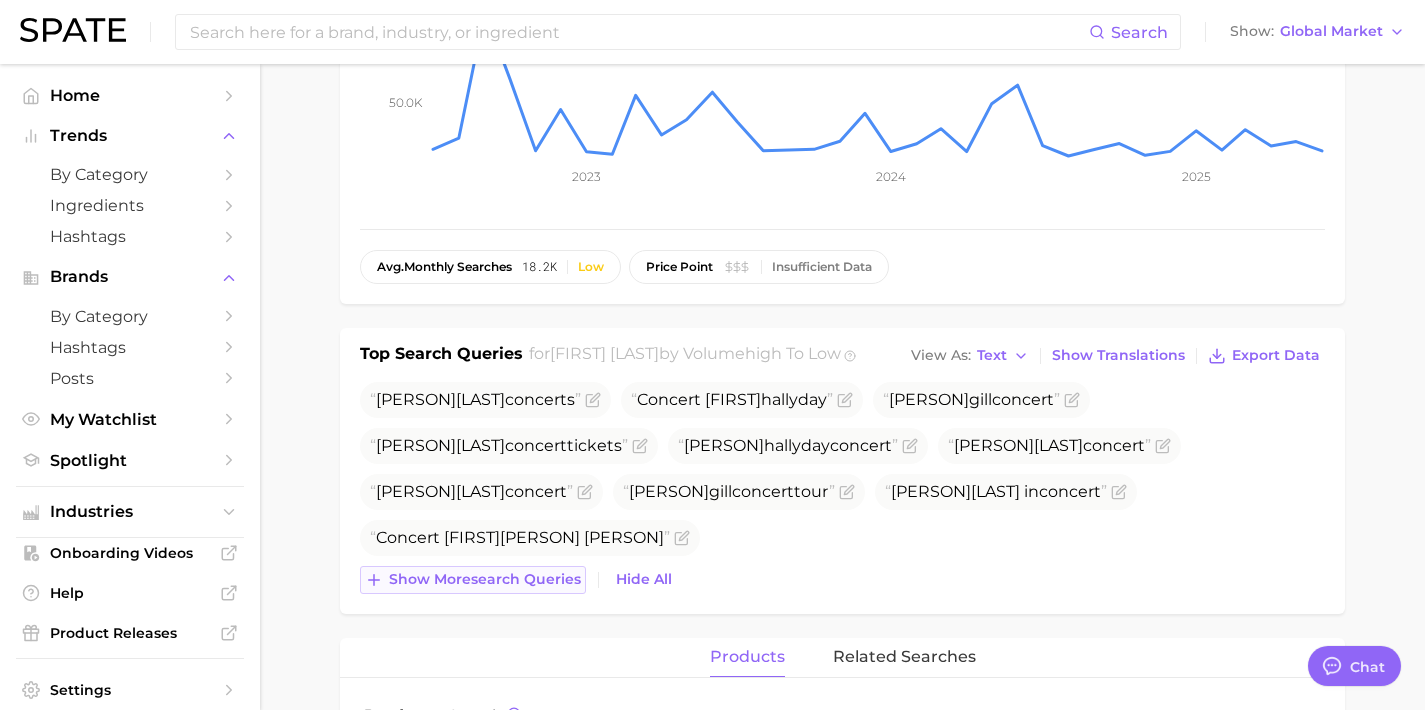 click on "Show more  search queries" at bounding box center [485, 579] 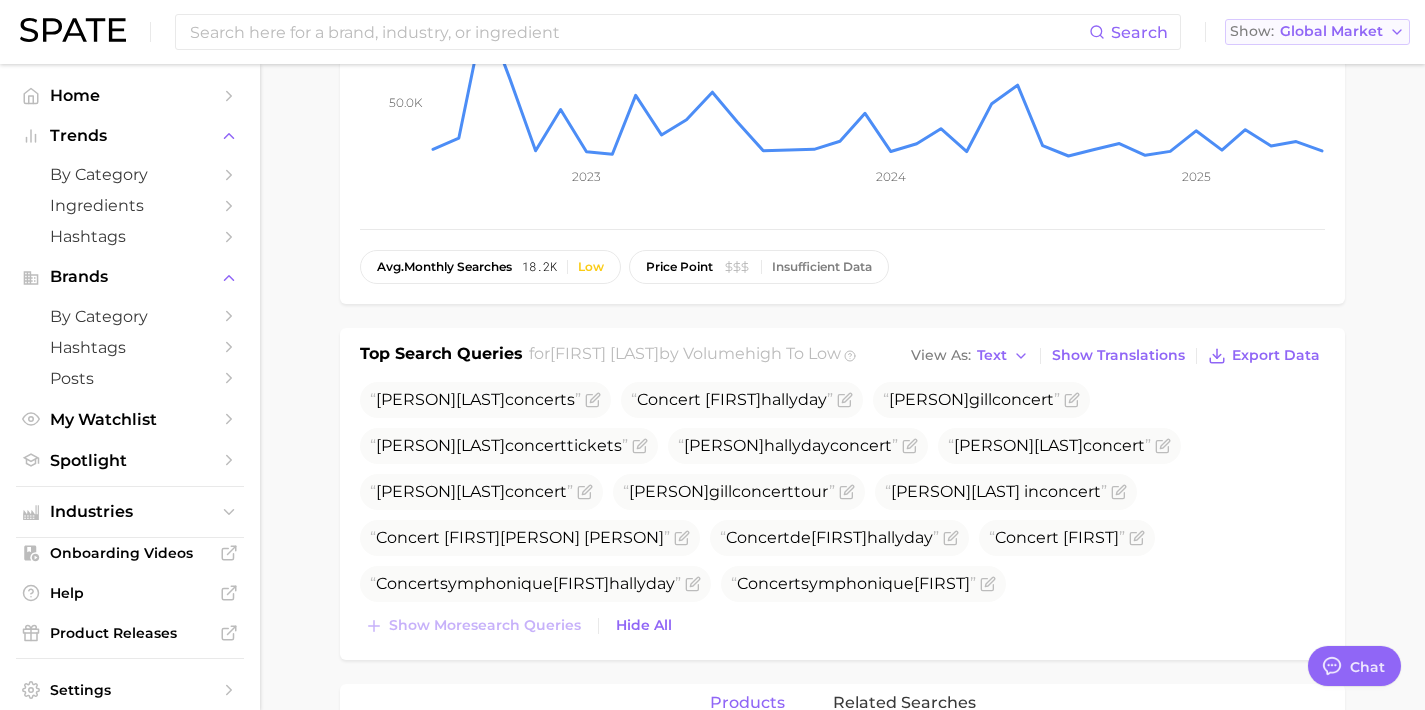 click on "Global Market" at bounding box center (1331, 31) 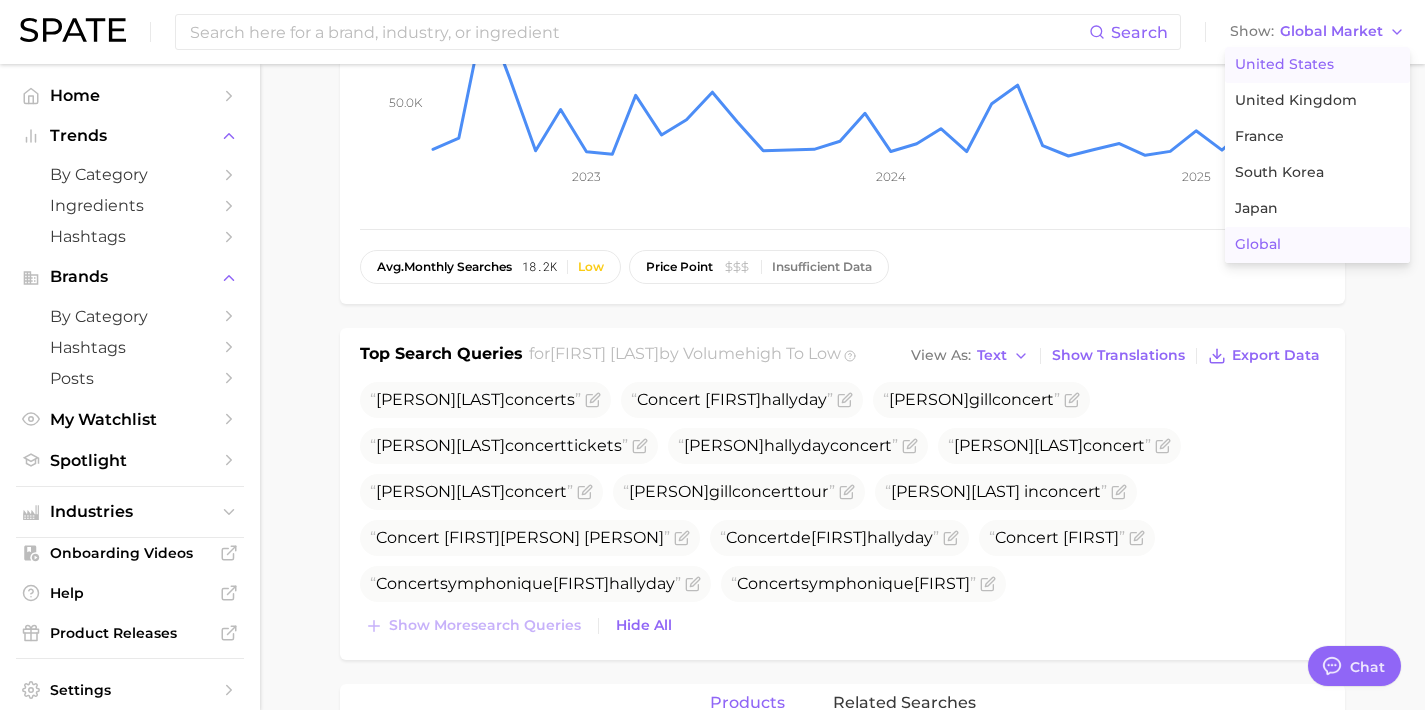 click on "United States" at bounding box center [1284, 64] 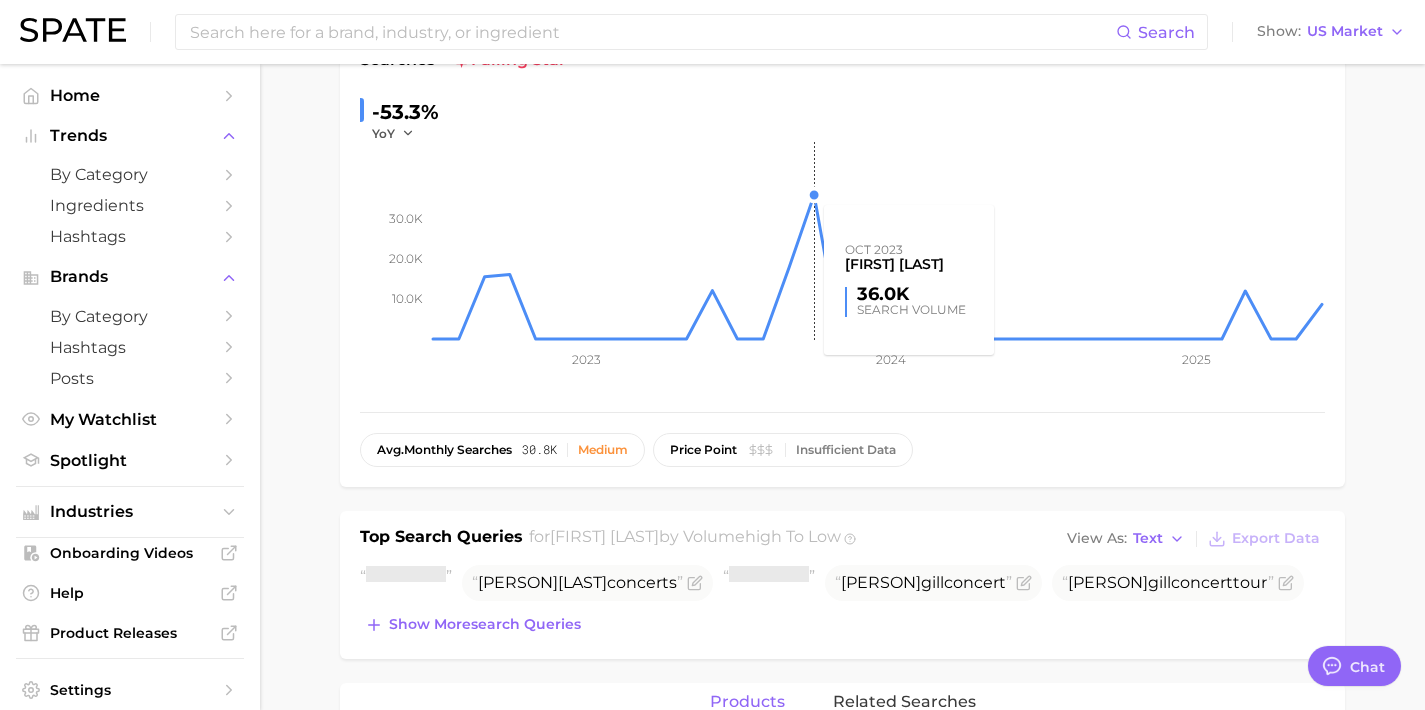 scroll, scrollTop: 397, scrollLeft: 0, axis: vertical 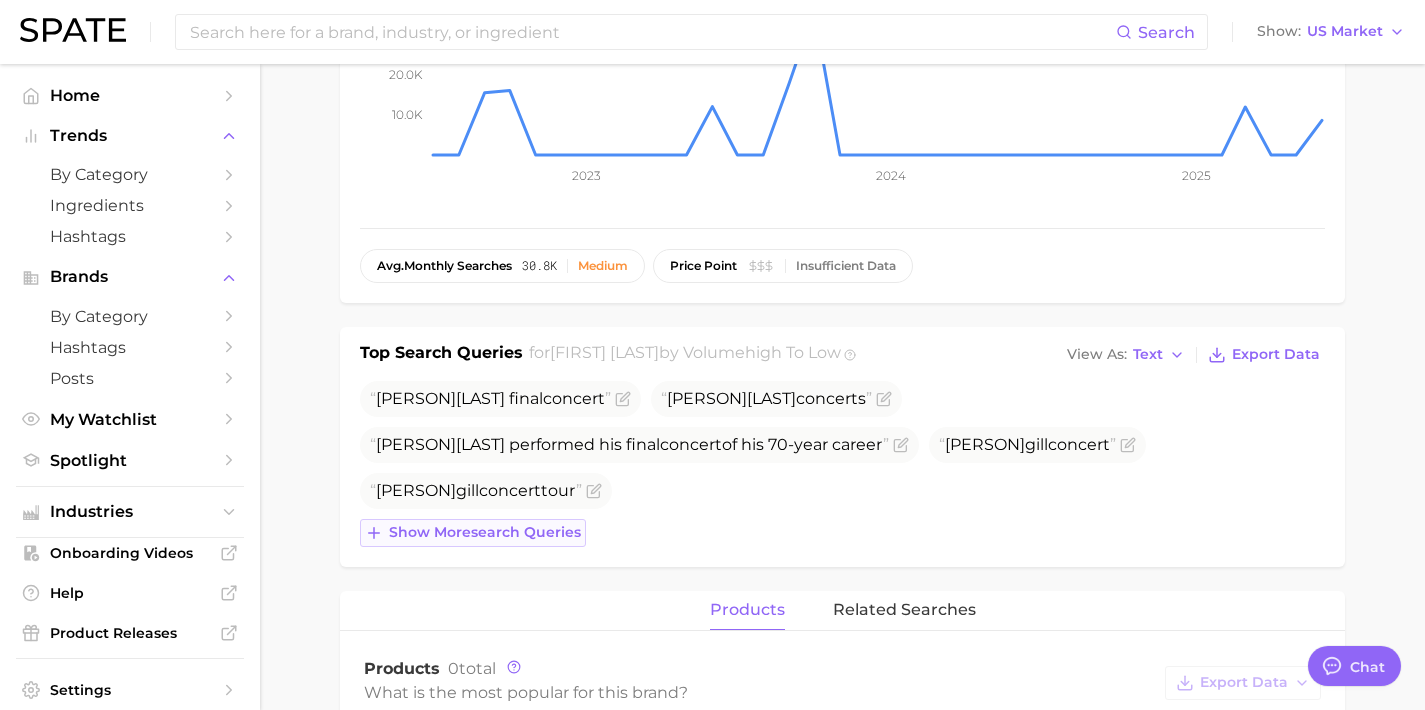 click on "Show more  search queries" at bounding box center [485, 532] 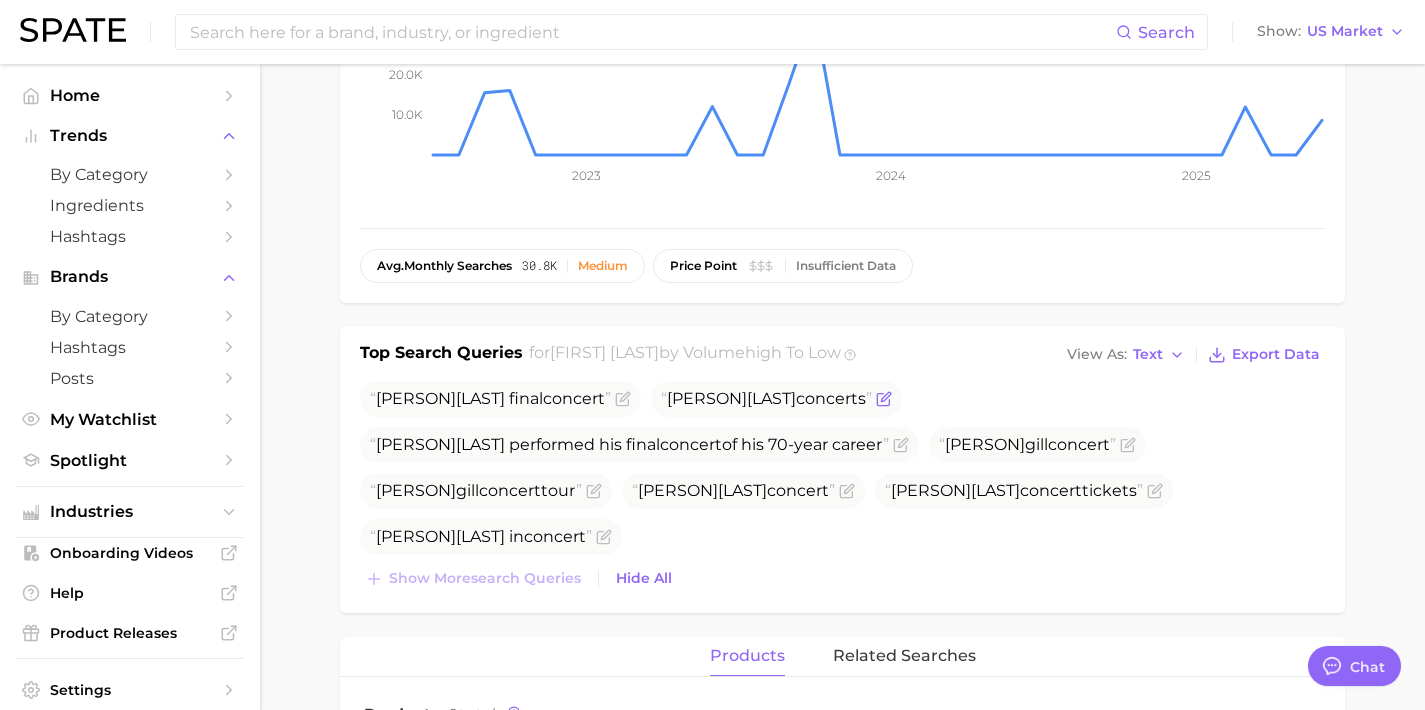 click 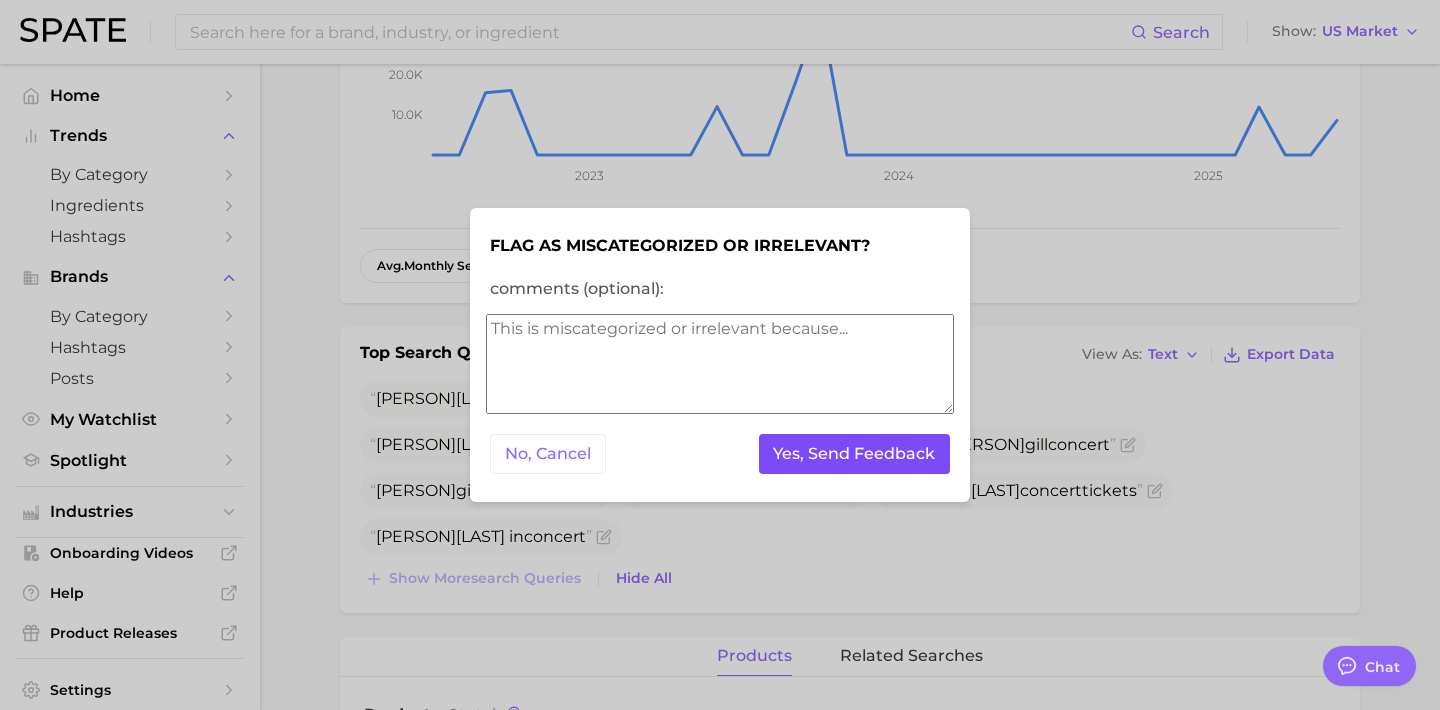 click on "Yes, Send Feedback" at bounding box center [855, 454] 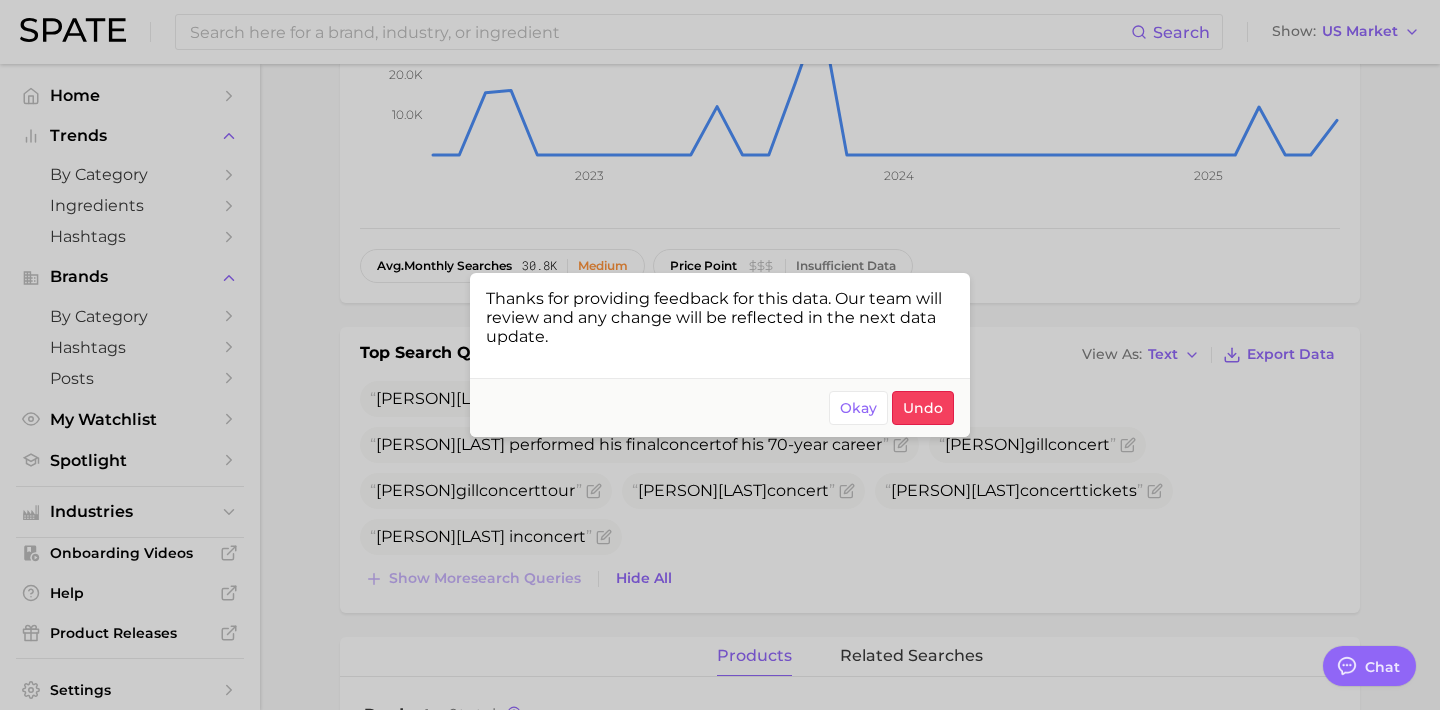 click at bounding box center [720, 355] 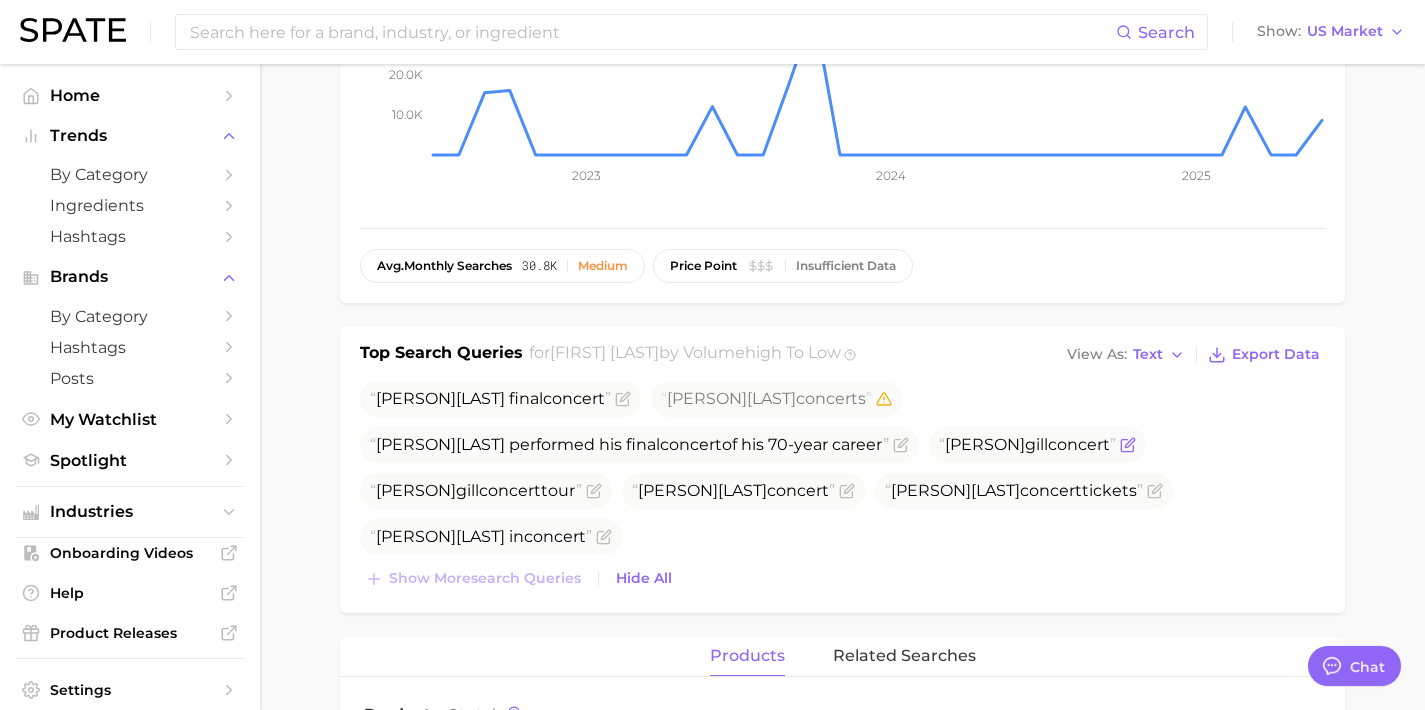 click 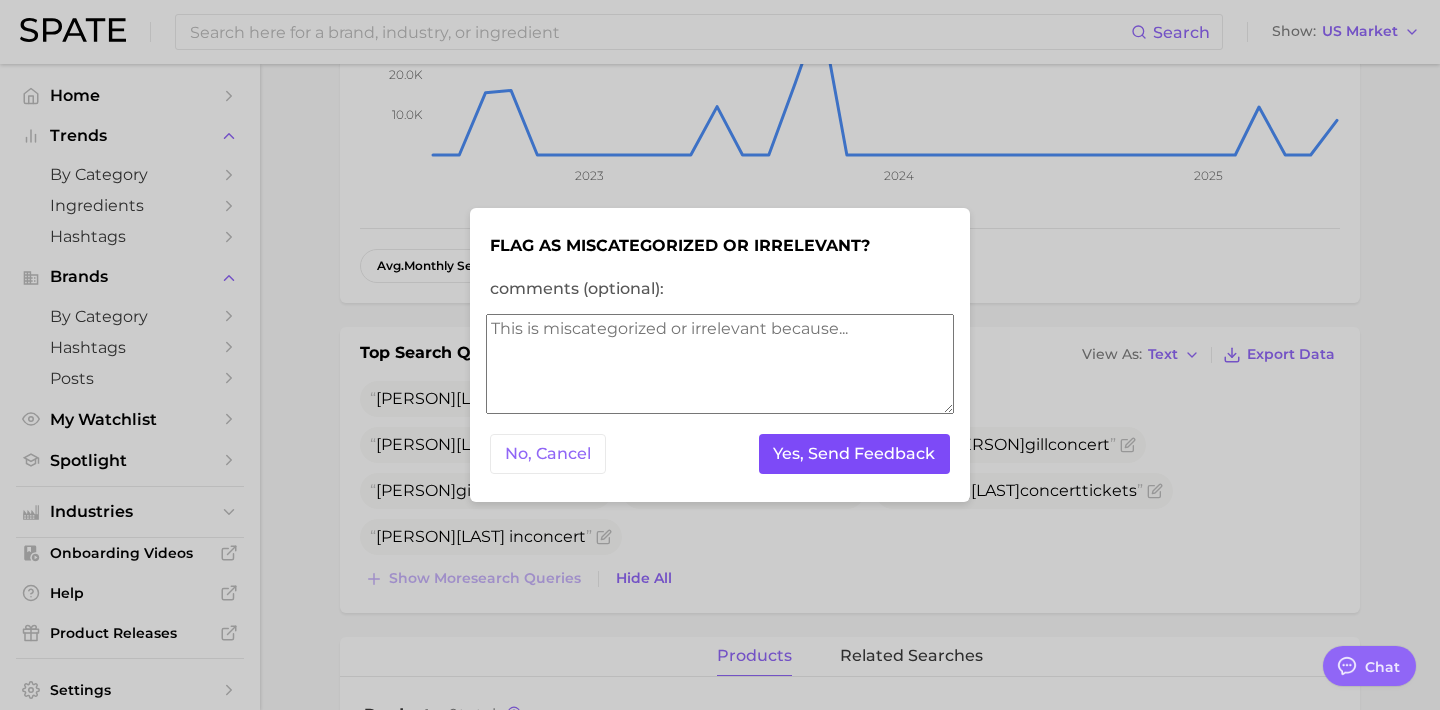 click on "Yes, Send Feedback" at bounding box center [855, 454] 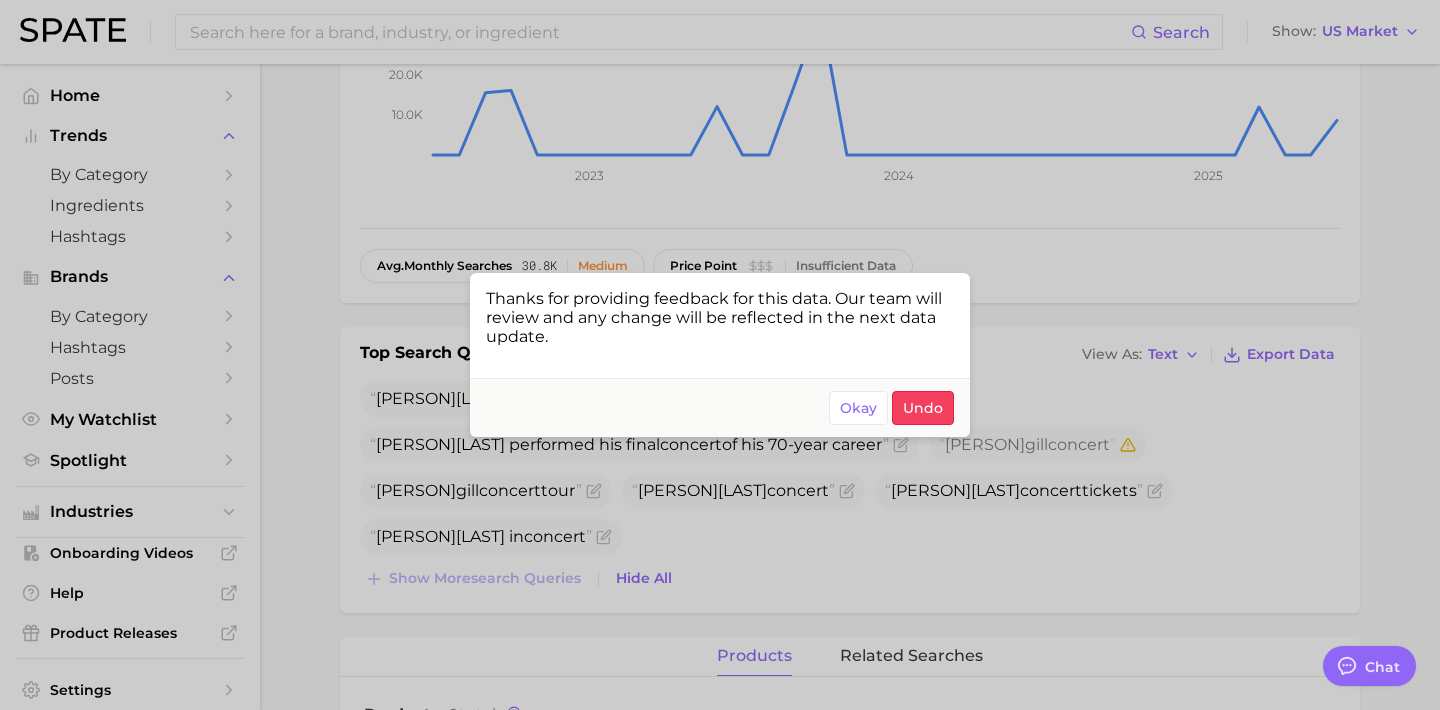 click at bounding box center (720, 355) 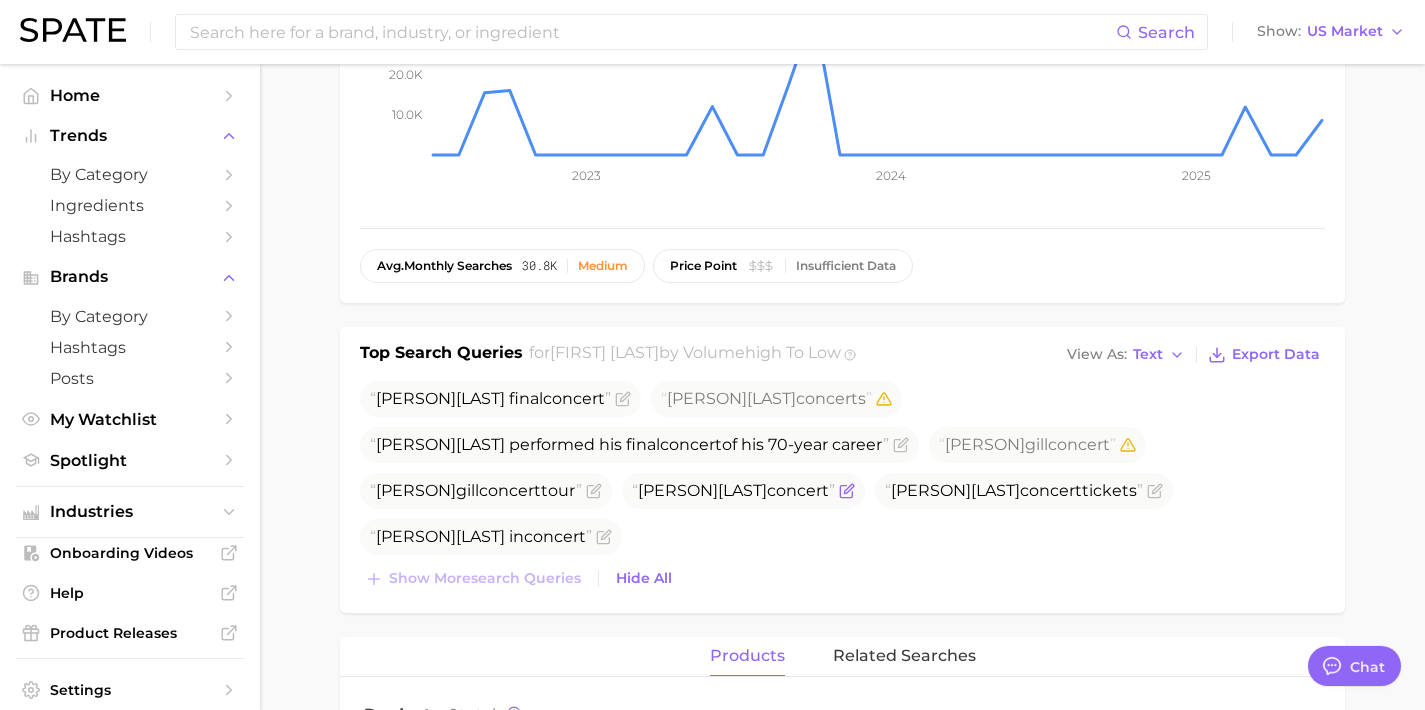 click 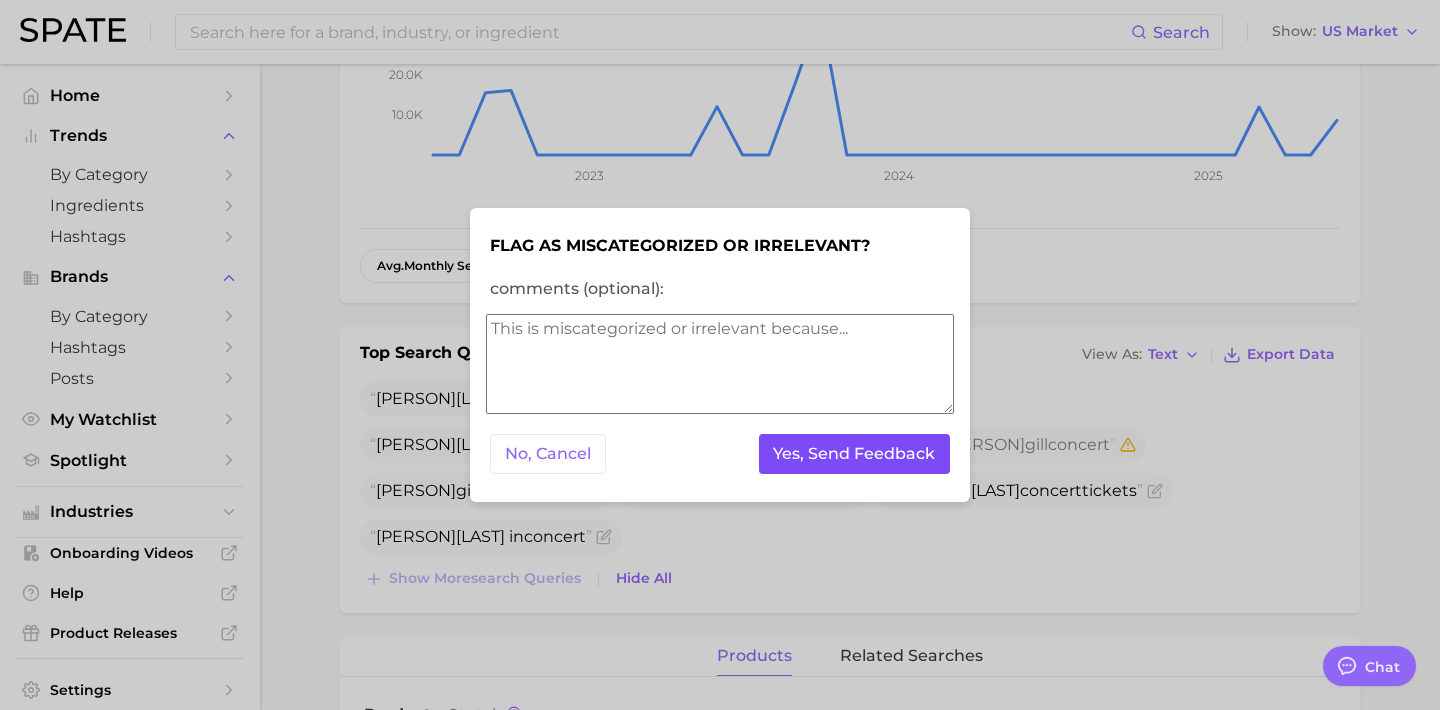 click on "Yes, Send Feedback" at bounding box center [855, 454] 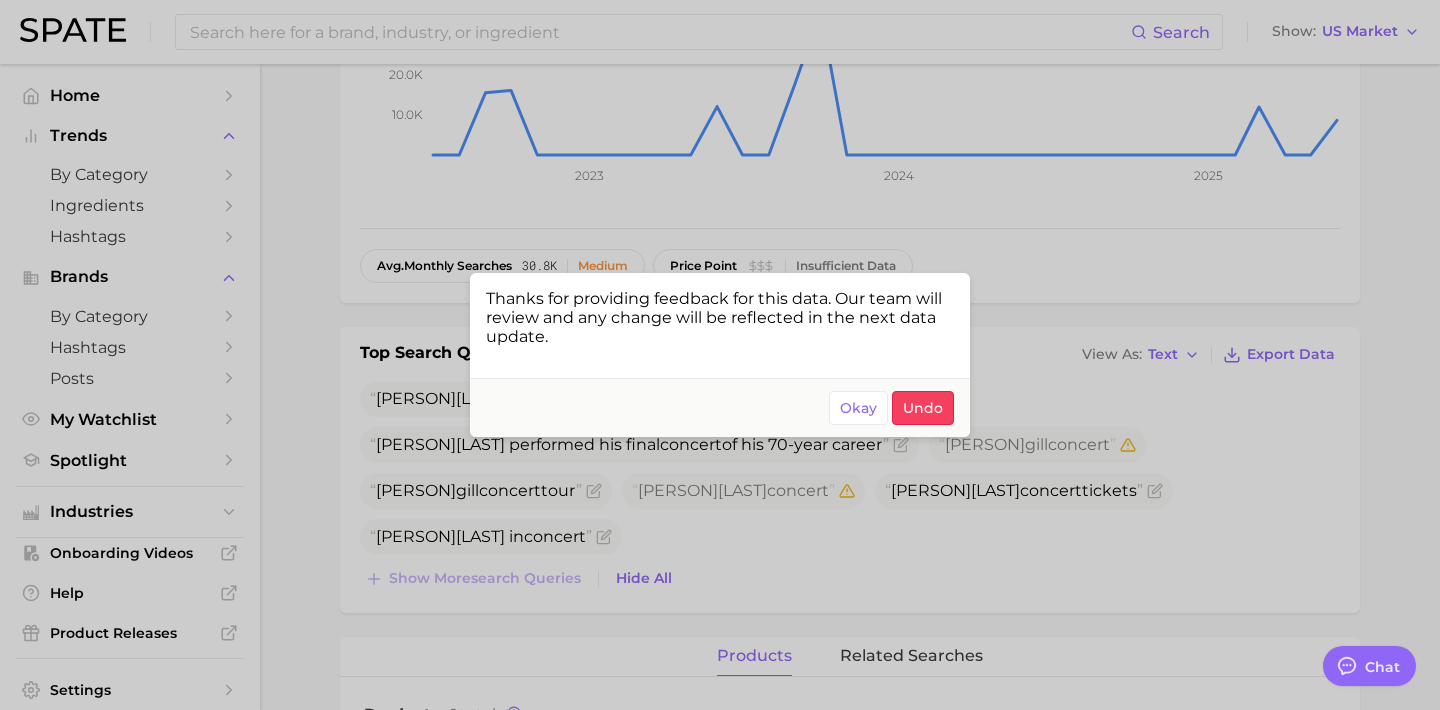 click at bounding box center [720, 355] 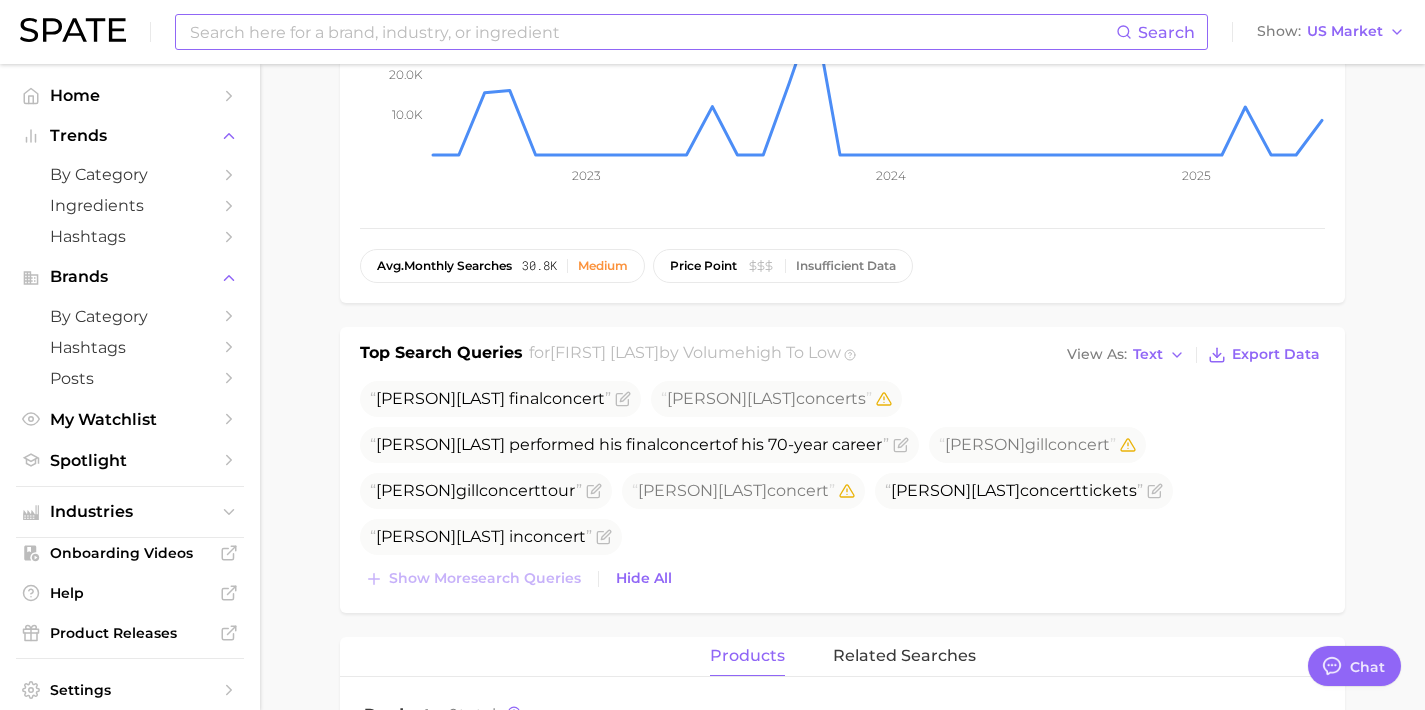 click at bounding box center (652, 32) 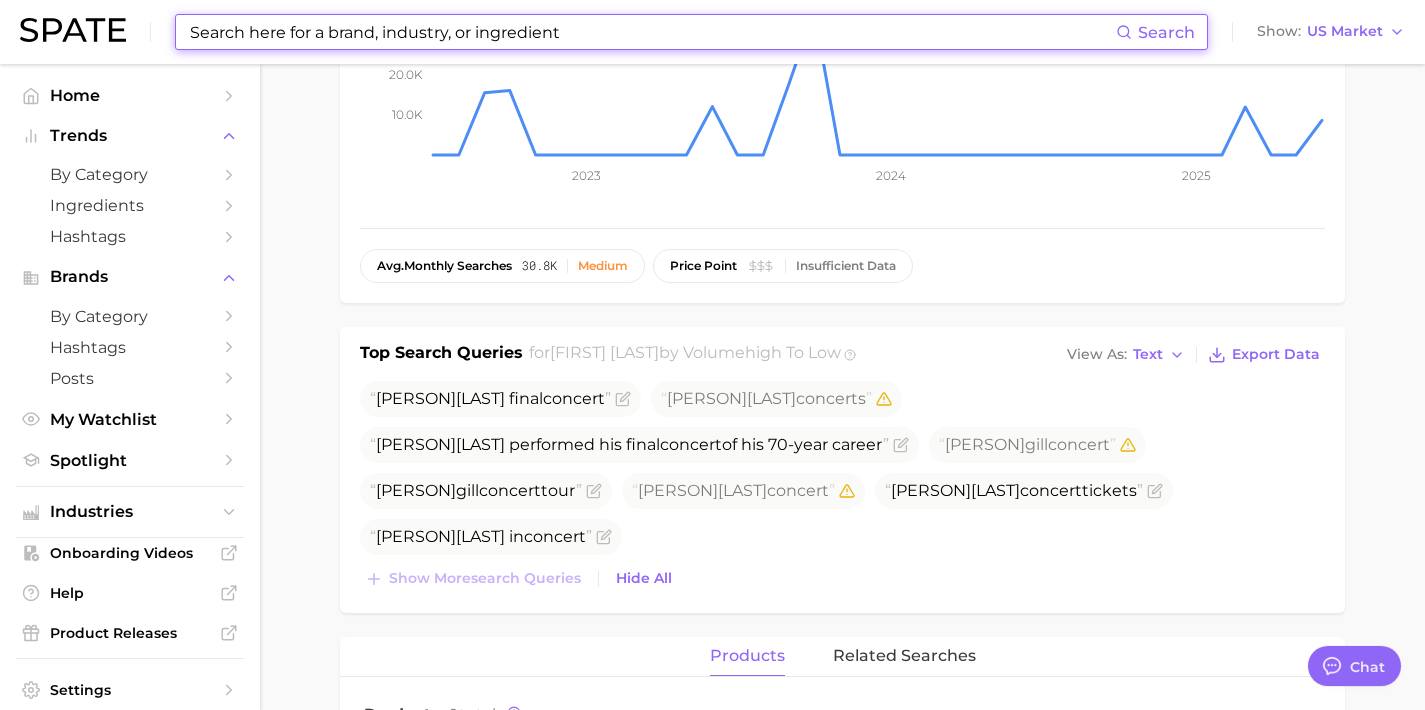 click at bounding box center (652, 32) 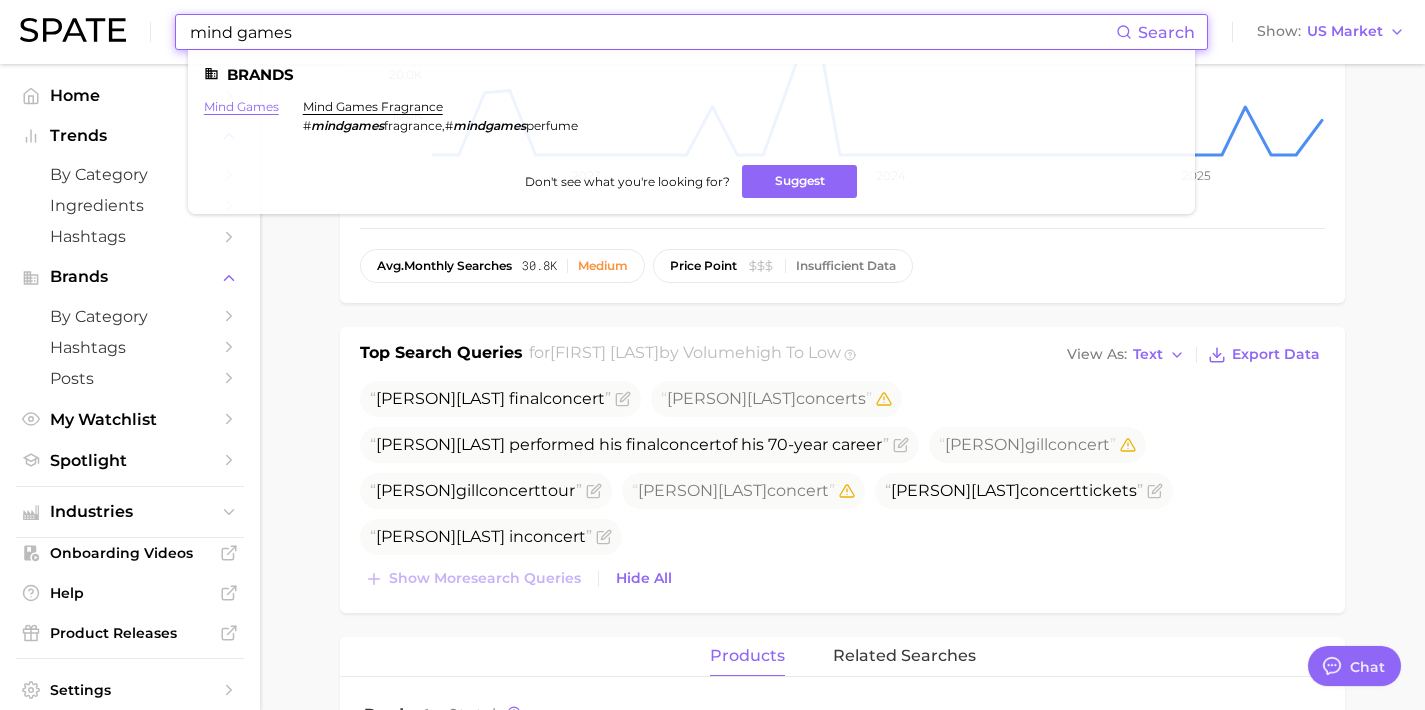 type on "mind games" 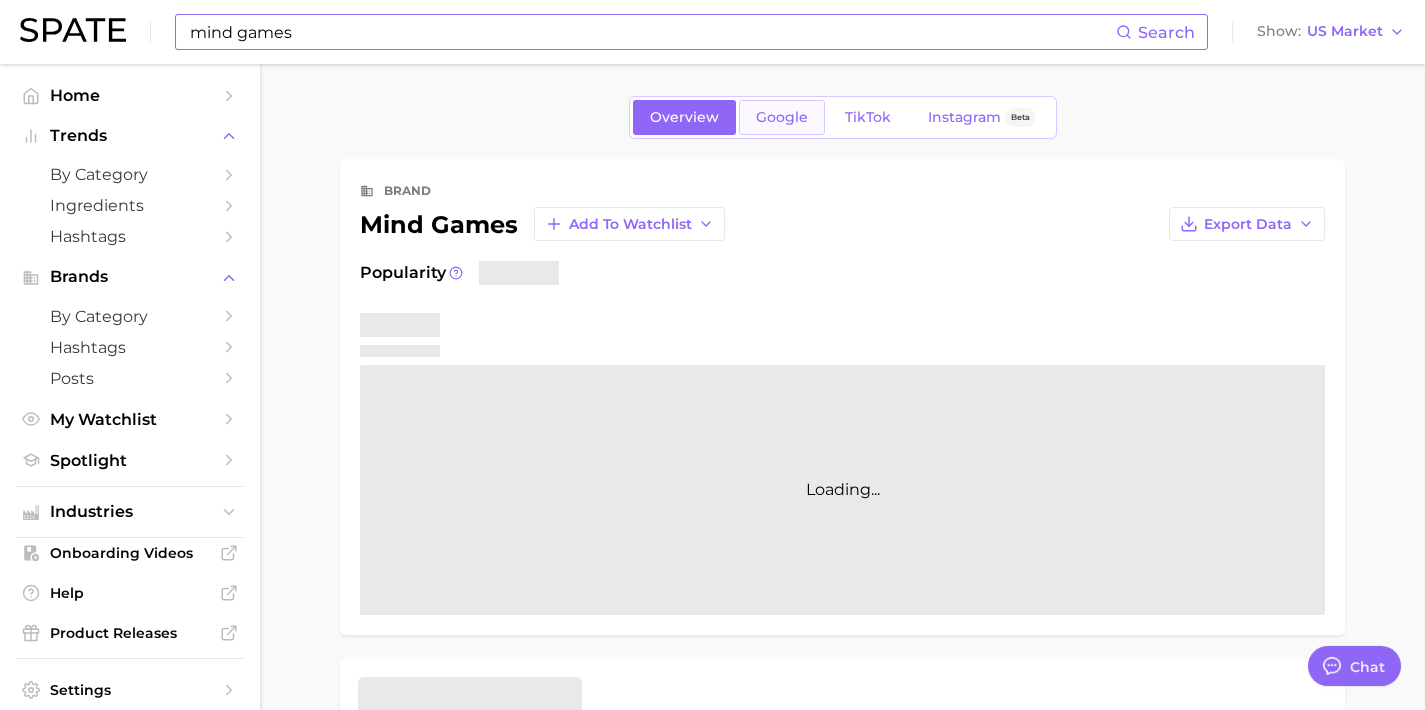 click on "Google" at bounding box center [782, 117] 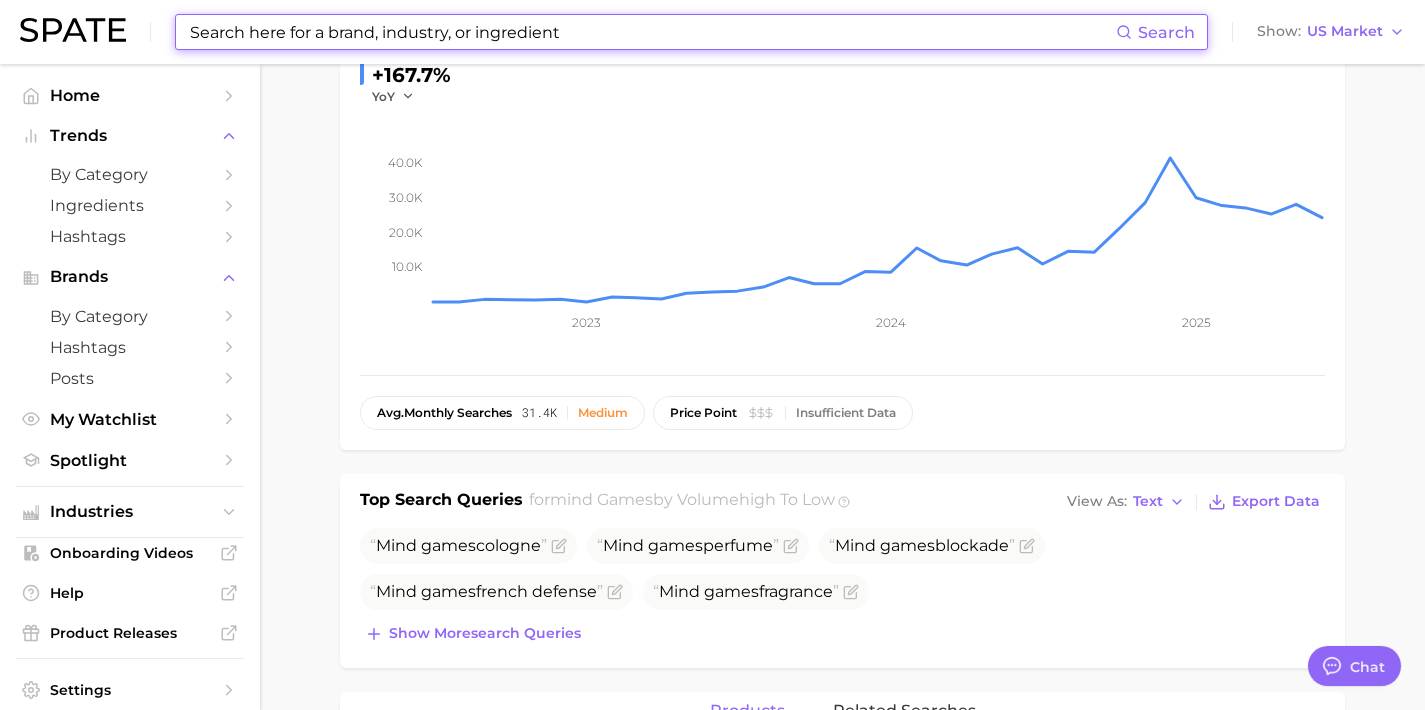 scroll, scrollTop: 350, scrollLeft: 0, axis: vertical 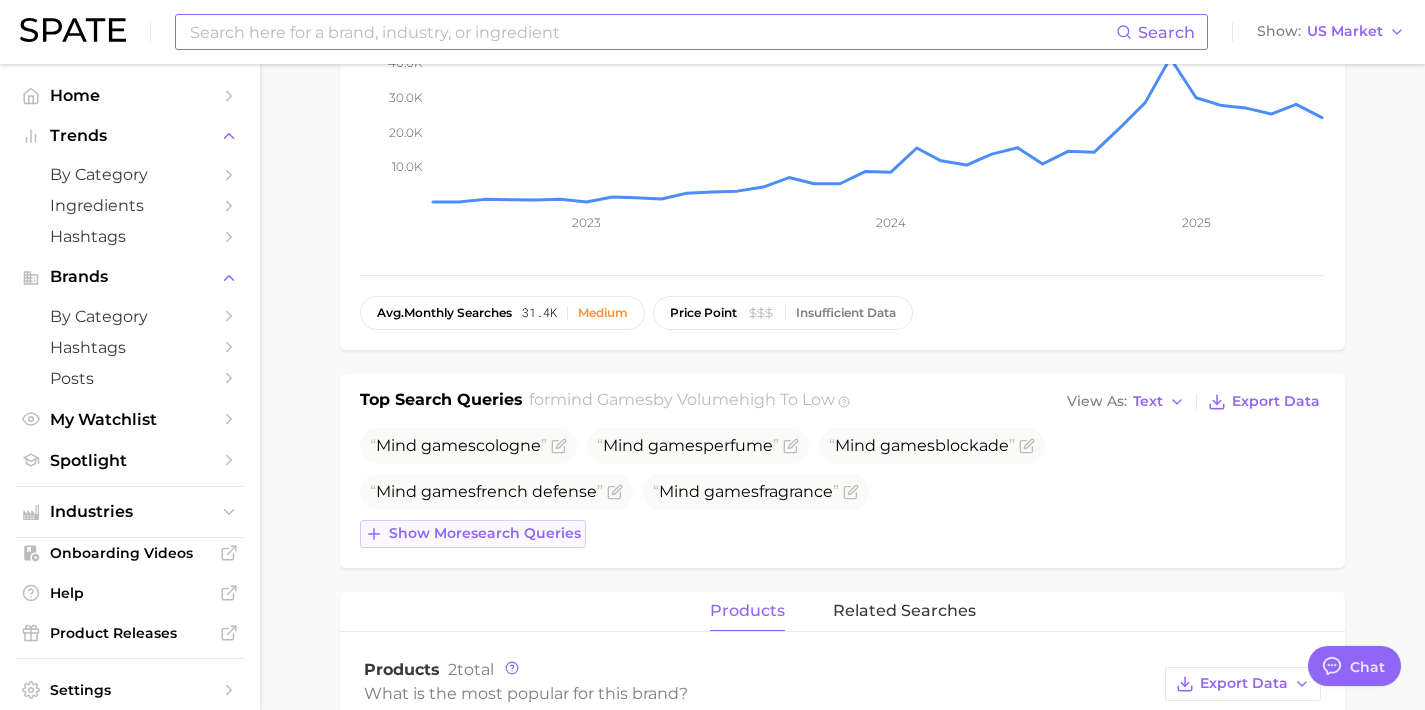 click on "Show more  search queries" at bounding box center [485, 533] 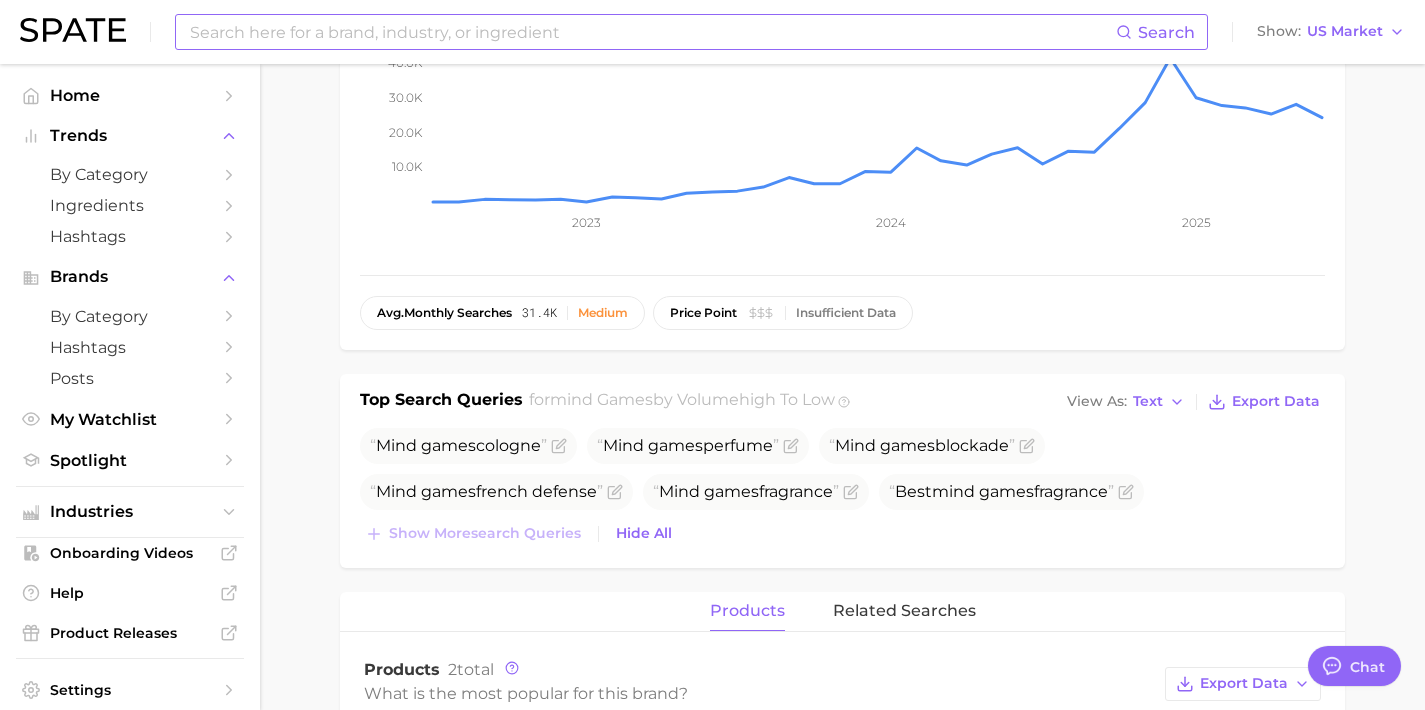 scroll, scrollTop: 0, scrollLeft: 0, axis: both 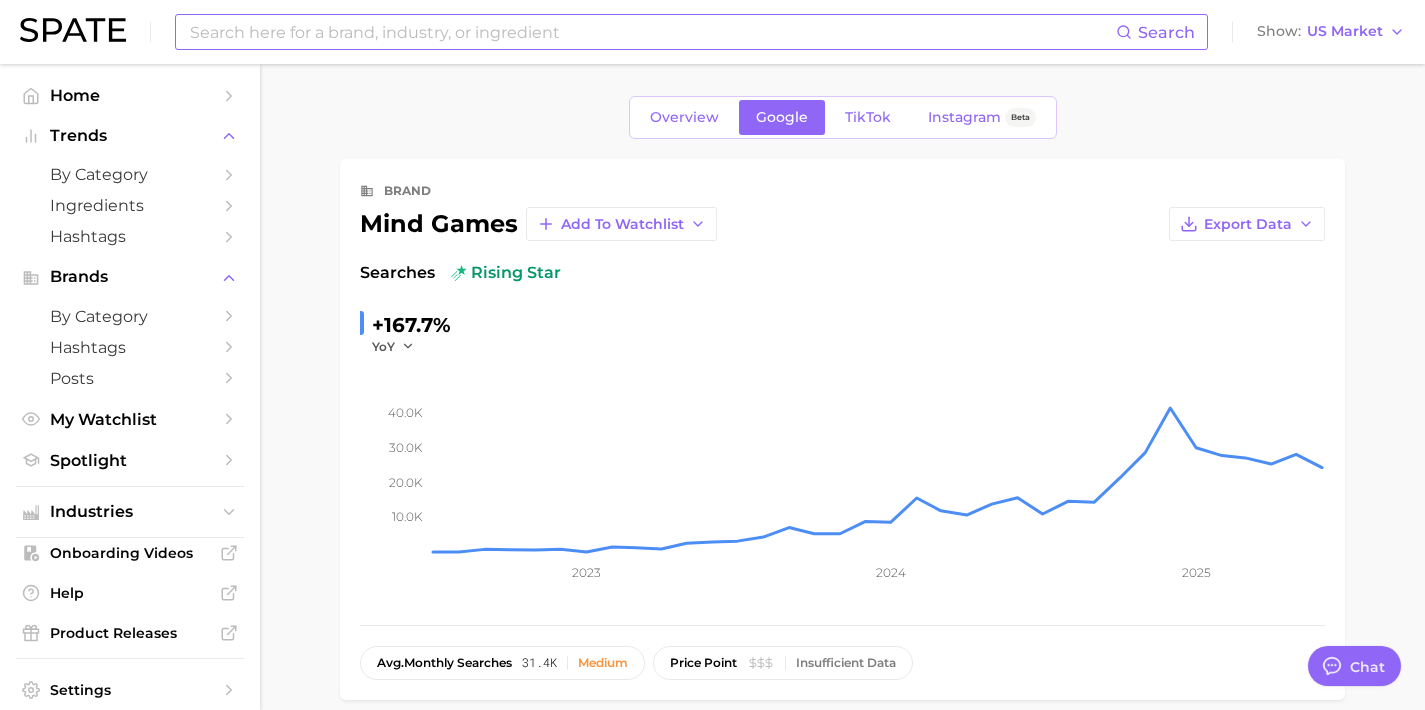 click at bounding box center (652, 32) 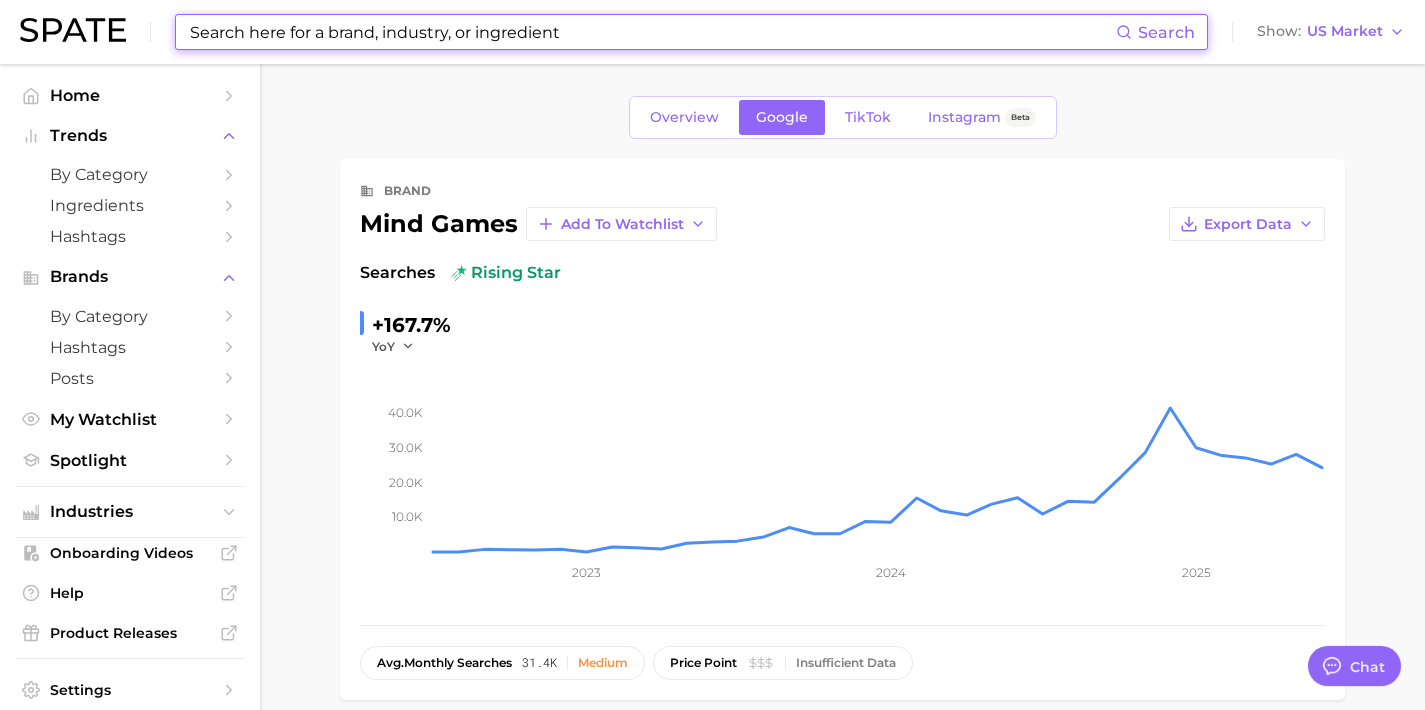 click at bounding box center [652, 32] 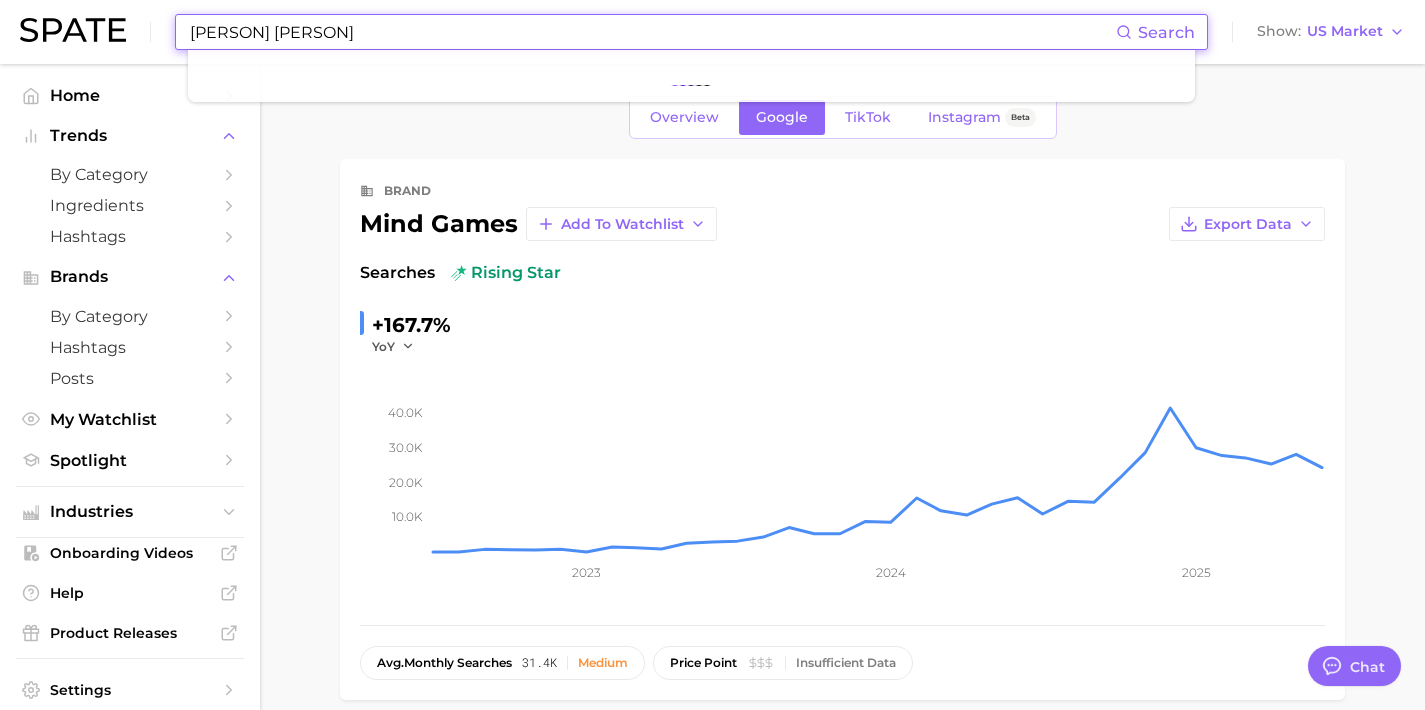 type on "[PERSON] [PERSON]" 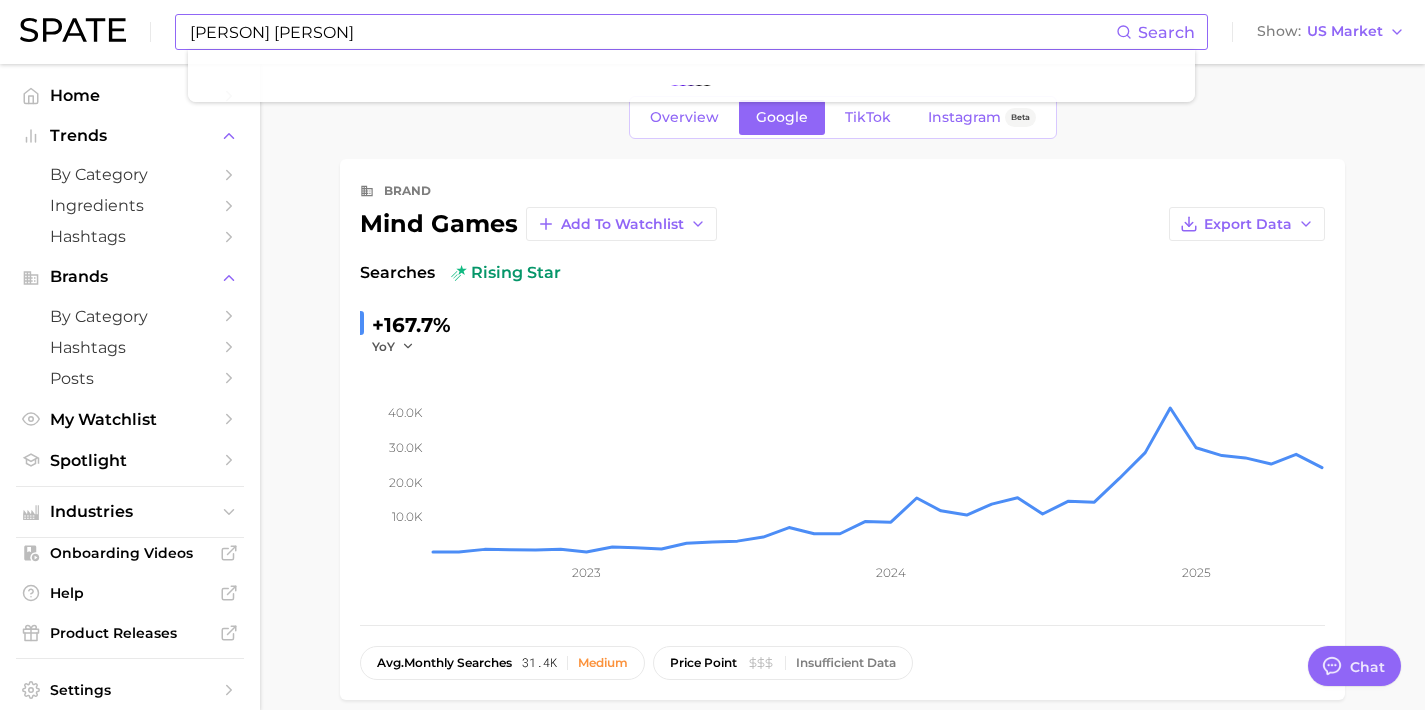 type 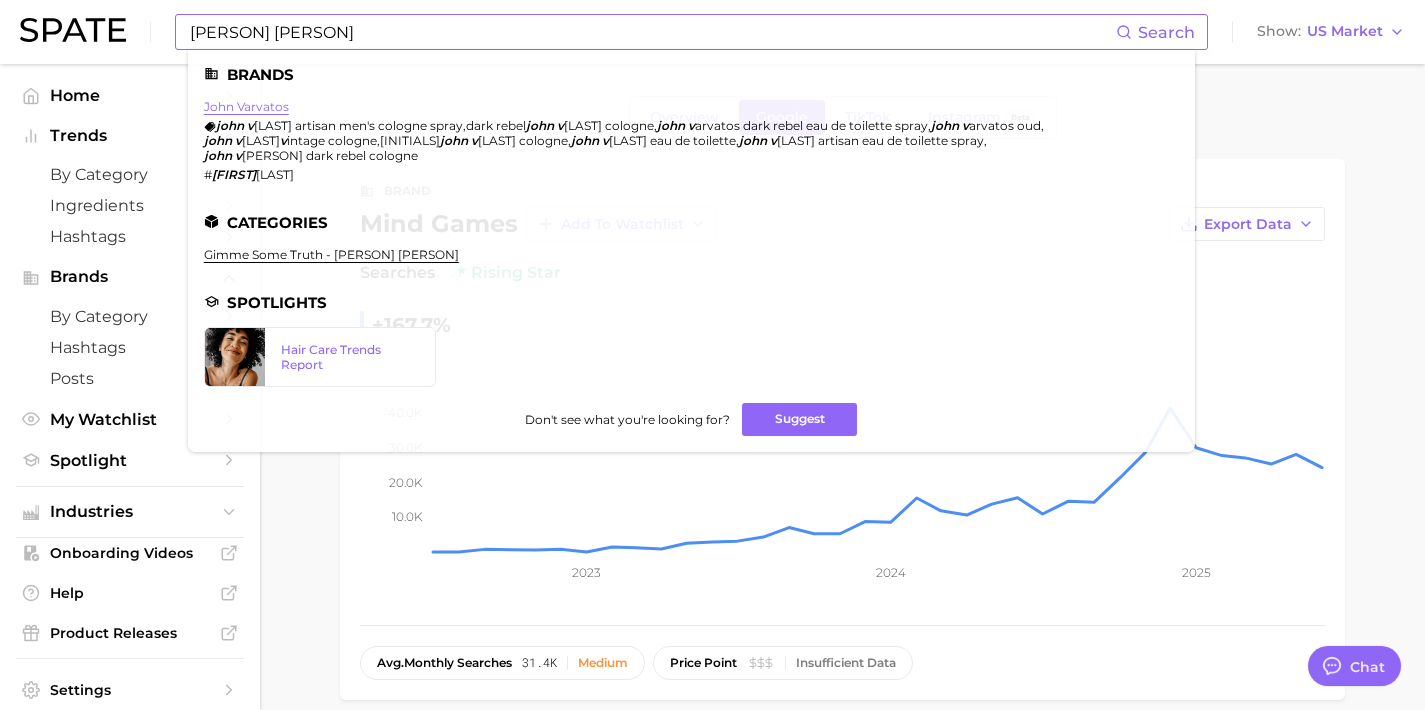click on "john varvatos" at bounding box center [246, 106] 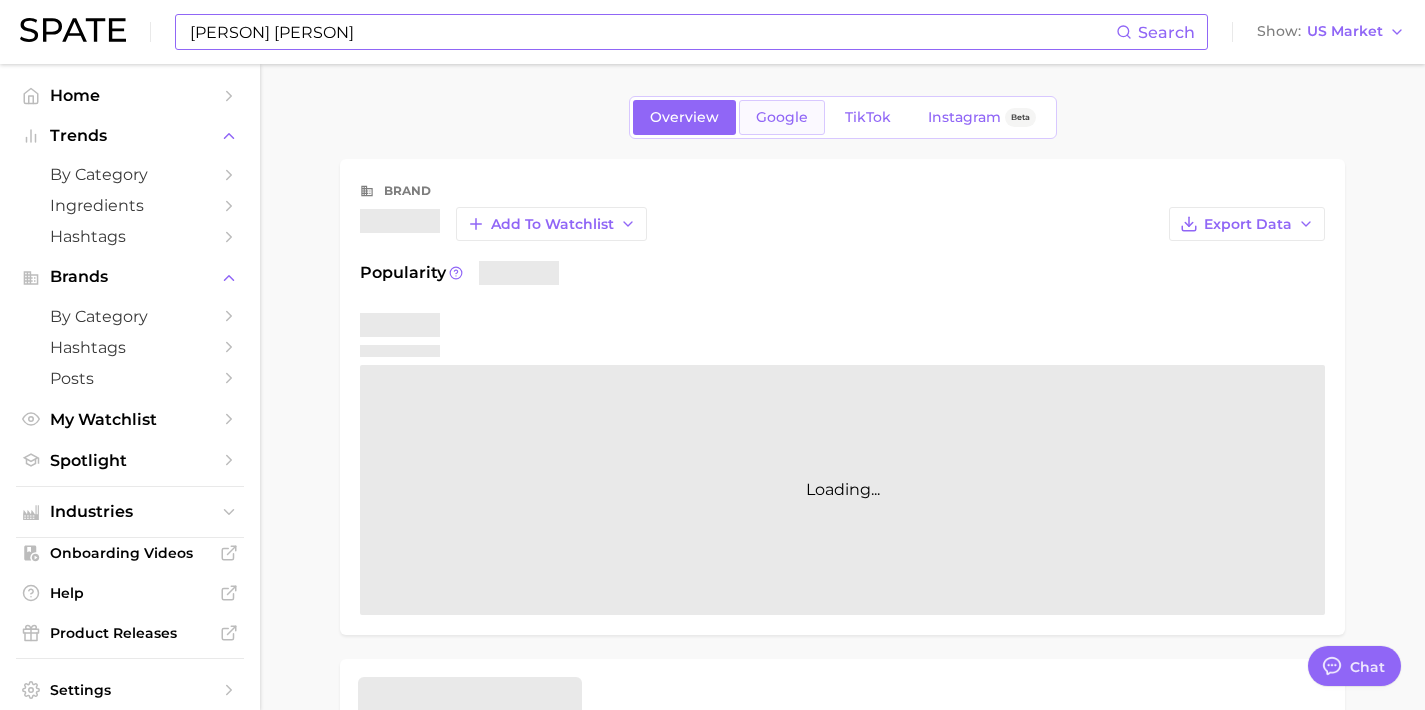 click on "Google" at bounding box center [782, 117] 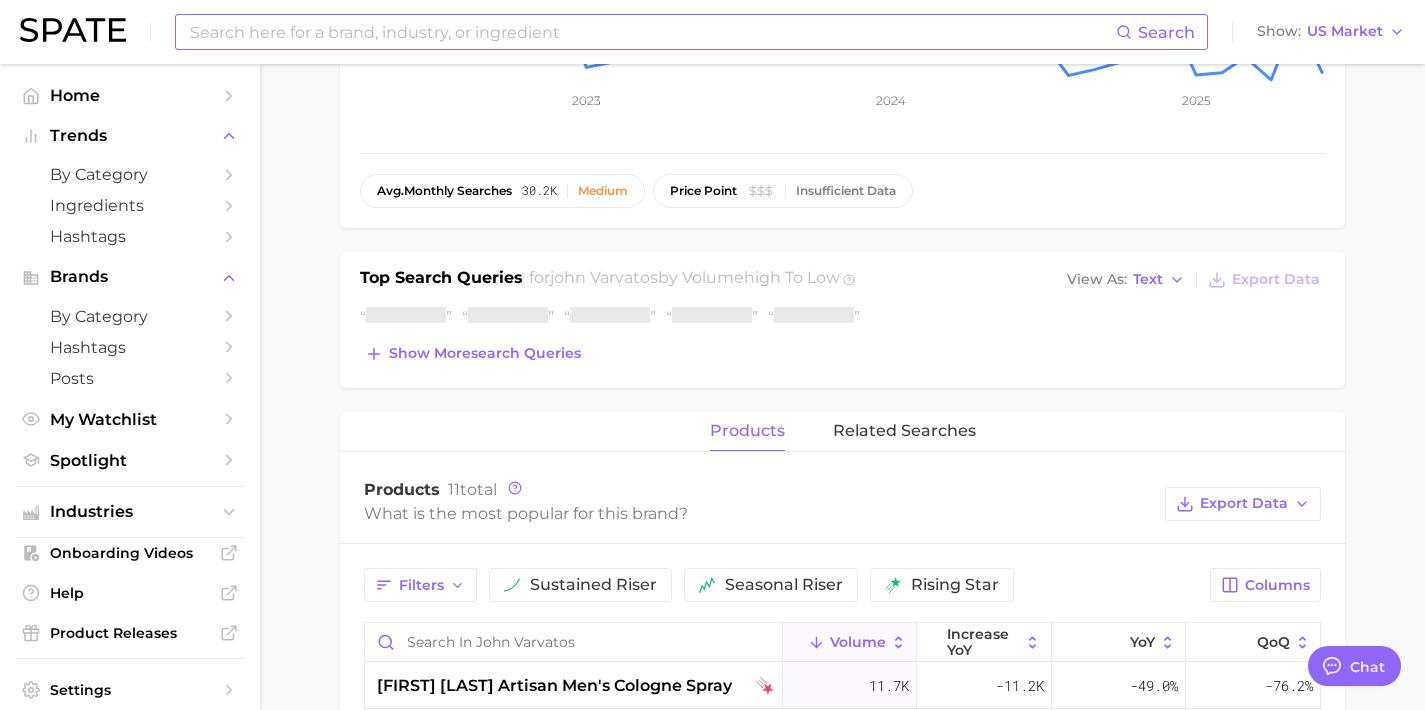 scroll, scrollTop: 497, scrollLeft: 0, axis: vertical 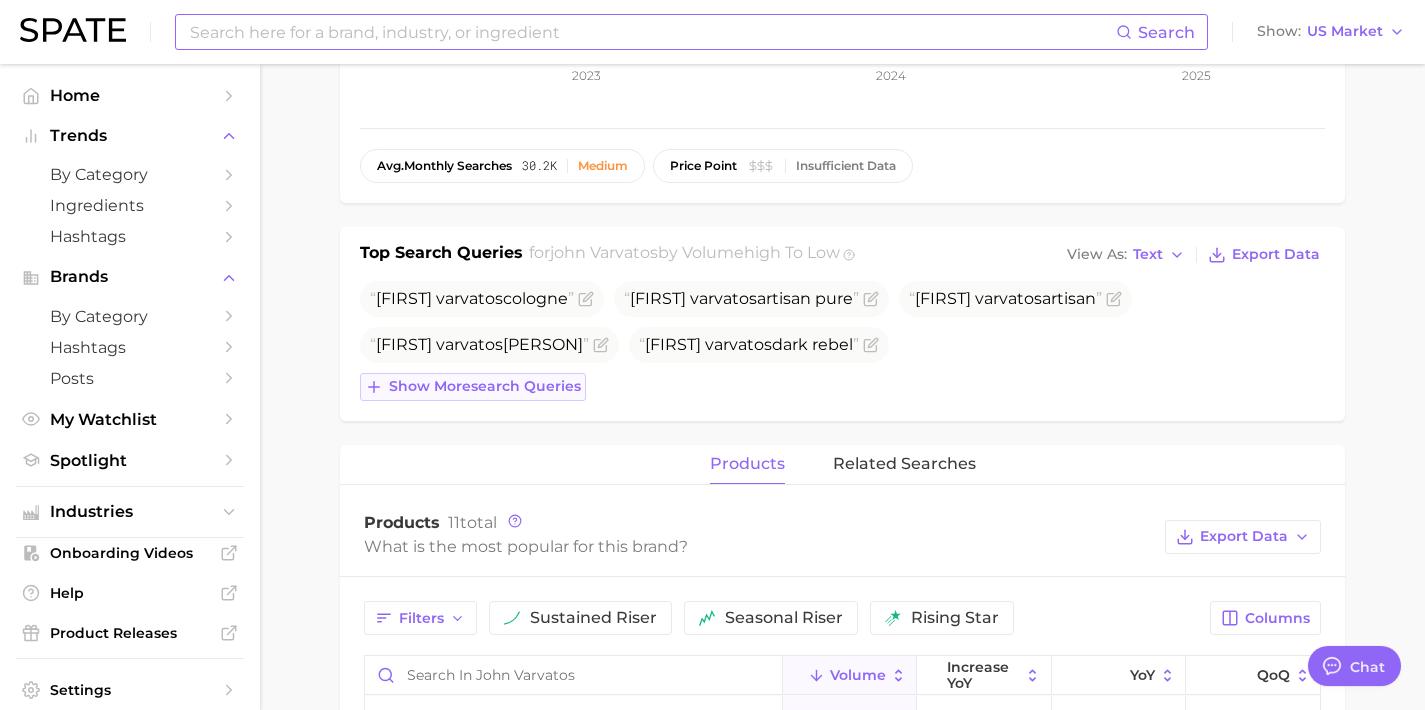 click on "Show more  search queries" at bounding box center [485, 386] 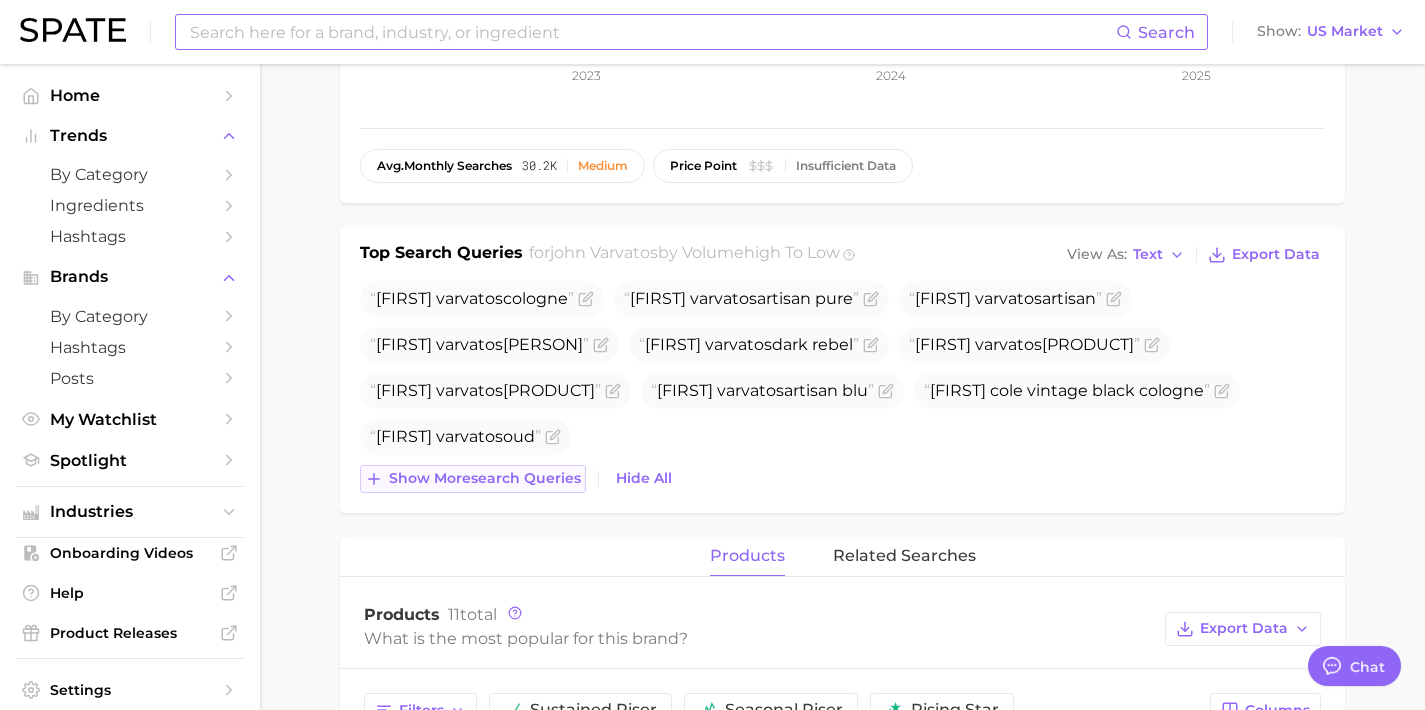 click on "Show more  search queries" at bounding box center (485, 478) 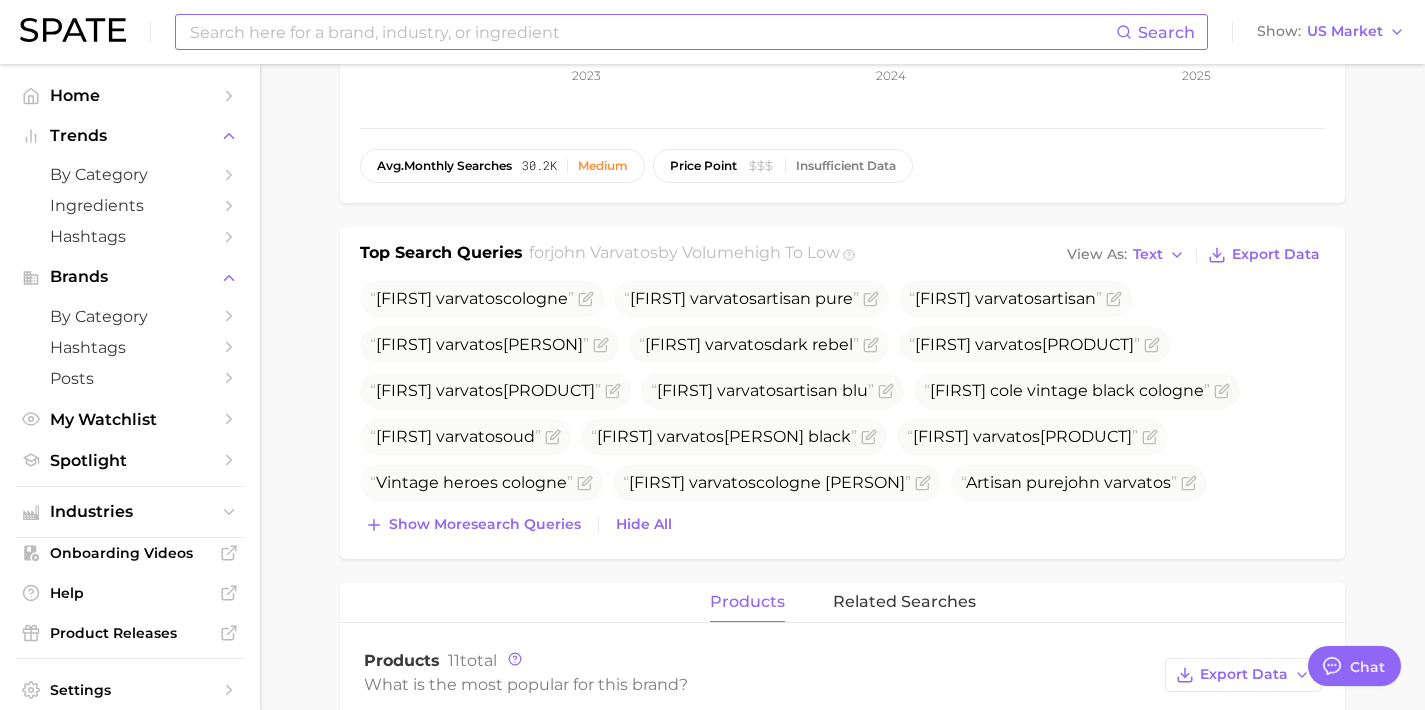 click at bounding box center [652, 32] 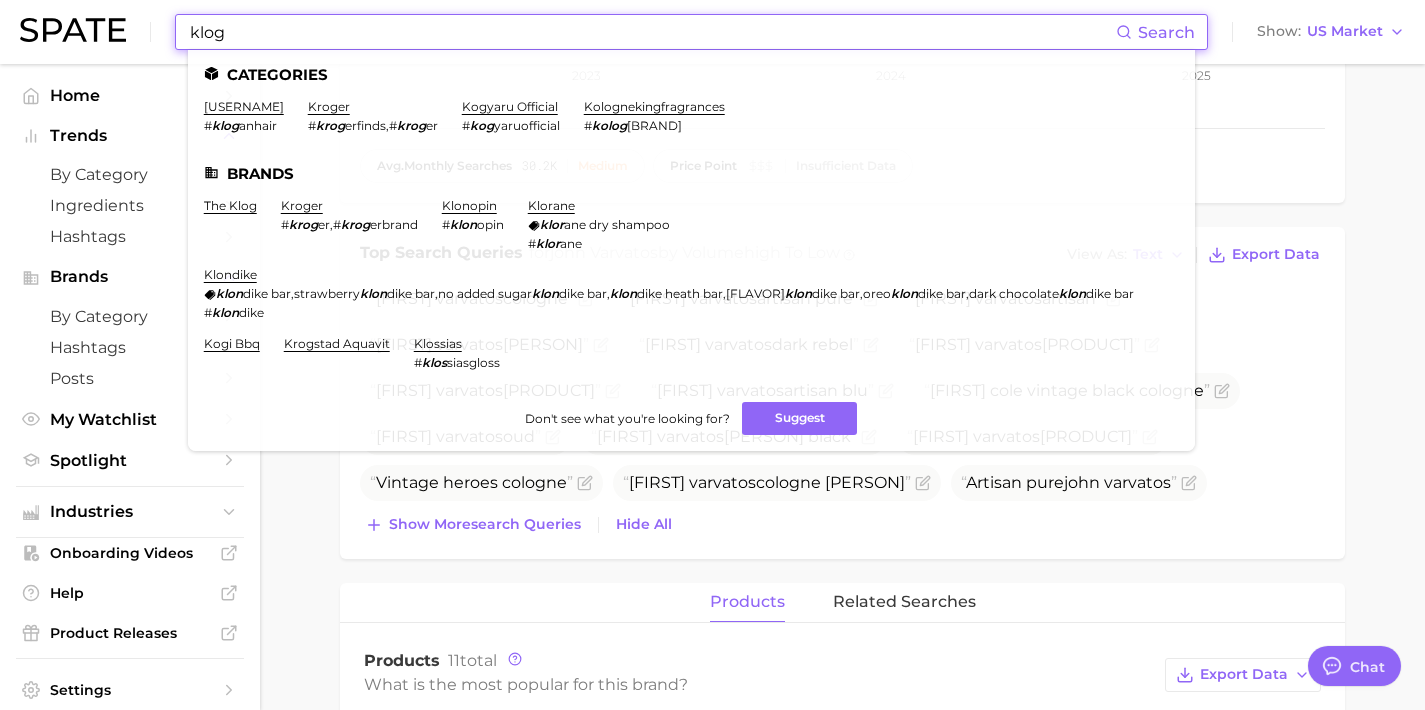 drag, startPoint x: 271, startPoint y: 39, endPoint x: 115, endPoint y: 30, distance: 156.2594 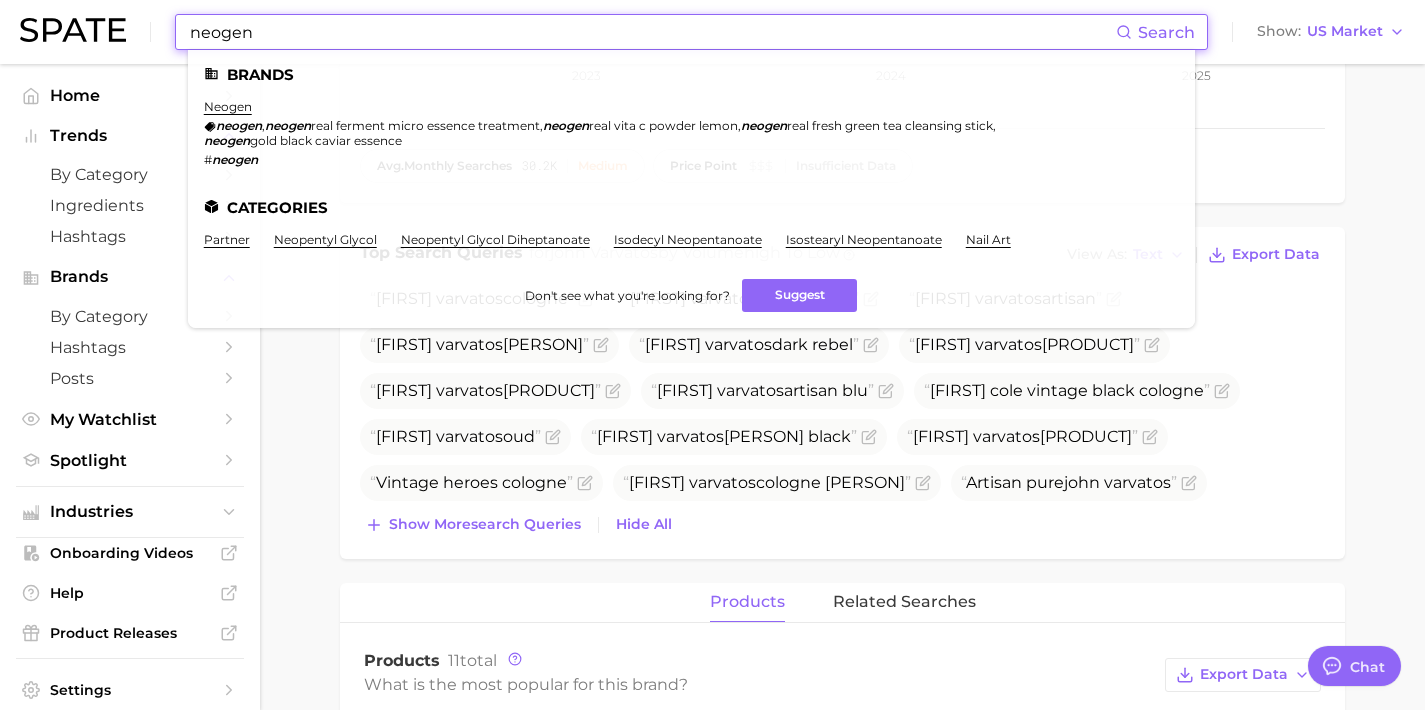 drag, startPoint x: 304, startPoint y: 29, endPoint x: 152, endPoint y: 19, distance: 152.3286 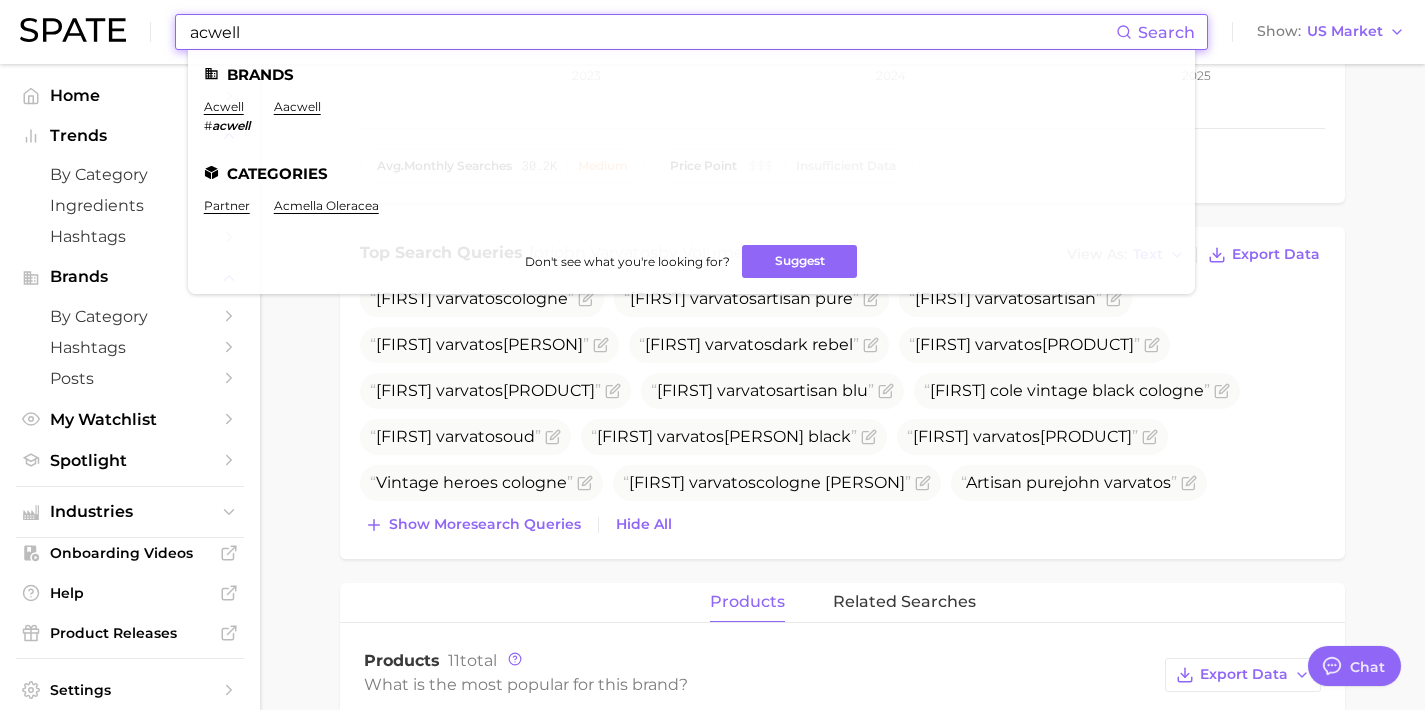 type on "acwell" 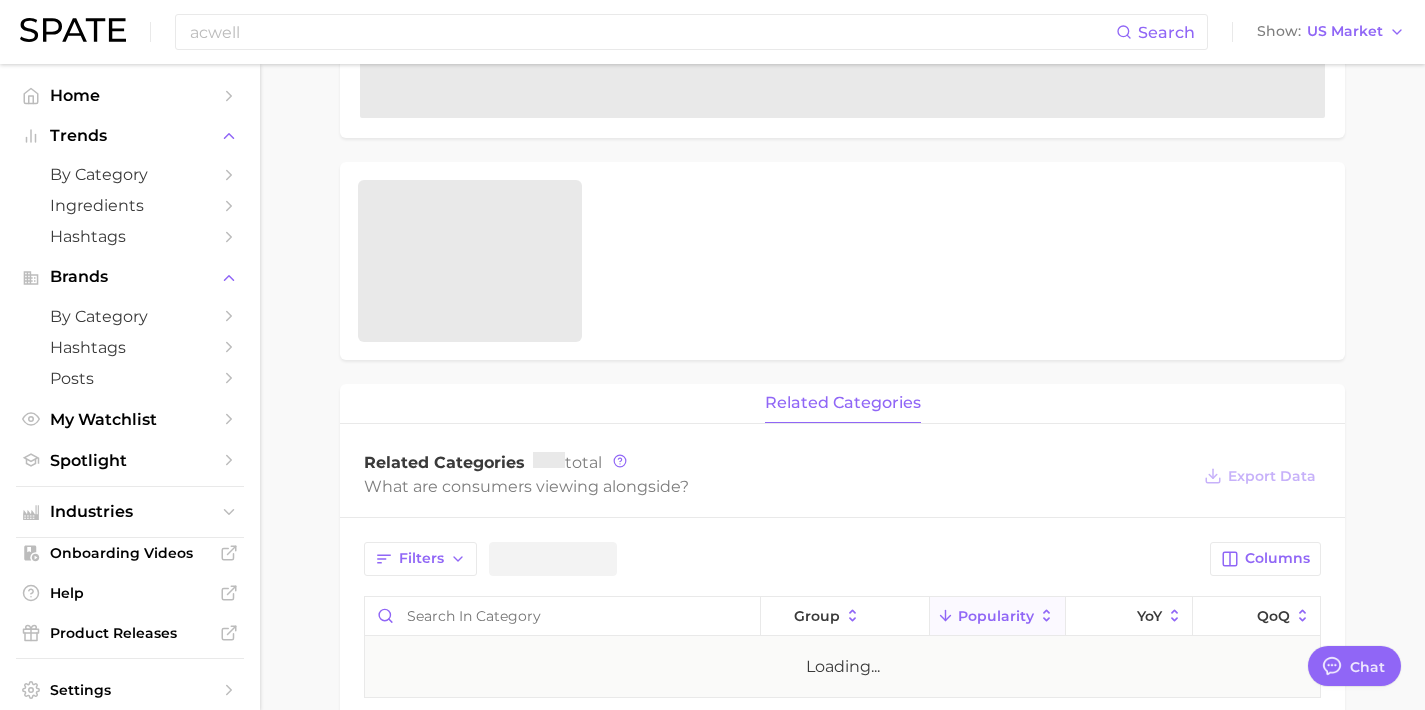 scroll, scrollTop: 0, scrollLeft: 0, axis: both 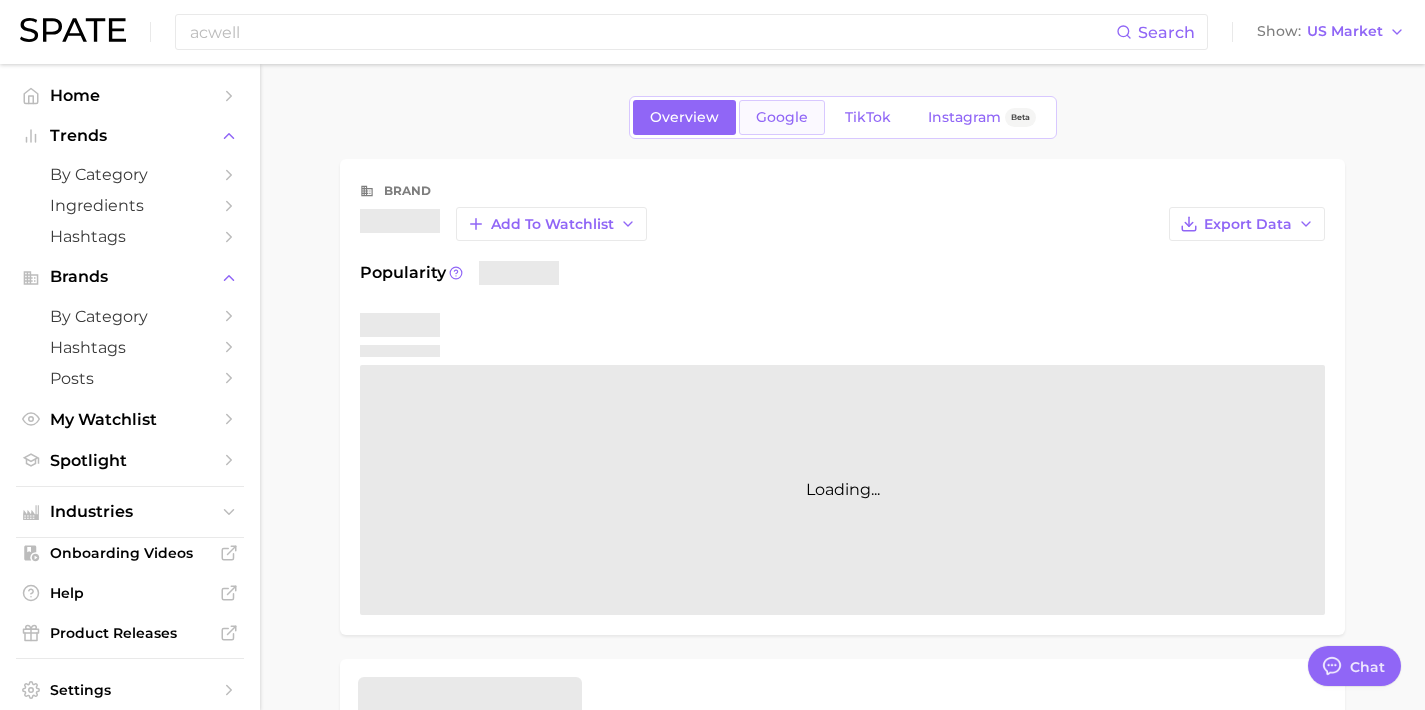 click on "Google" at bounding box center (782, 117) 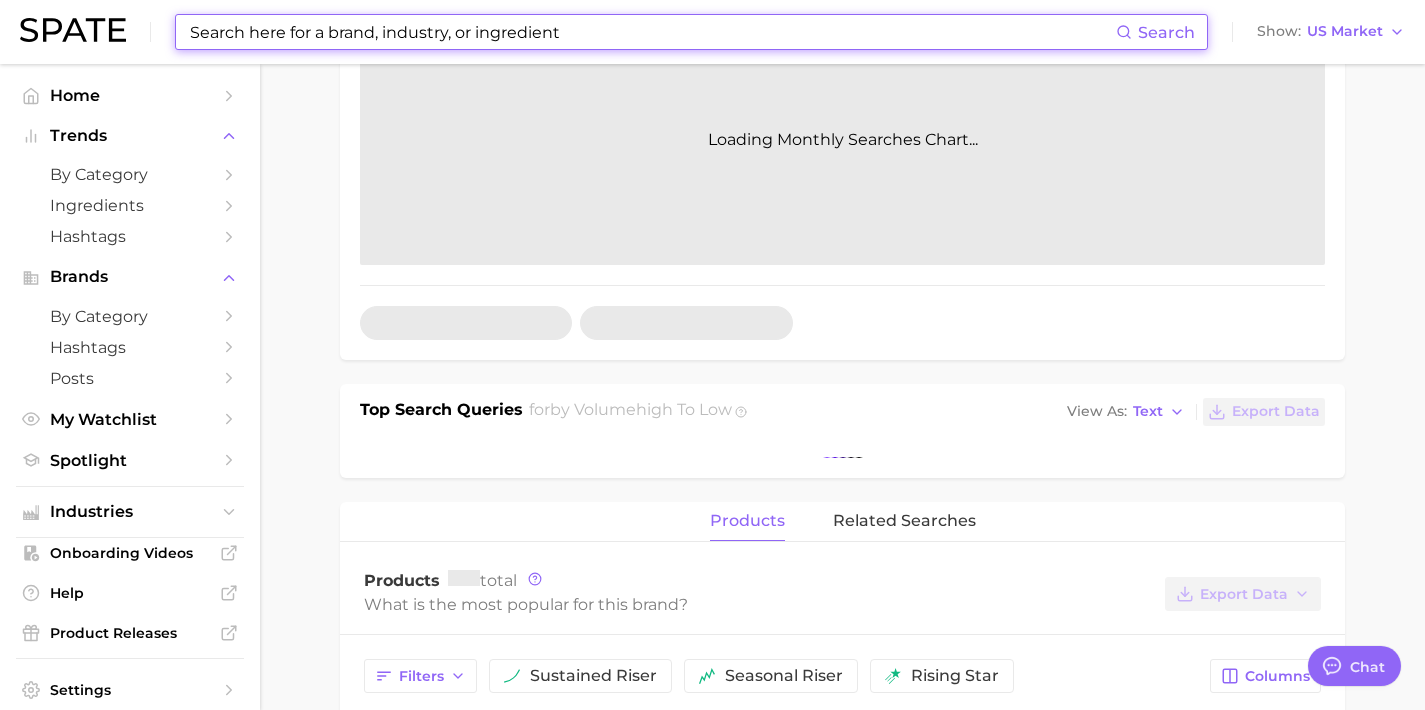 scroll, scrollTop: 356, scrollLeft: 0, axis: vertical 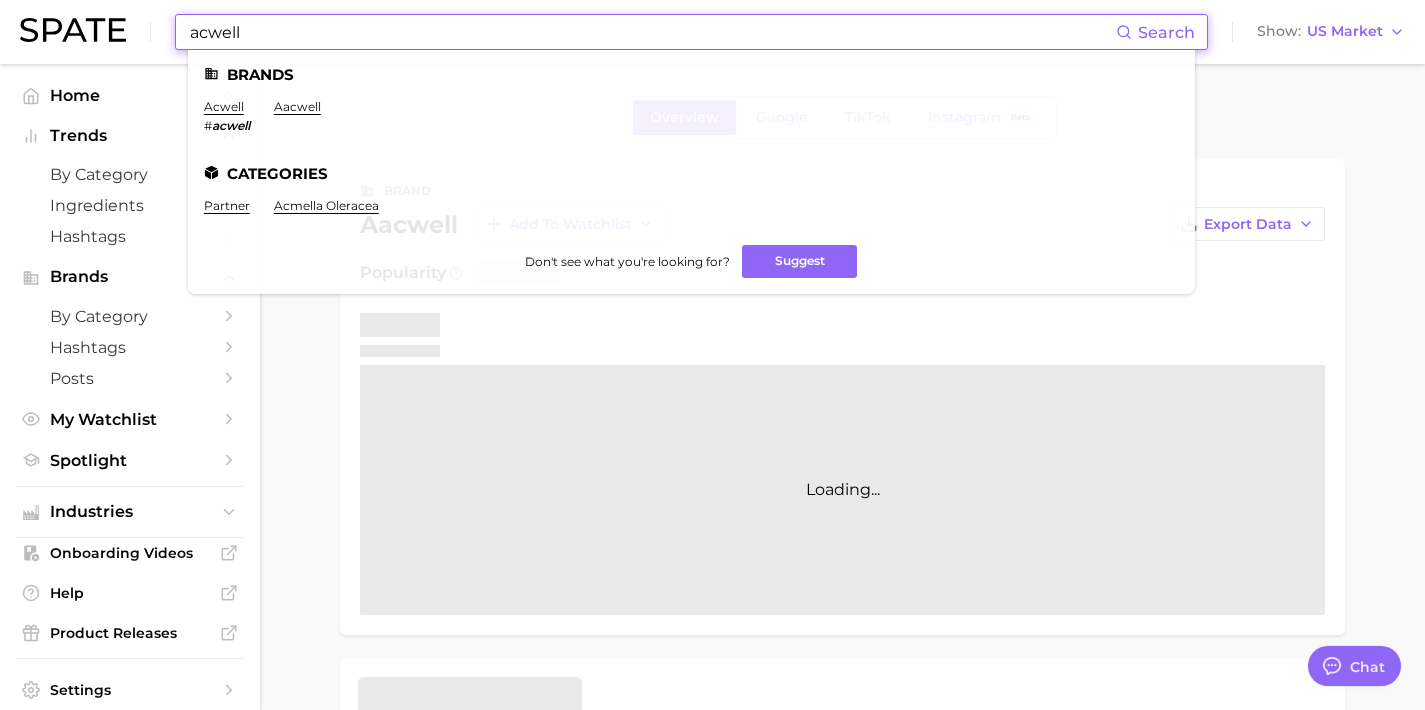 drag, startPoint x: 453, startPoint y: 26, endPoint x: 111, endPoint y: 15, distance: 342.17685 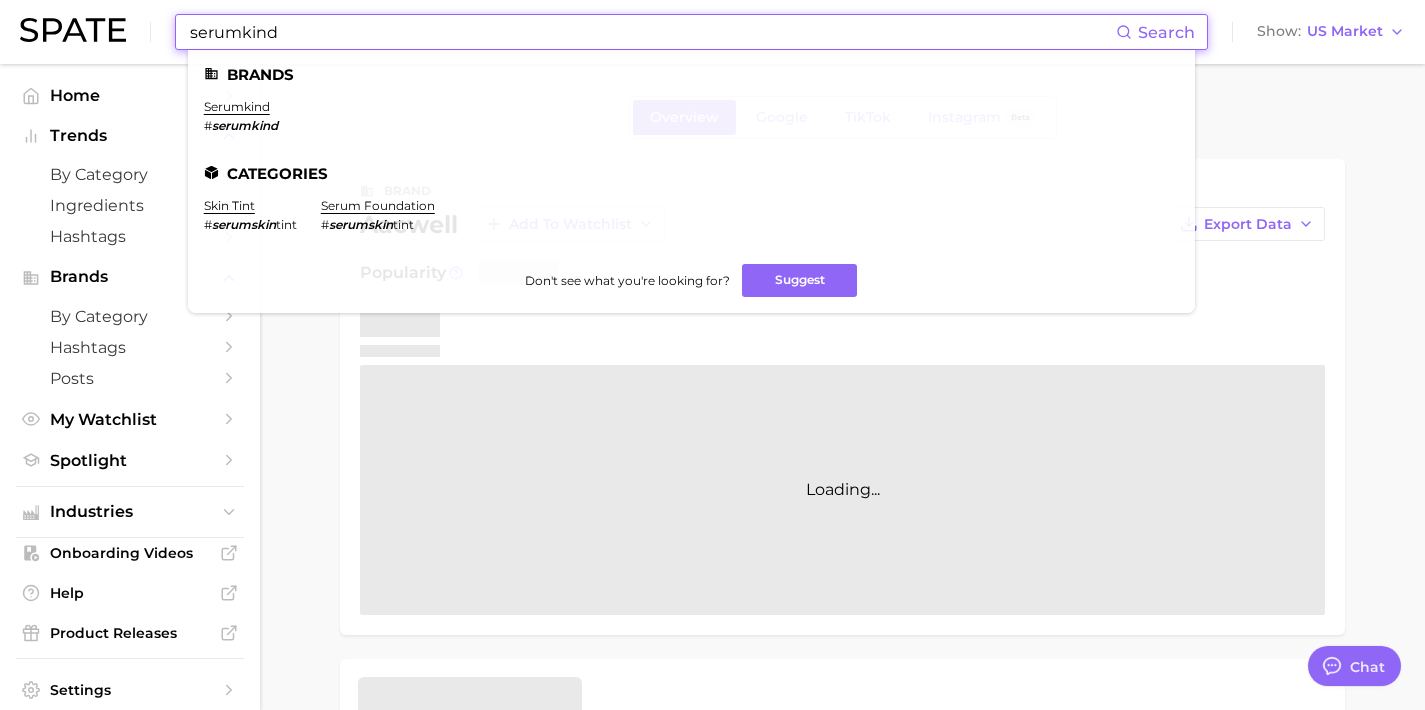 drag, startPoint x: 471, startPoint y: 35, endPoint x: 82, endPoint y: 36, distance: 389.00128 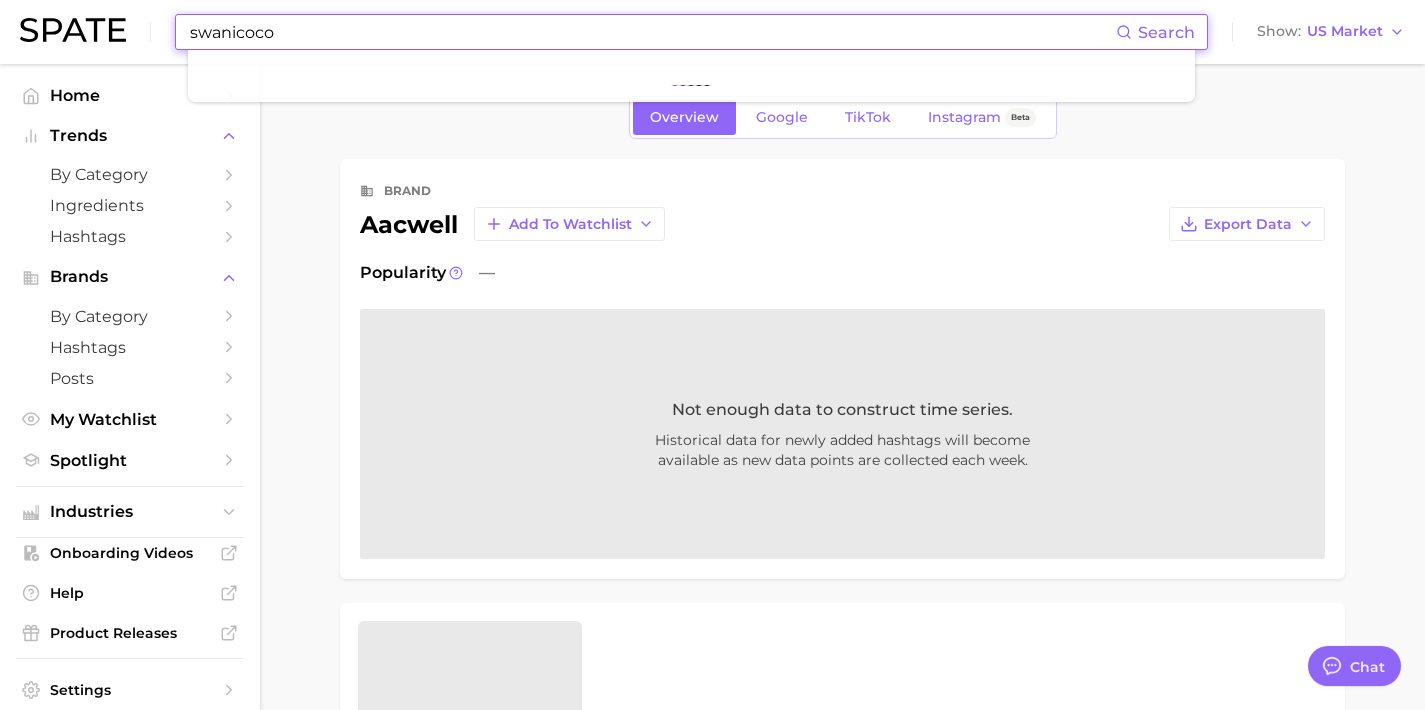 paste on "https://www.yesstyle.com/en/swanicoco/list.html/bpt.299_bid.317346" 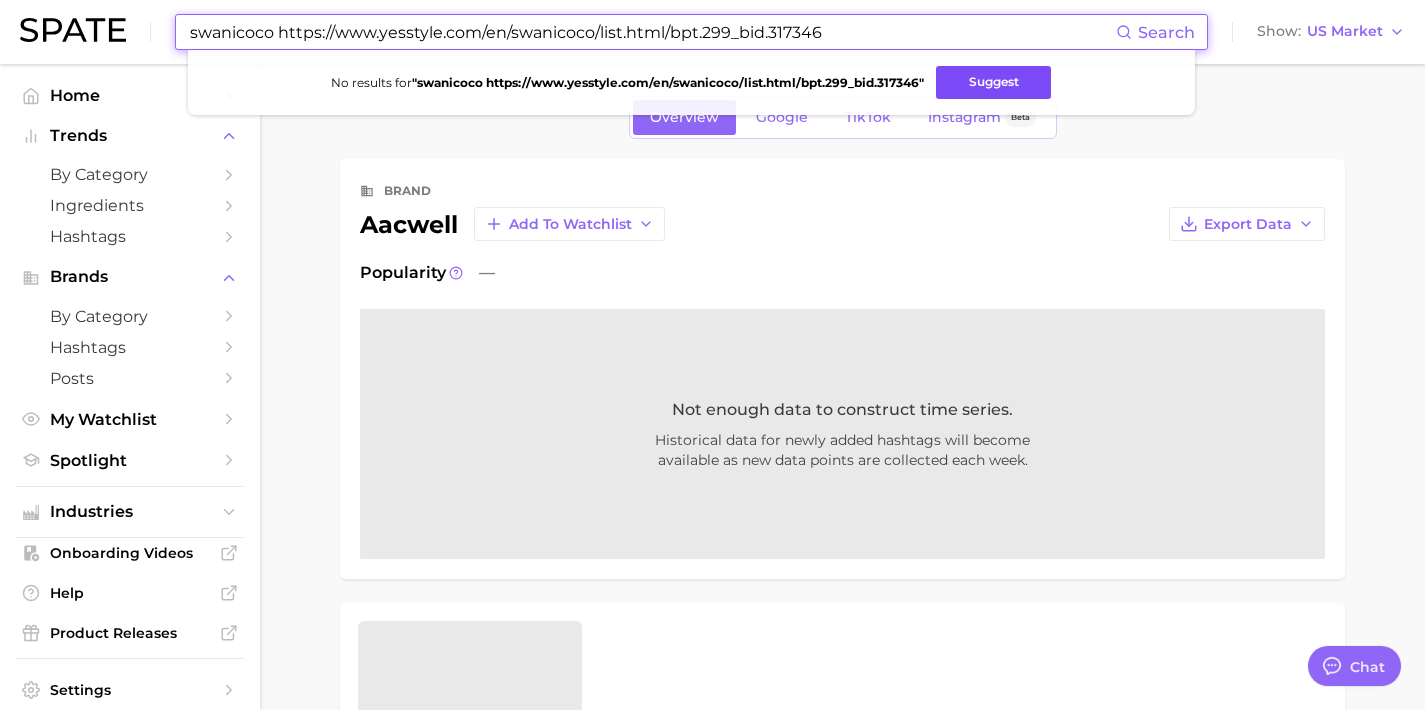 click on "Suggest" at bounding box center [993, 82] 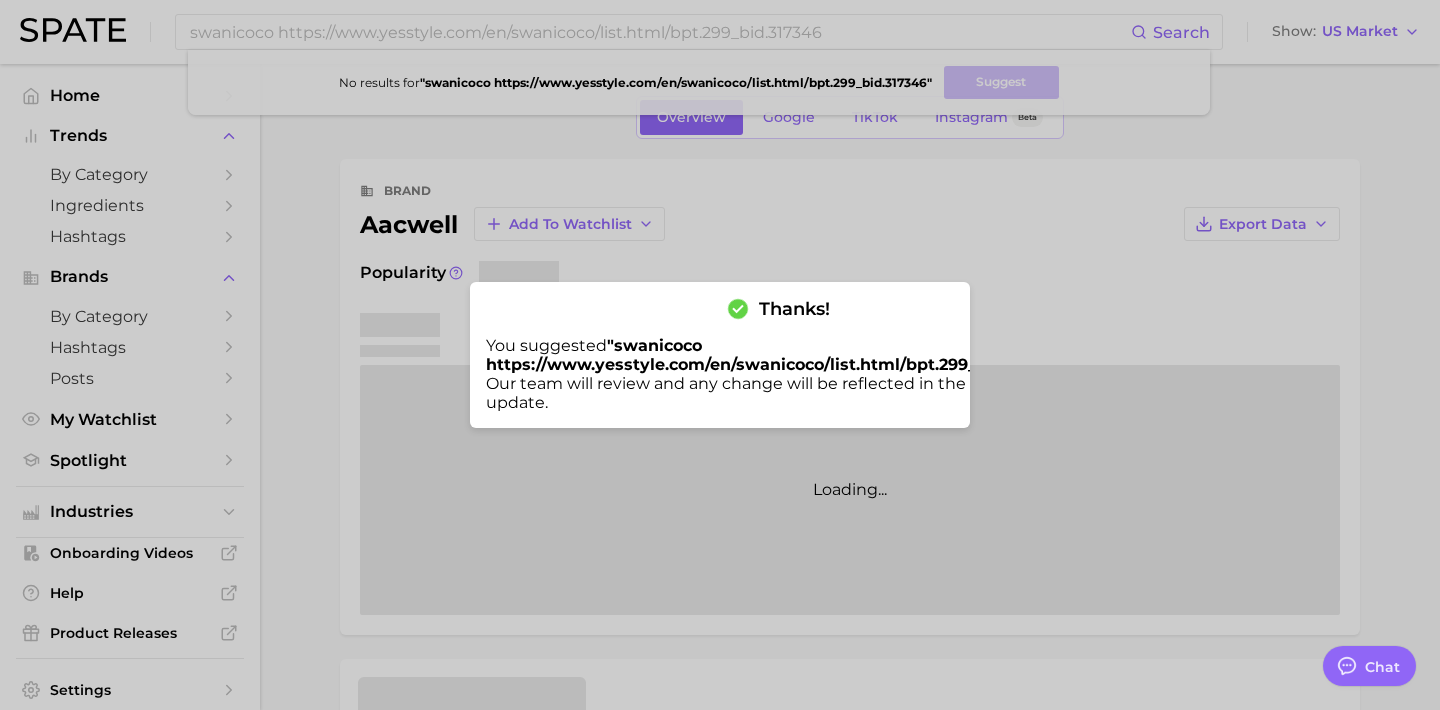 click at bounding box center [720, 355] 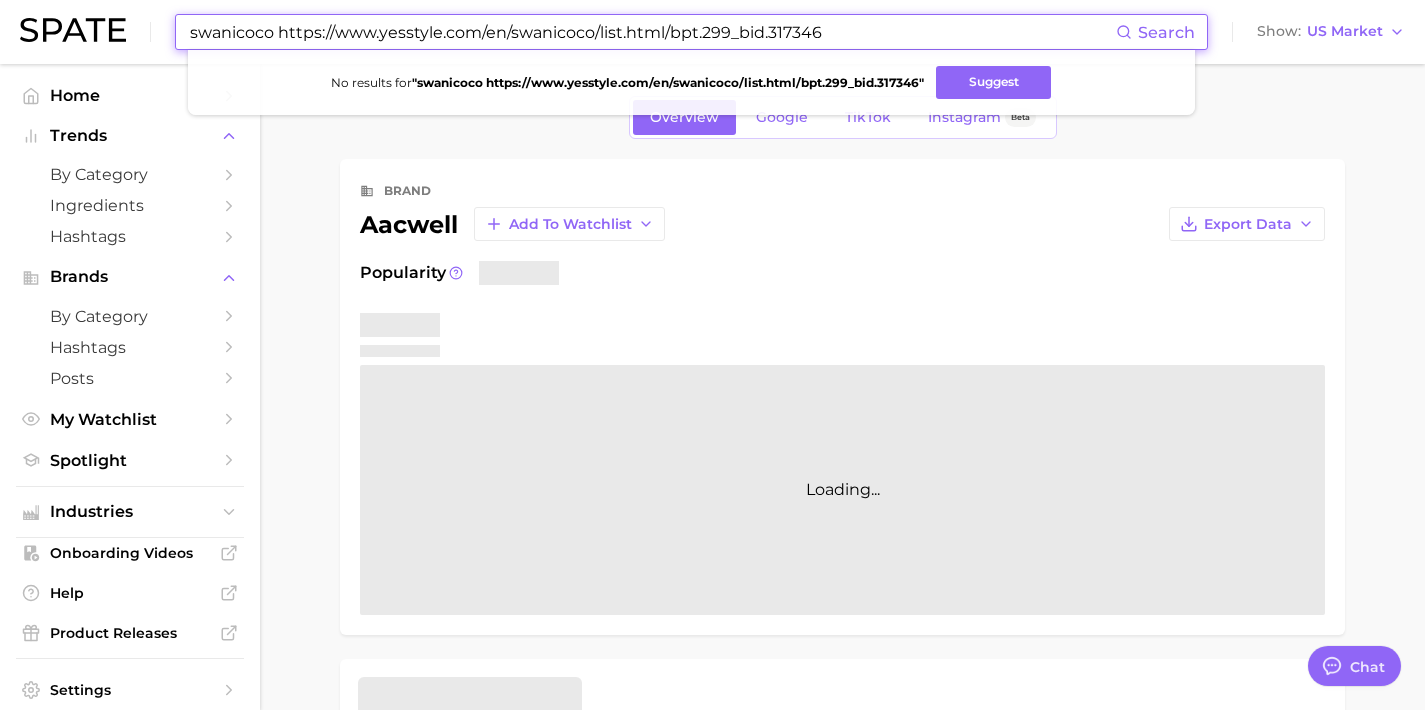drag, startPoint x: 862, startPoint y: 32, endPoint x: 0, endPoint y: 13, distance: 862.20935 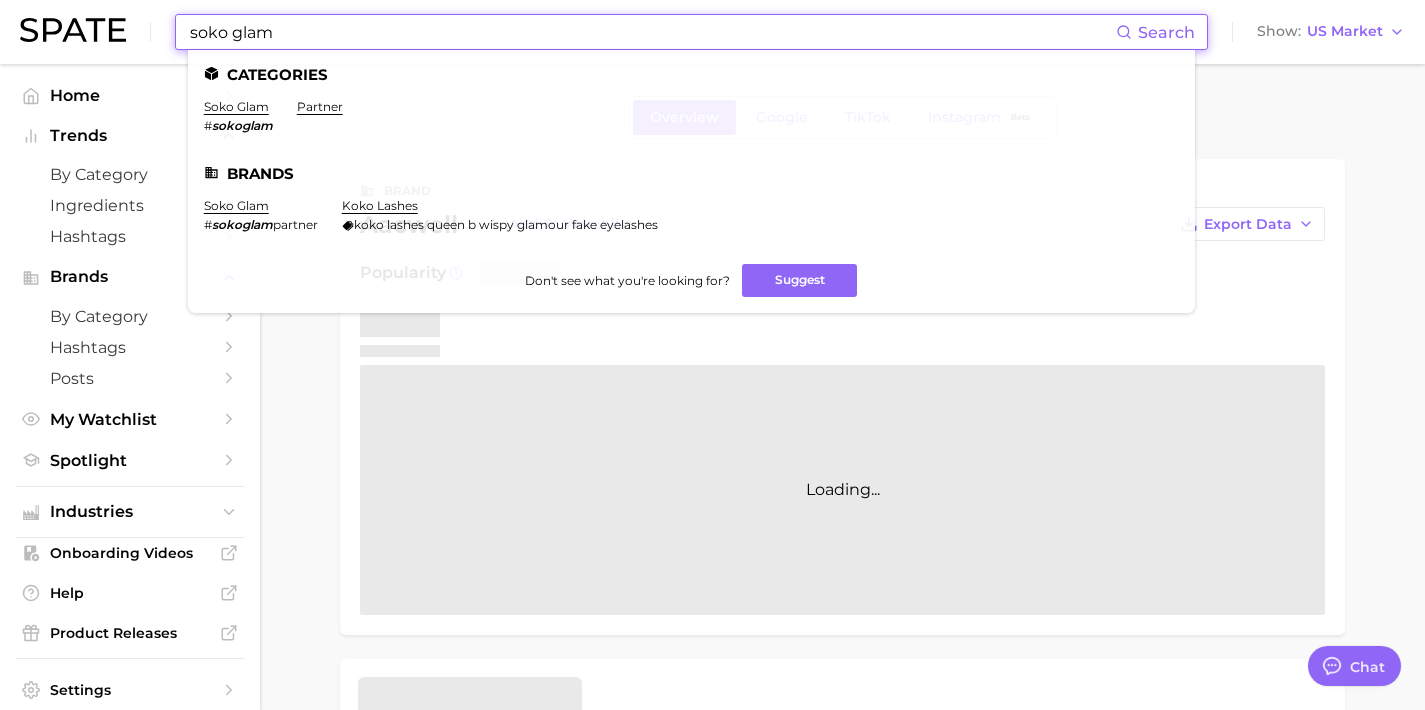 drag, startPoint x: 287, startPoint y: 32, endPoint x: 40, endPoint y: 15, distance: 247.58434 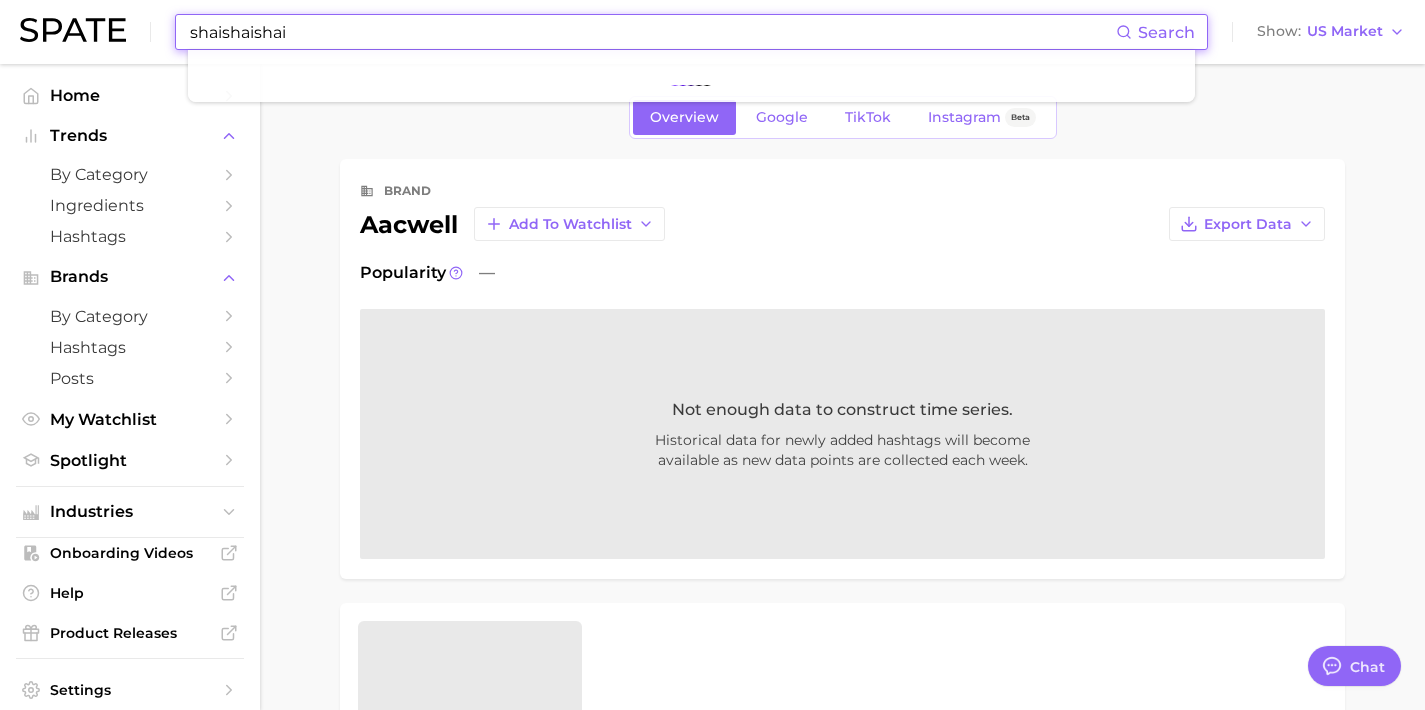 paste on "https://[BRAND].com/collections/[BRAND]?" 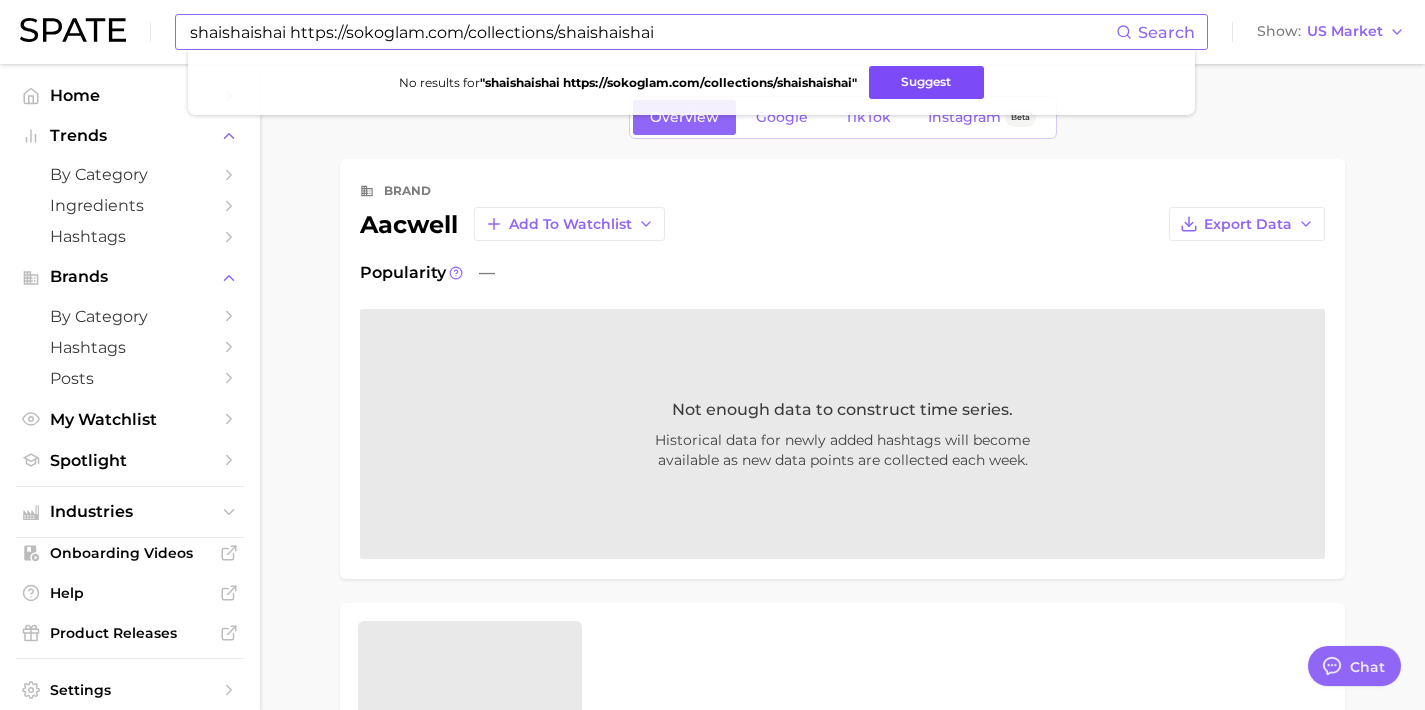 click on "Suggest" at bounding box center [926, 82] 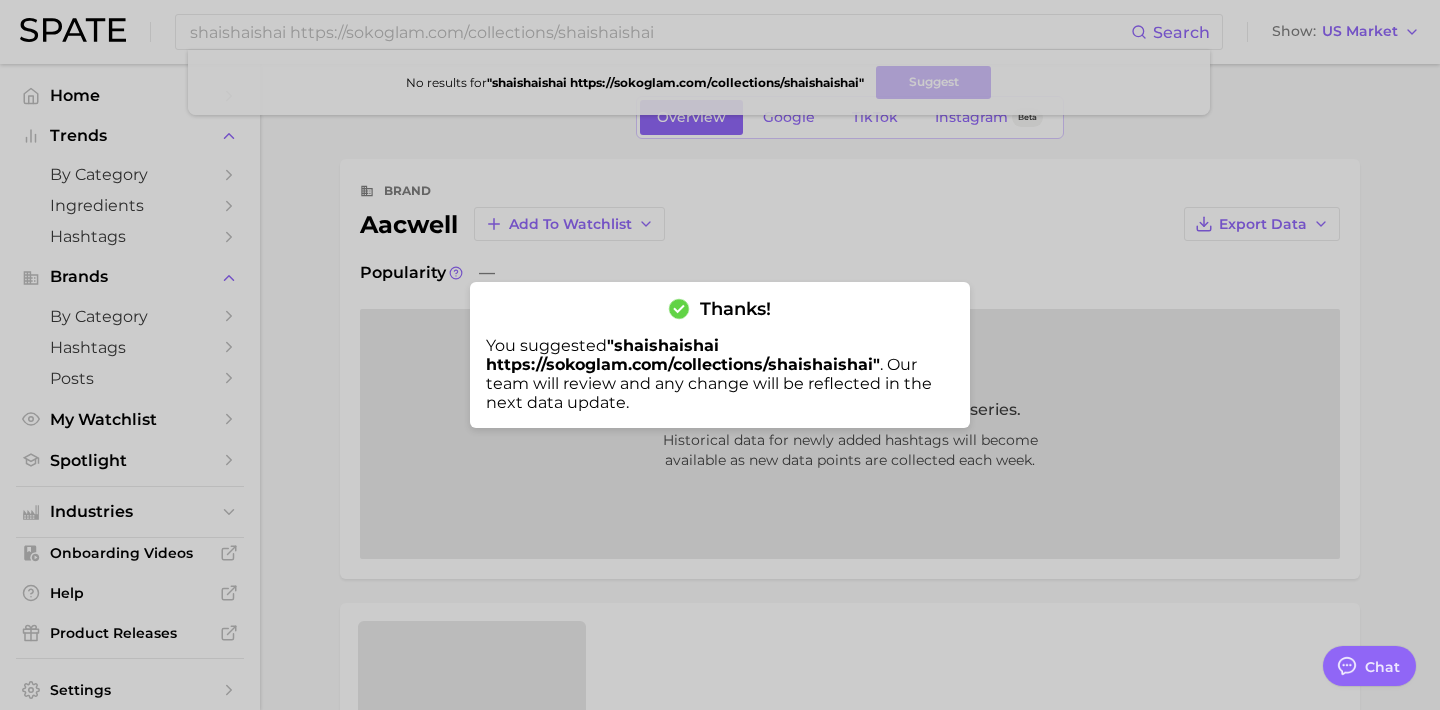 click at bounding box center (720, 355) 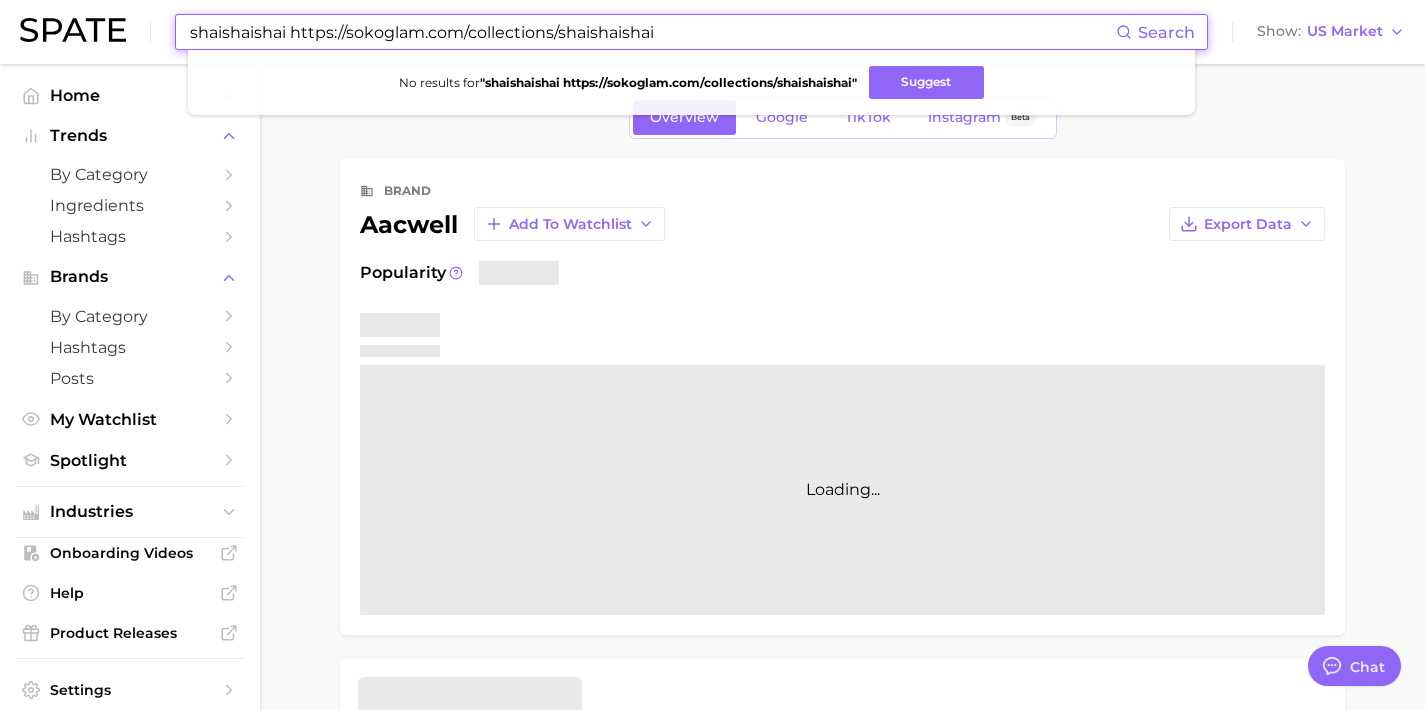 drag, startPoint x: 693, startPoint y: 25, endPoint x: 186, endPoint y: -6, distance: 507.94684 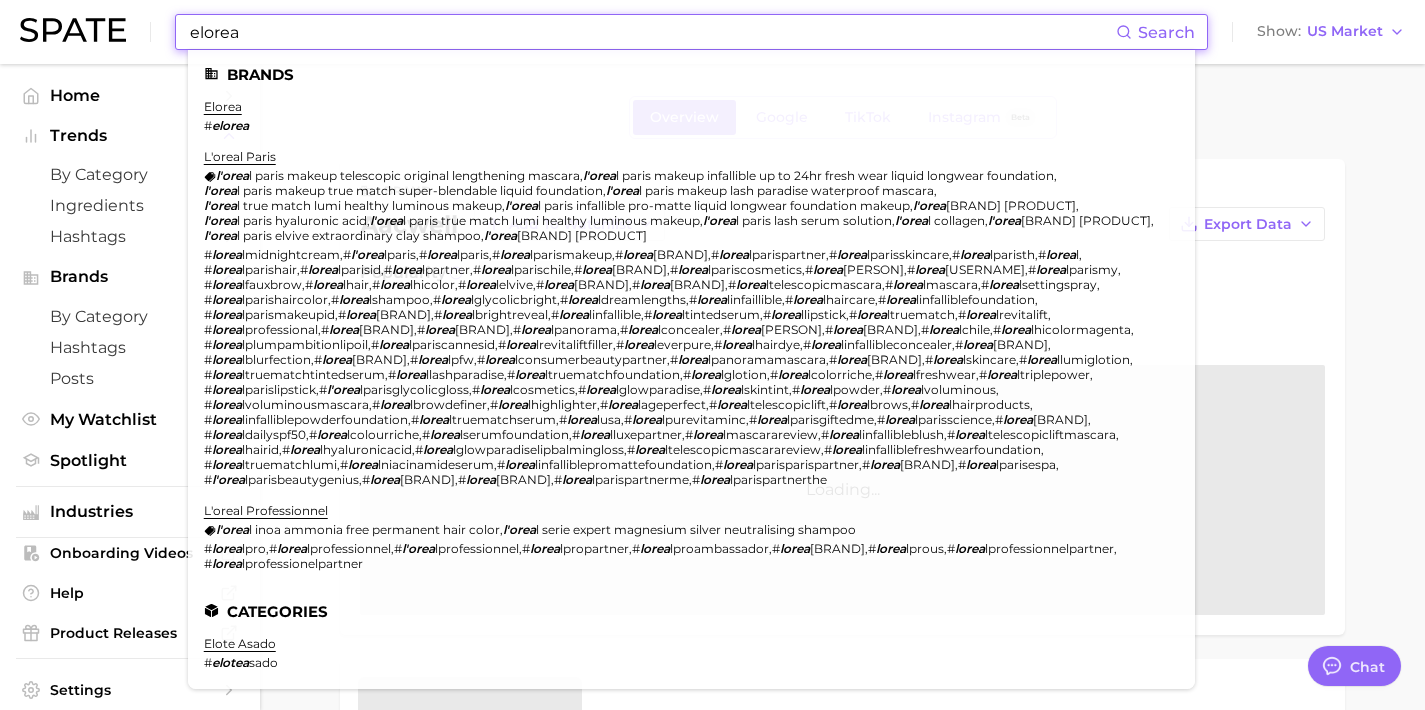 drag, startPoint x: 449, startPoint y: 38, endPoint x: 11, endPoint y: 28, distance: 438.11414 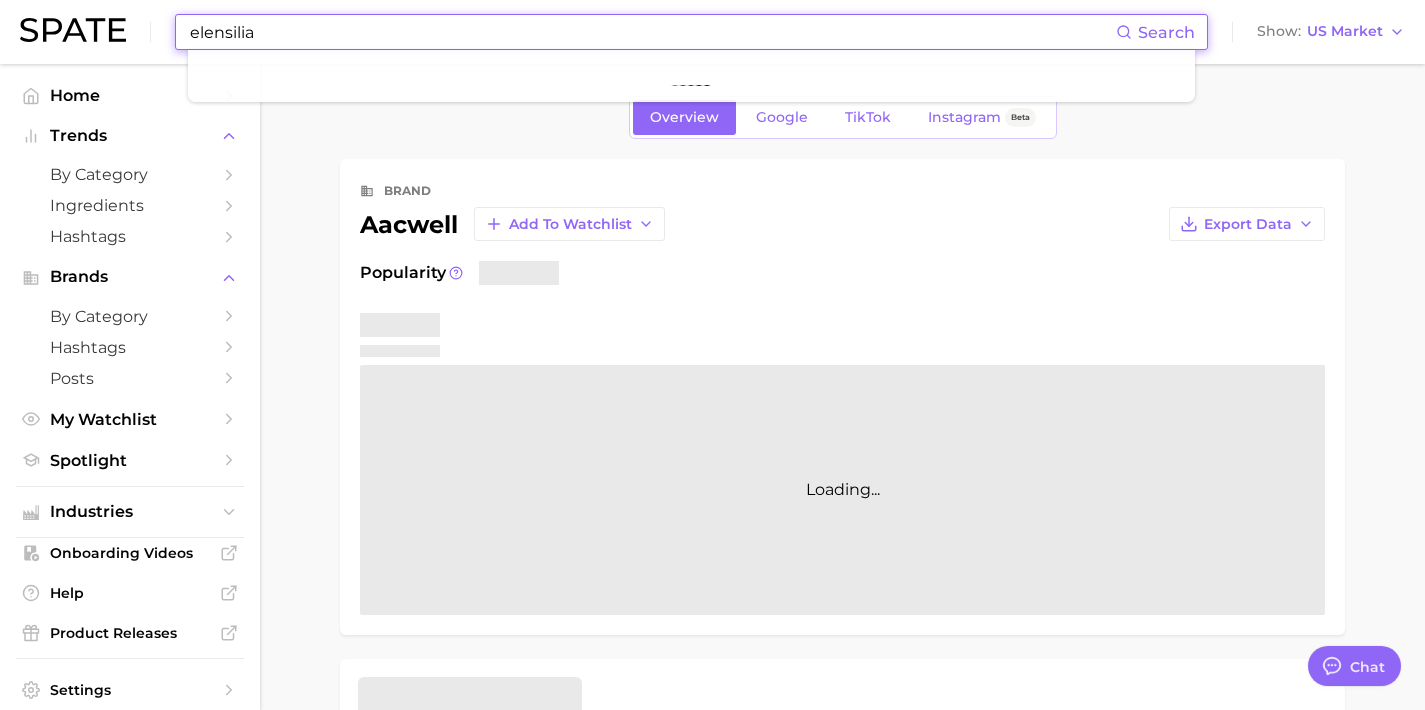 paste on "https://elensilia.com/" 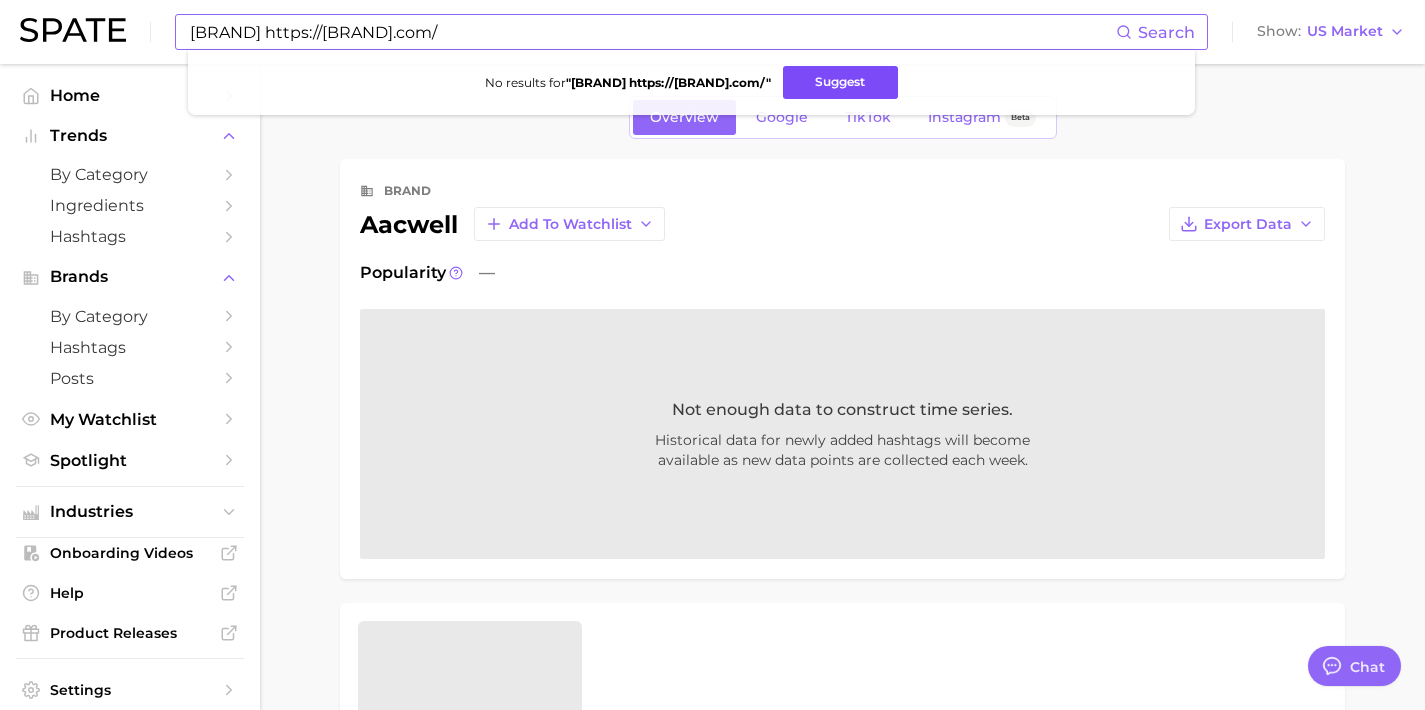 click on "Suggest" at bounding box center (840, 82) 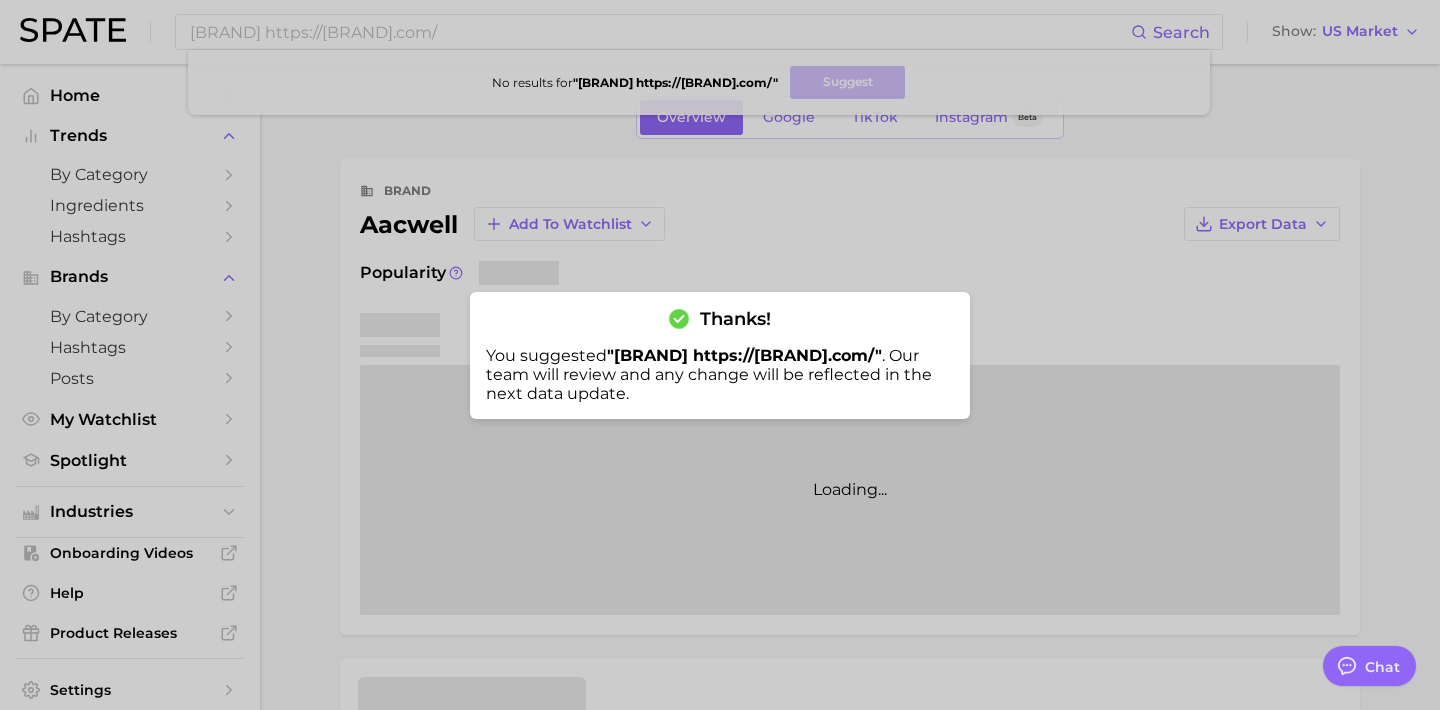 click at bounding box center [720, 355] 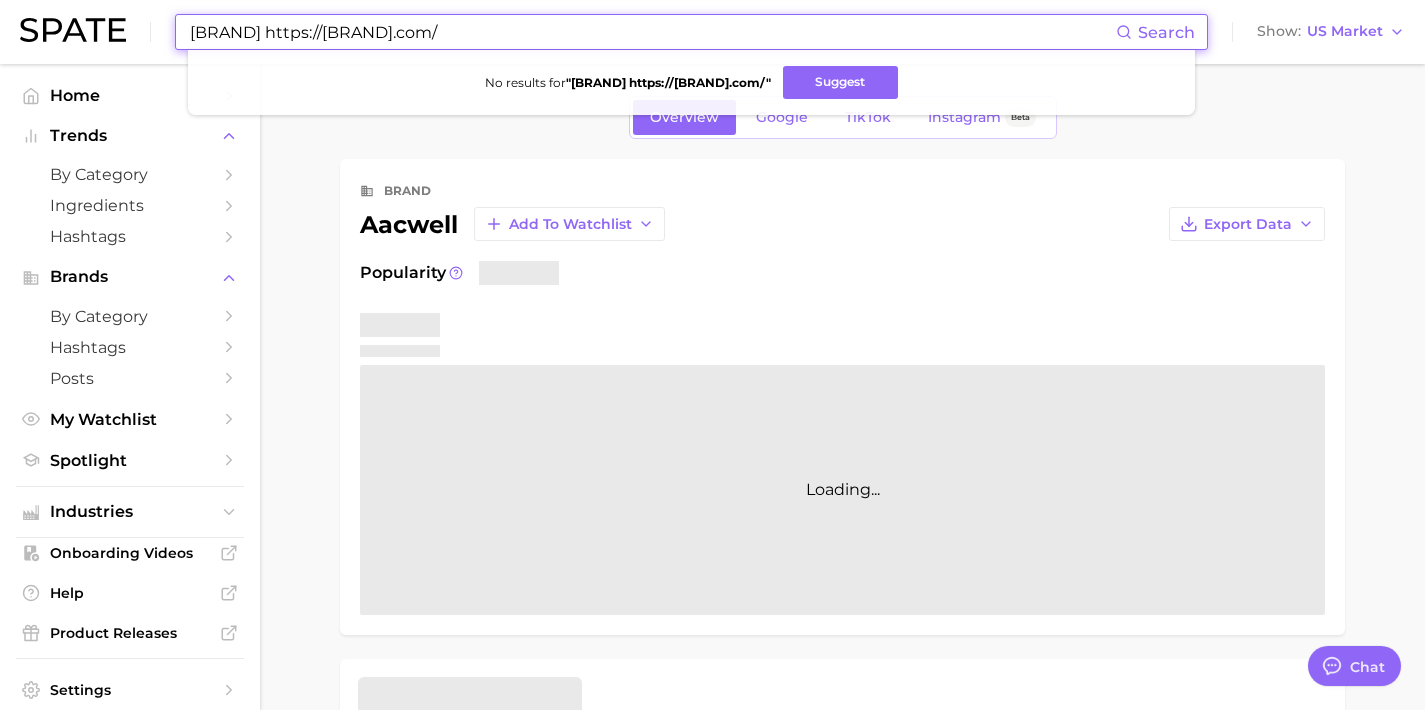 drag, startPoint x: 478, startPoint y: 33, endPoint x: 0, endPoint y: 16, distance: 478.30222 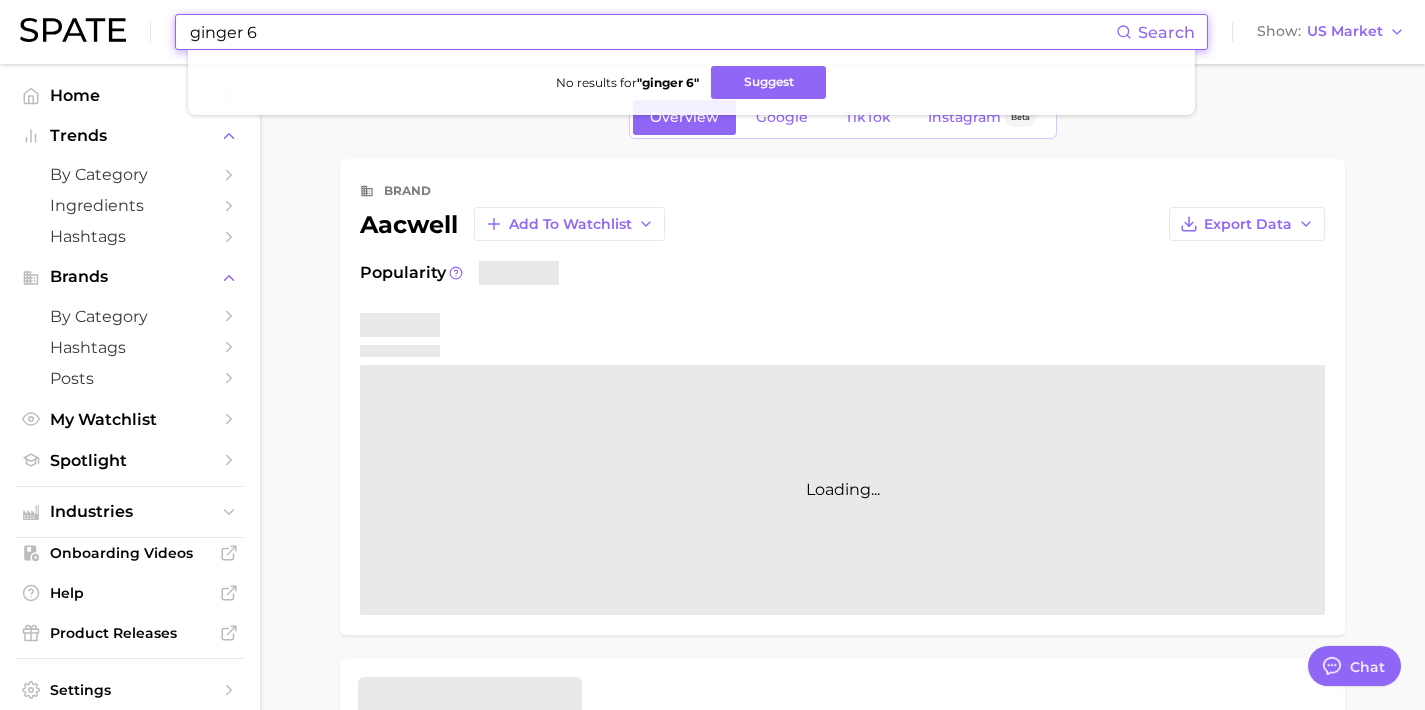 drag, startPoint x: 293, startPoint y: 34, endPoint x: 27, endPoint y: 39, distance: 266.047 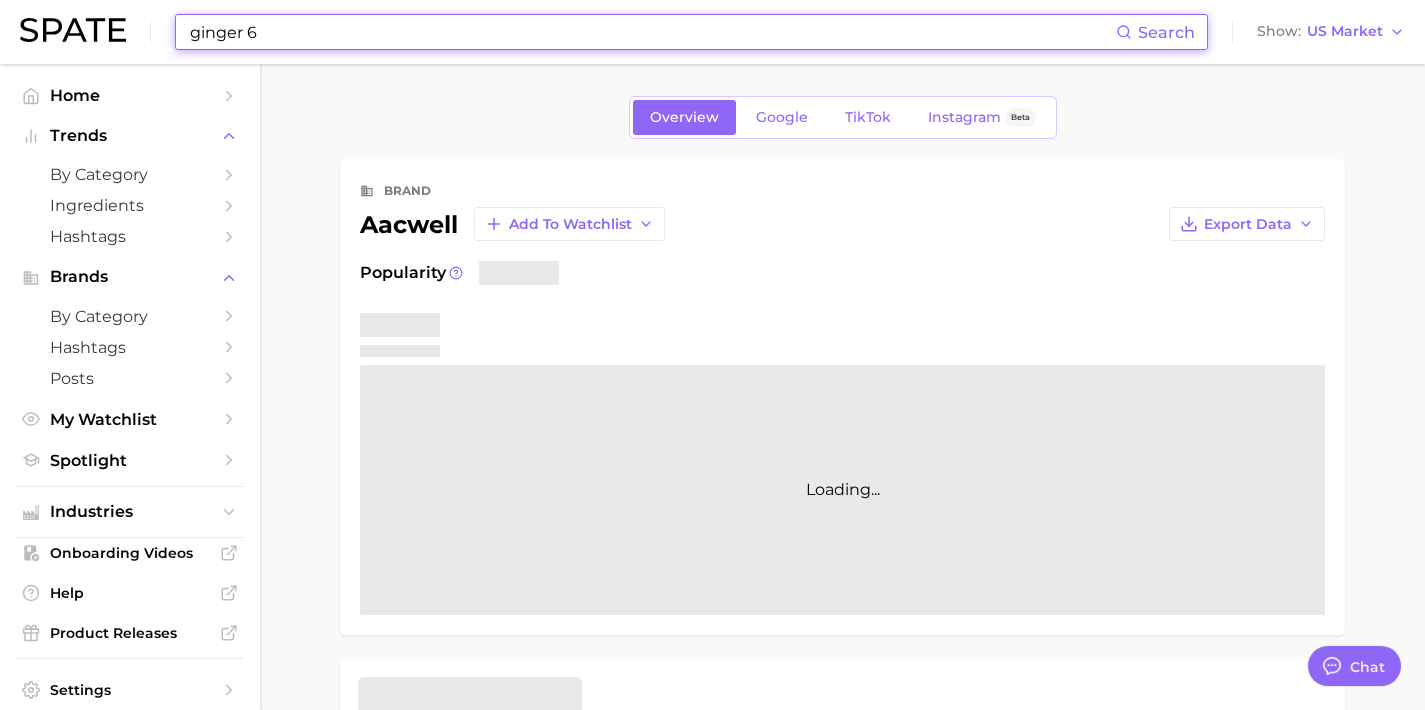 type on "ginger 6" 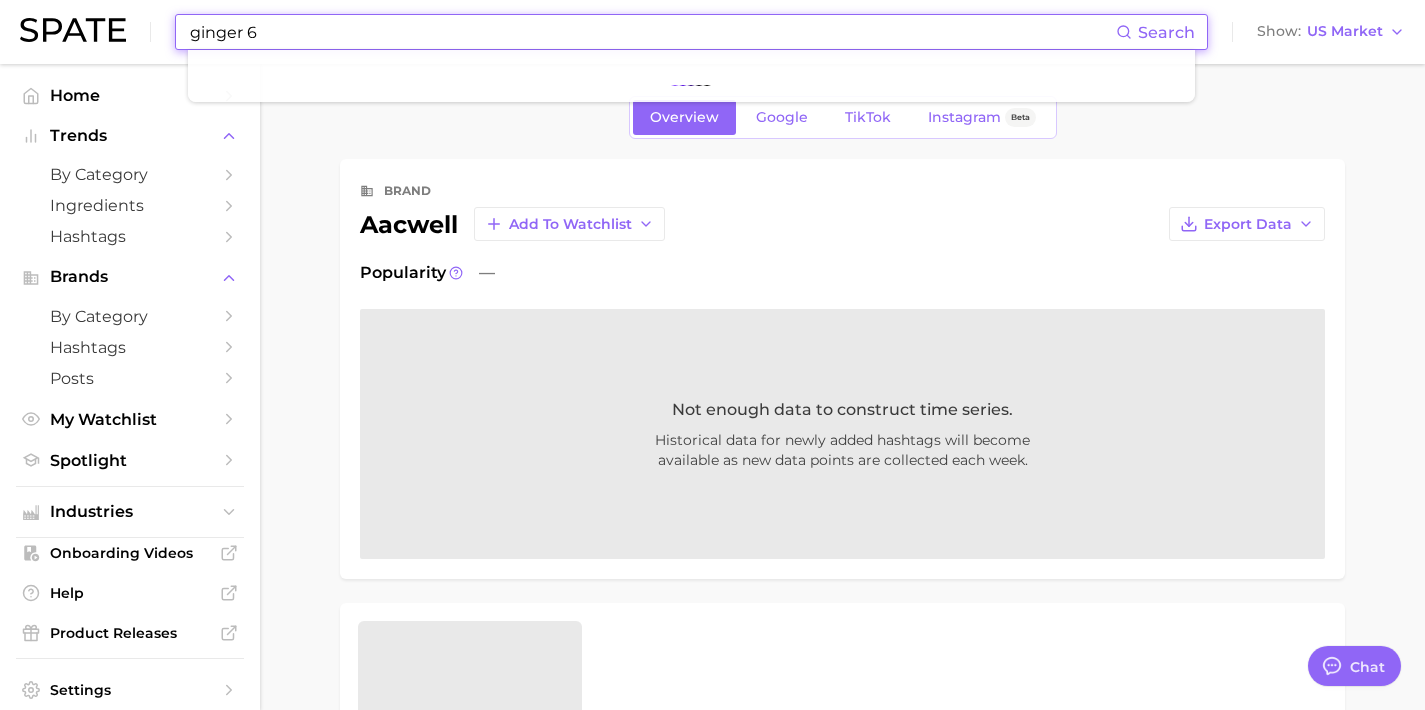 paste on "https://sokoglam.com/collections/ginger-6" 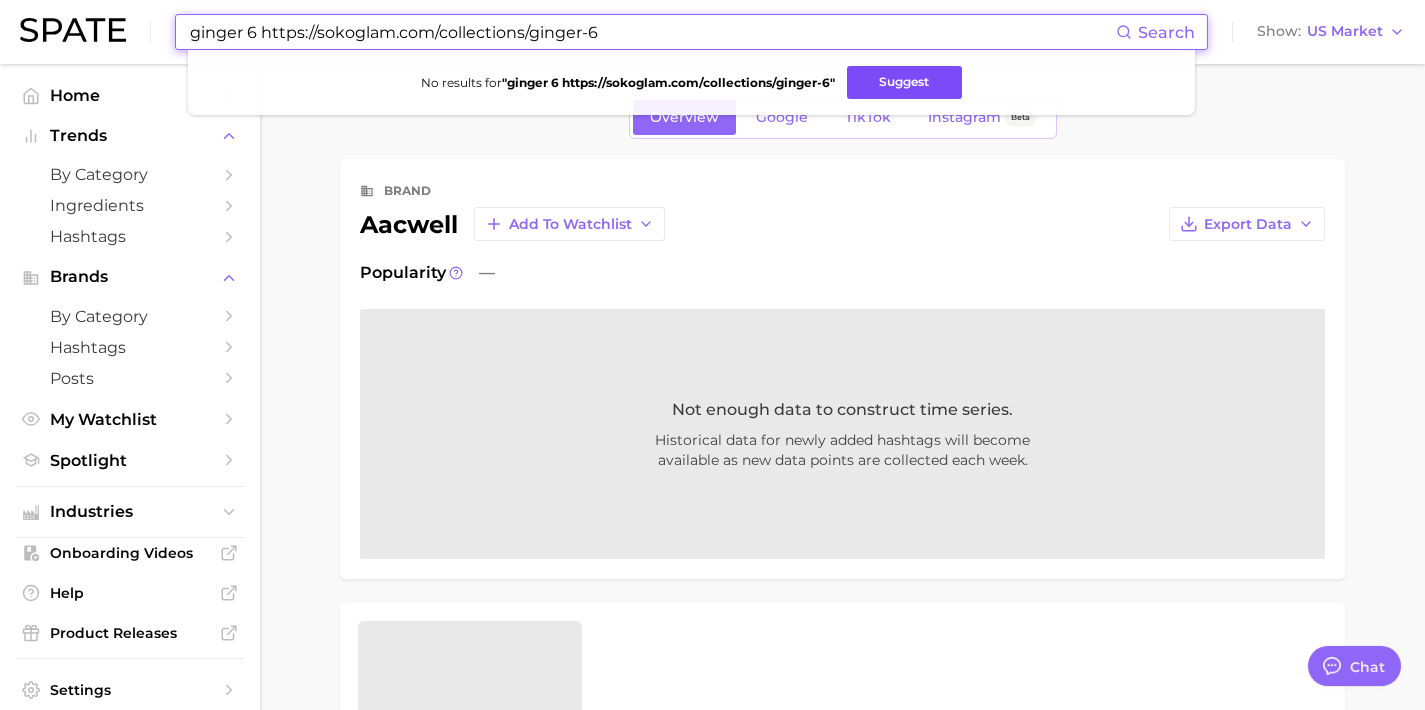 click on "Suggest" at bounding box center (904, 82) 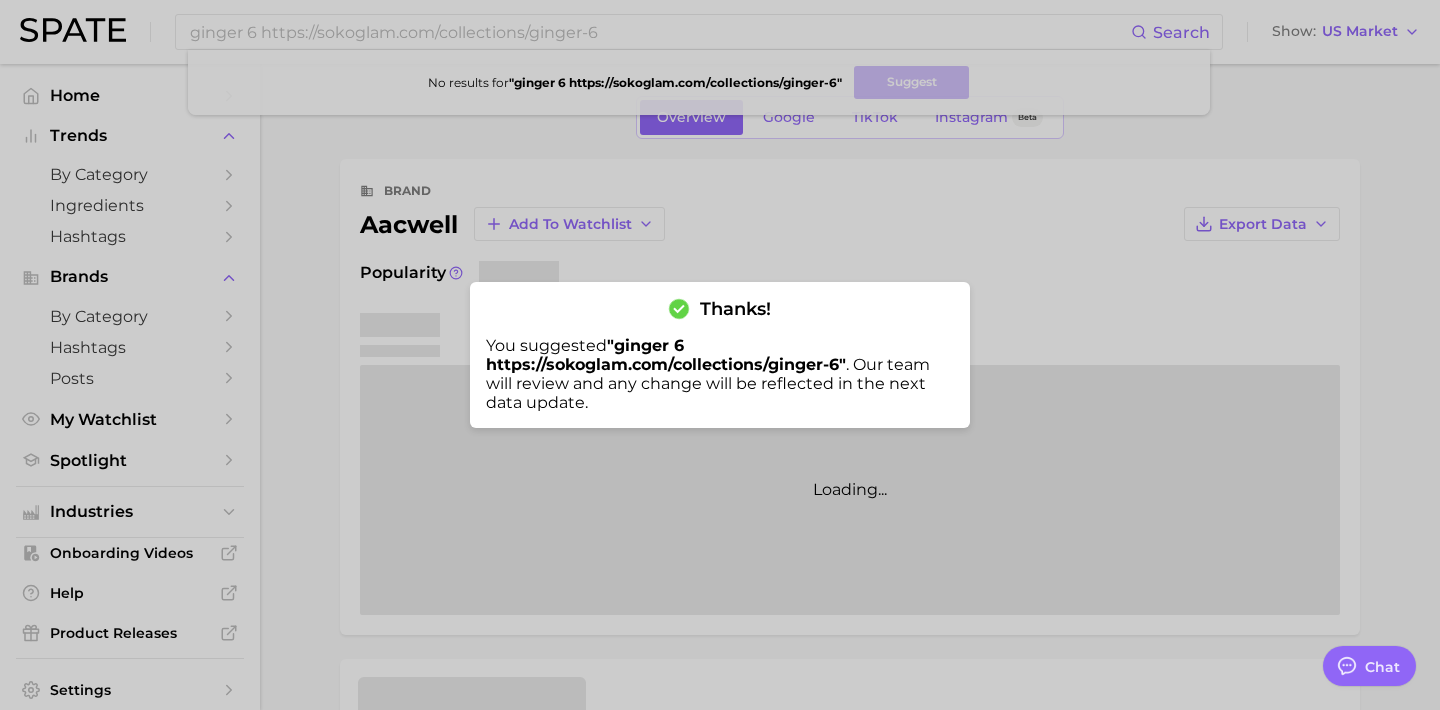 click at bounding box center (720, 355) 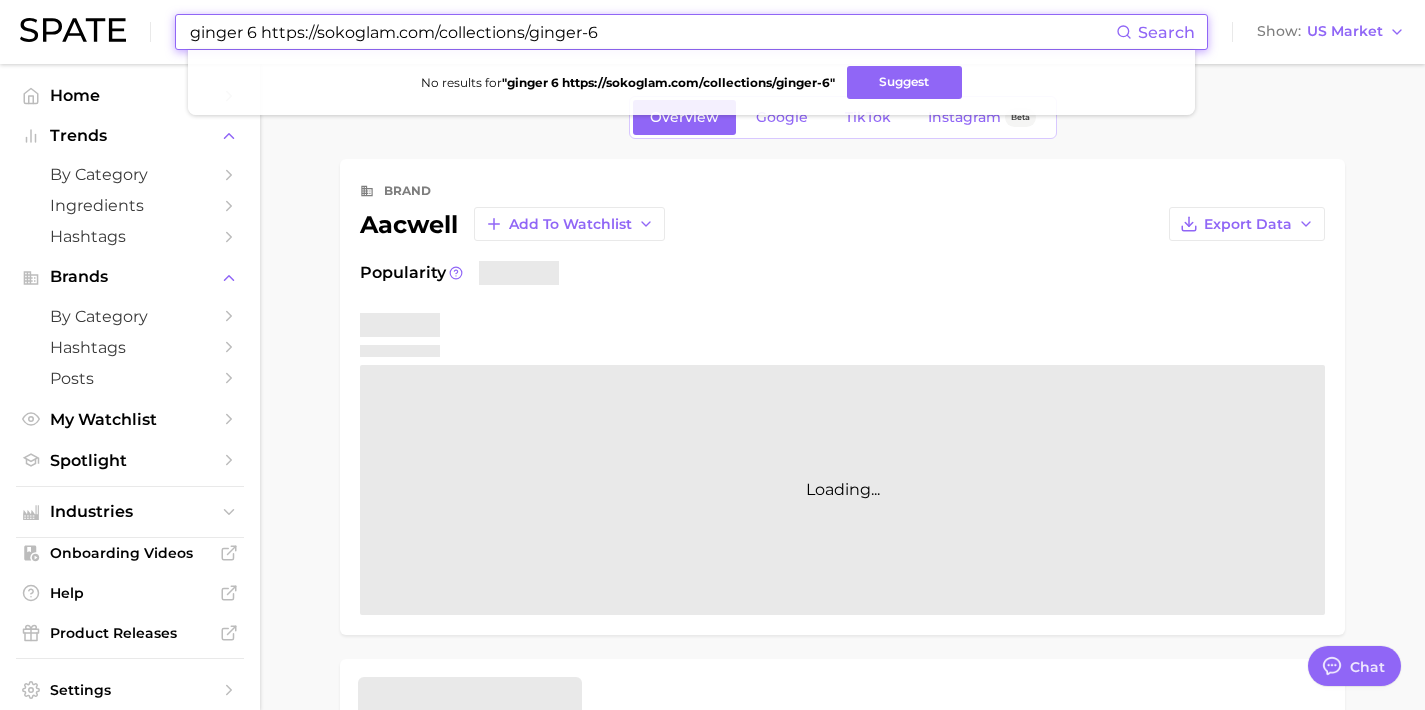 drag, startPoint x: 655, startPoint y: 30, endPoint x: 0, endPoint y: -38, distance: 658.5203 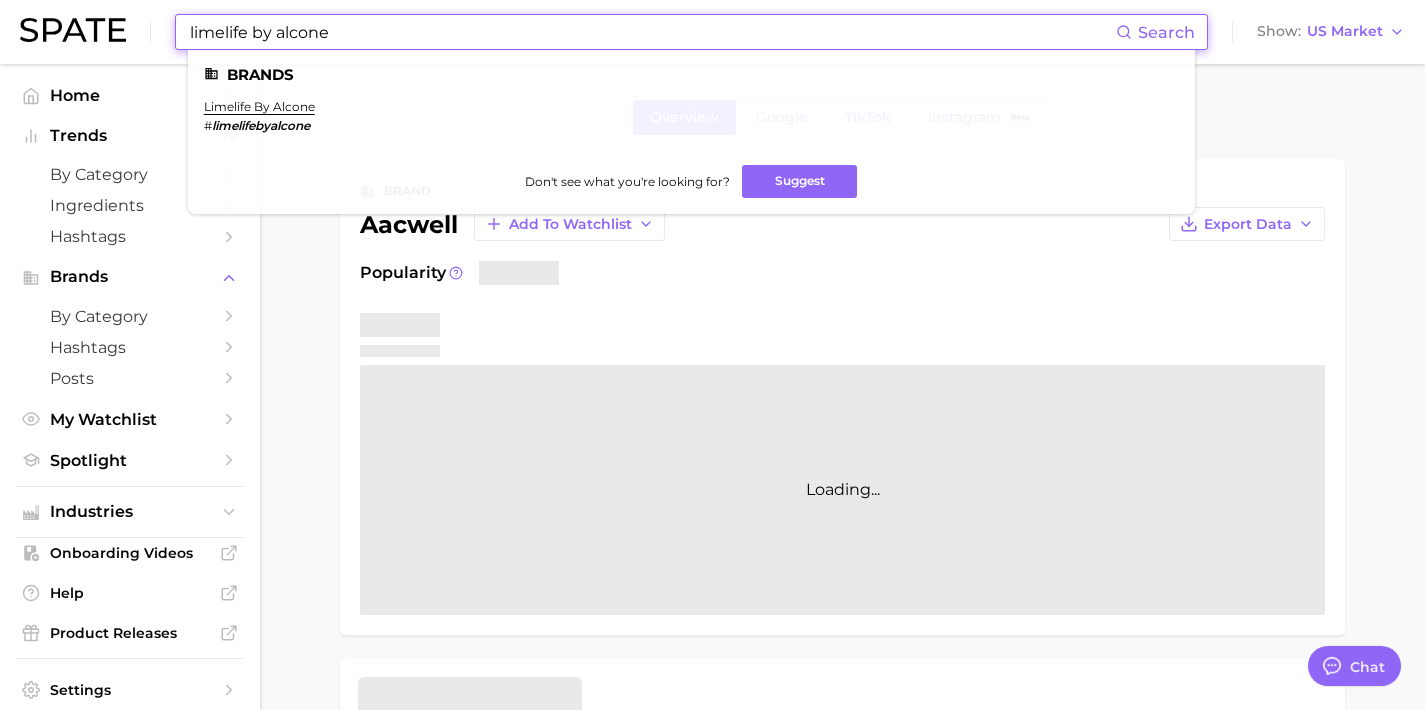 type on "limelife by alcone" 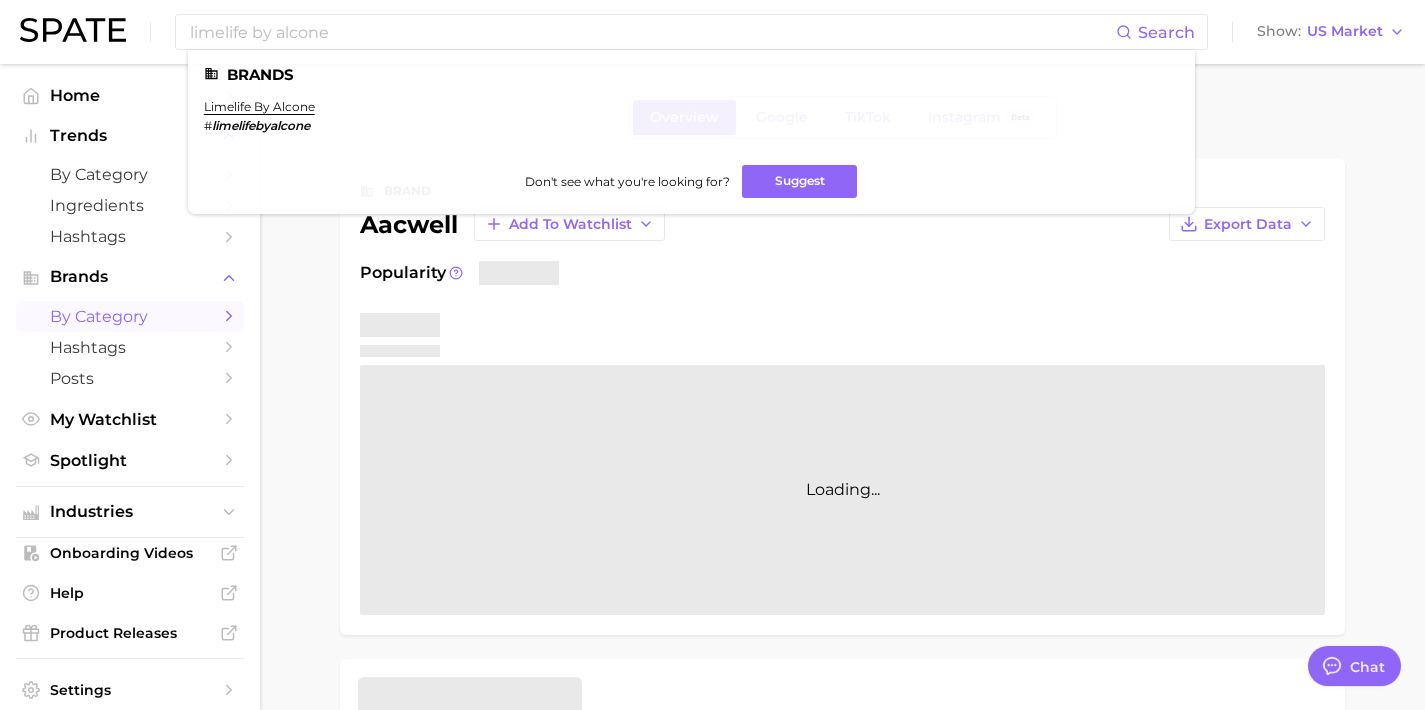 click on "by Category" at bounding box center (130, 316) 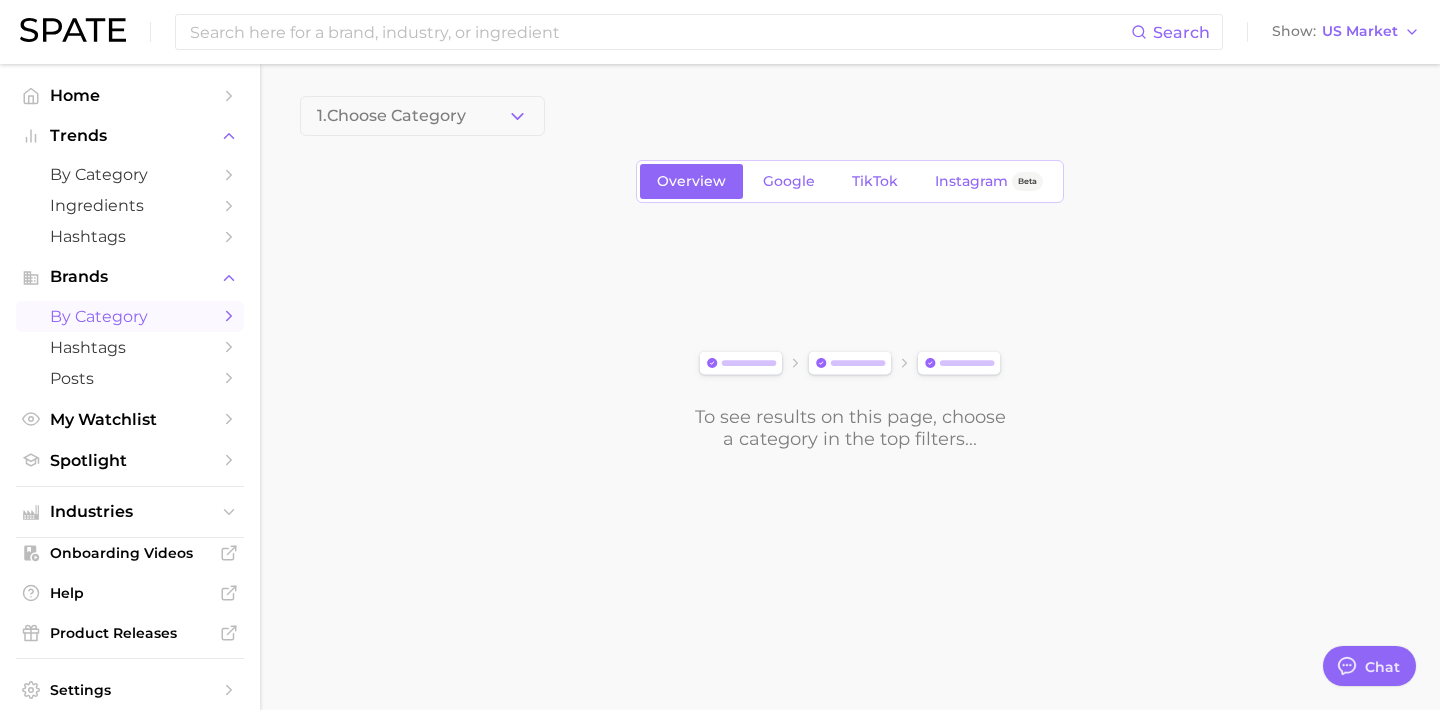 click on "1.  Choose Category" at bounding box center [422, 116] 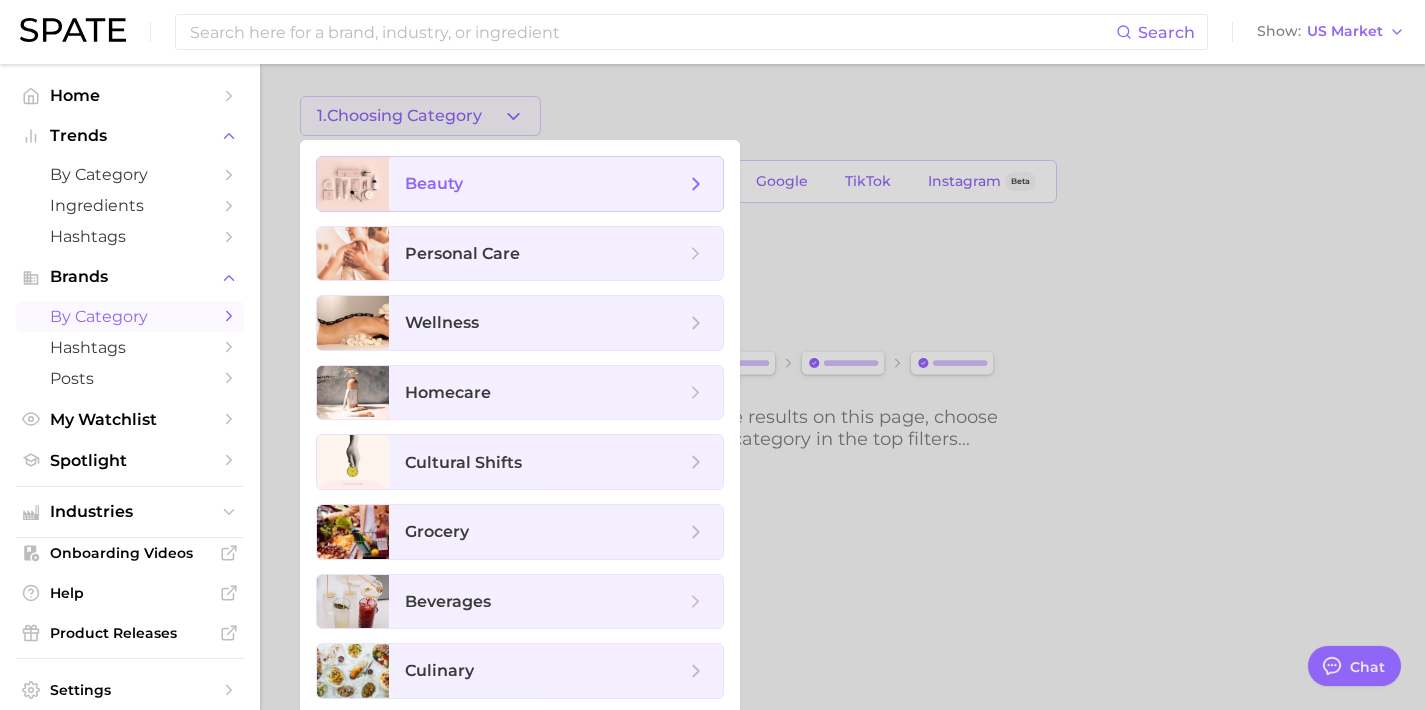click on "beauty" at bounding box center [545, 184] 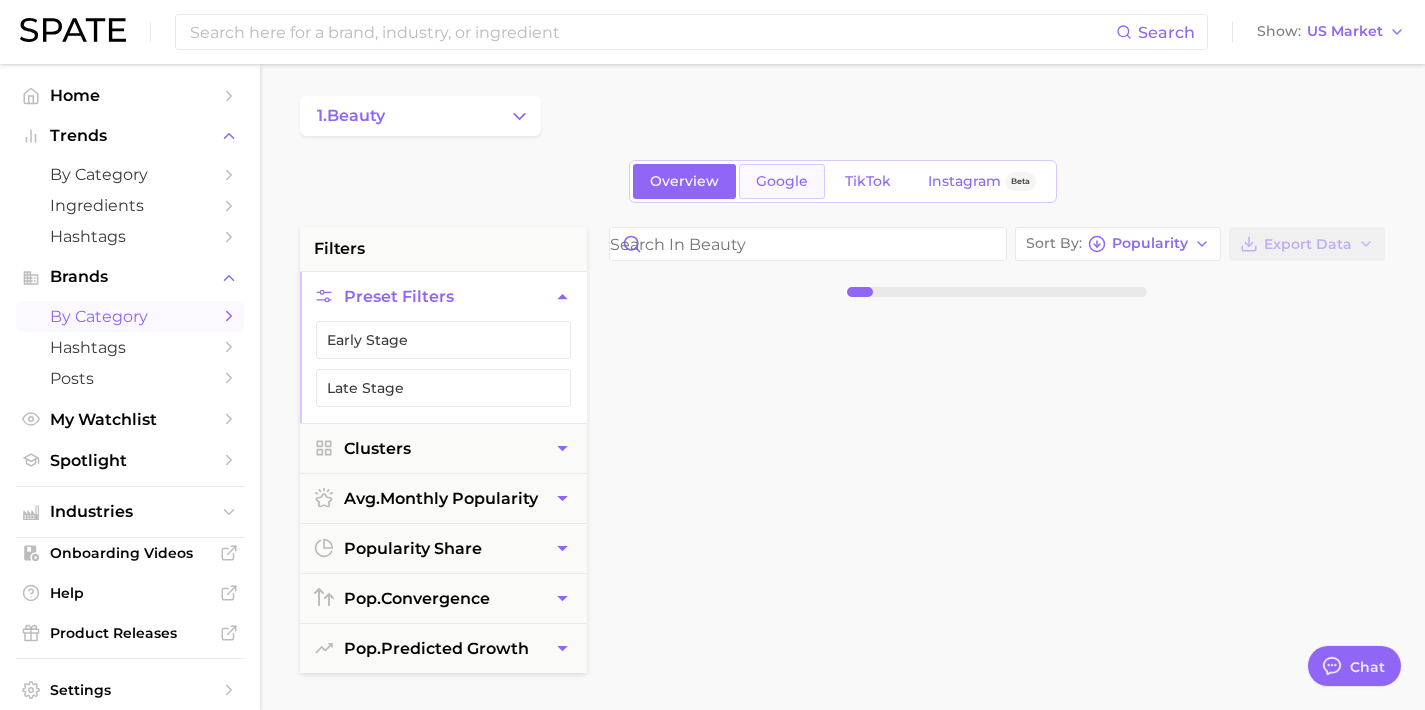 click on "Google" at bounding box center (782, 181) 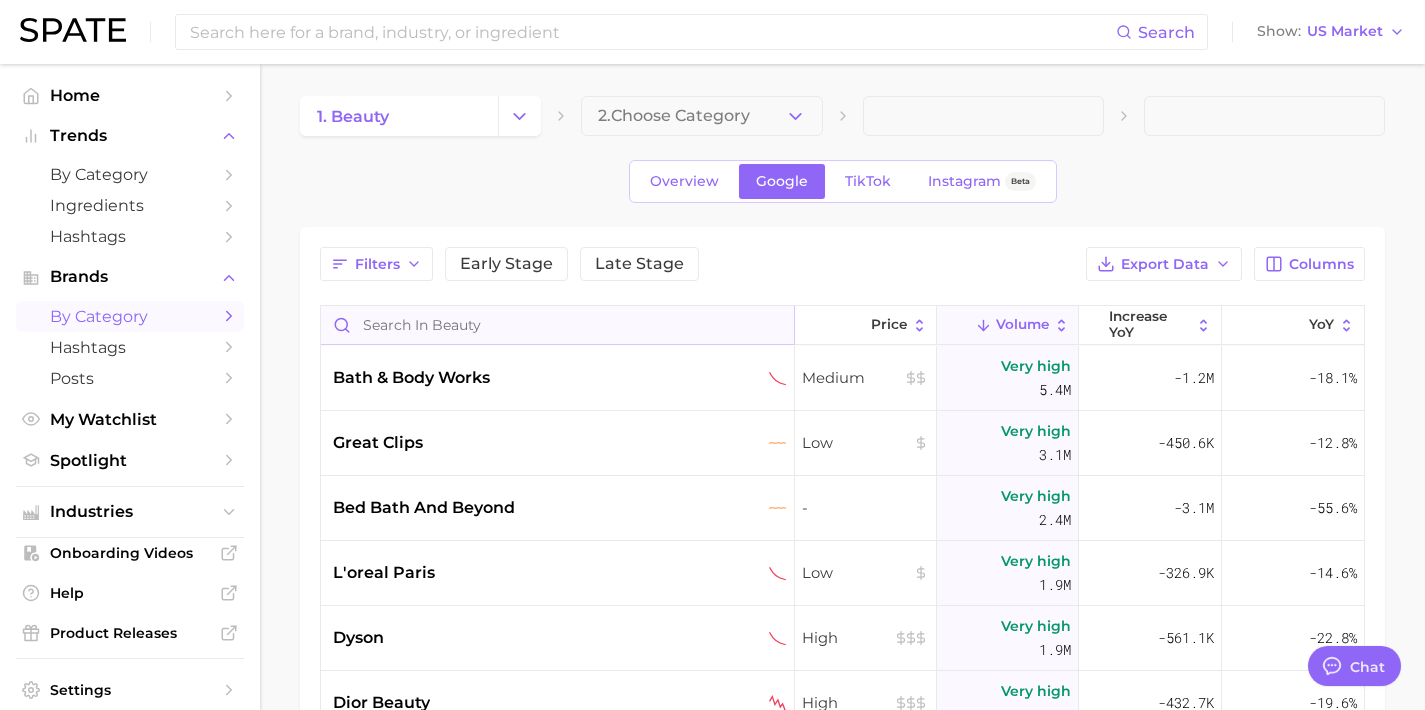 click at bounding box center (557, 325) 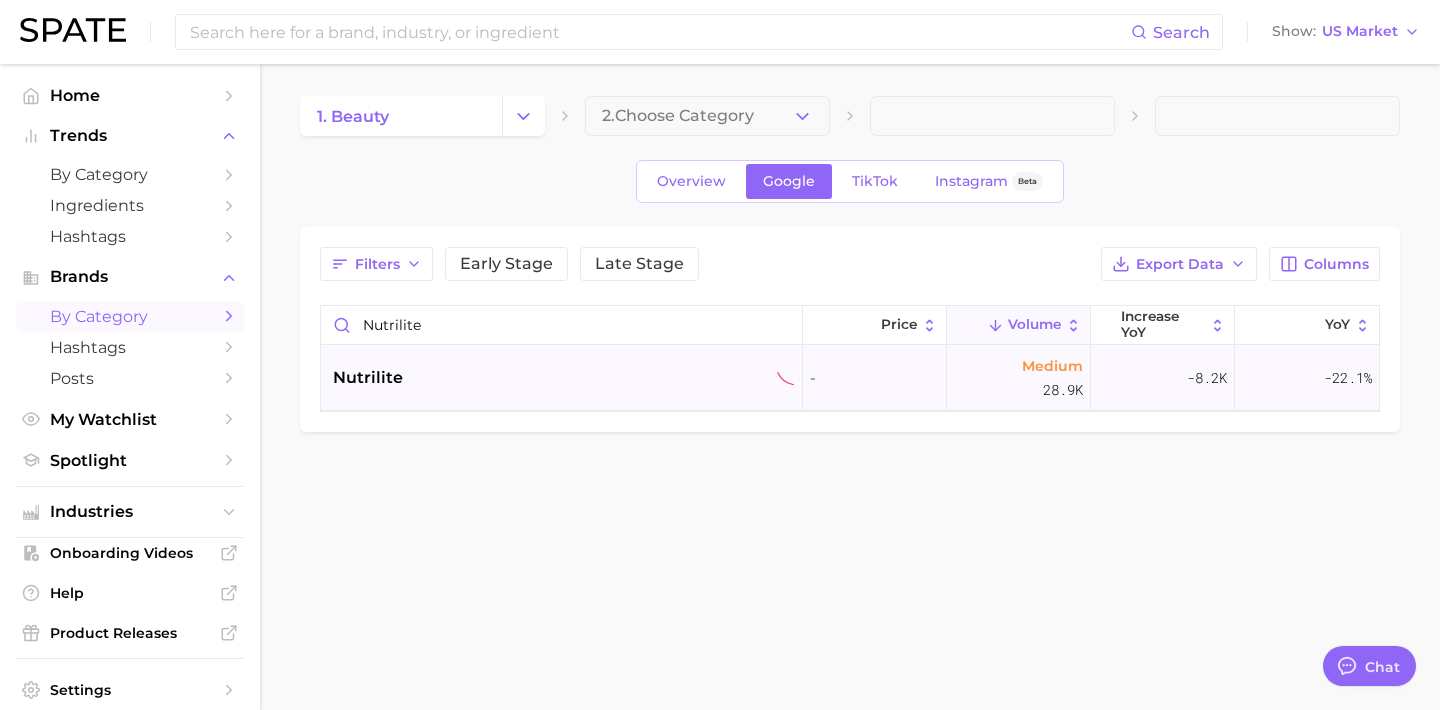 click on "nutrilite" at bounding box center [562, 378] 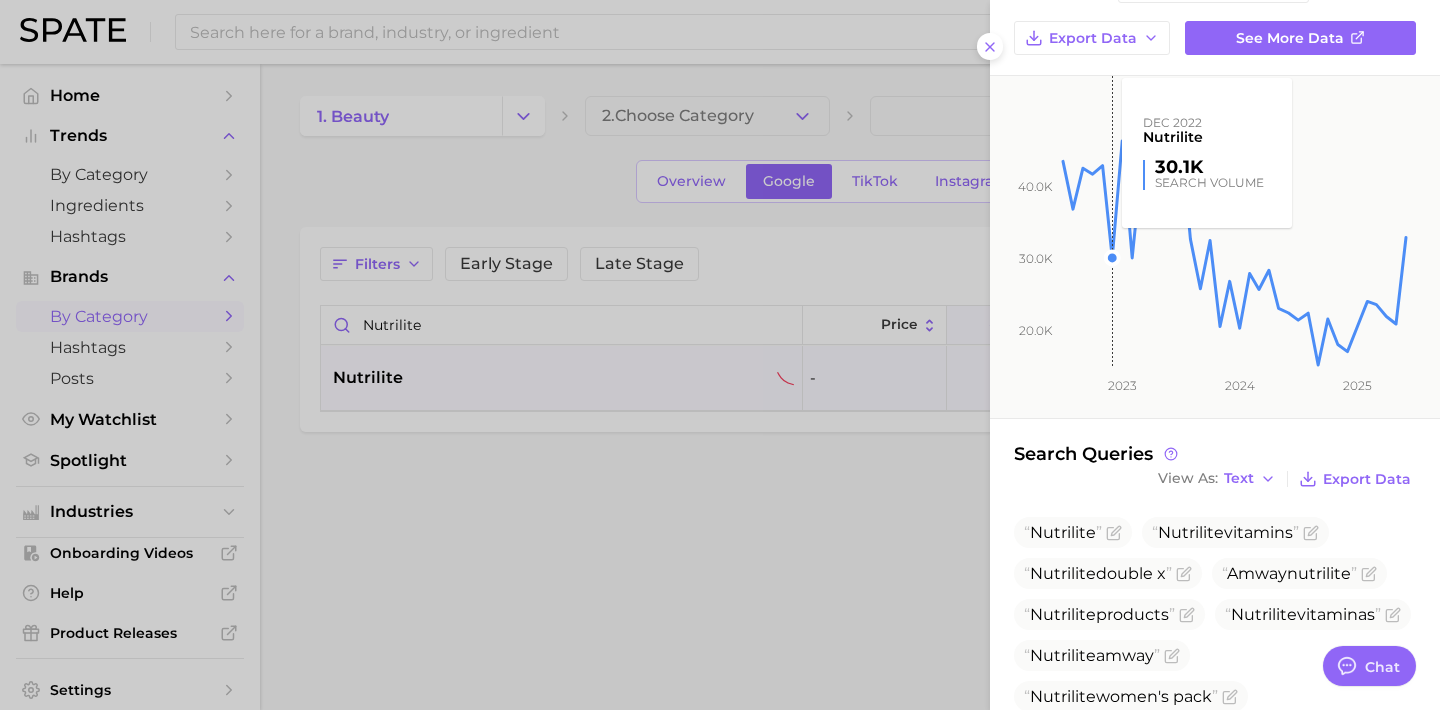 scroll, scrollTop: 283, scrollLeft: 0, axis: vertical 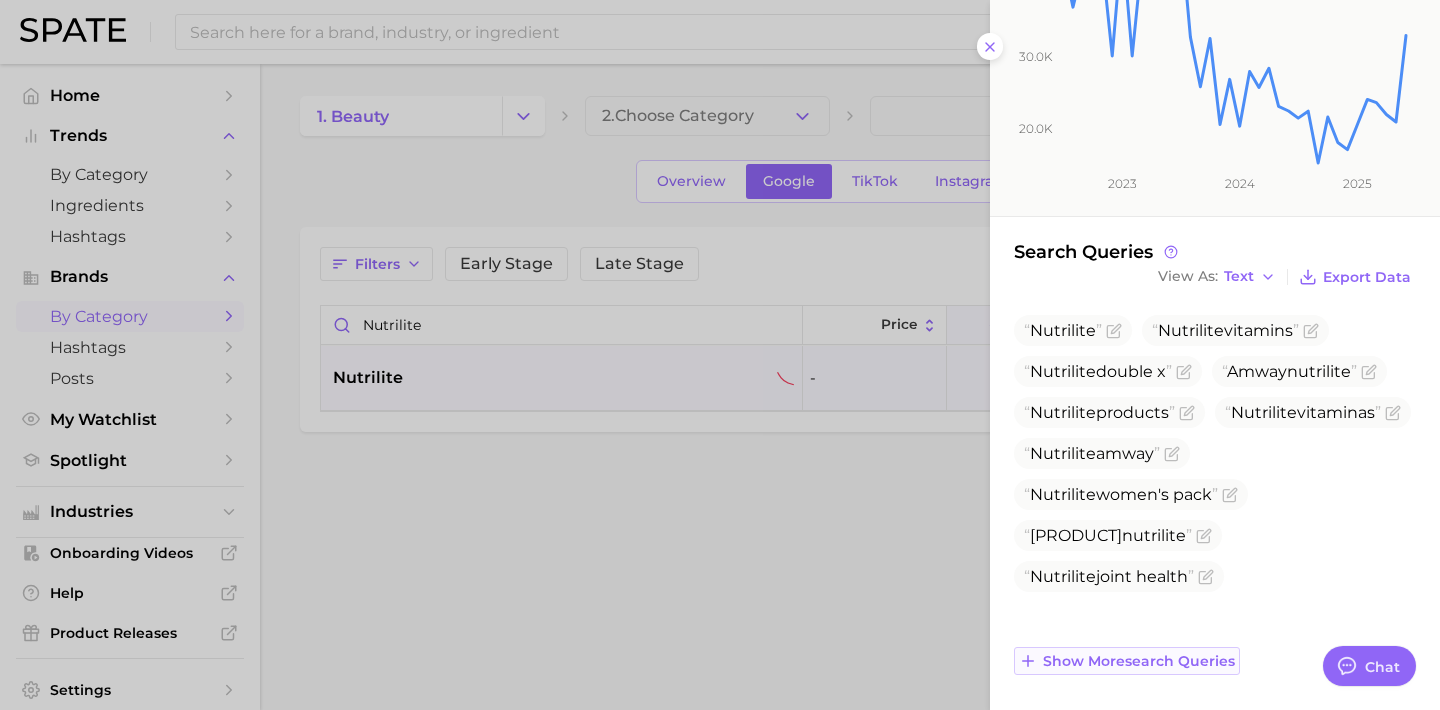 click on "Show more  search queries" at bounding box center [1139, 661] 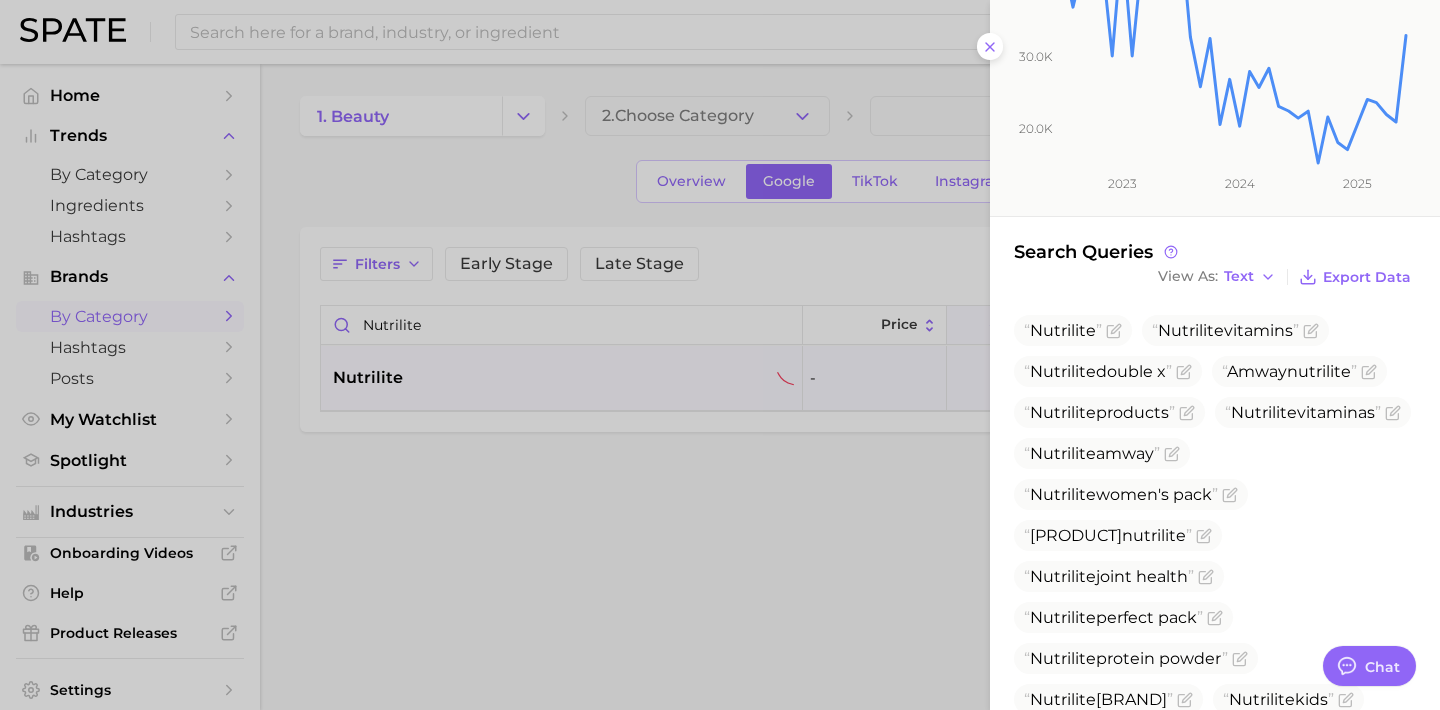 scroll, scrollTop: 615, scrollLeft: 0, axis: vertical 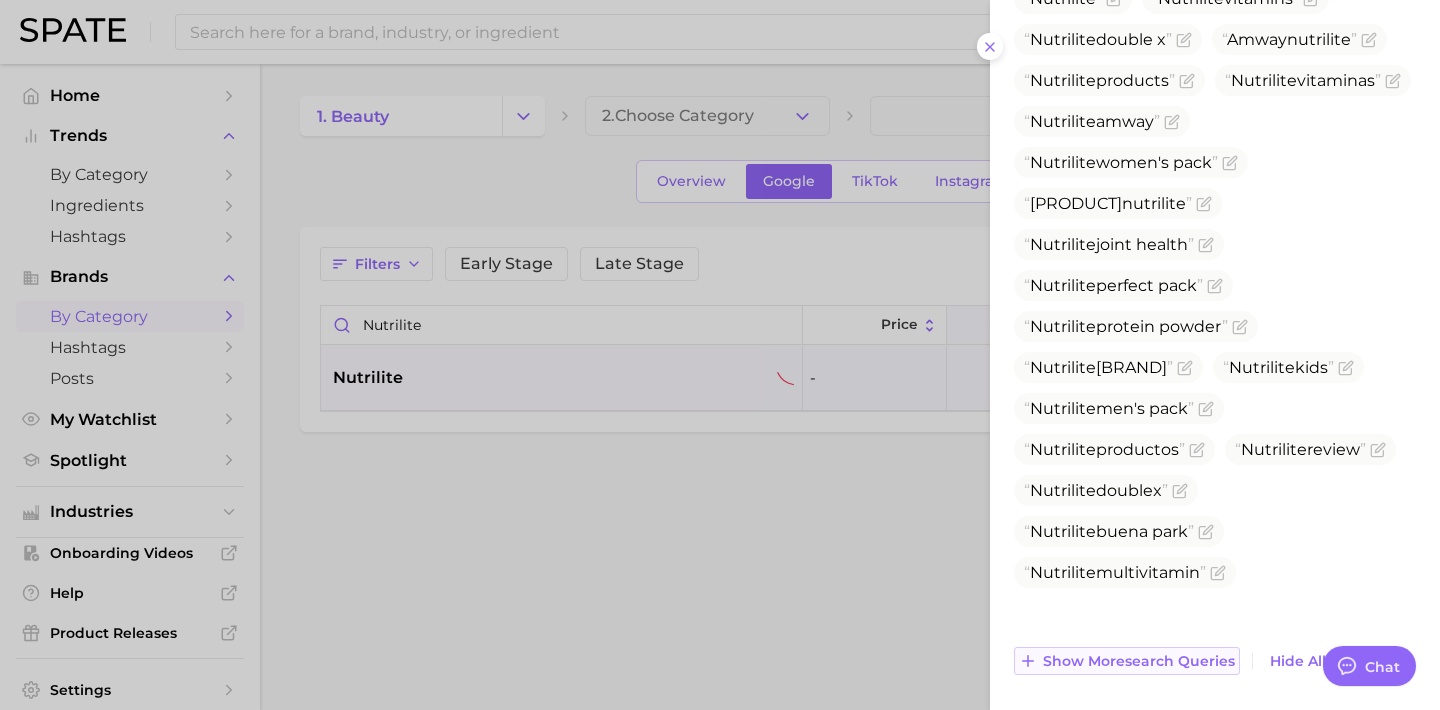 click on "Show more  search queries" at bounding box center [1139, 661] 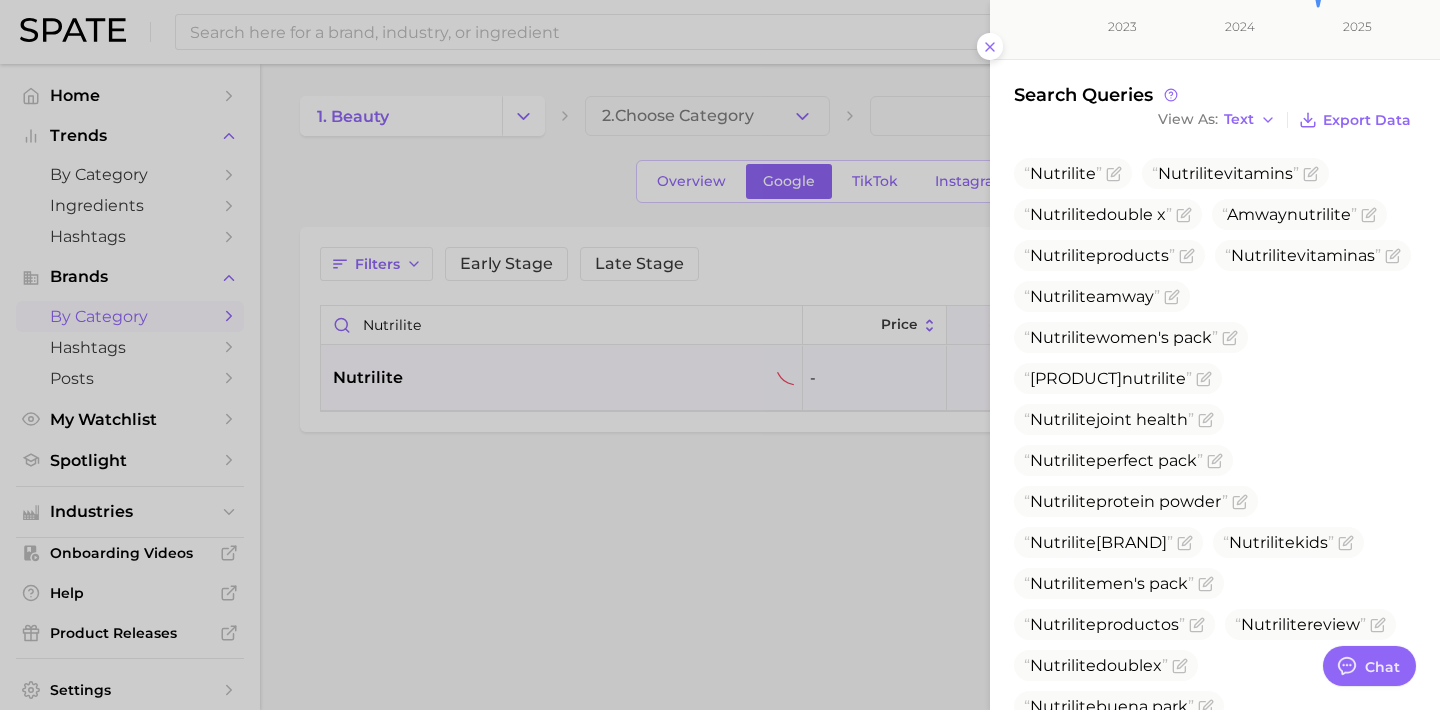 scroll, scrollTop: 45, scrollLeft: 0, axis: vertical 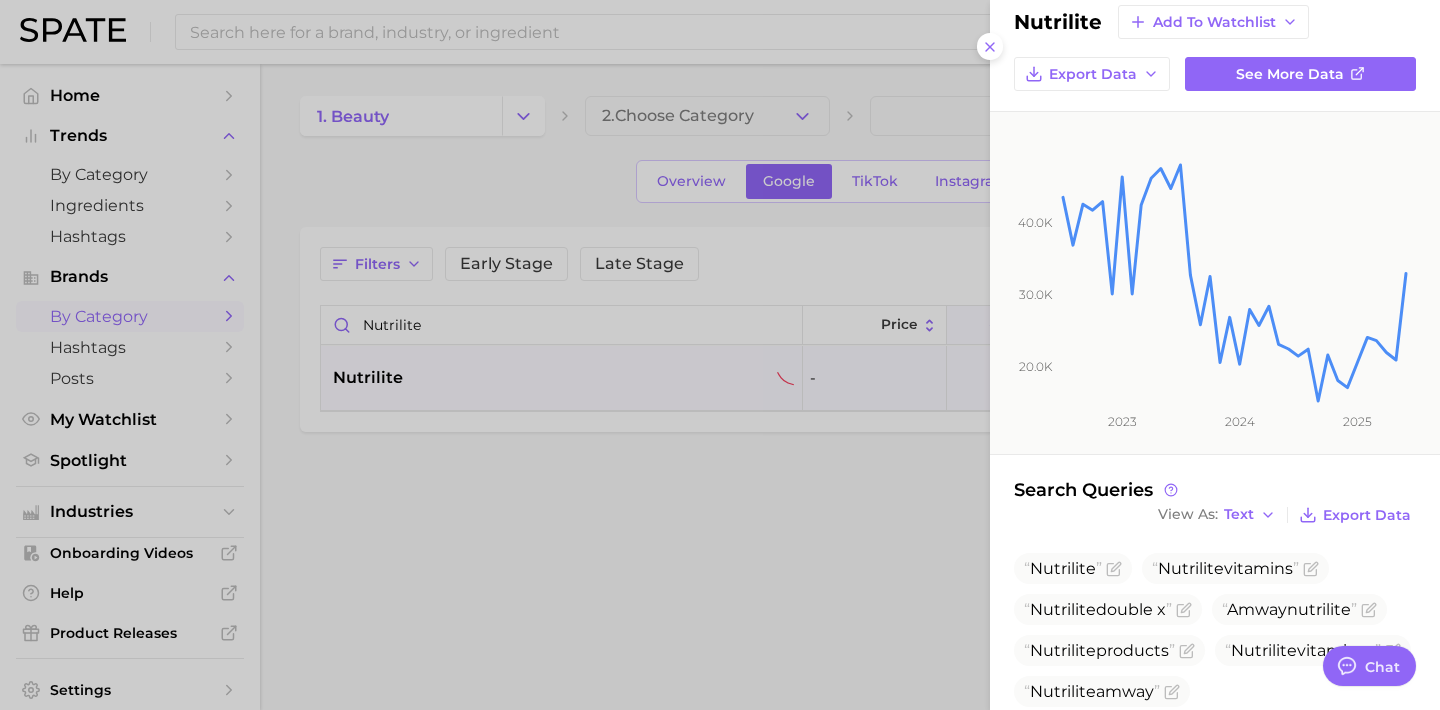click at bounding box center [720, 355] 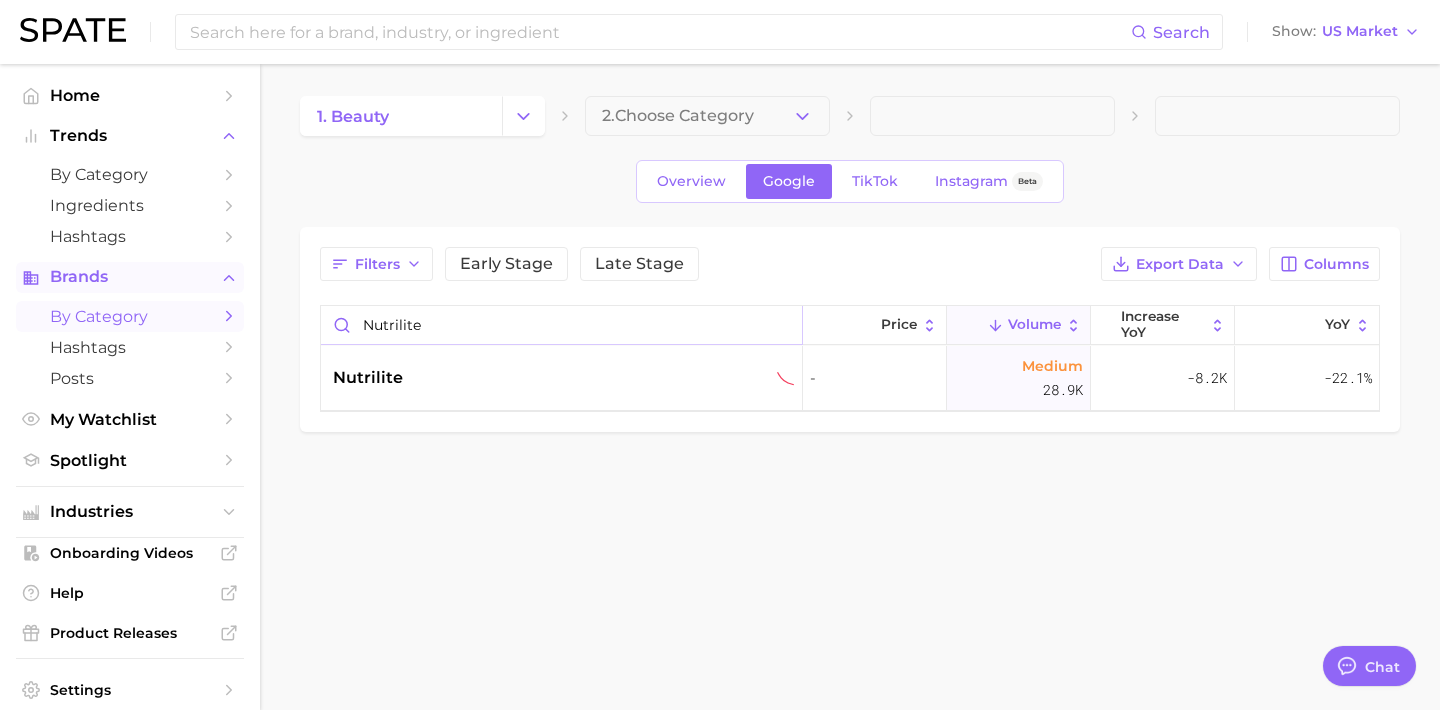 scroll, scrollTop: 0, scrollLeft: 0, axis: both 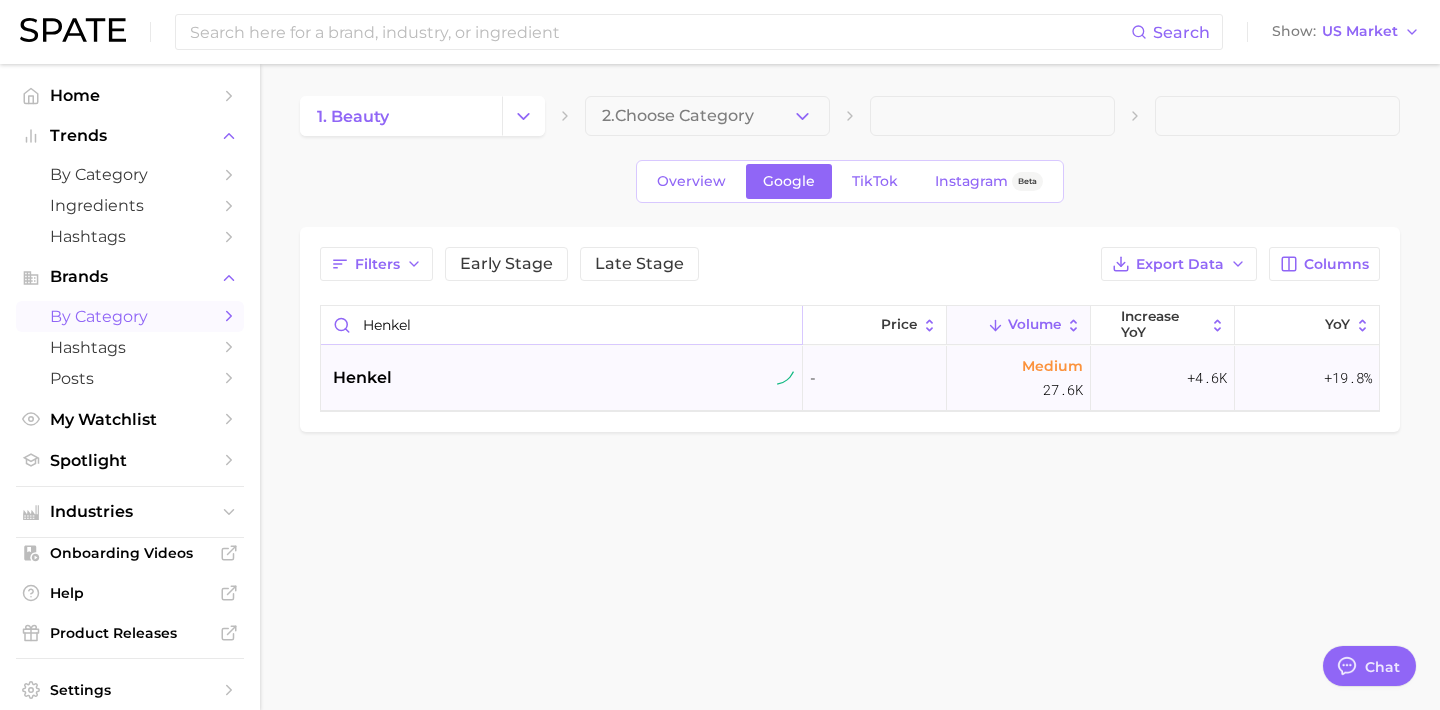 type on "henkel" 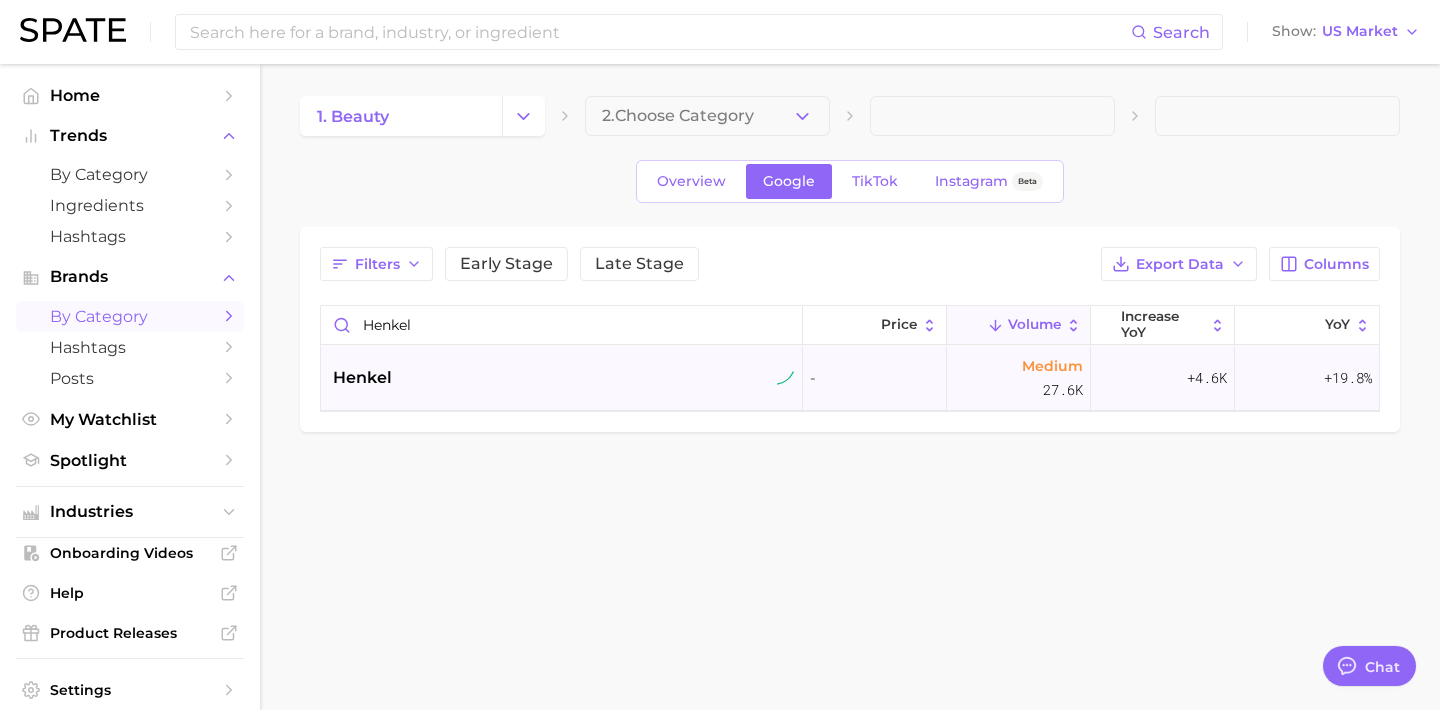 click on "henkel" at bounding box center [562, 378] 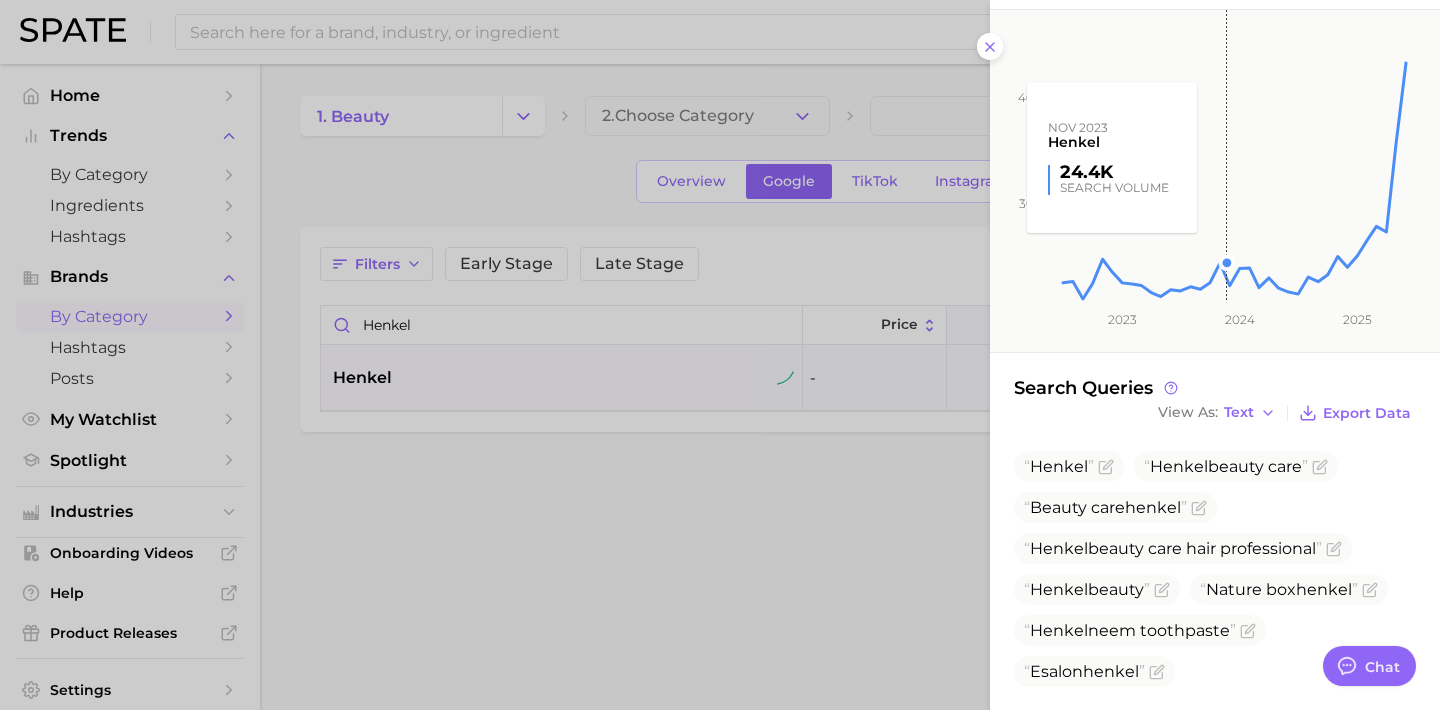 scroll, scrollTop: 172, scrollLeft: 0, axis: vertical 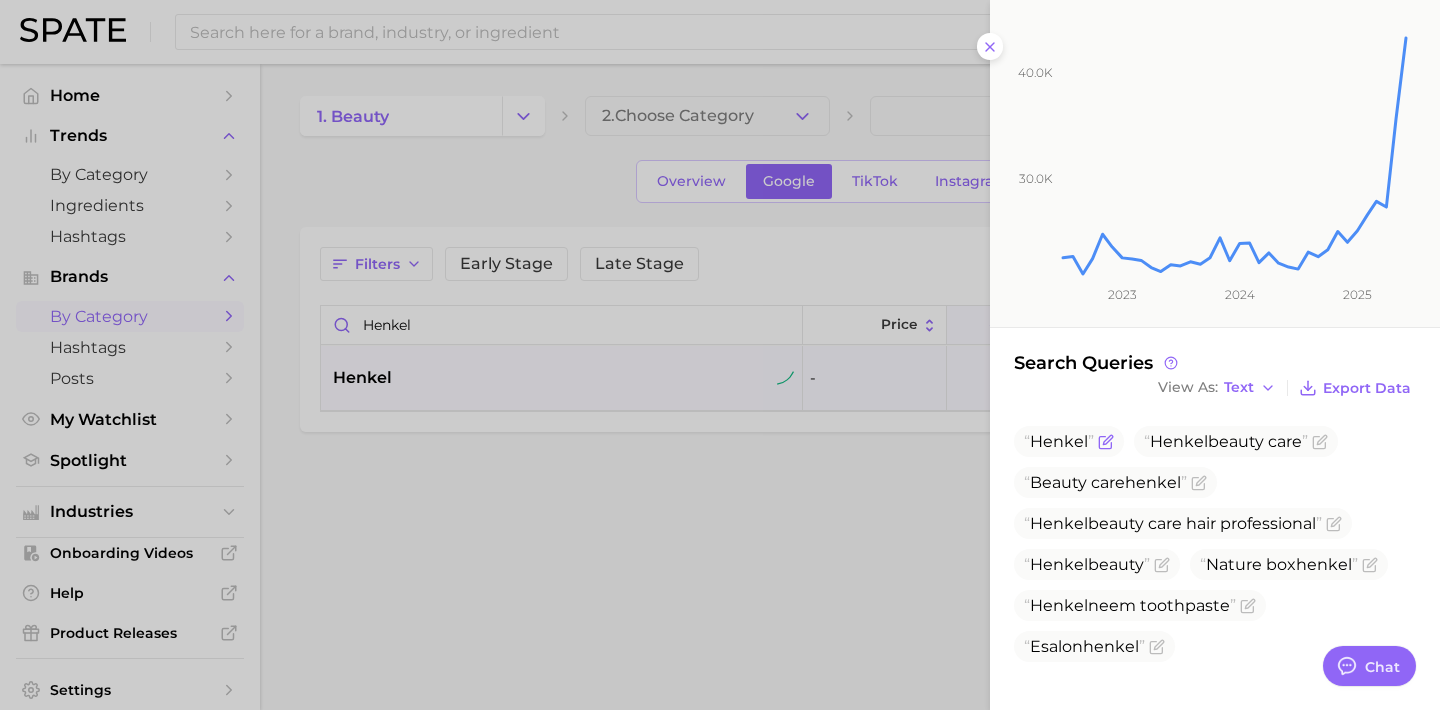 click 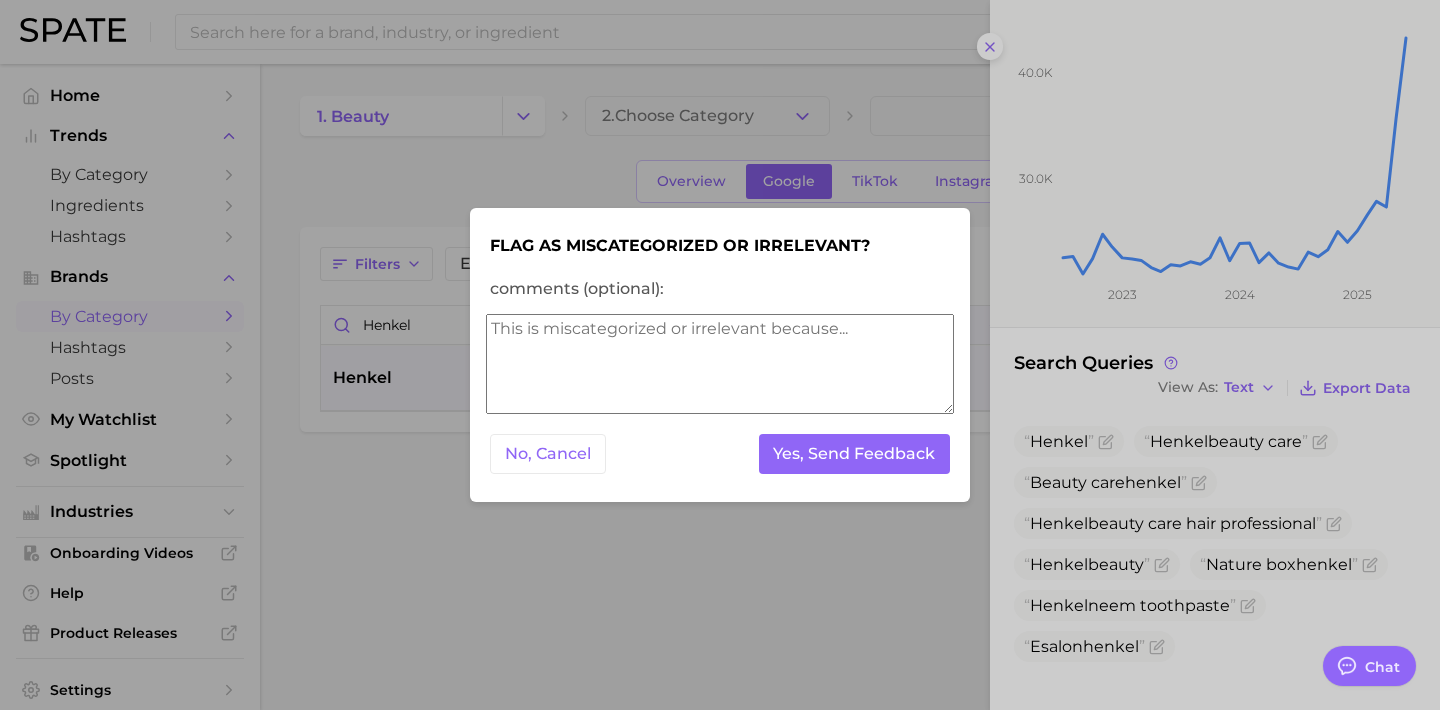 click on "comments (optional):" at bounding box center [720, 364] 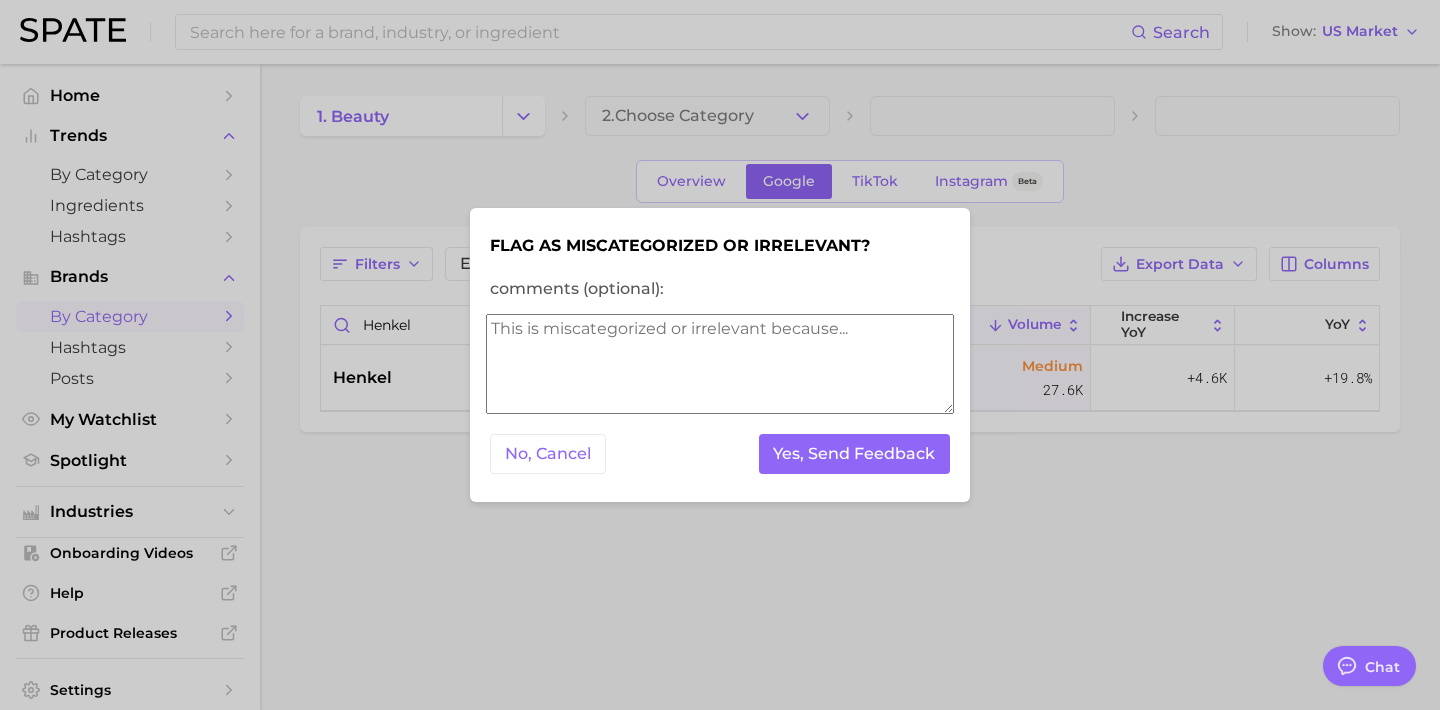 click on "comments (optional):" at bounding box center (720, 364) 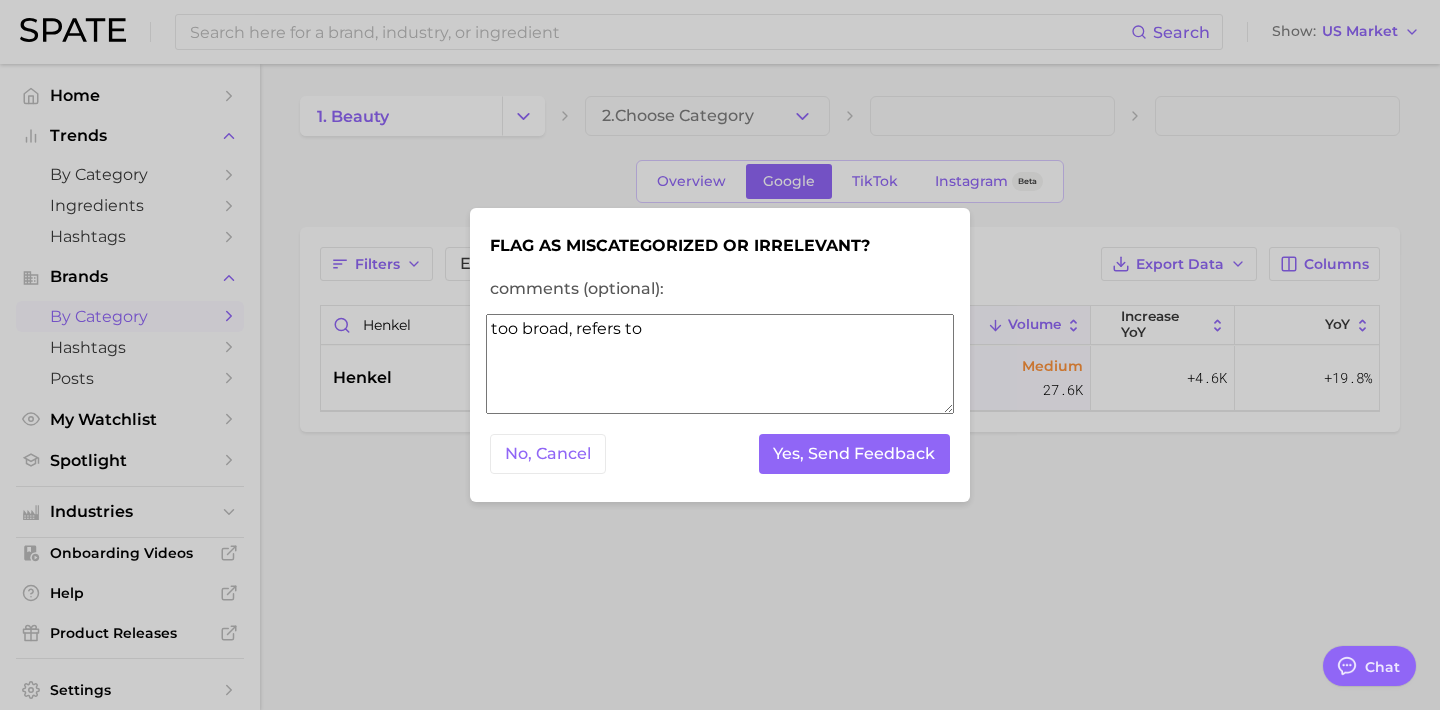 paste on "adhesives, sealants and functional coatings" 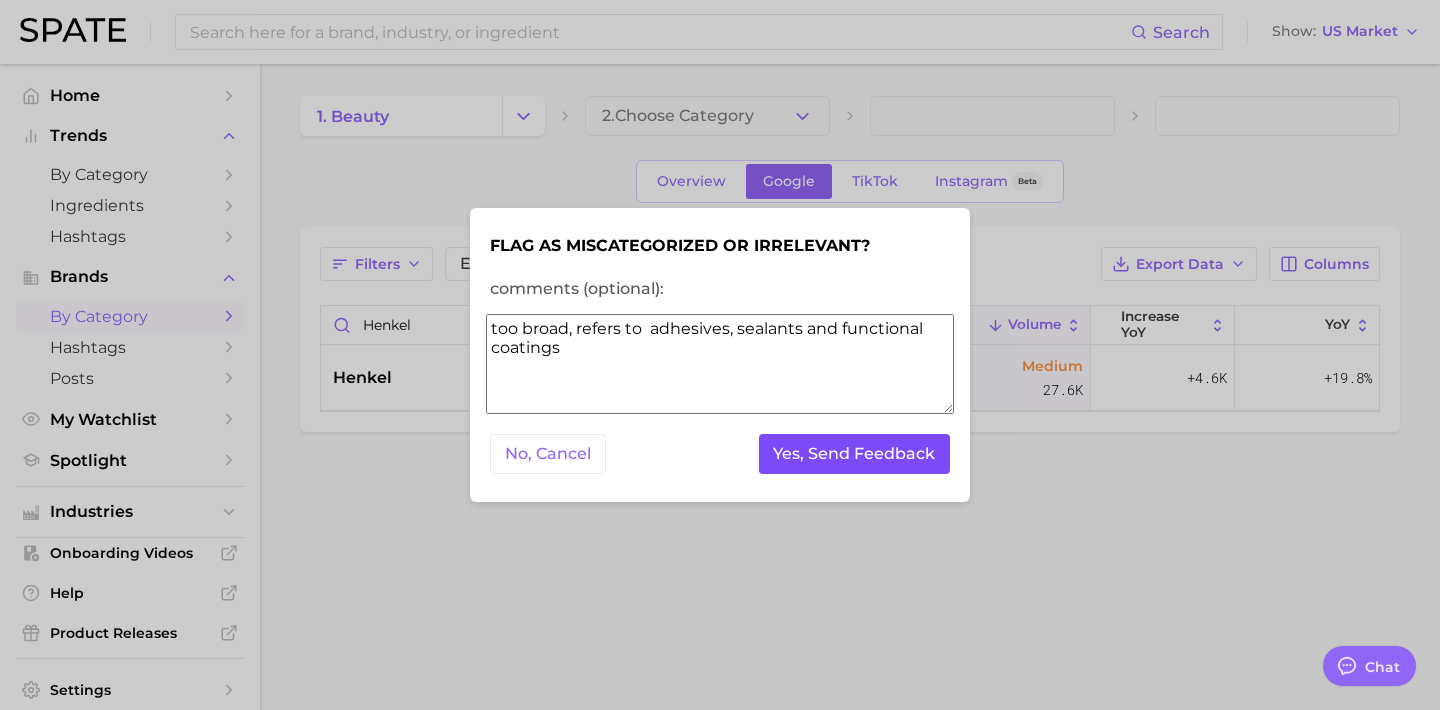 type on "too broad, refers to  adhesives, sealants and functional coatings" 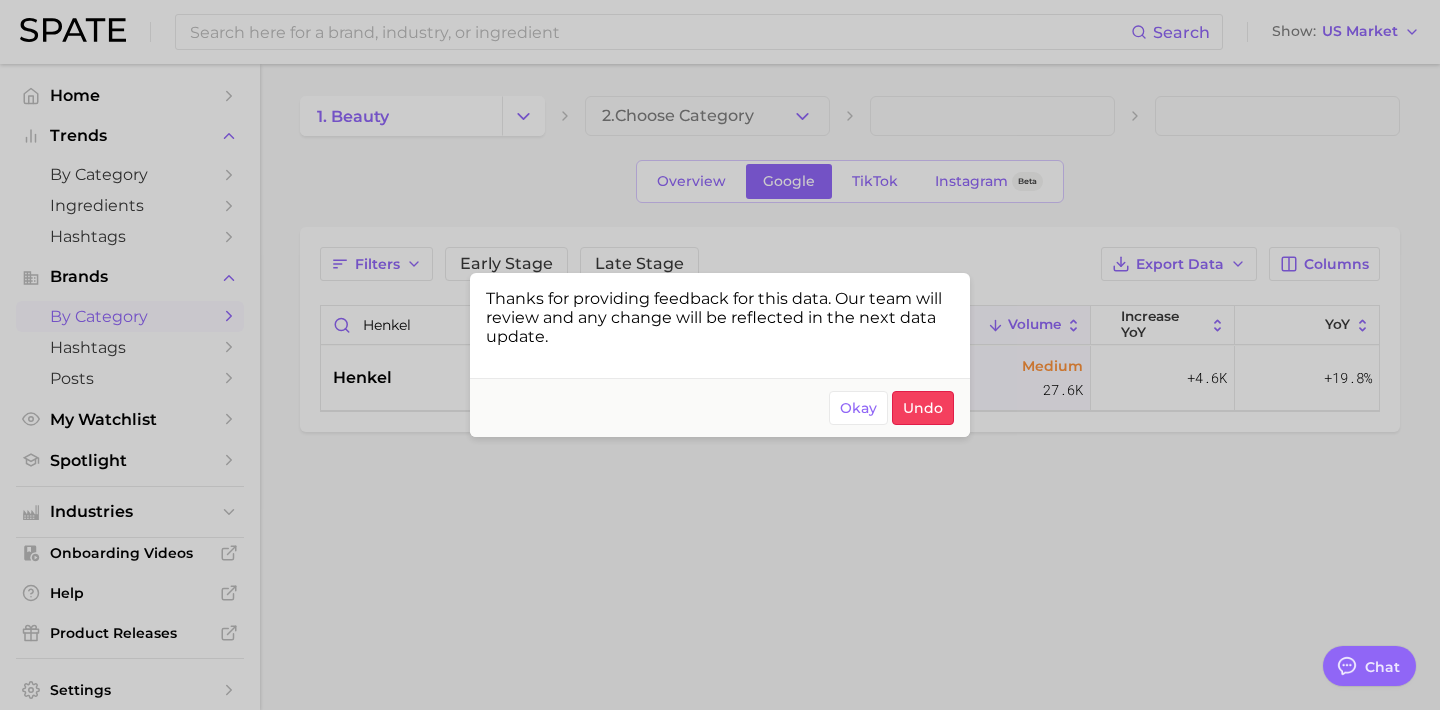 click at bounding box center [720, 355] 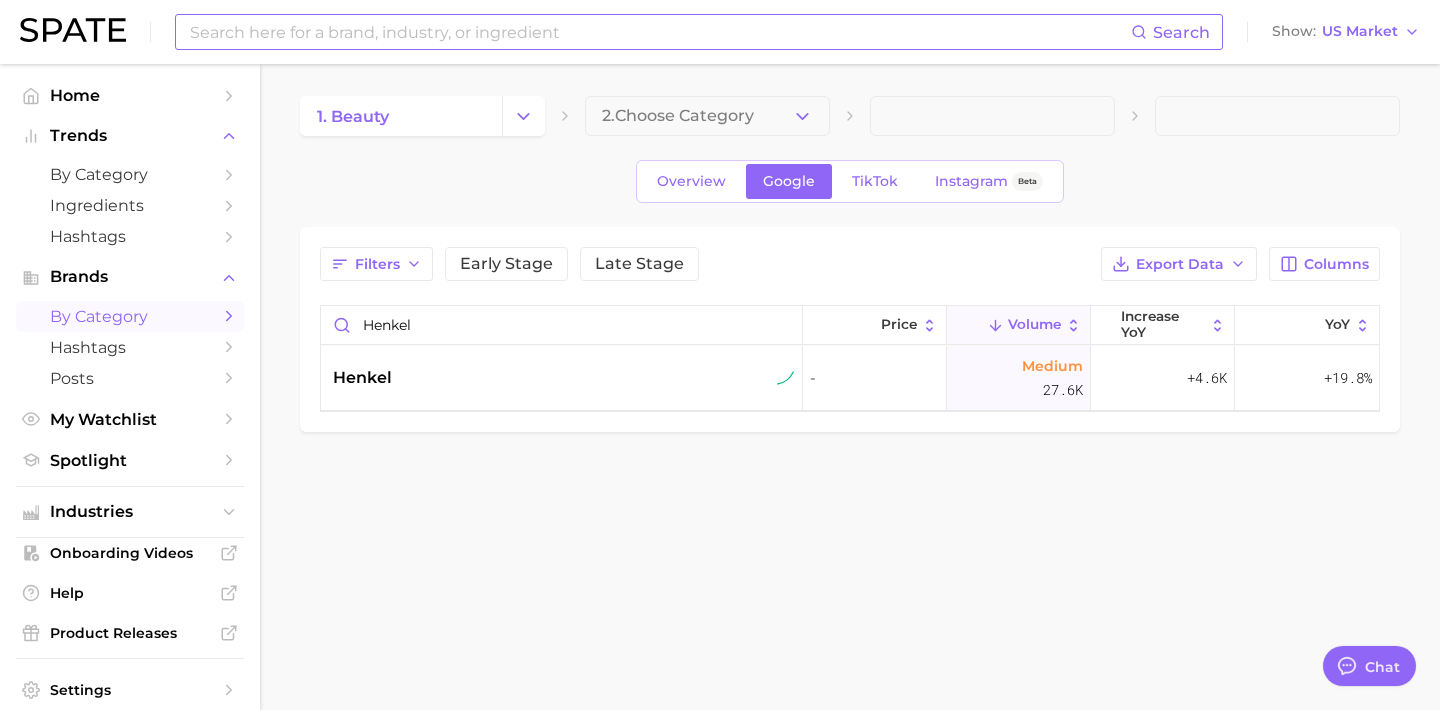 click at bounding box center (659, 32) 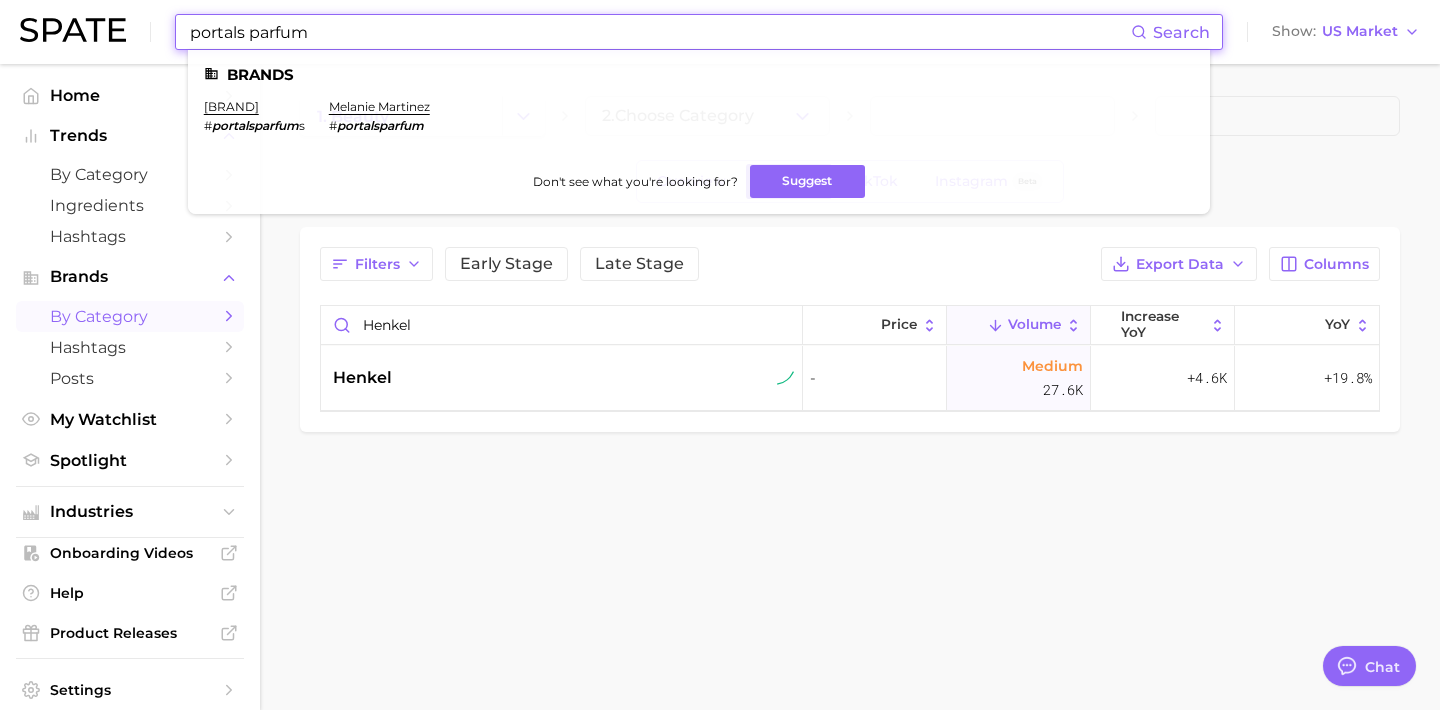 drag, startPoint x: 369, startPoint y: 36, endPoint x: 0, endPoint y: 9, distance: 369.98648 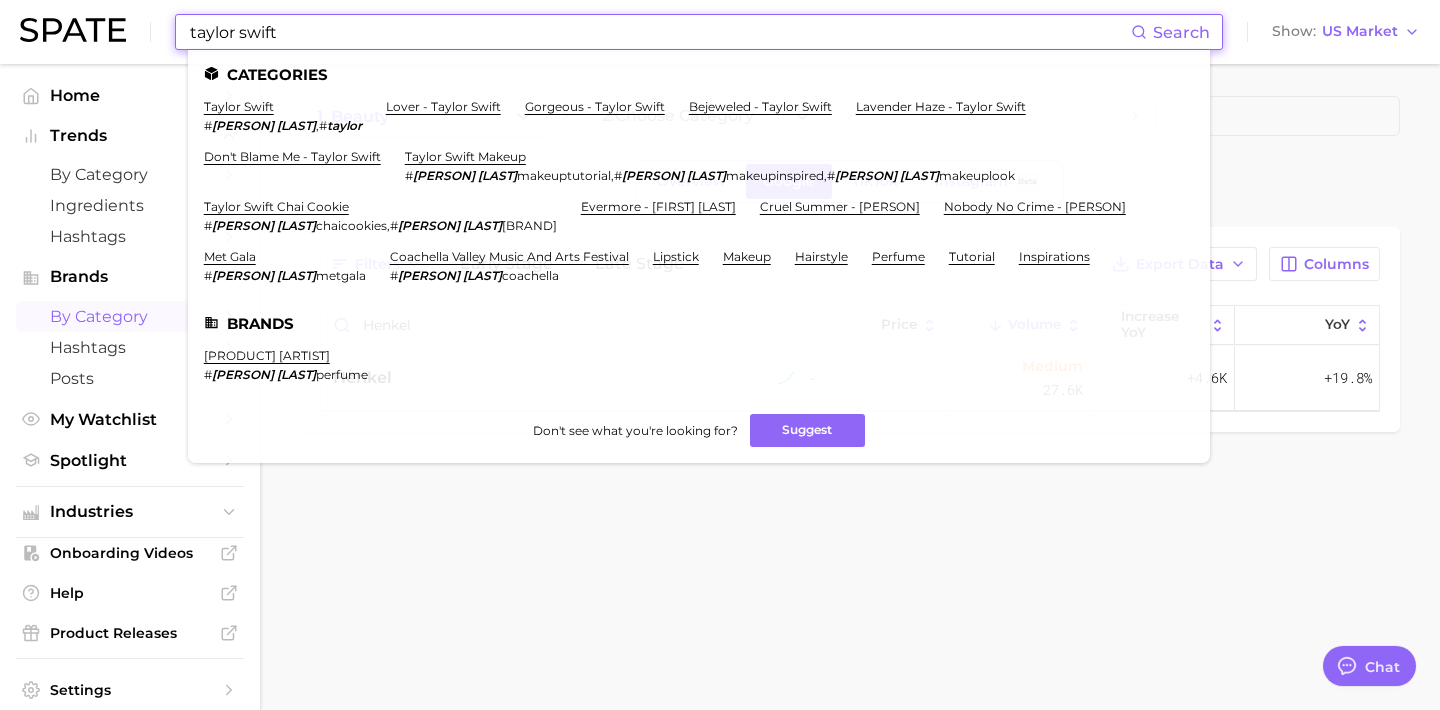 type on "taylor swift" 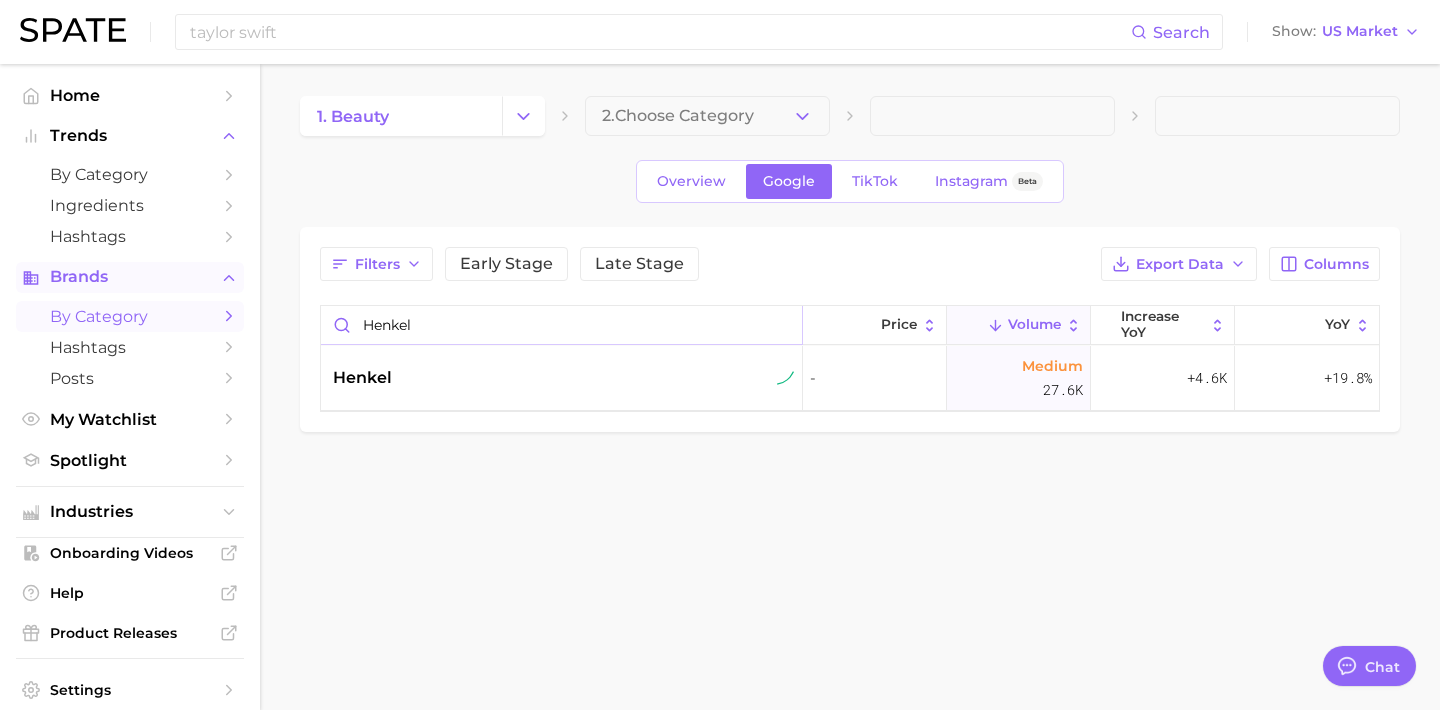 drag, startPoint x: 519, startPoint y: 319, endPoint x: 92, endPoint y: 293, distance: 427.79083 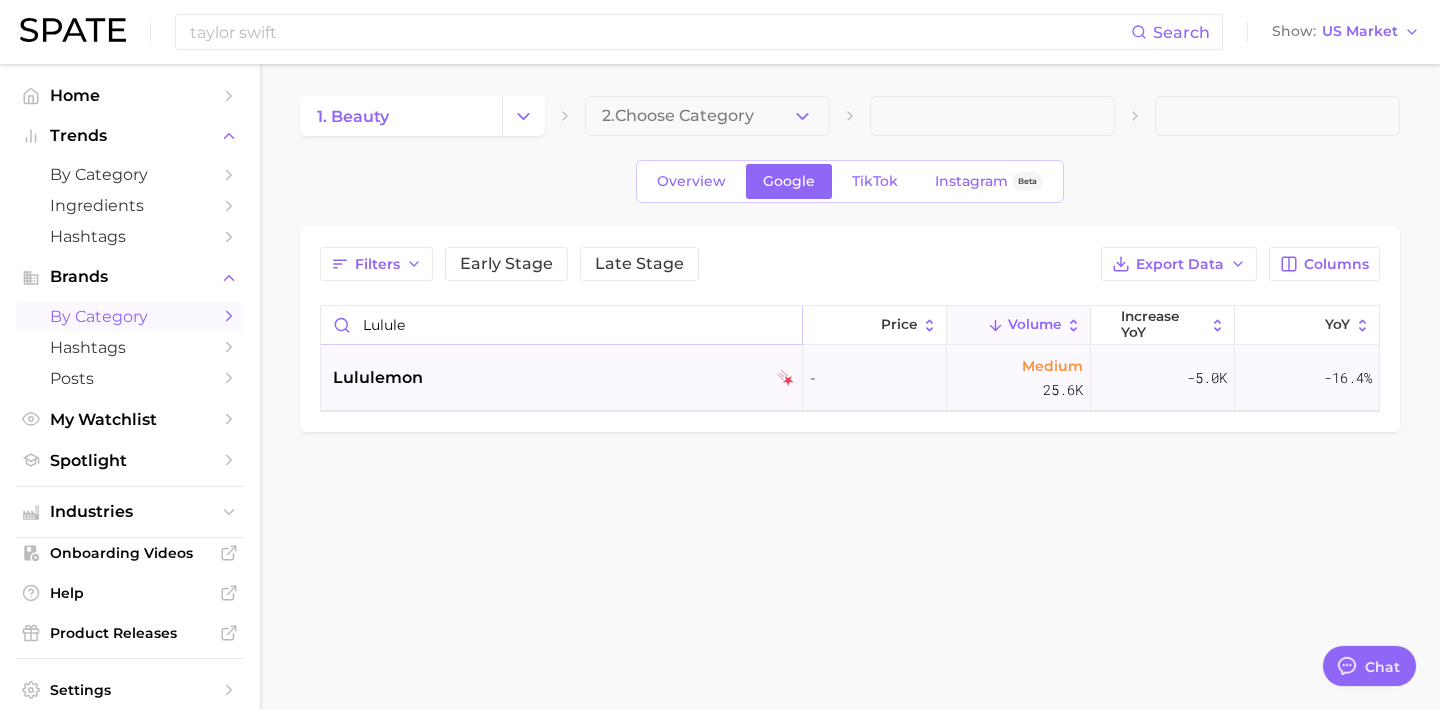 type on "lulule" 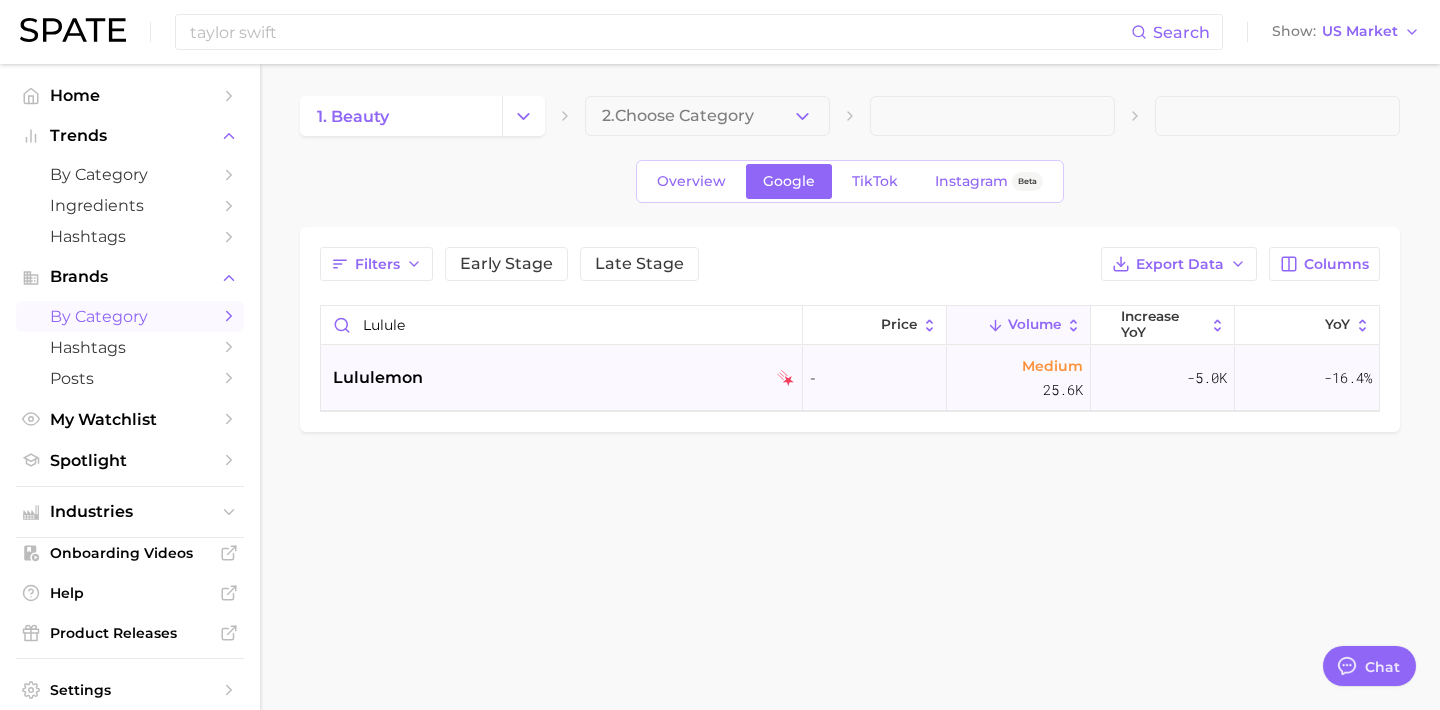 click on "lululemon" at bounding box center [564, 378] 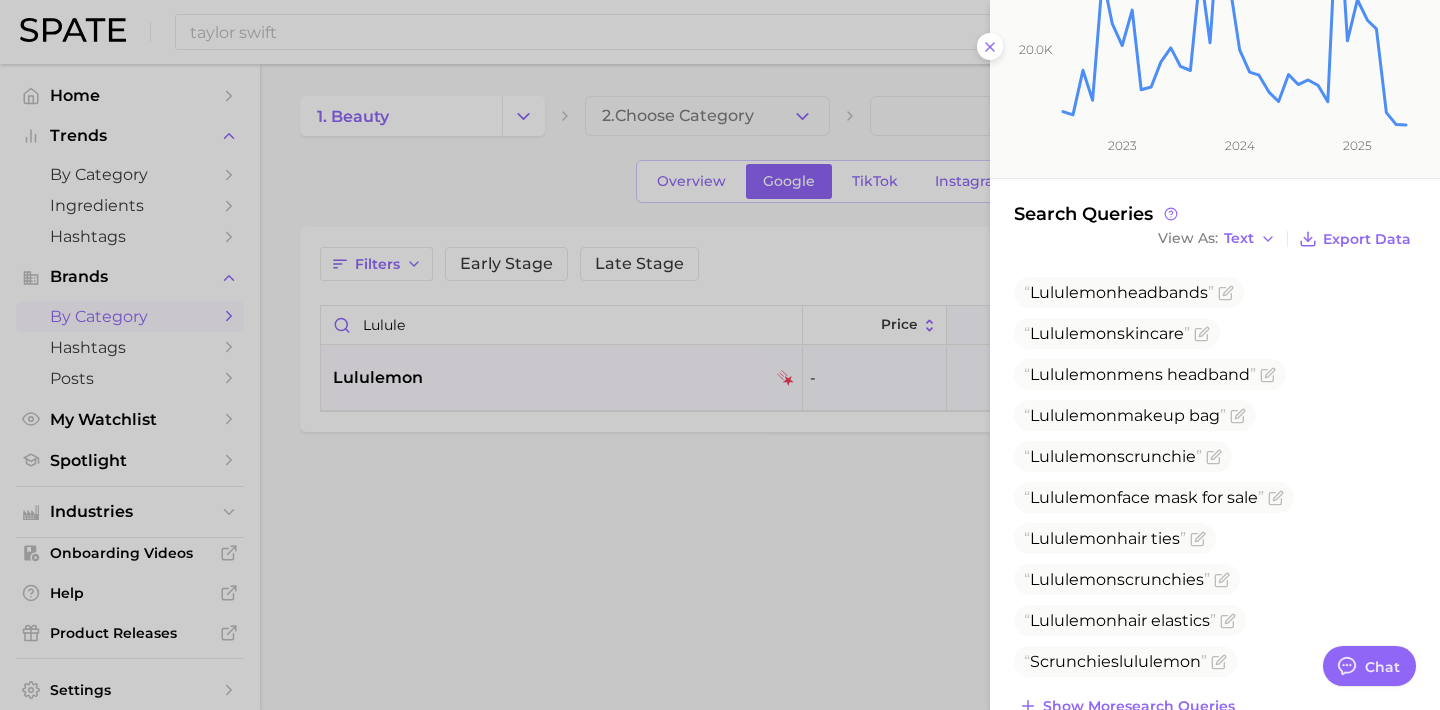 scroll, scrollTop: 366, scrollLeft: 0, axis: vertical 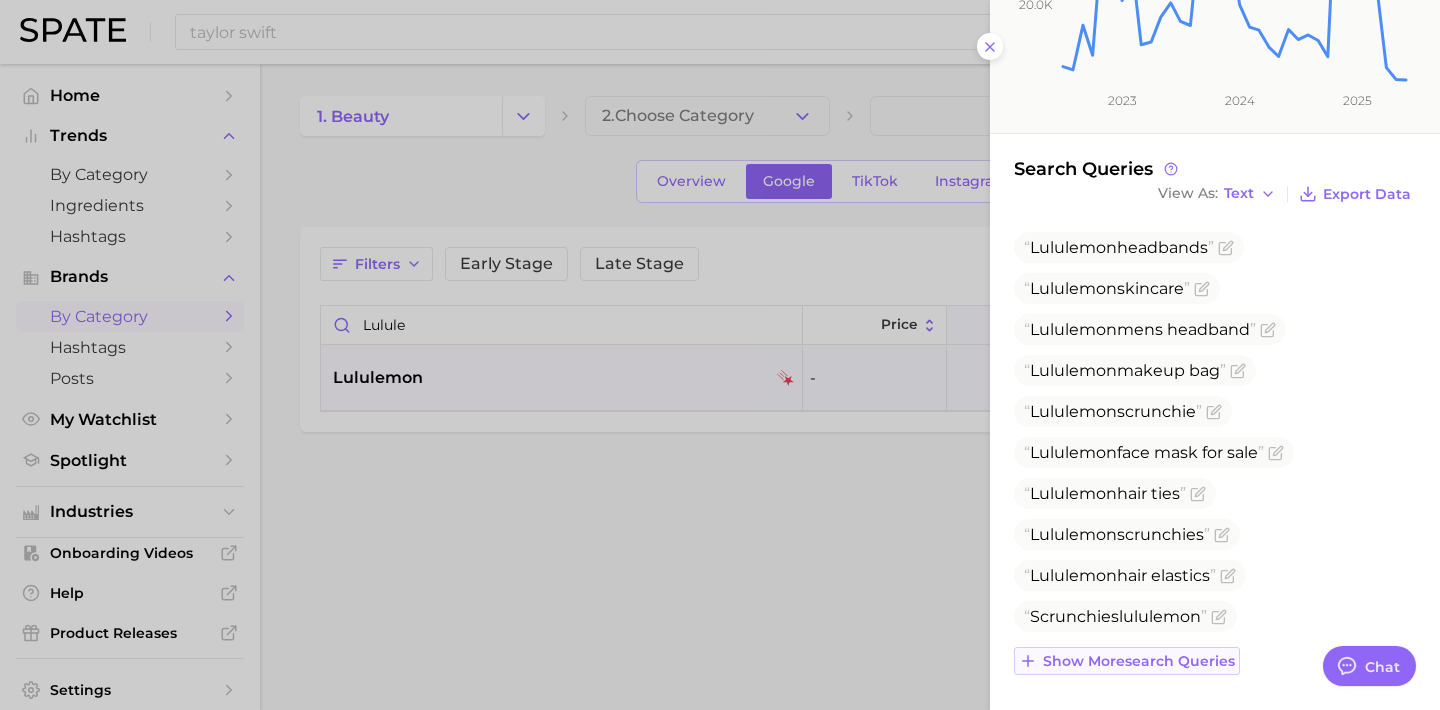 click on "Show more  search queries" at bounding box center (1127, 661) 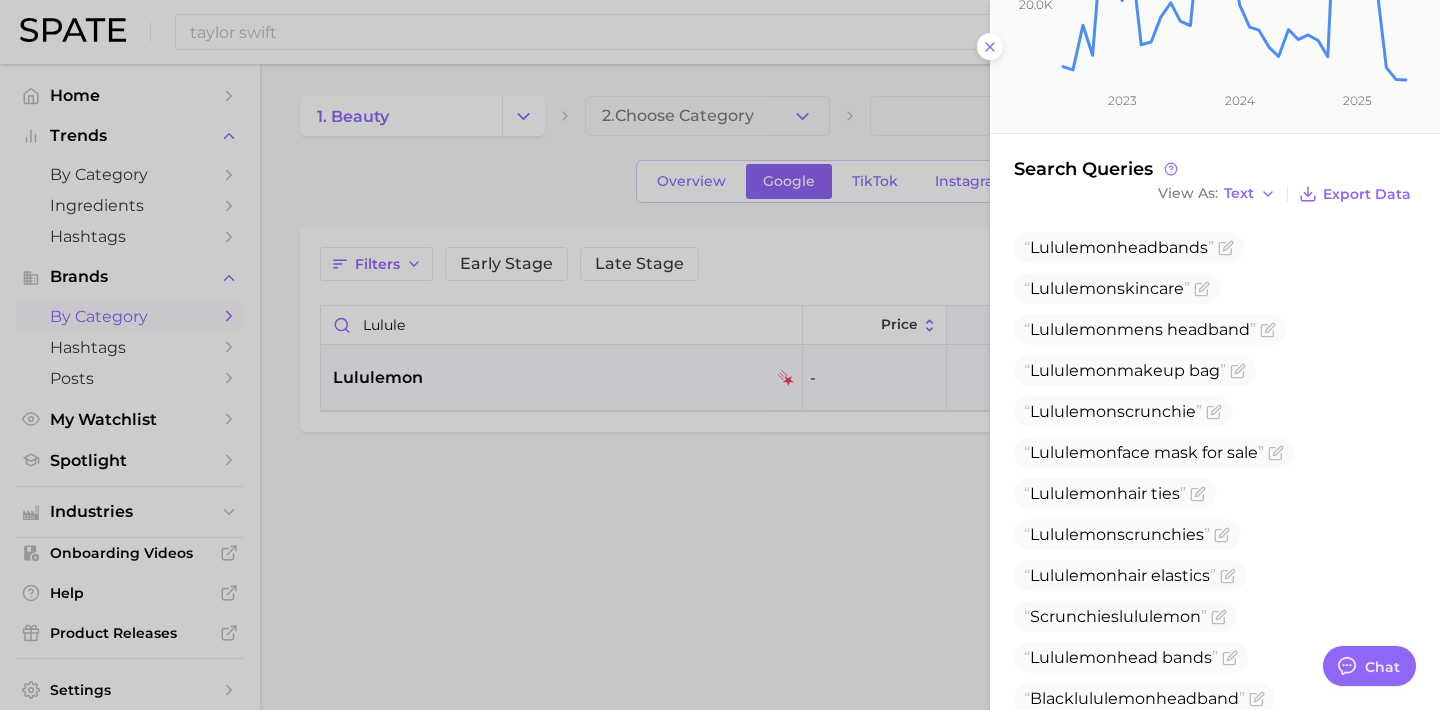 click at bounding box center (720, 355) 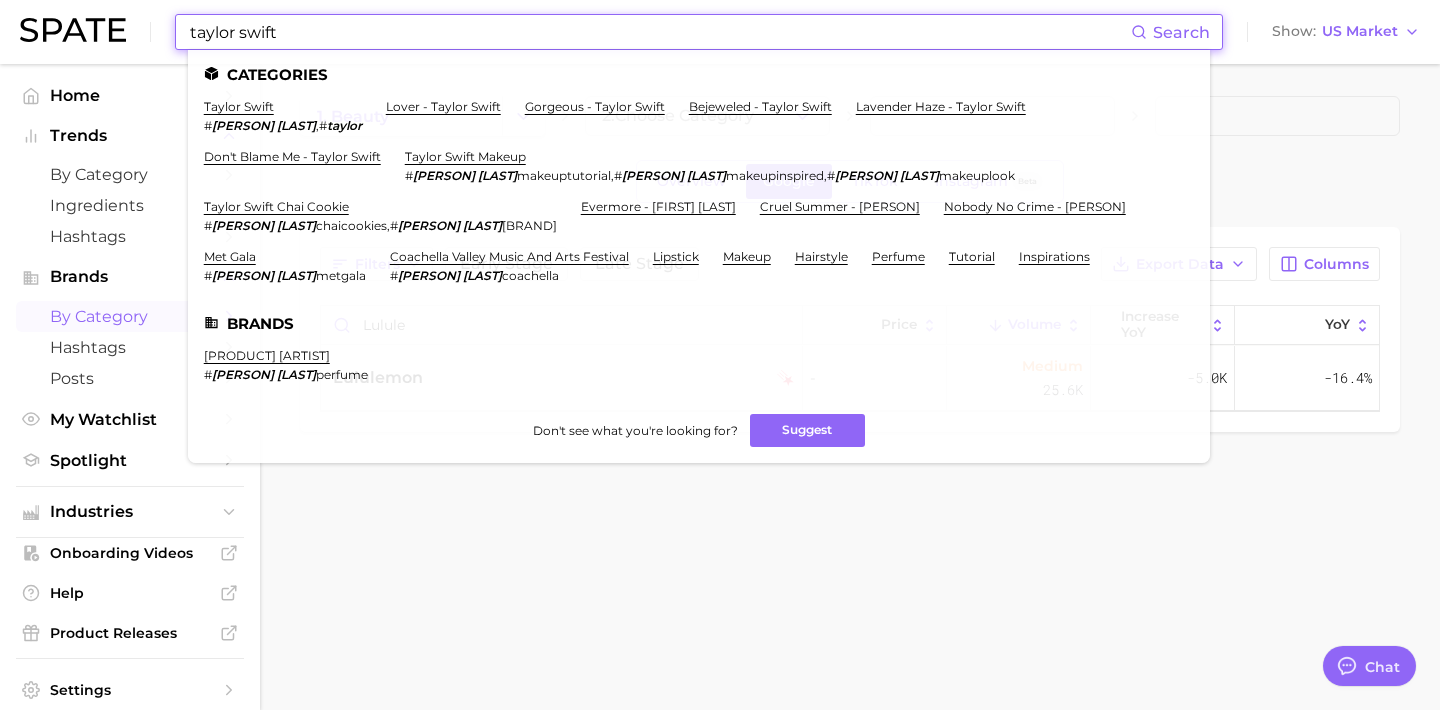 drag, startPoint x: 369, startPoint y: 35, endPoint x: 0, endPoint y: 21, distance: 369.26547 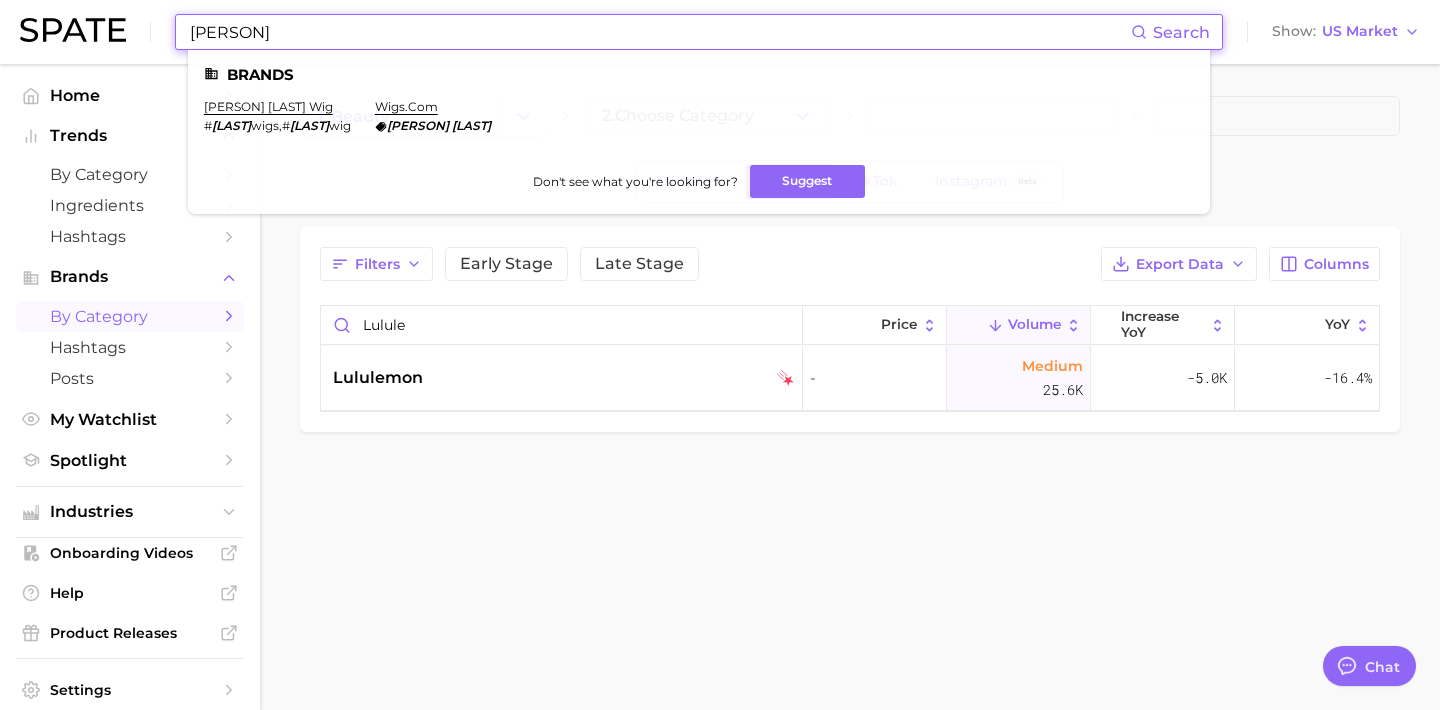 type on "[PERSON]" 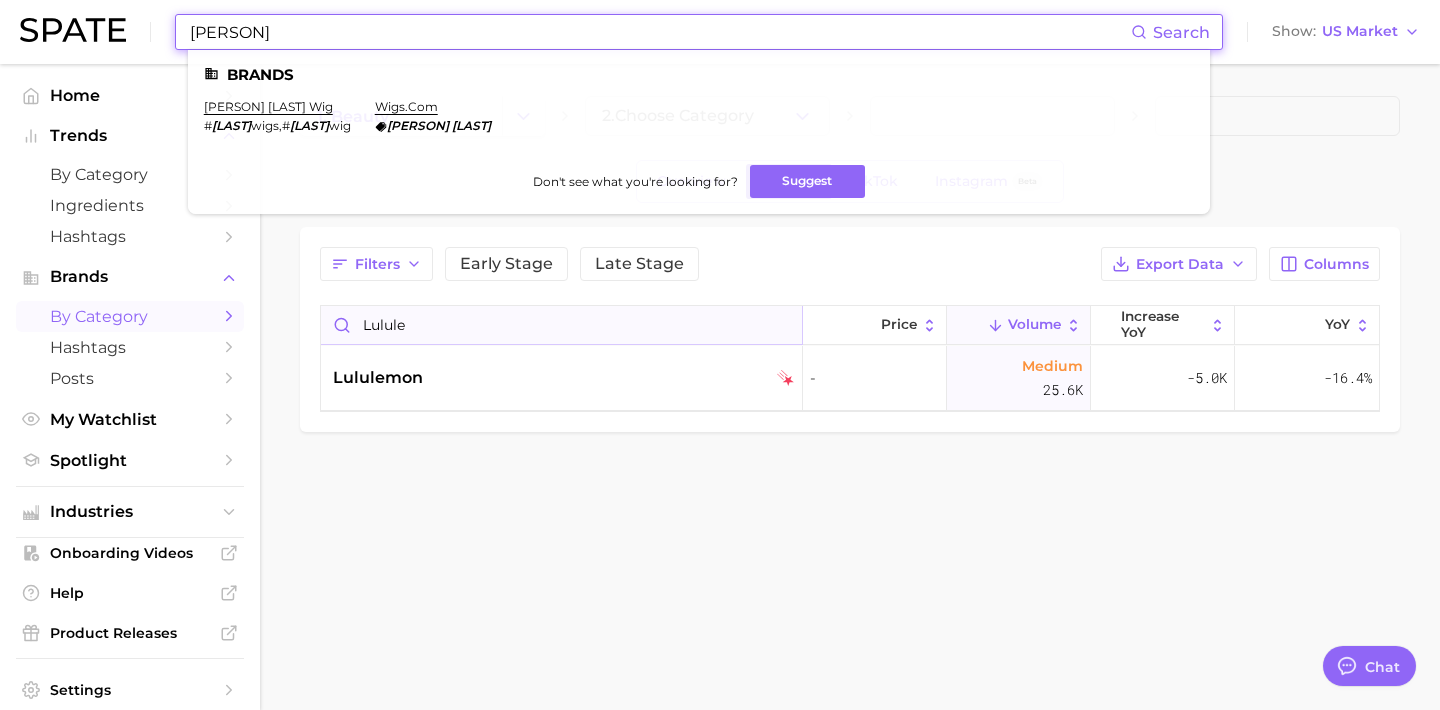 click on "lulule" at bounding box center [561, 325] 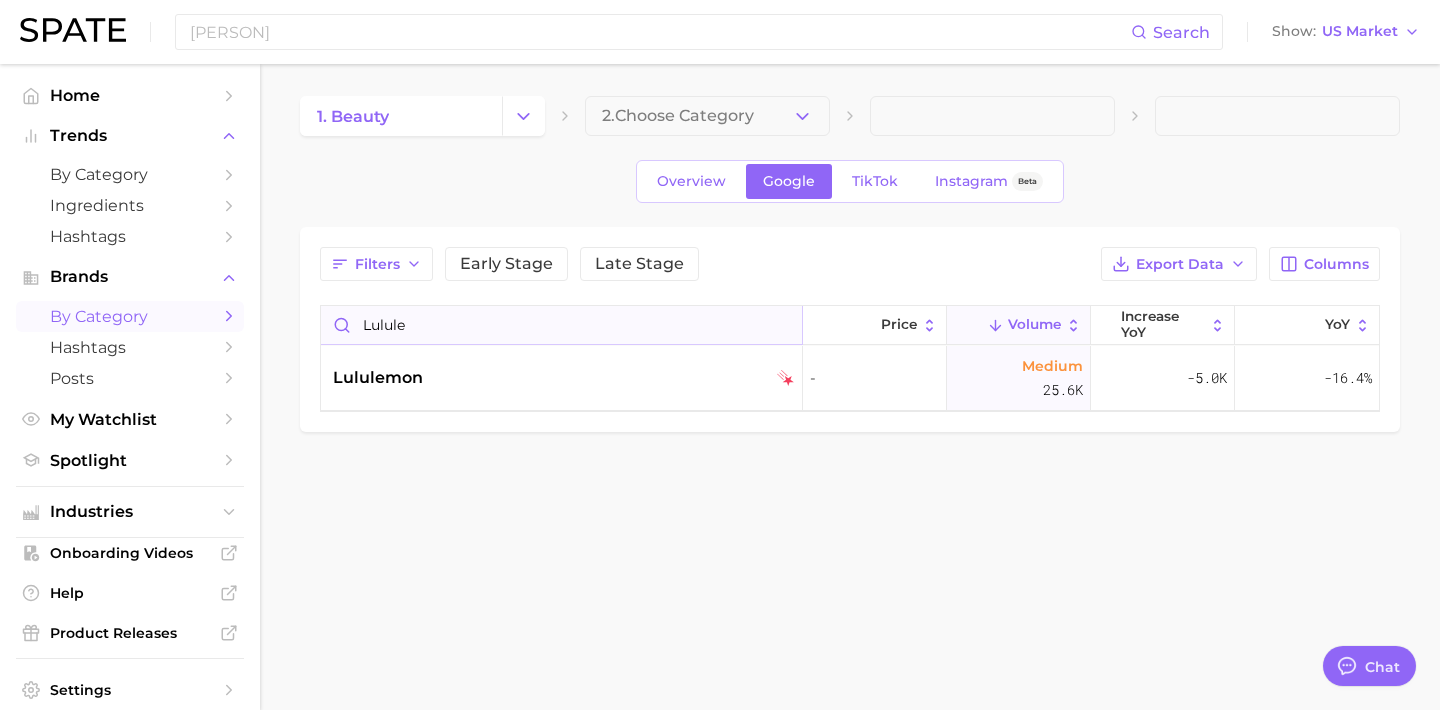 drag, startPoint x: 471, startPoint y: 323, endPoint x: 325, endPoint y: 322, distance: 146.00342 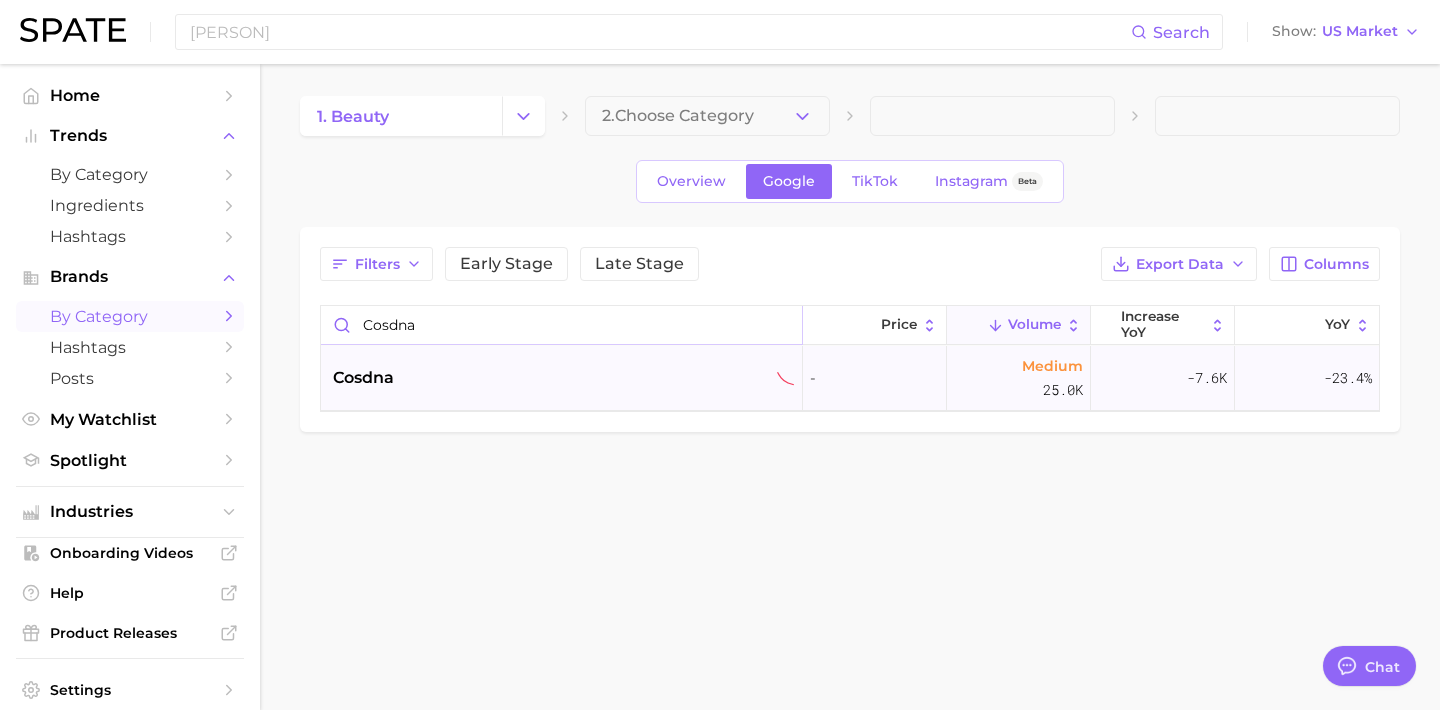 type on "cosdna" 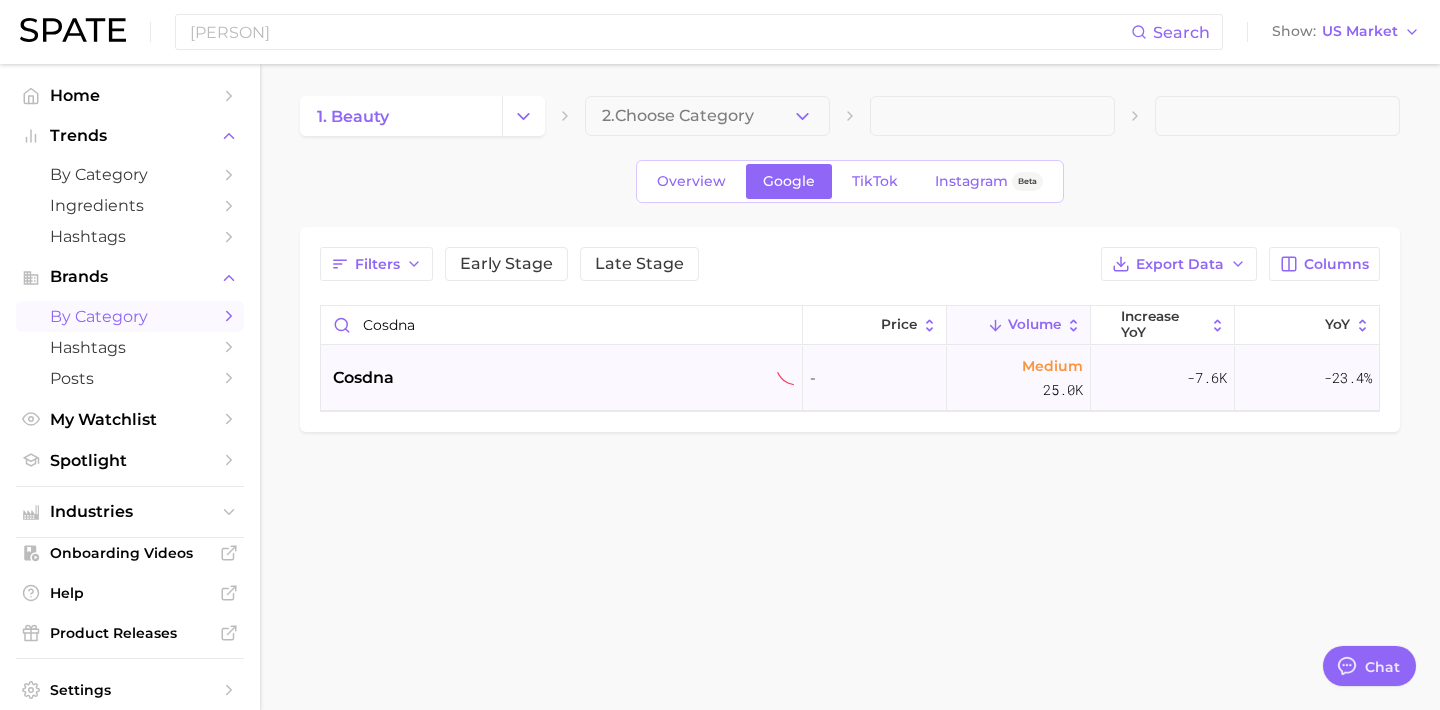 click on "cosdna" at bounding box center [564, 378] 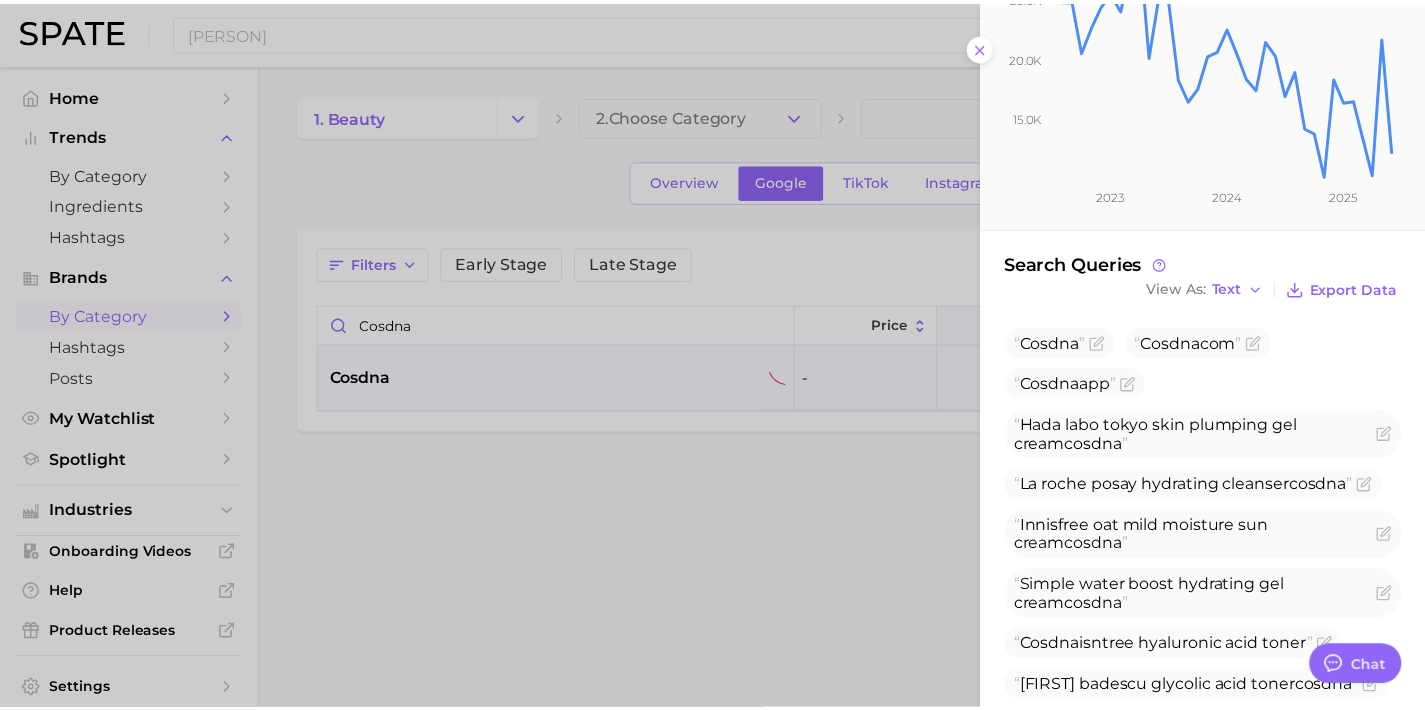 scroll, scrollTop: 272, scrollLeft: 0, axis: vertical 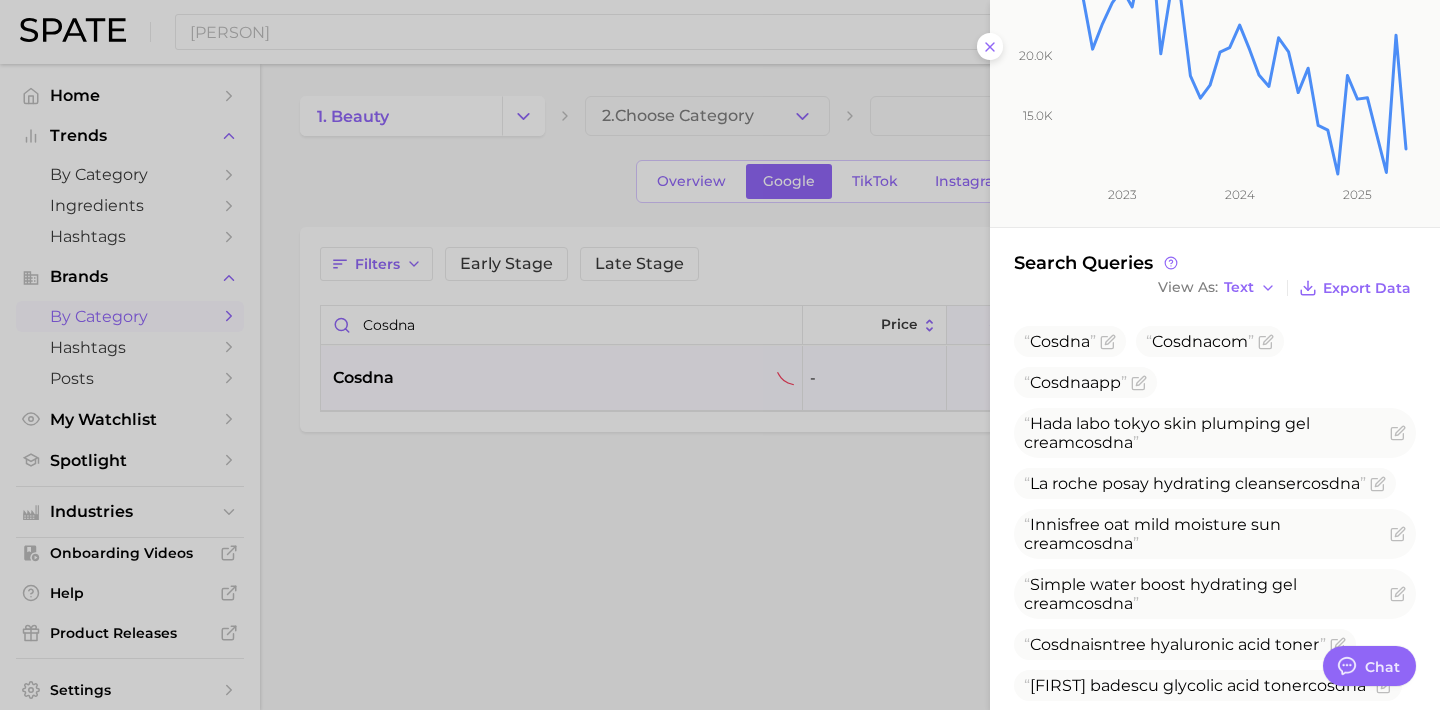 click at bounding box center (720, 355) 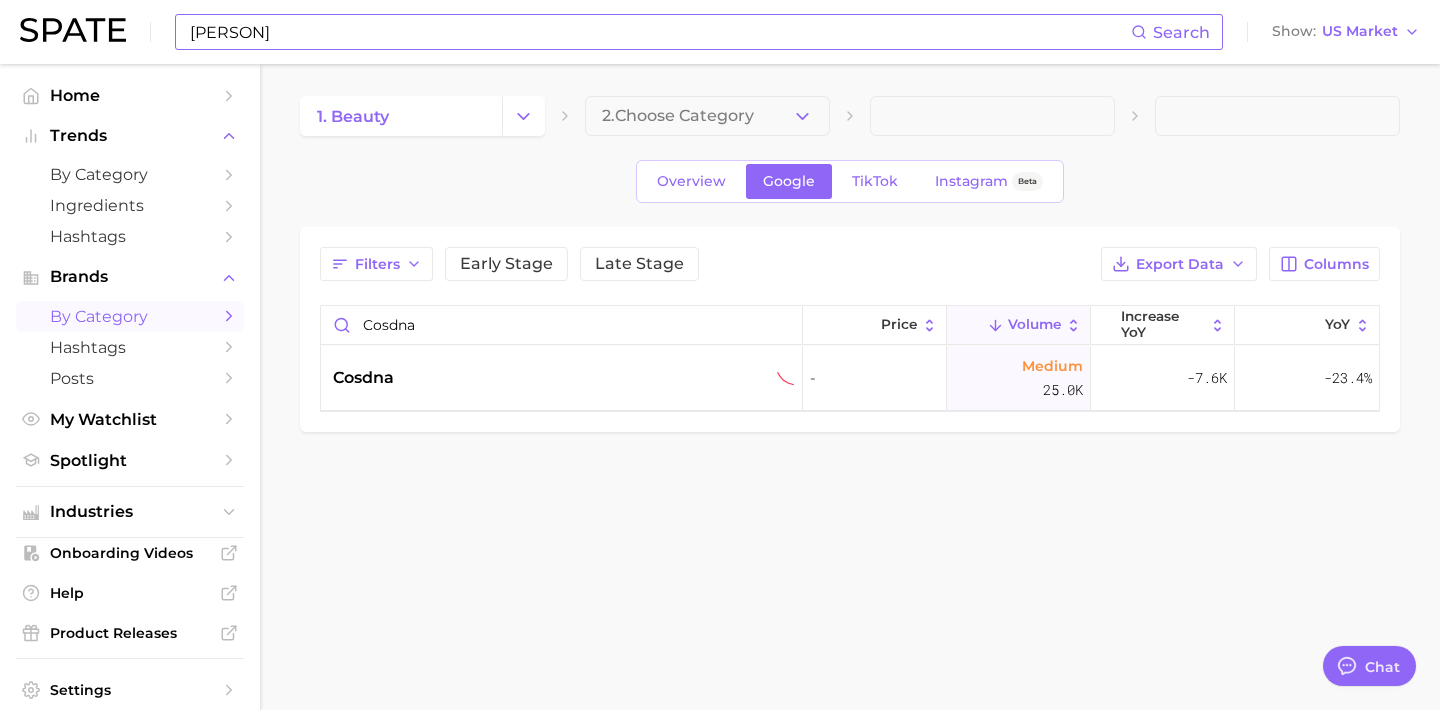 click on "[PERSON]" at bounding box center (659, 32) 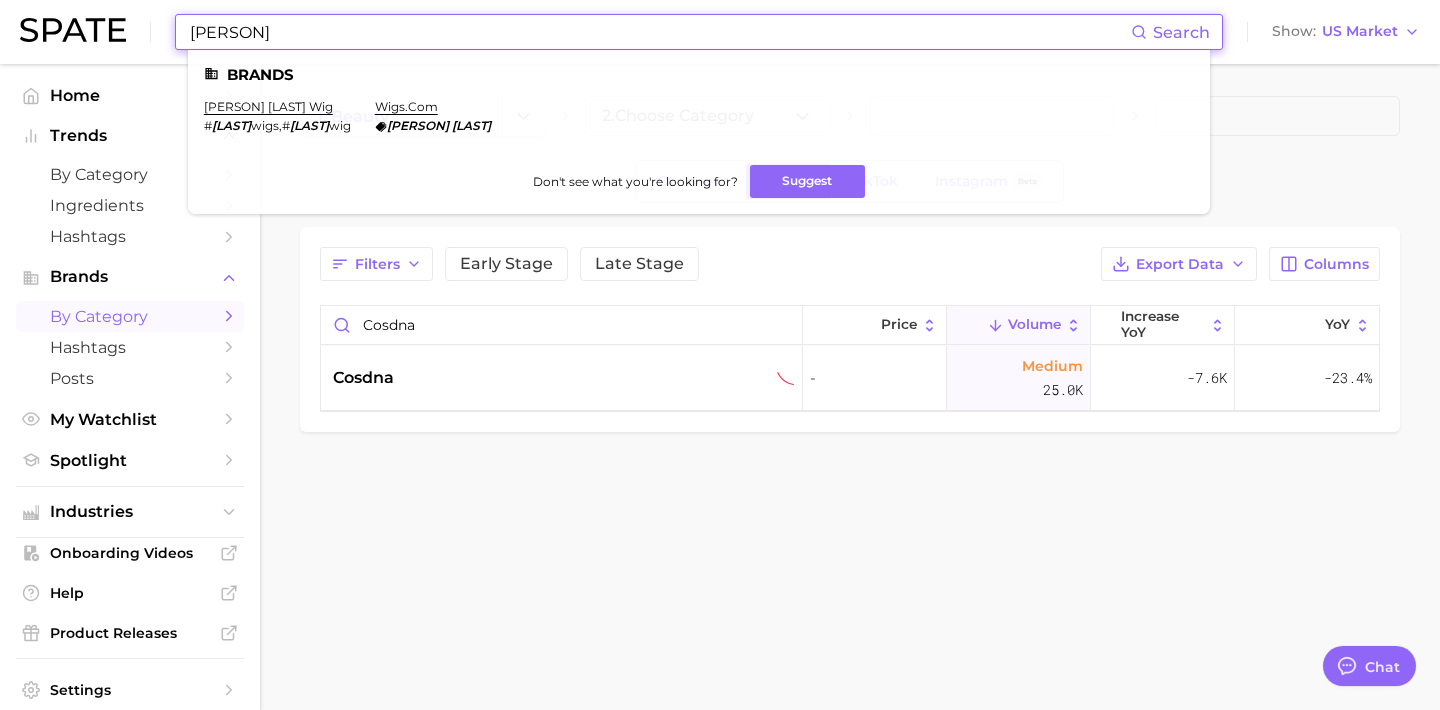 drag, startPoint x: 365, startPoint y: 26, endPoint x: 143, endPoint y: 21, distance: 222.0563 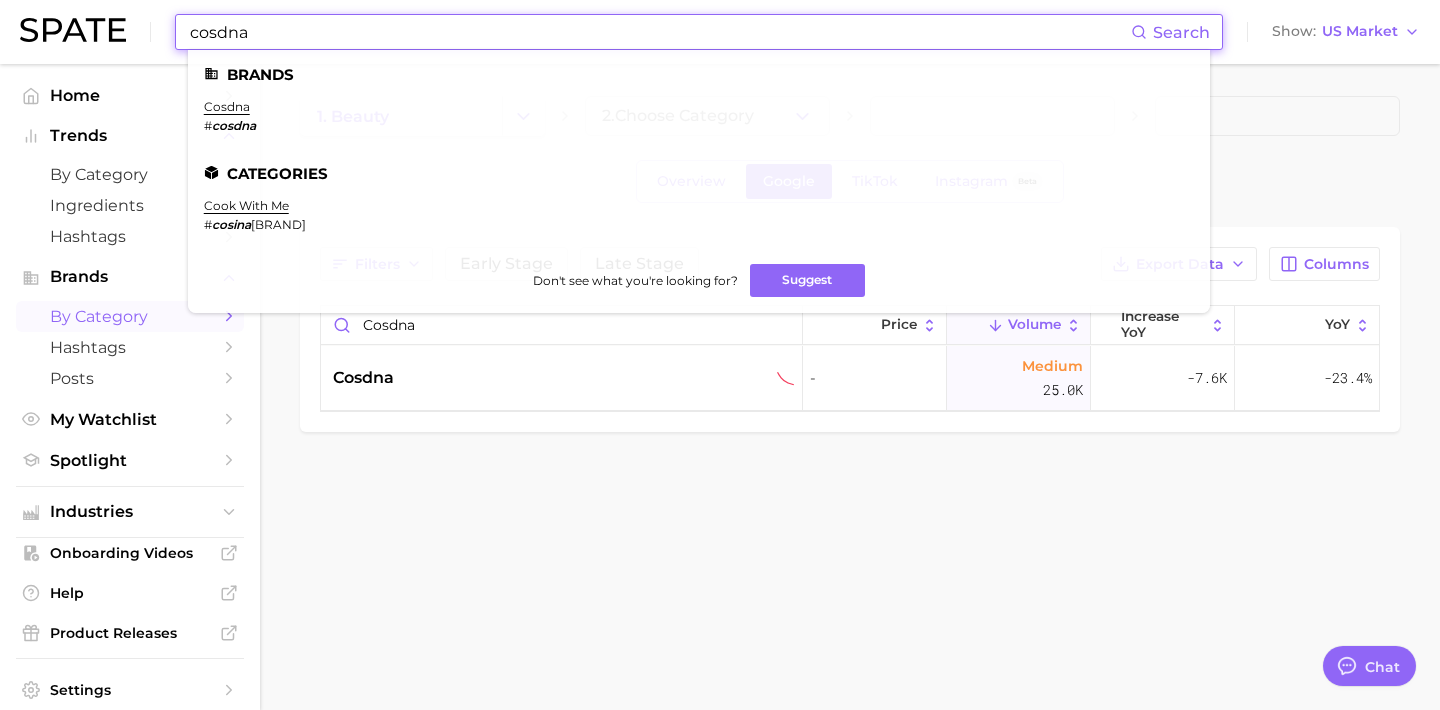 drag, startPoint x: 300, startPoint y: 33, endPoint x: 75, endPoint y: 9, distance: 226.27638 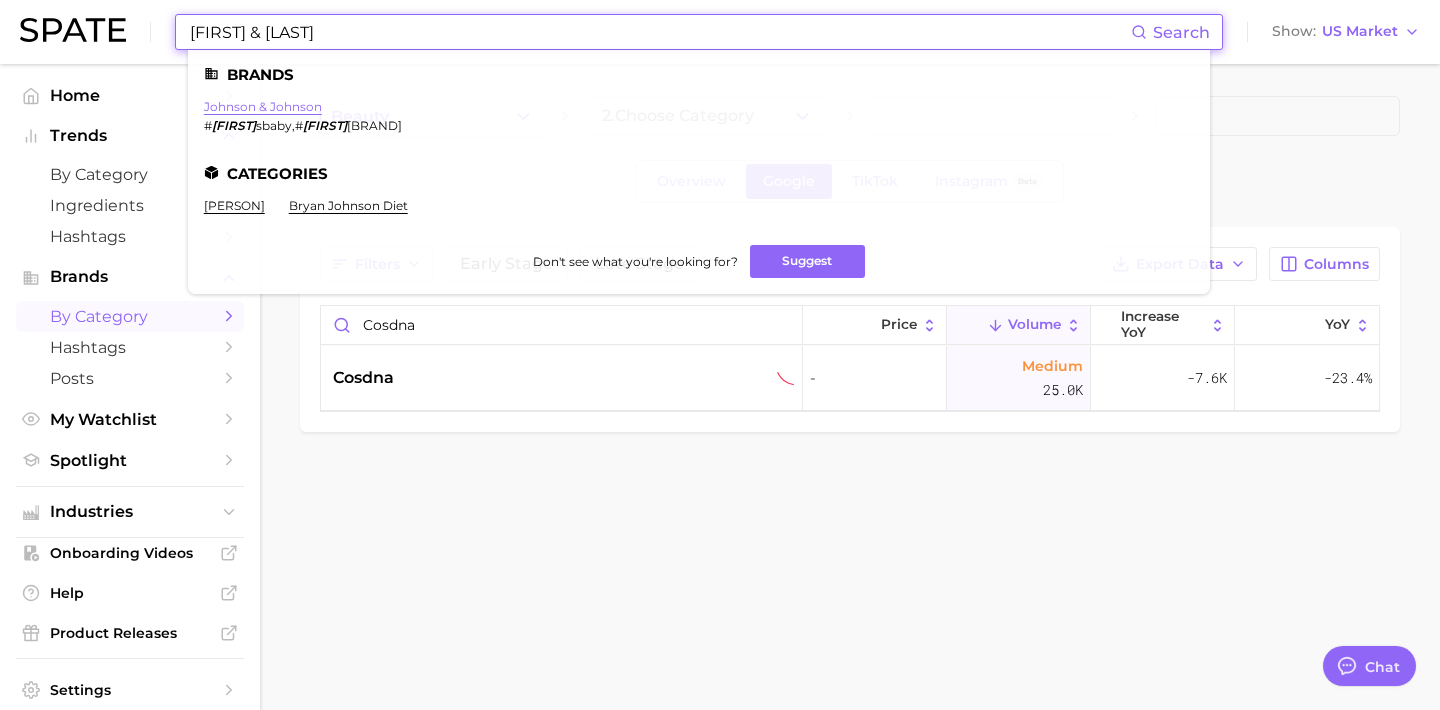 type on "[FIRST] & [LAST]" 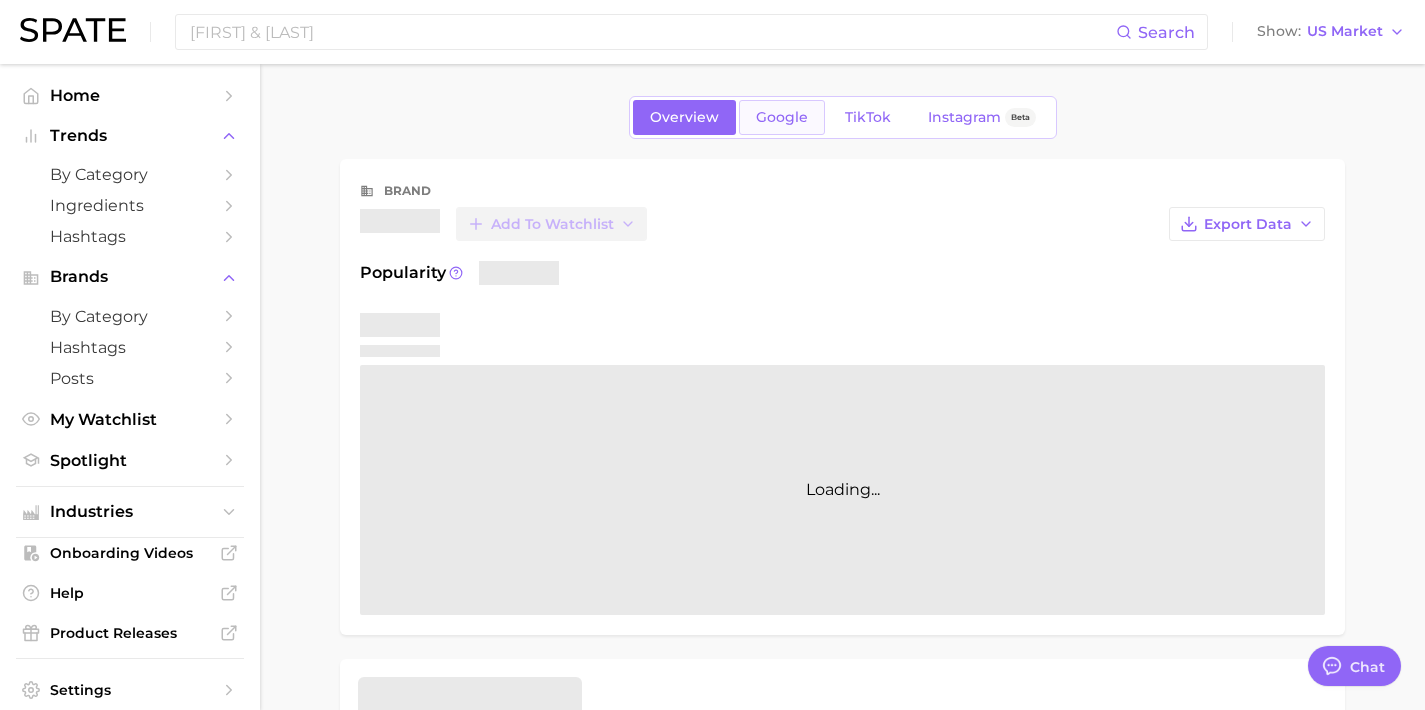click on "Google" at bounding box center [782, 117] 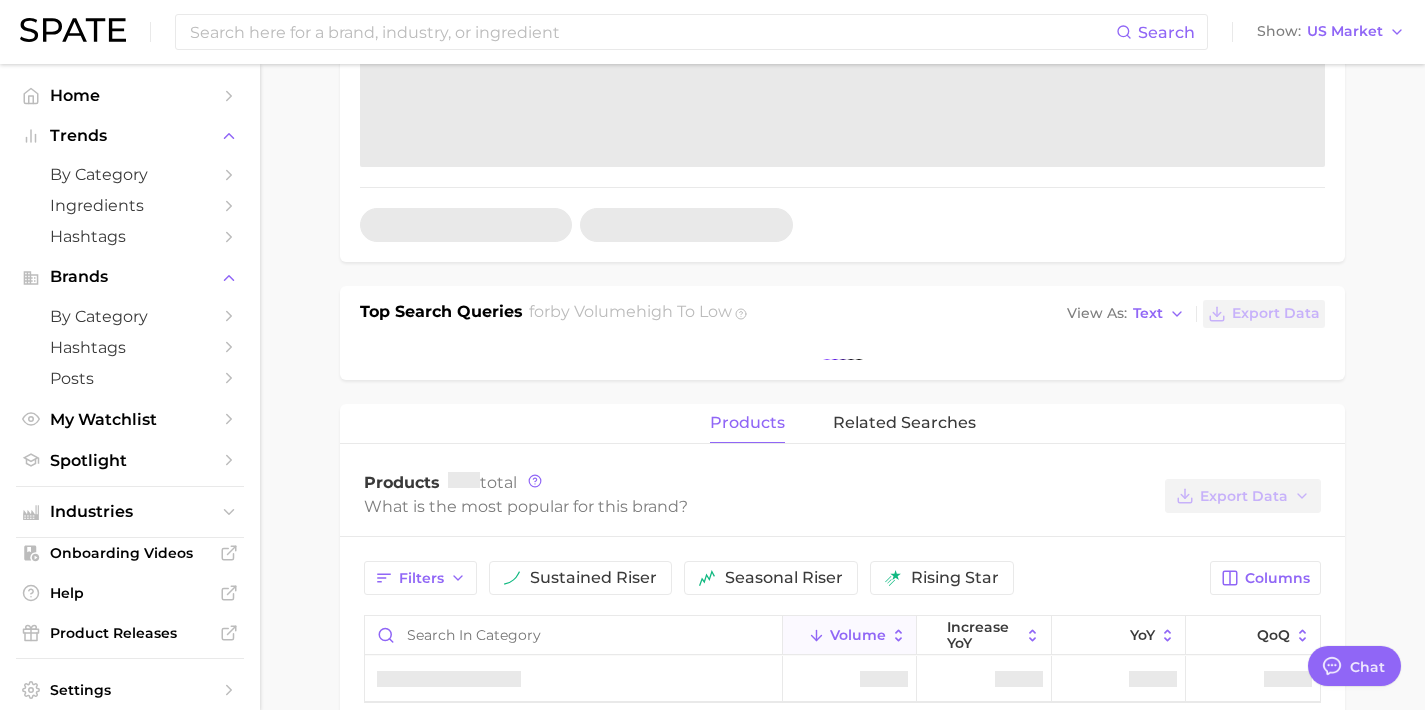 scroll, scrollTop: 439, scrollLeft: 0, axis: vertical 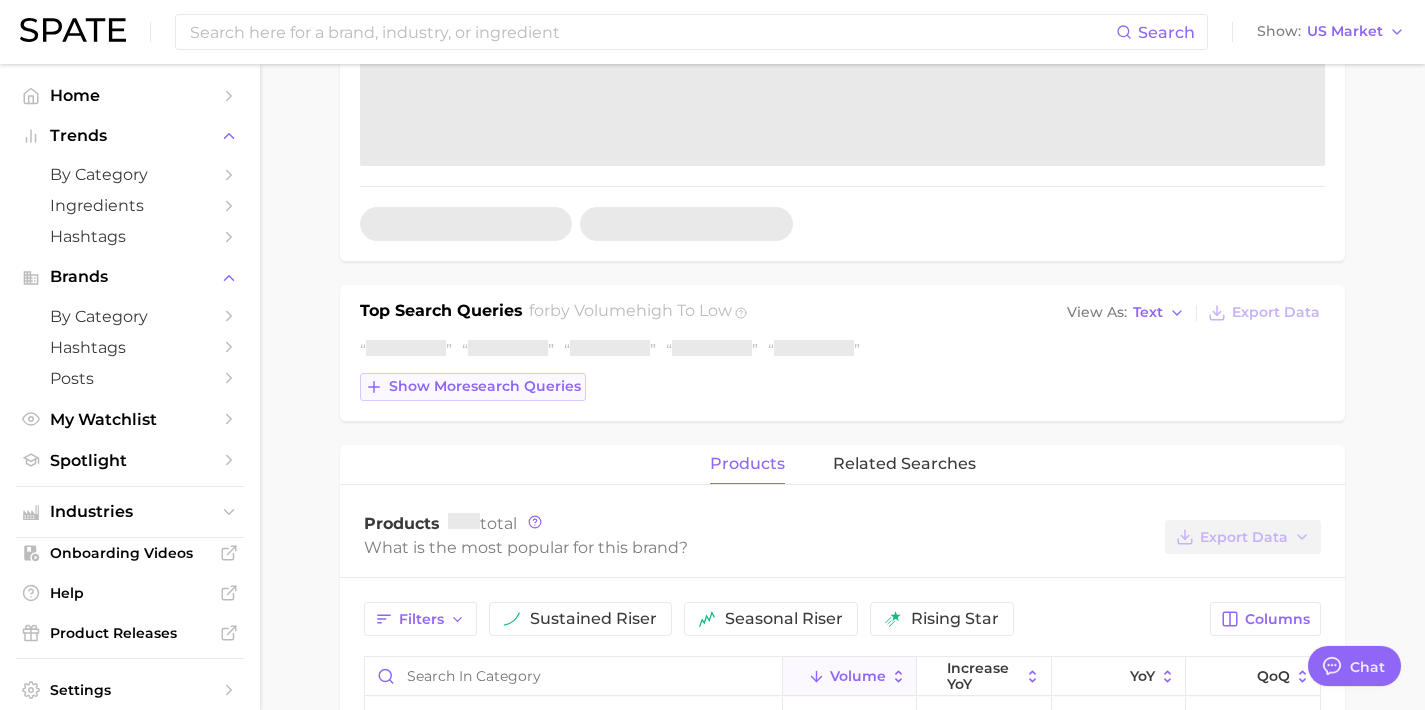 click on "Show more  search queries" at bounding box center (485, 386) 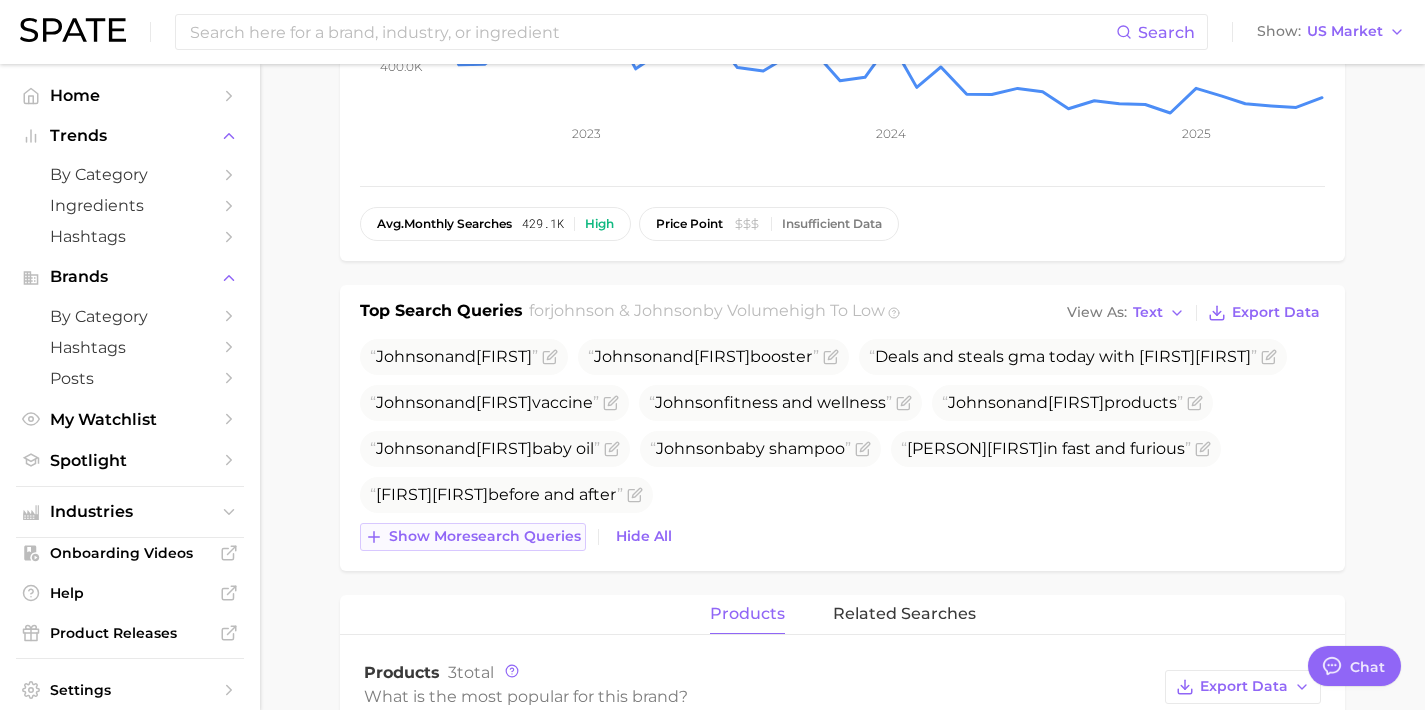 click on "Show more  search queries" at bounding box center [485, 536] 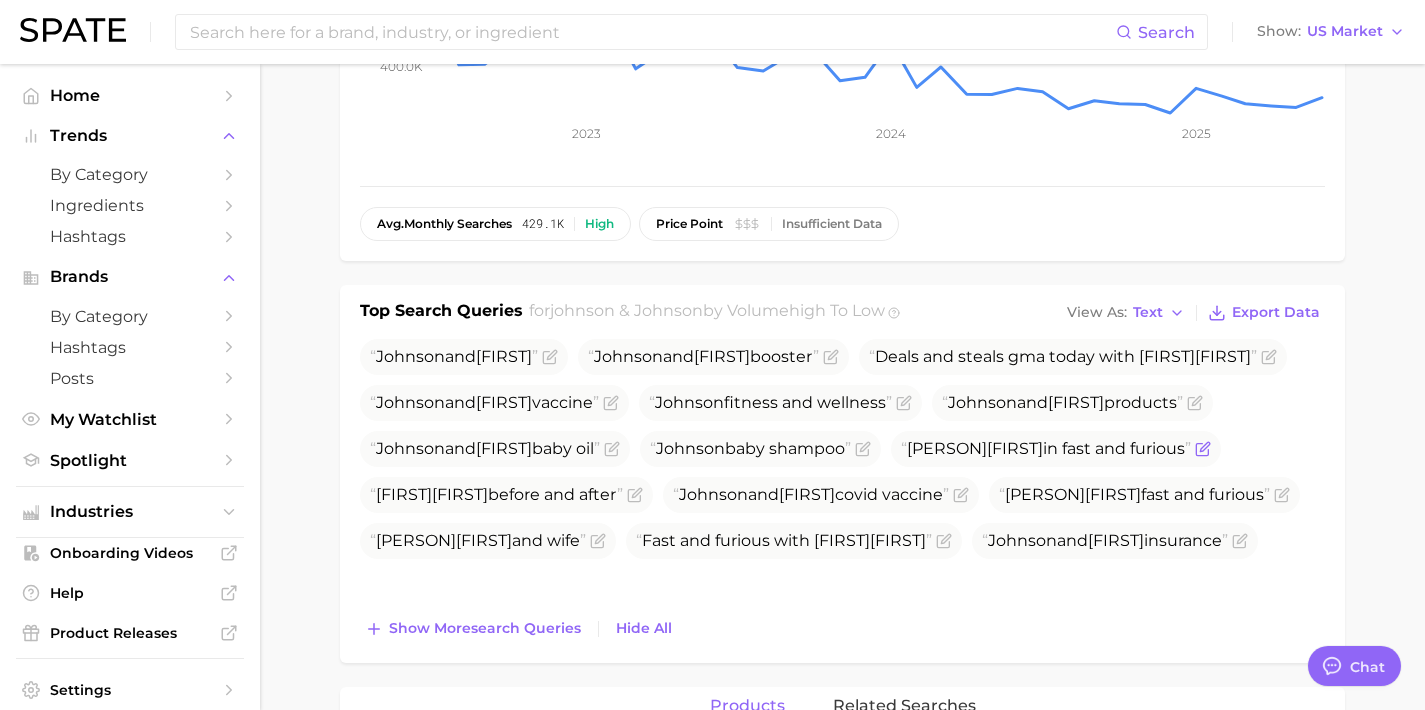 click 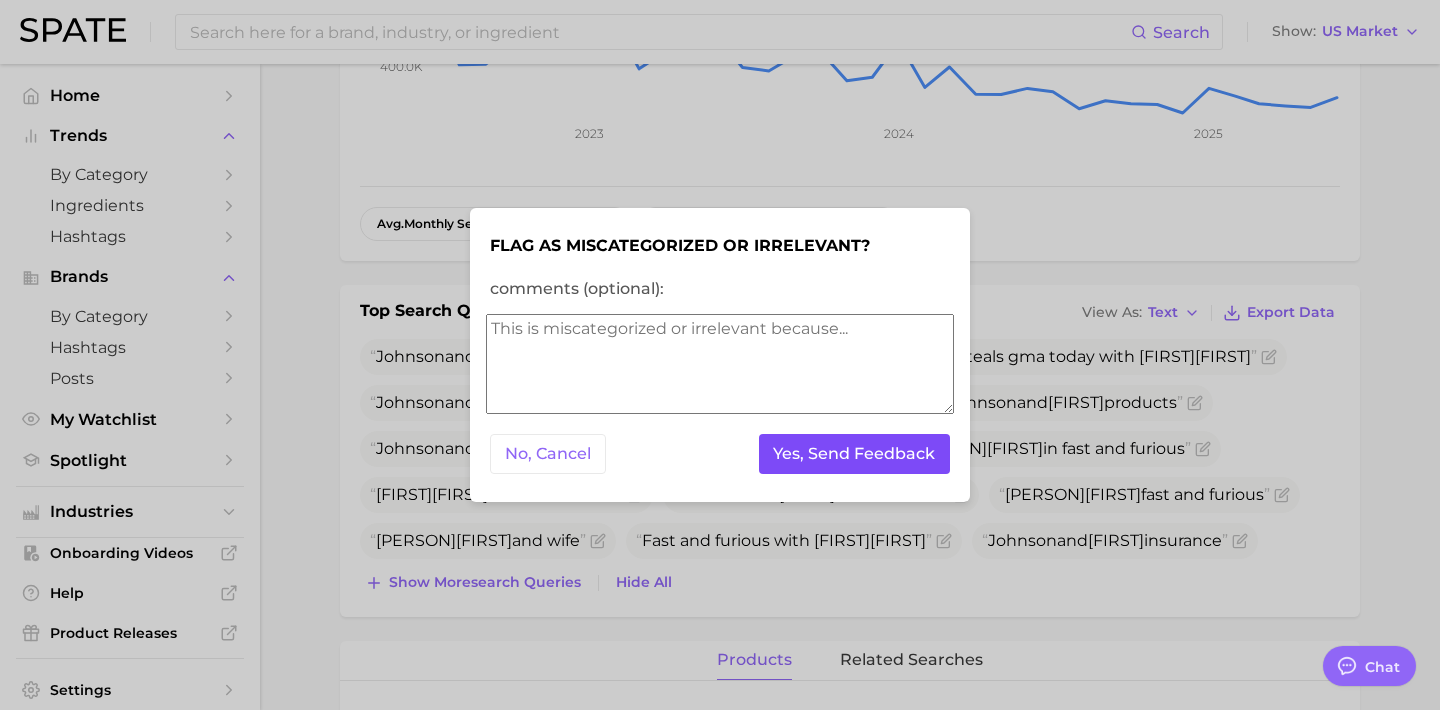click on "Yes, Send Feedback" at bounding box center (855, 454) 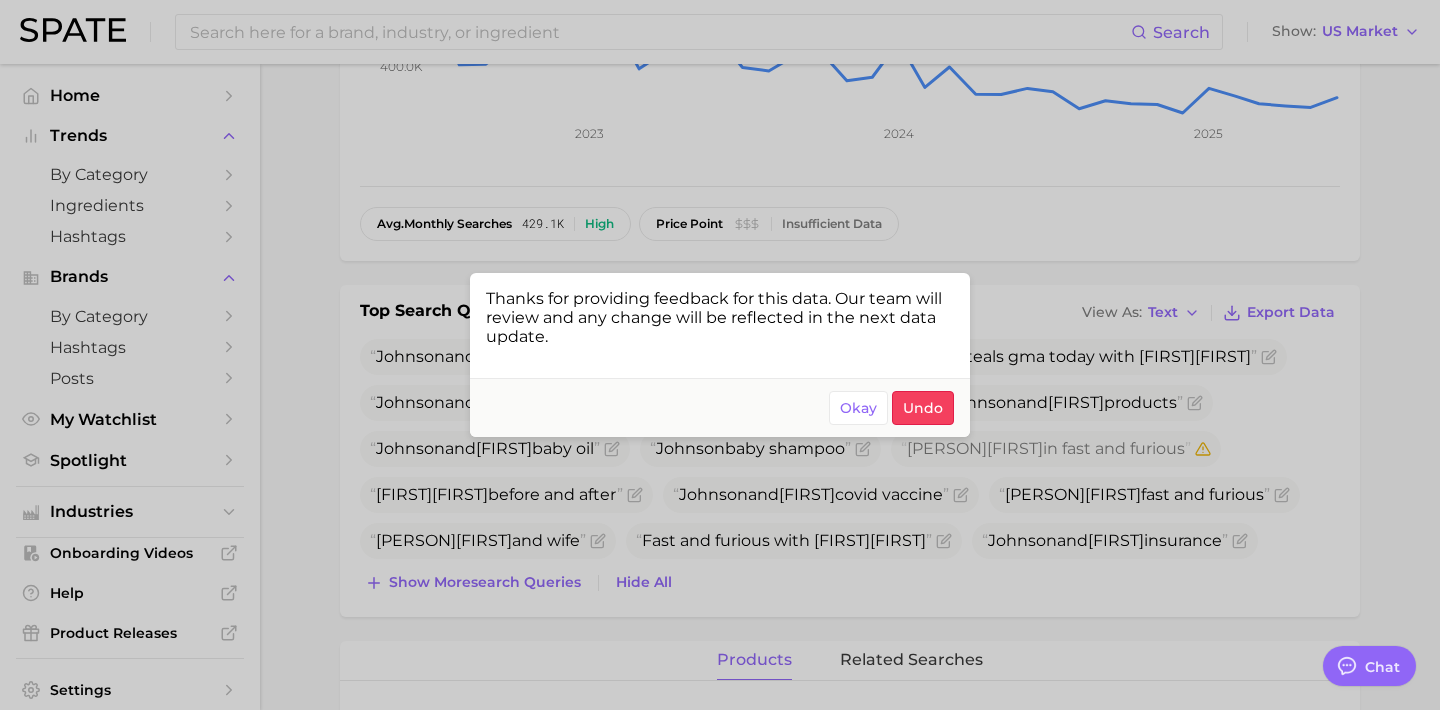 click at bounding box center [720, 355] 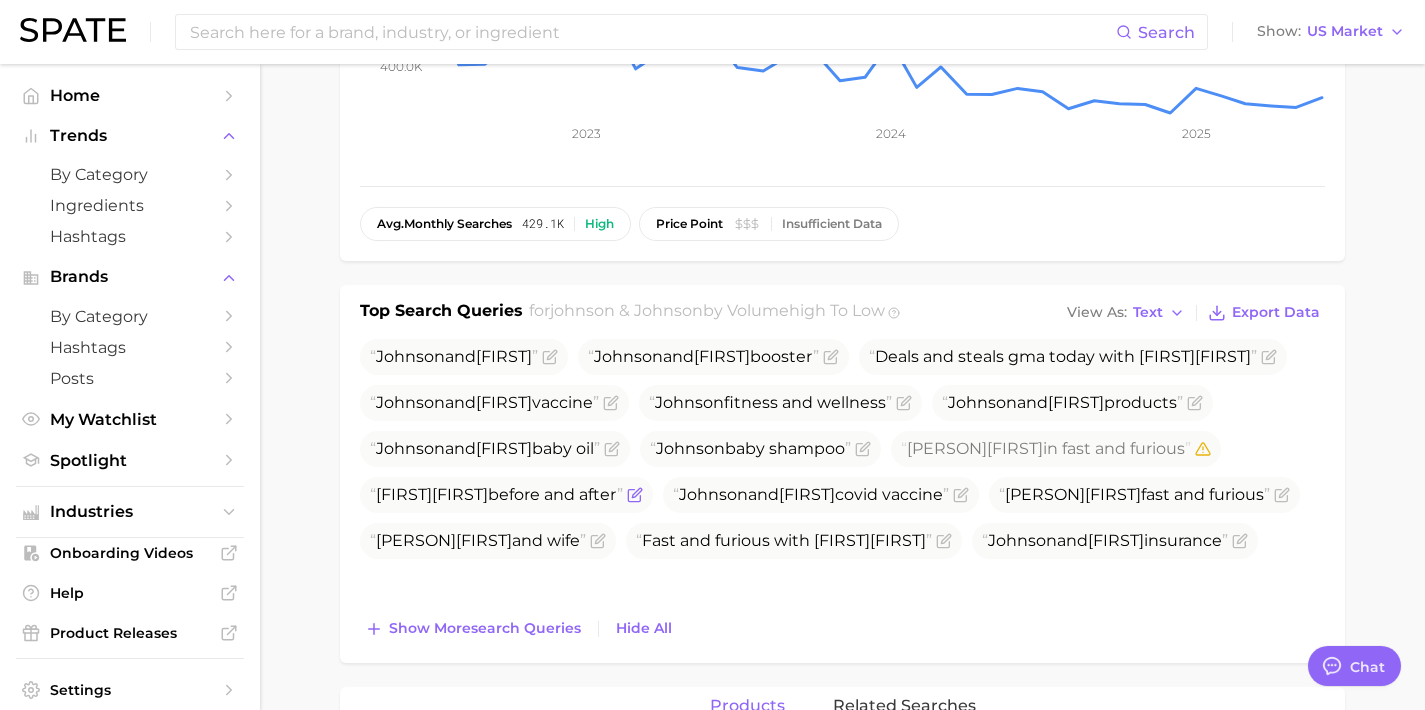 click 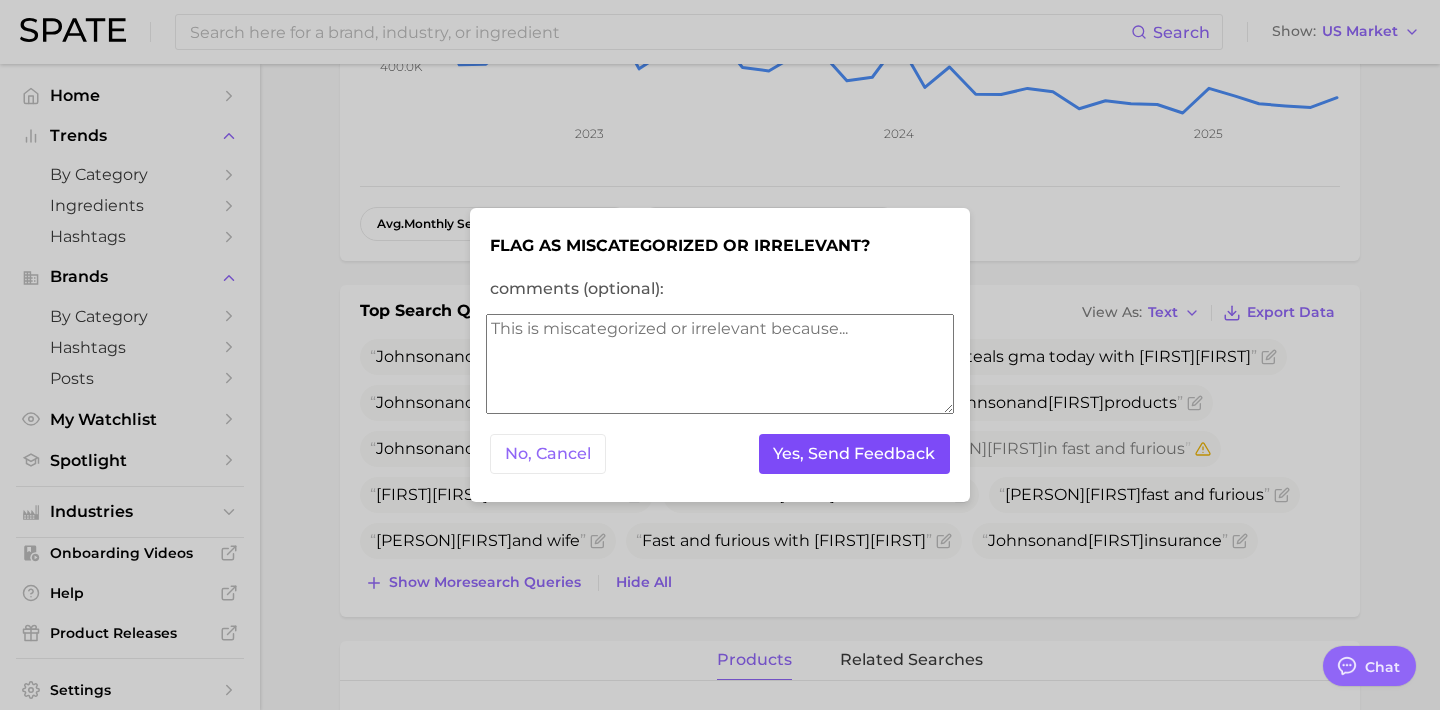 click on "Yes, Send Feedback" at bounding box center [855, 454] 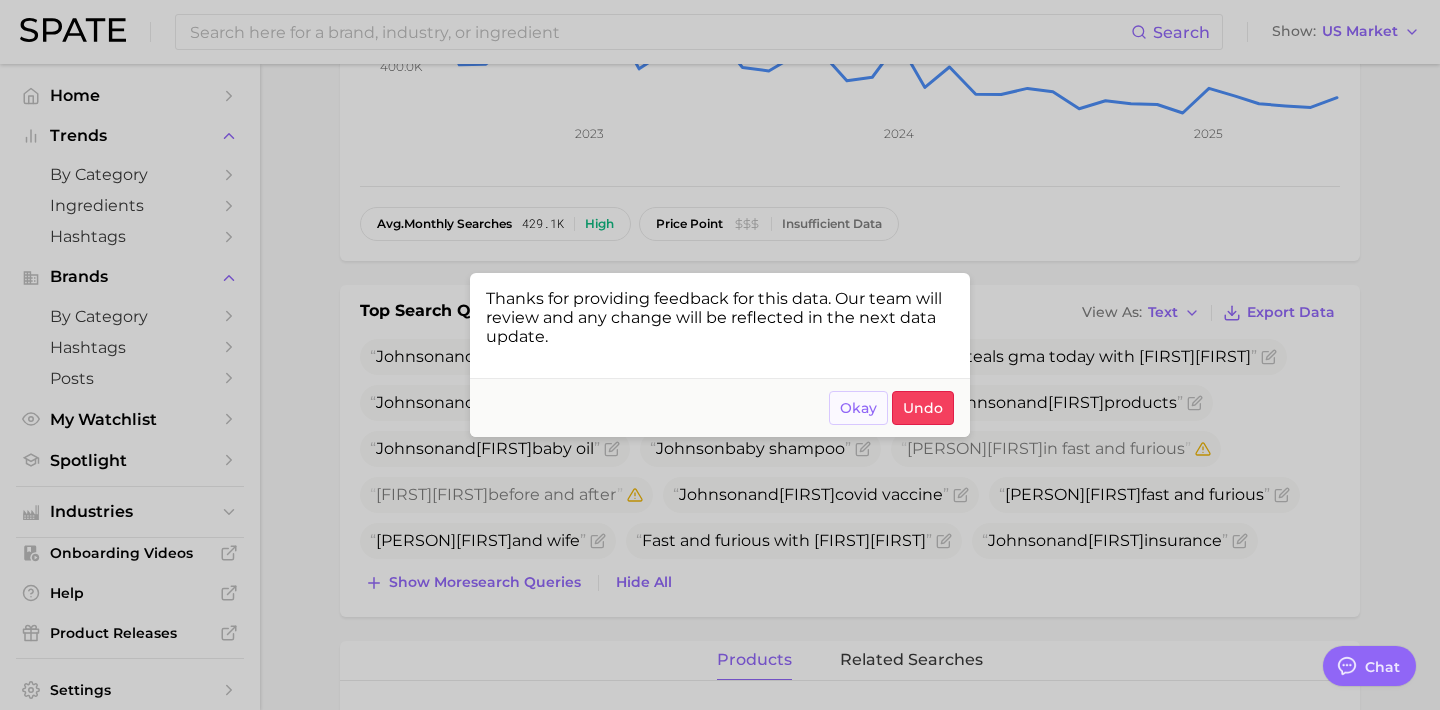 click on "Okay" at bounding box center [858, 408] 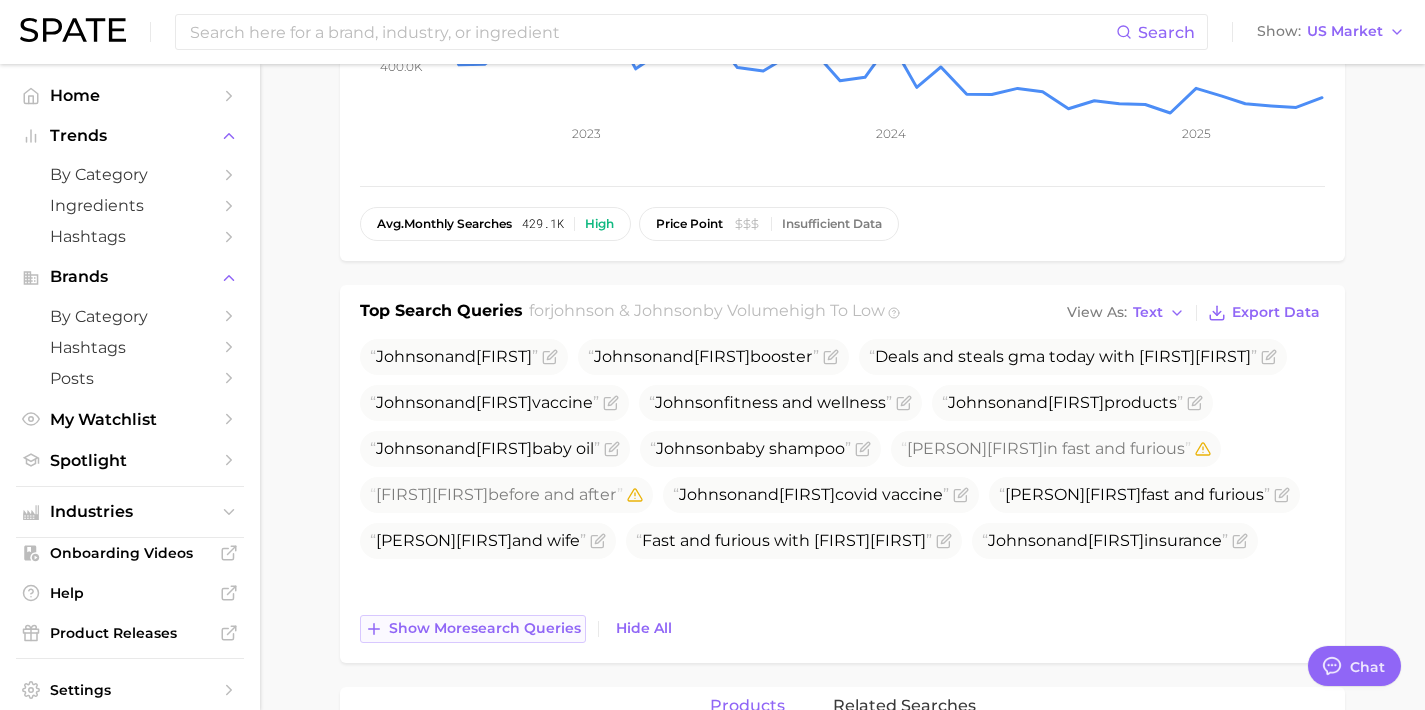 click on "Show more  search queries" at bounding box center [485, 628] 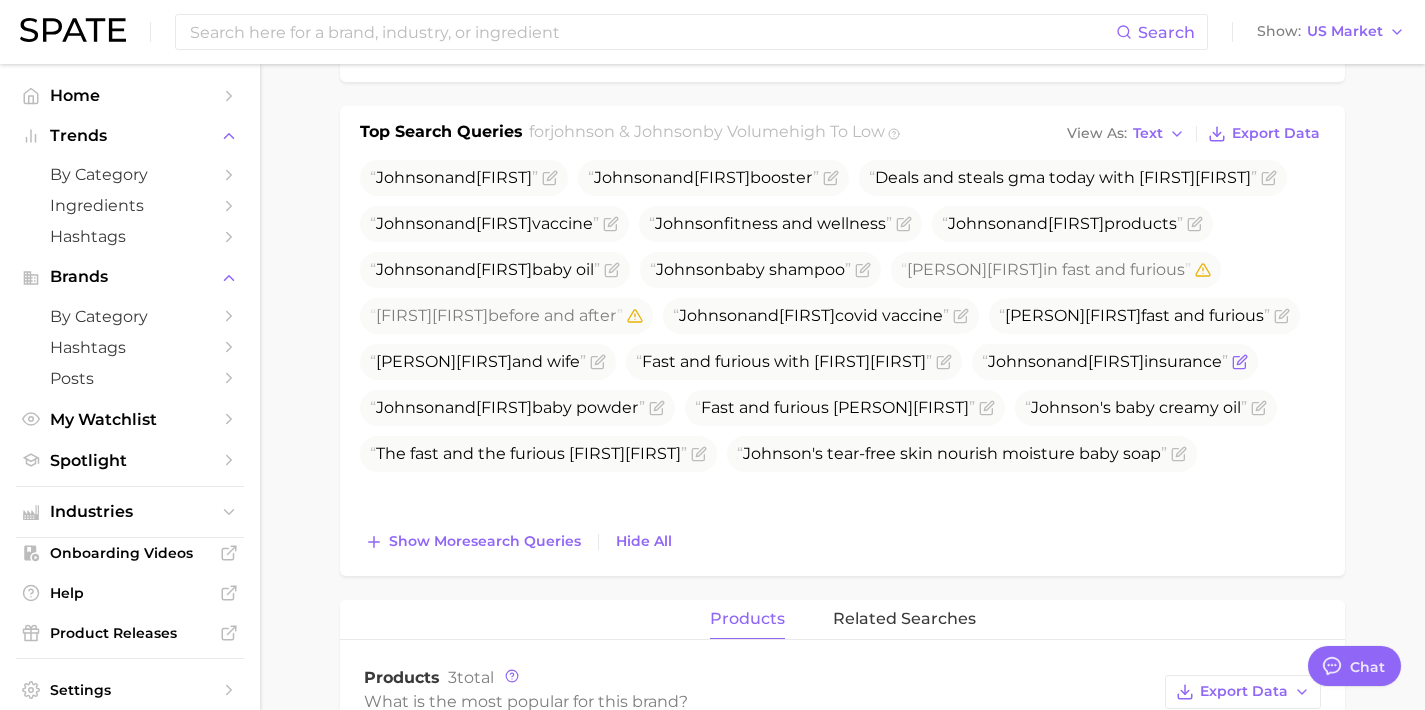 scroll, scrollTop: 624, scrollLeft: 0, axis: vertical 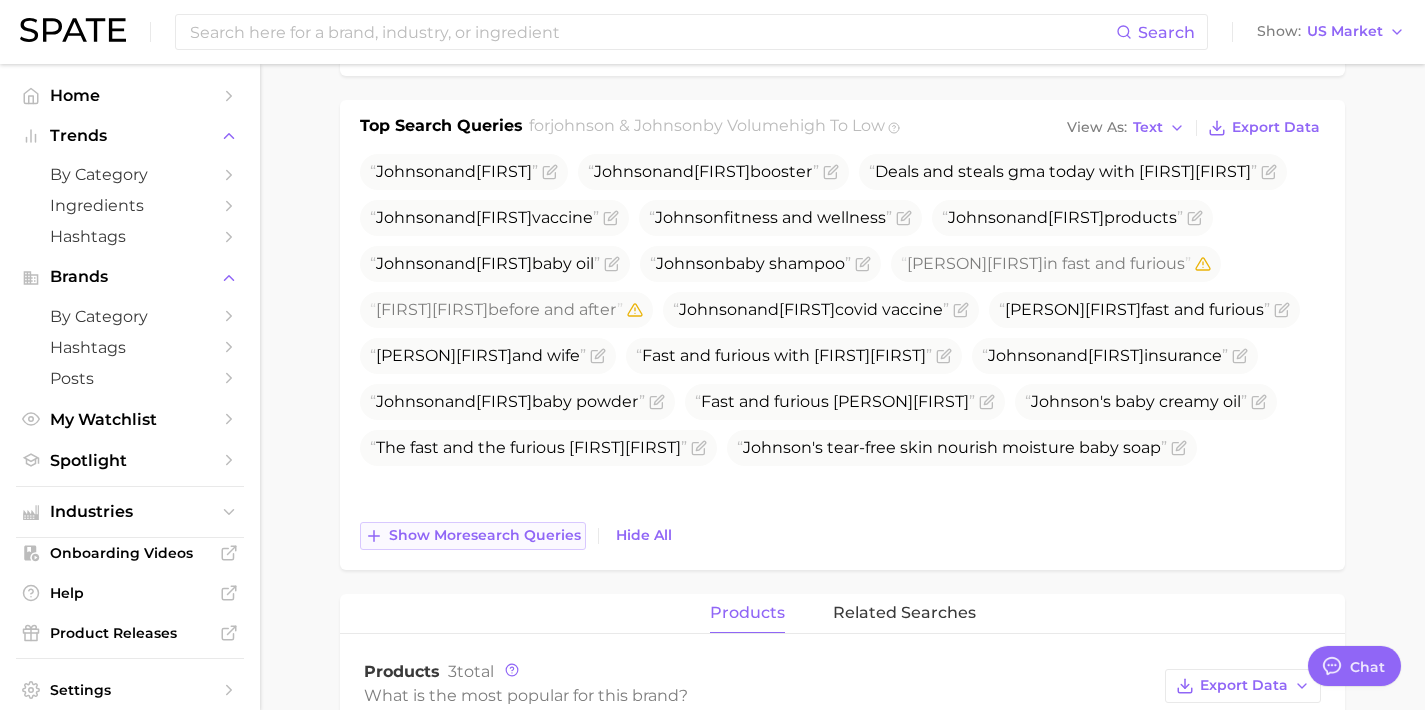 click on "Show more  search queries" at bounding box center (473, 536) 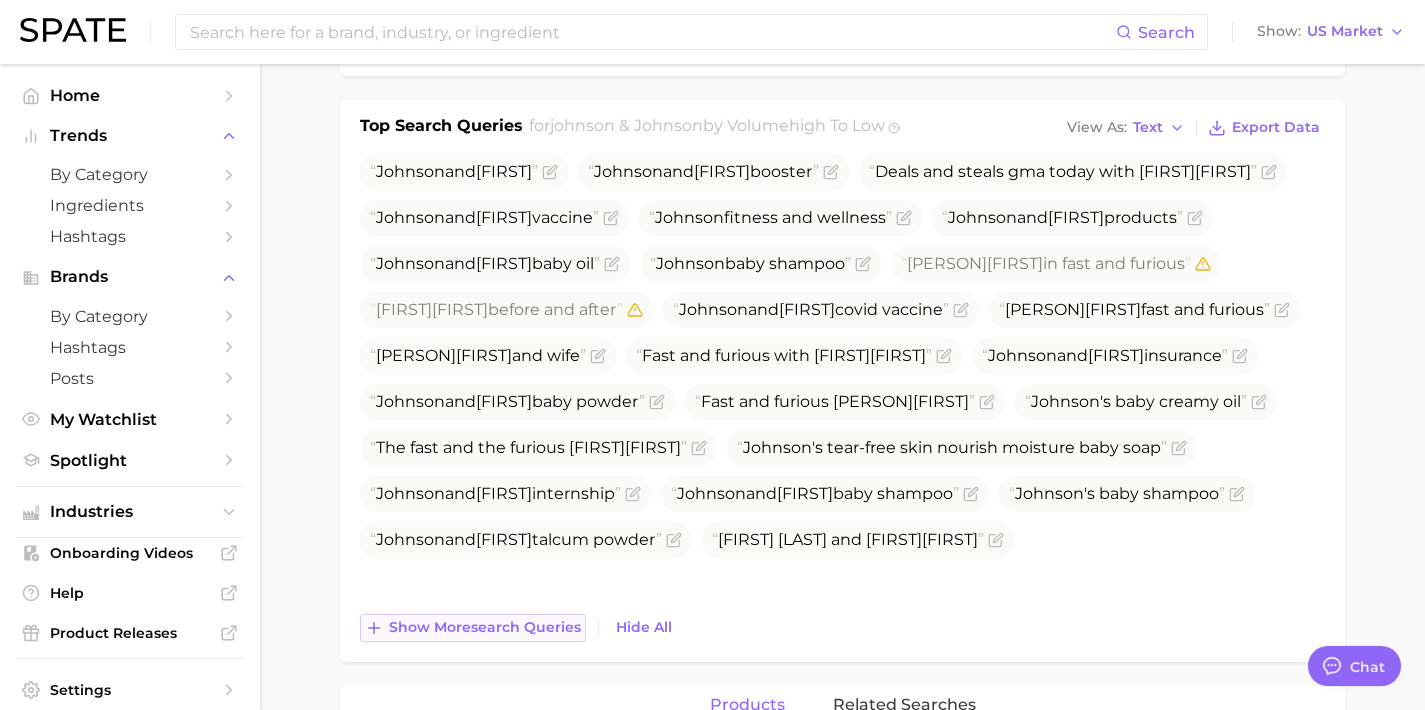 click on "Show more  search queries" at bounding box center (485, 627) 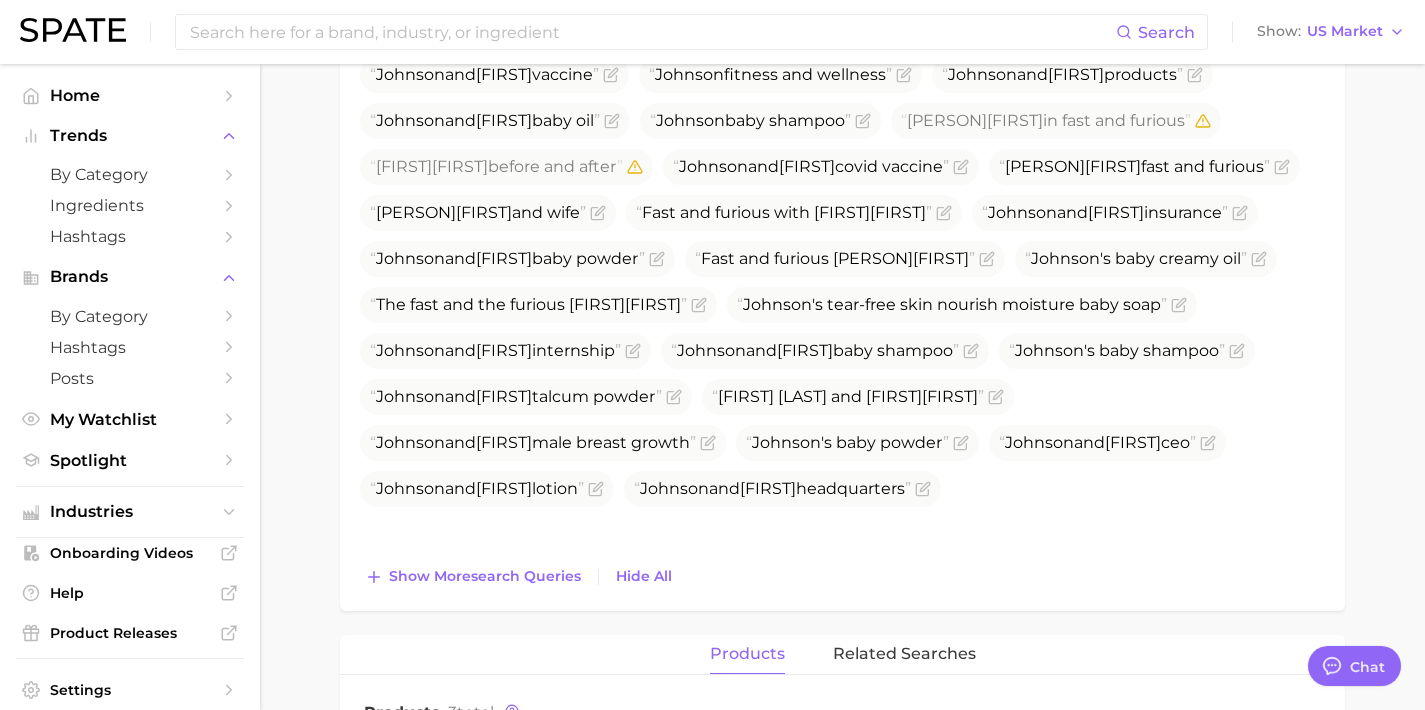 scroll, scrollTop: 767, scrollLeft: 0, axis: vertical 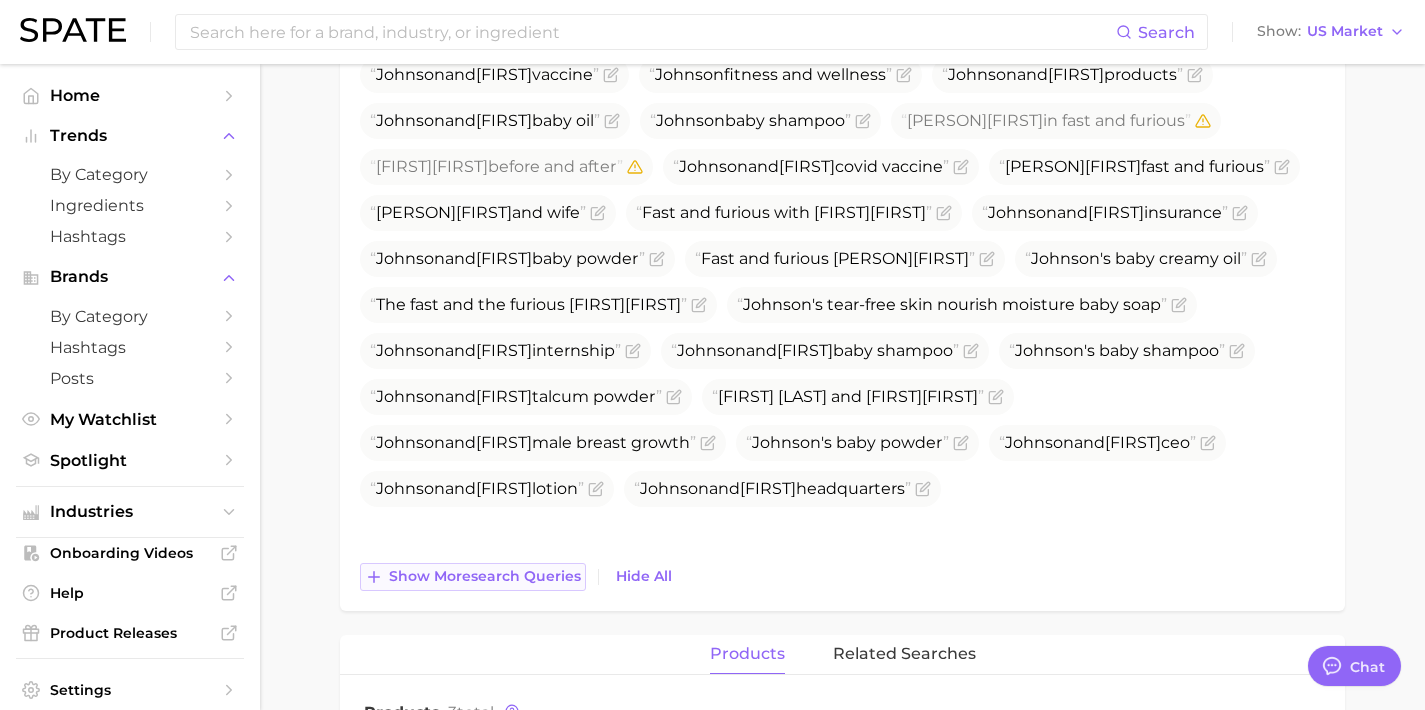 click on "Show more  search queries" at bounding box center [485, 576] 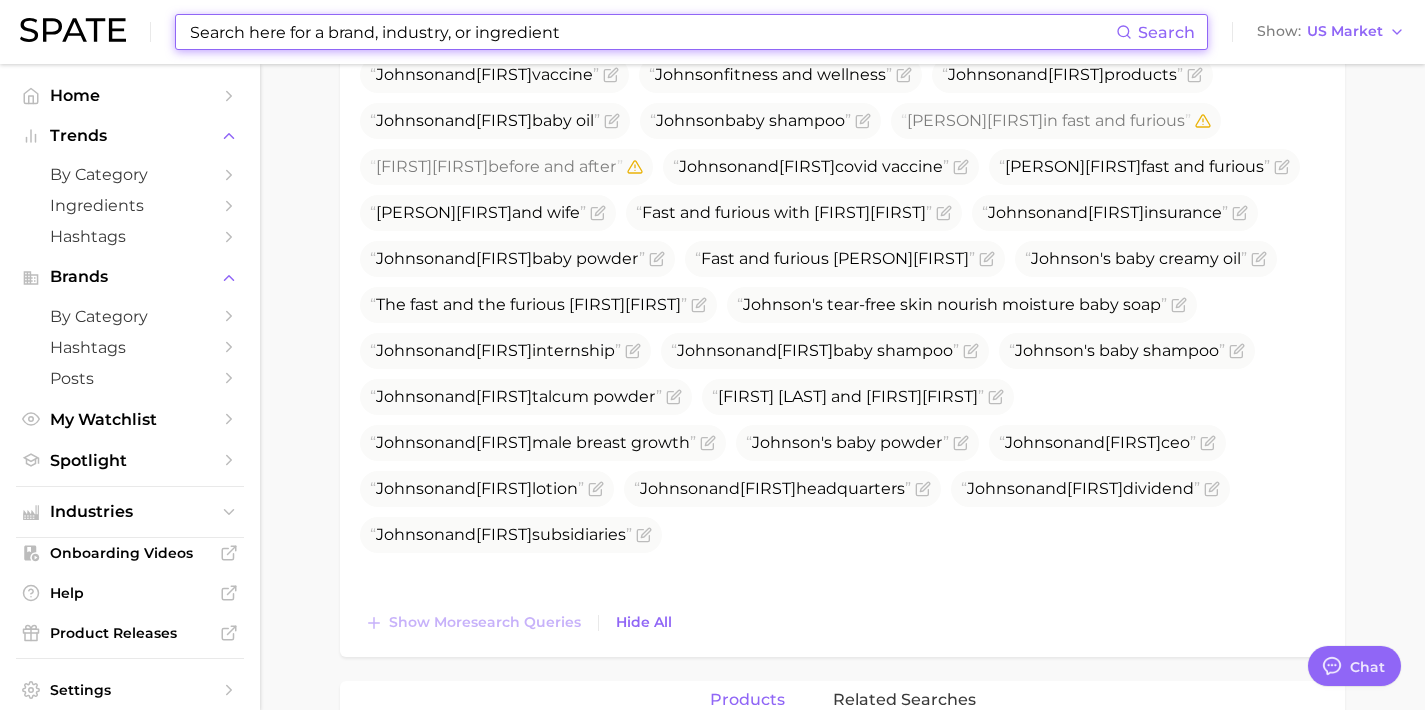 click at bounding box center [652, 32] 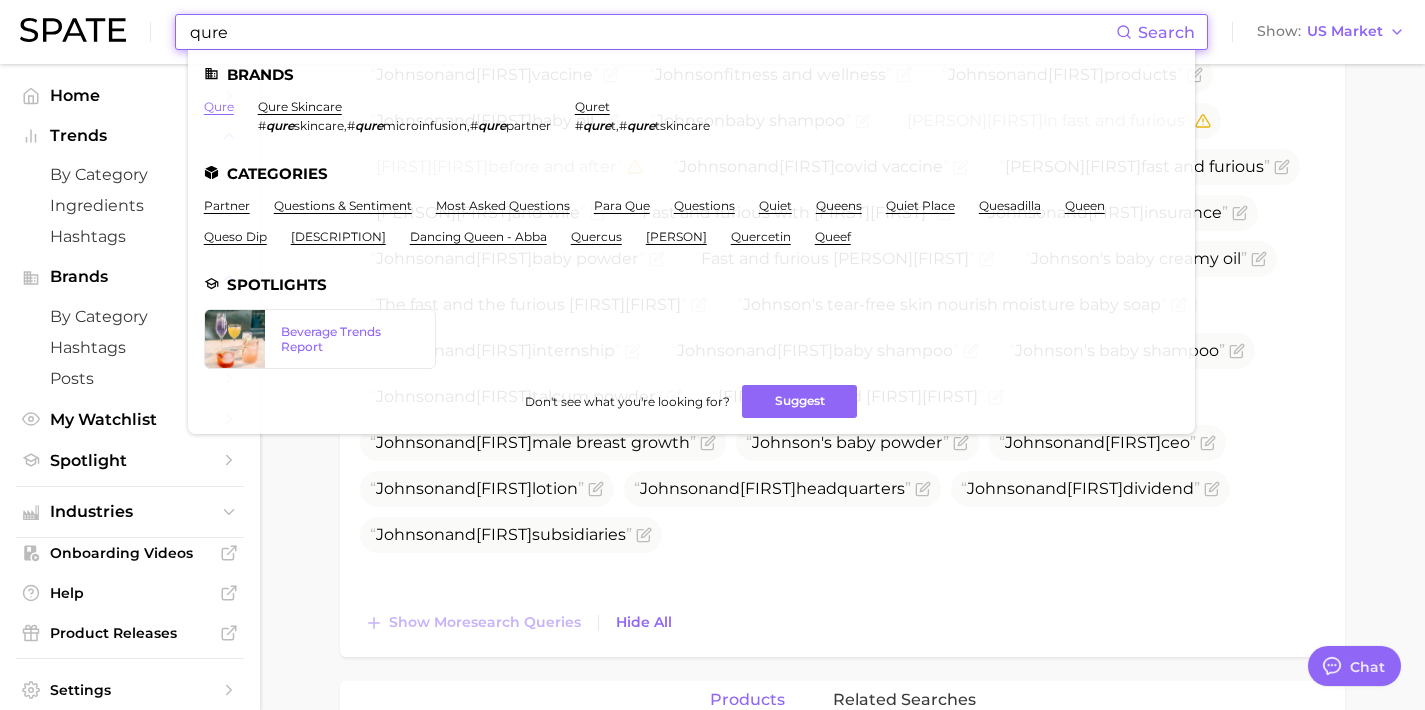type on "qure" 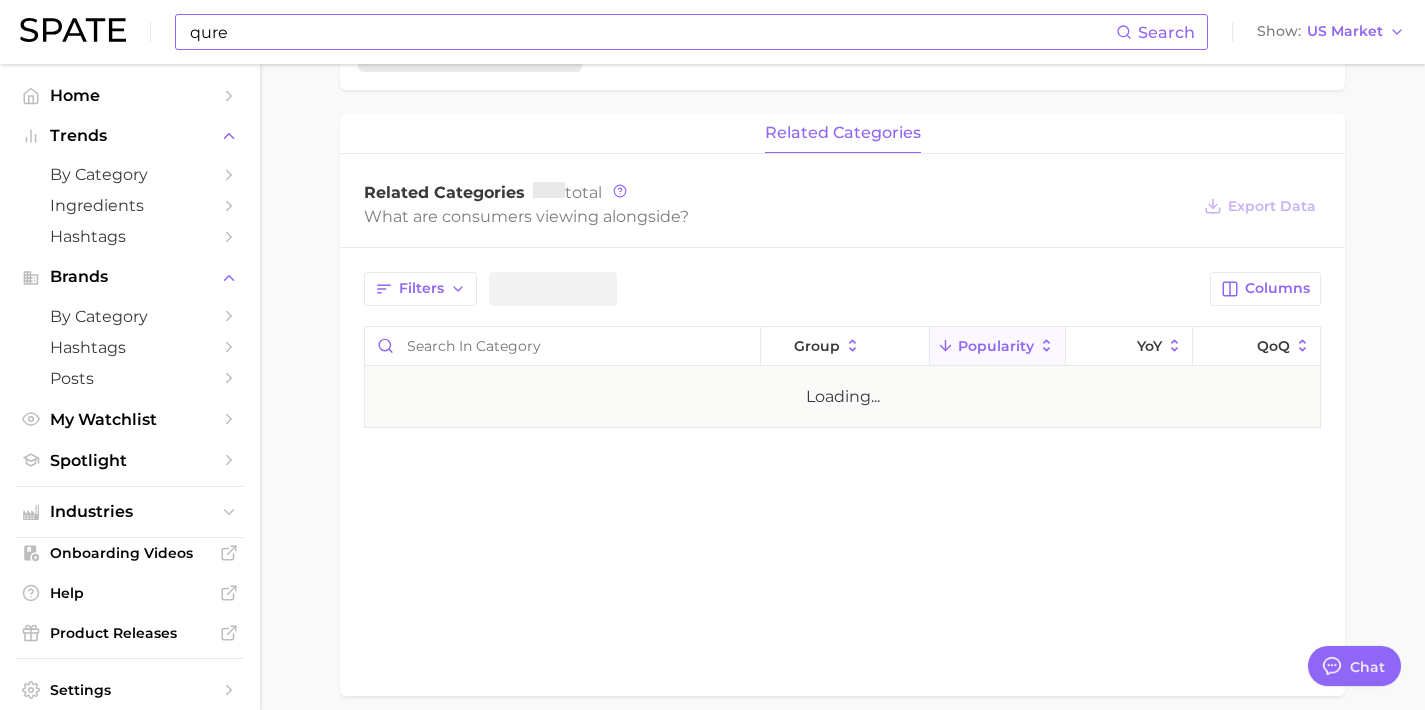 scroll, scrollTop: 0, scrollLeft: 0, axis: both 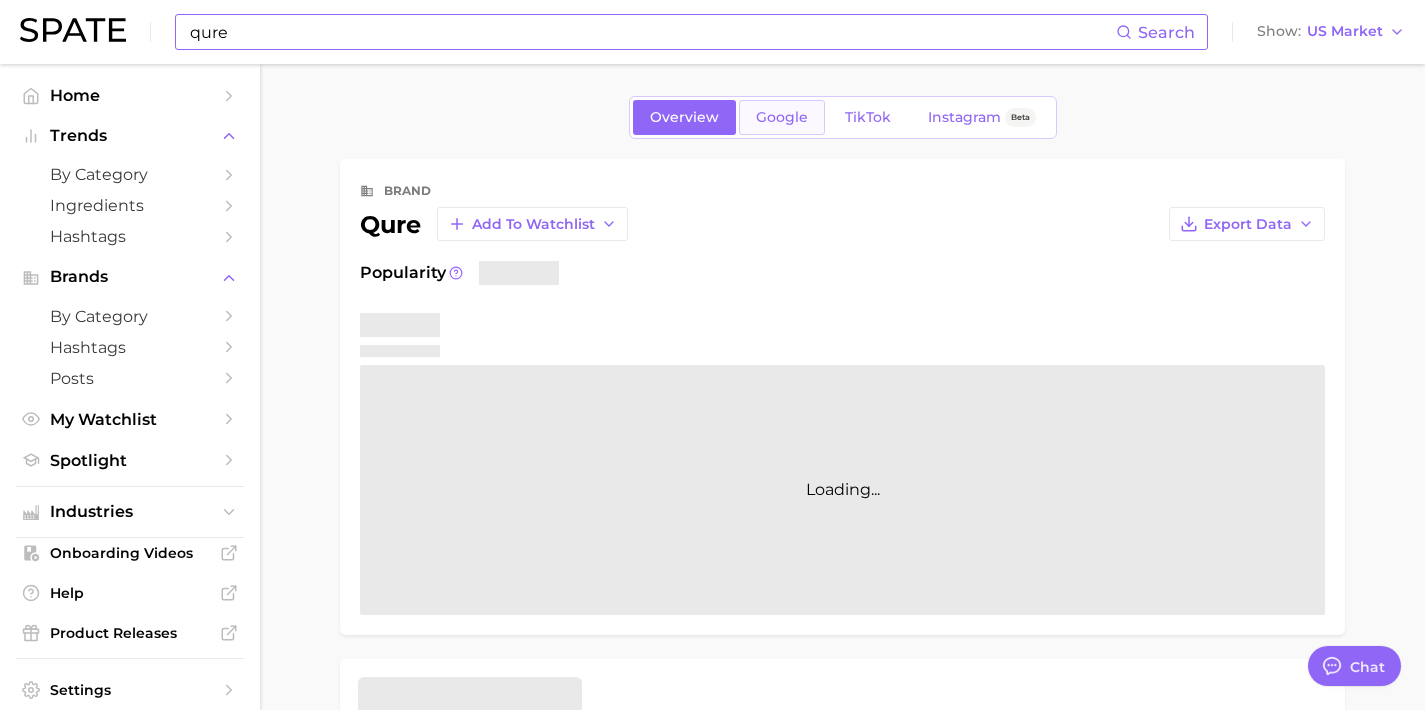 click on "Google" at bounding box center [782, 117] 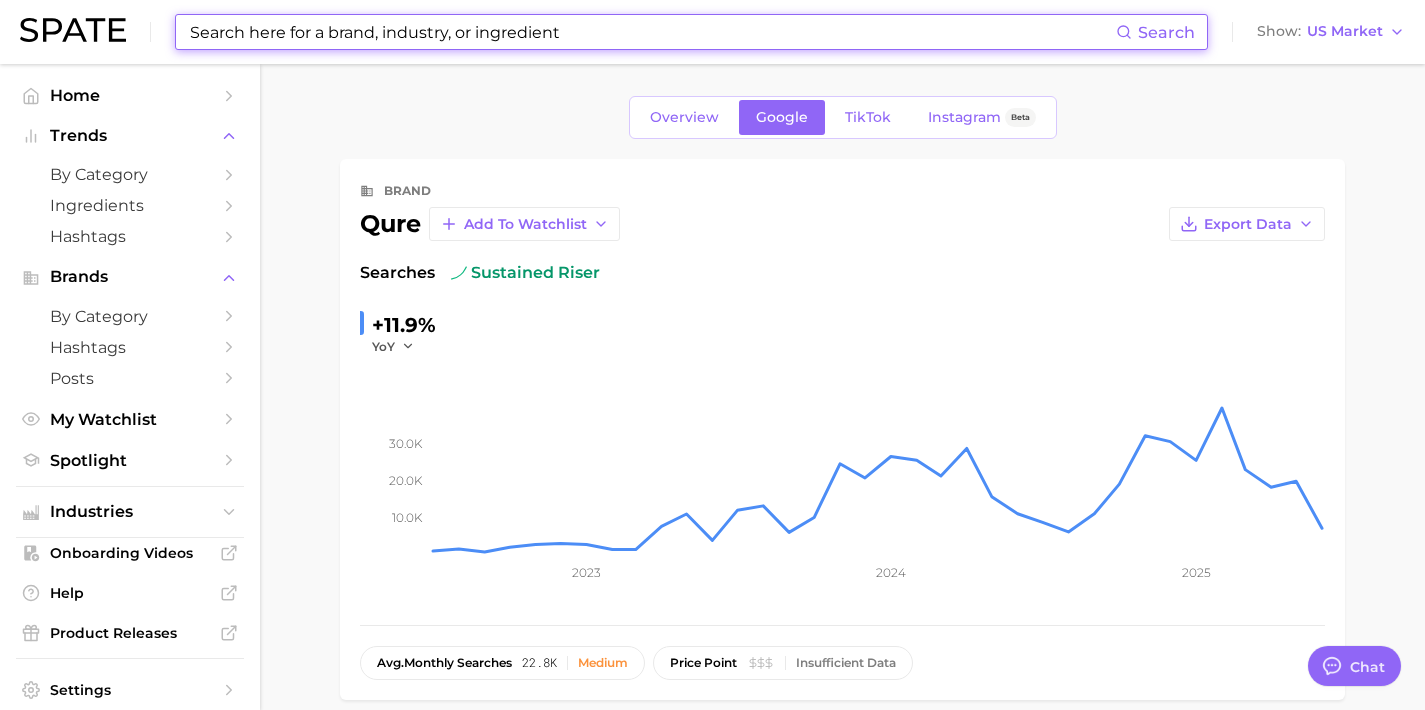 scroll, scrollTop: 312, scrollLeft: 0, axis: vertical 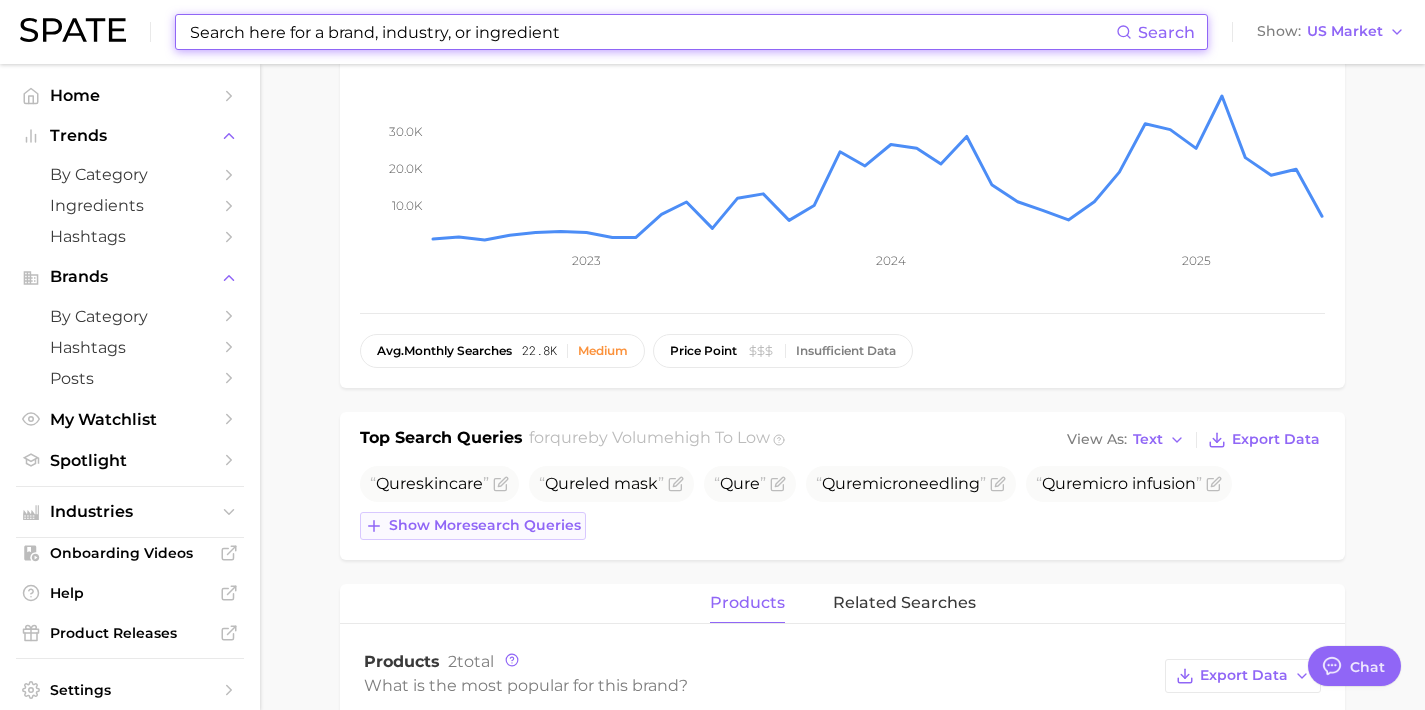 click on "Show more  search queries" at bounding box center (485, 525) 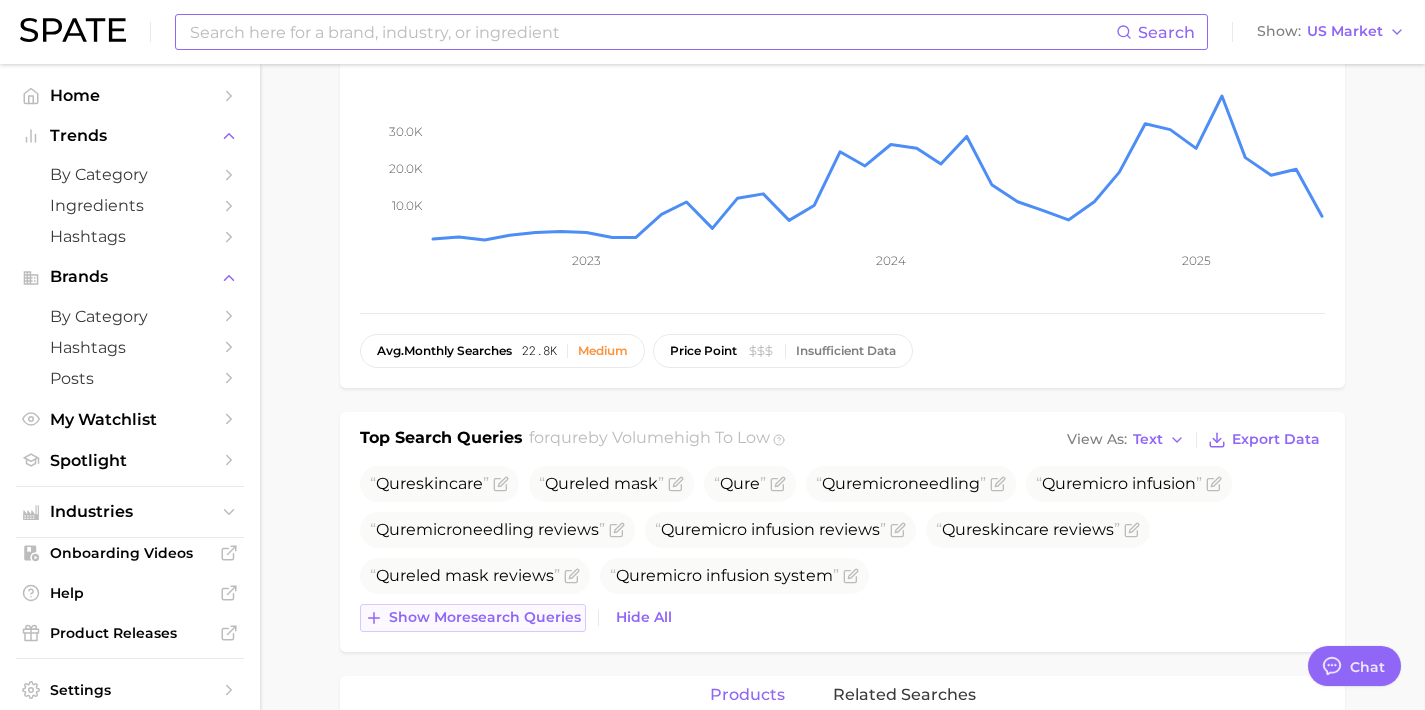 click on "Show more  search queries" at bounding box center (485, 617) 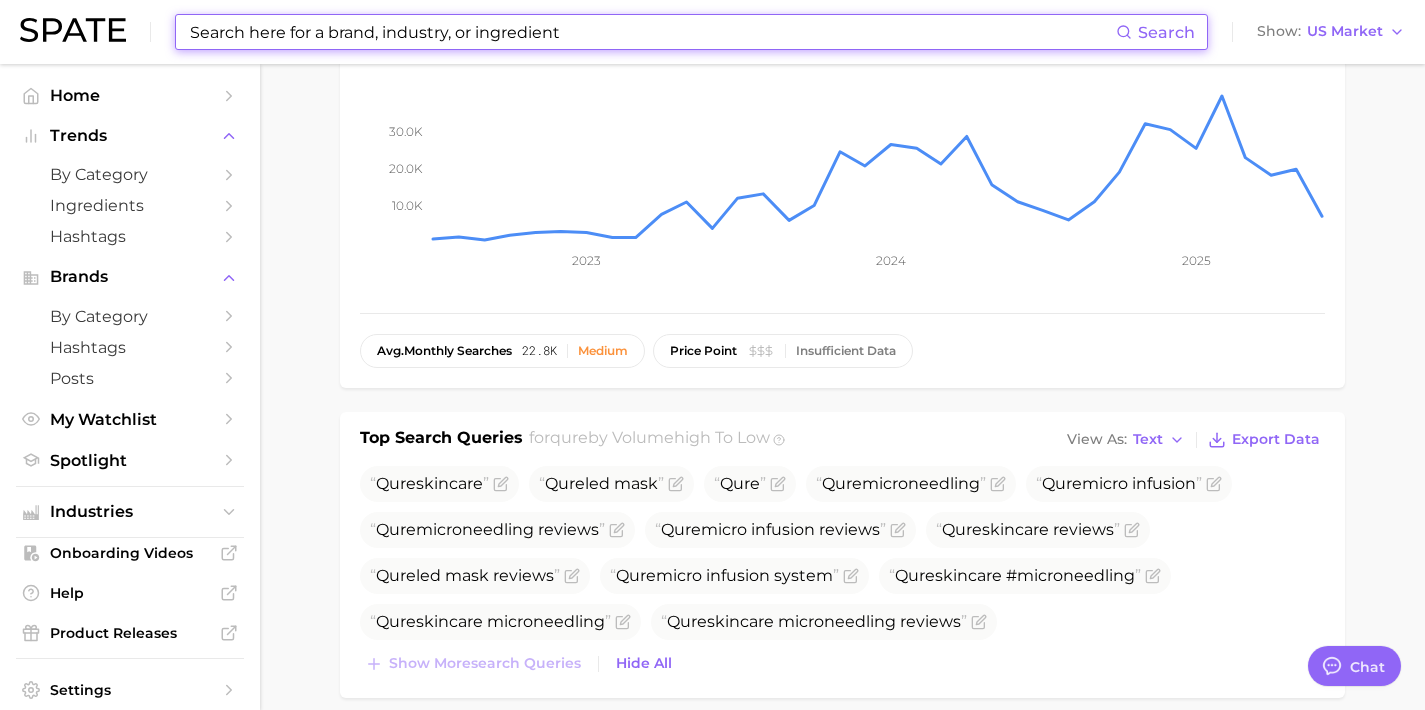 click at bounding box center (652, 32) 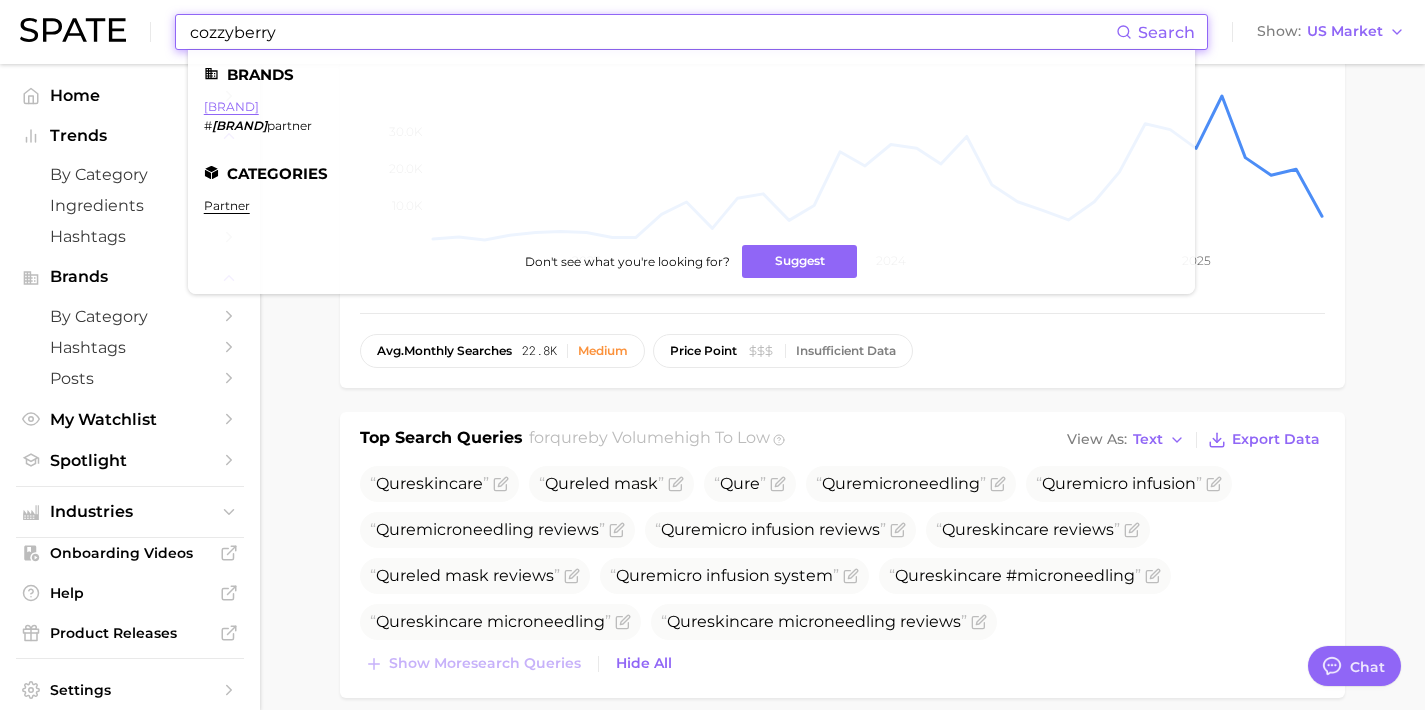 type on "cozzyberry" 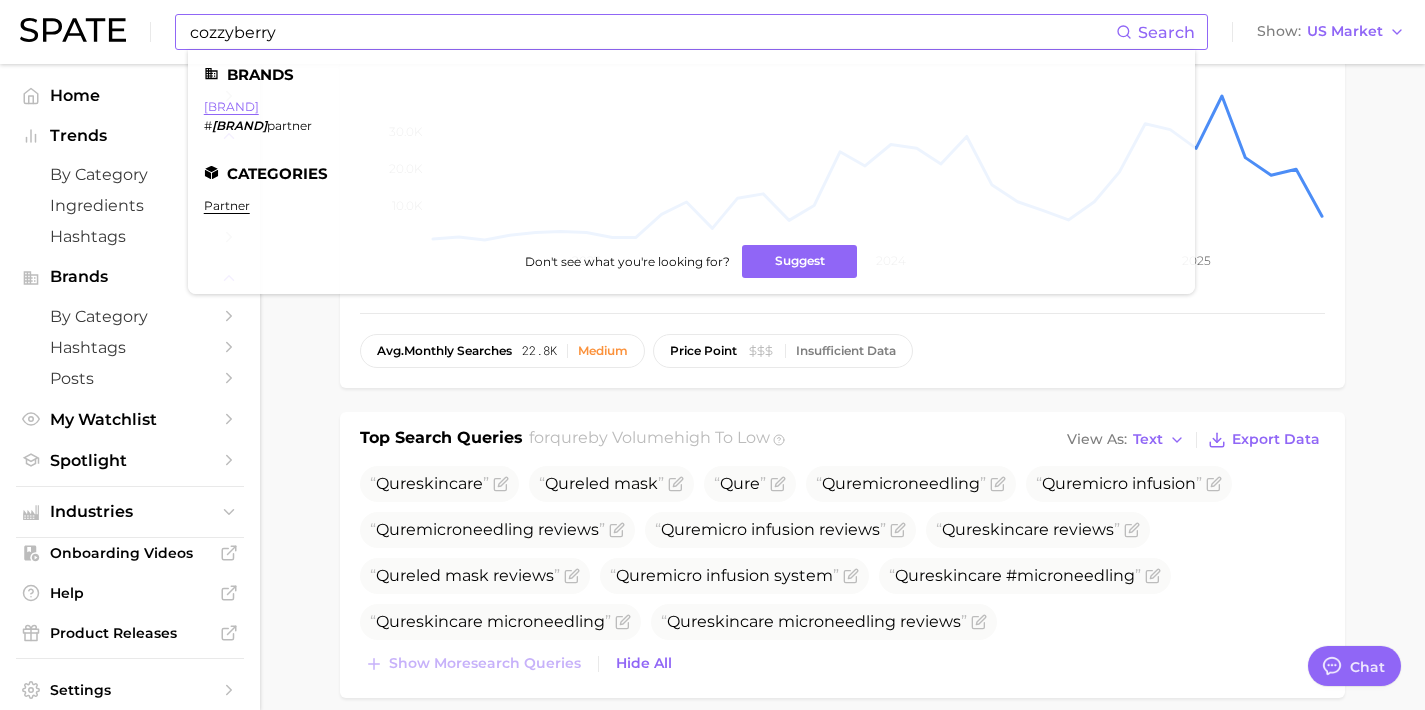 click on "[BRAND]" at bounding box center (231, 106) 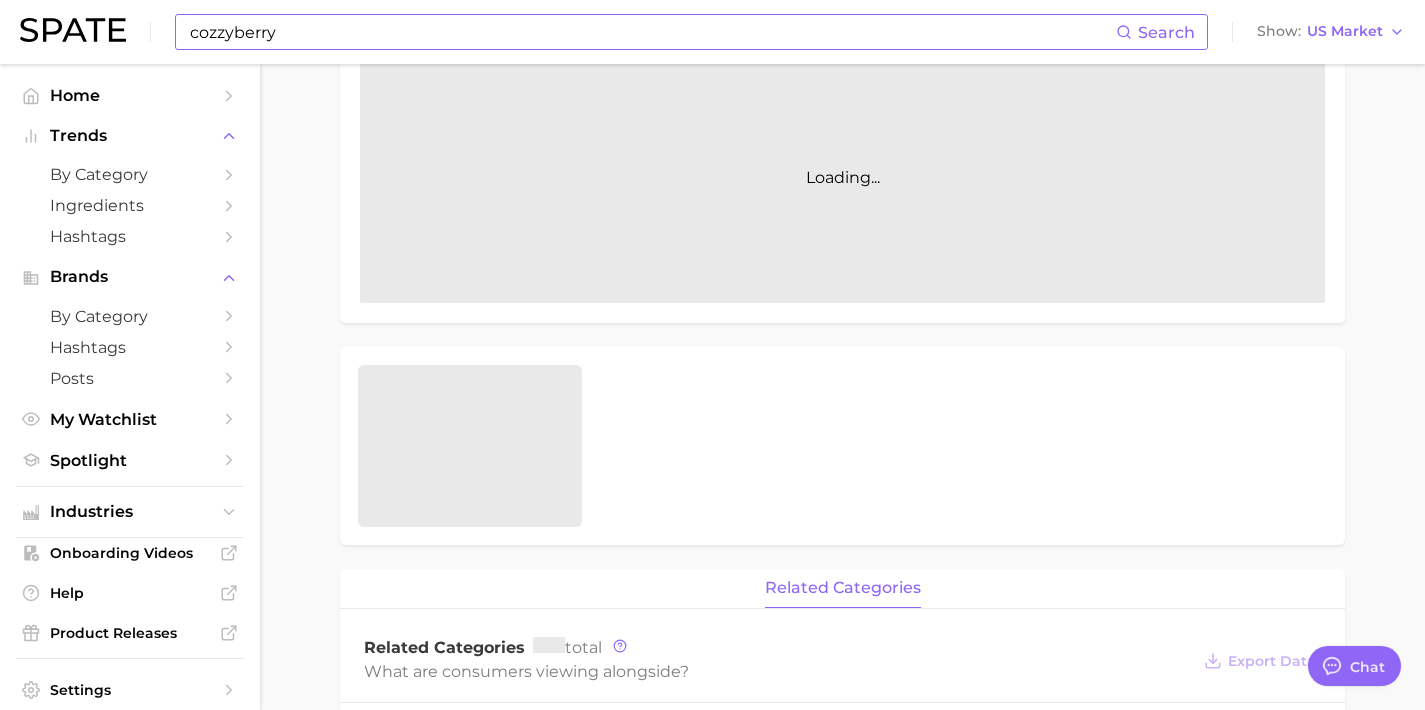 scroll, scrollTop: 0, scrollLeft: 0, axis: both 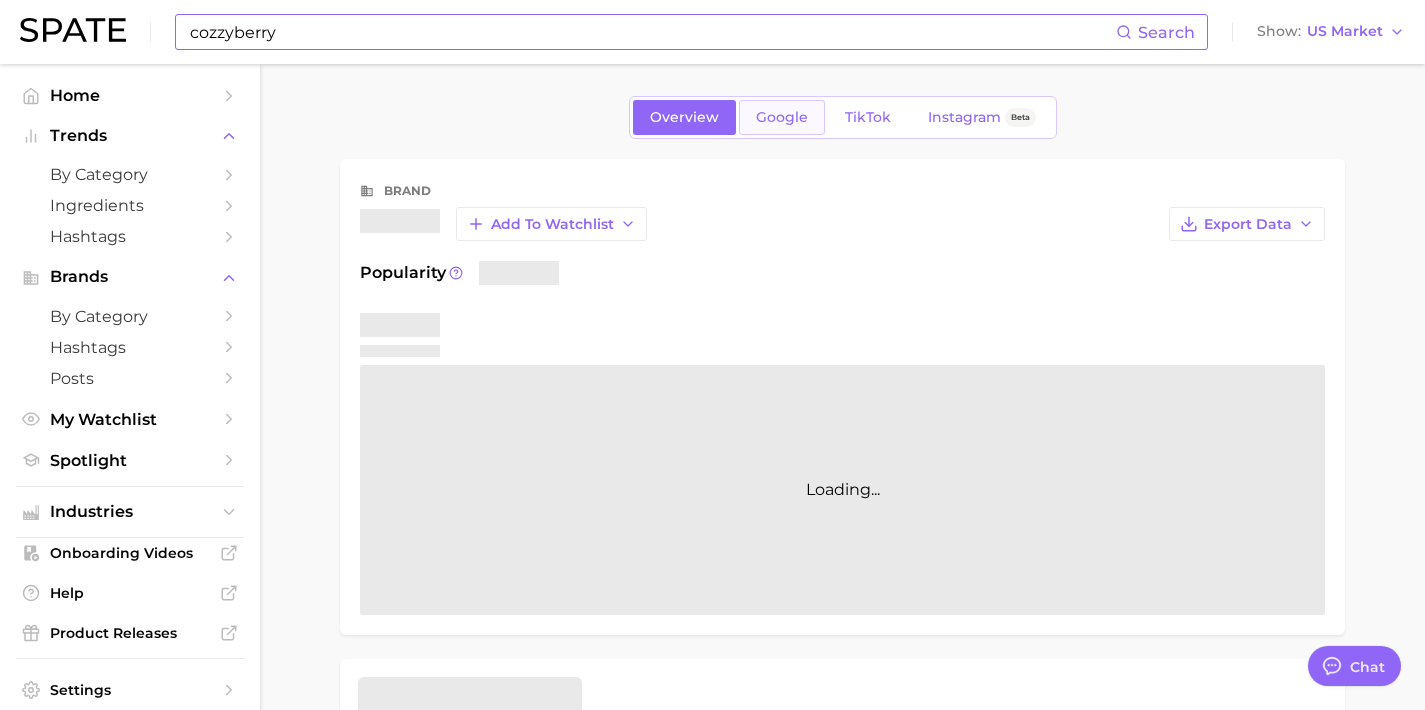 click on "Google" at bounding box center [782, 117] 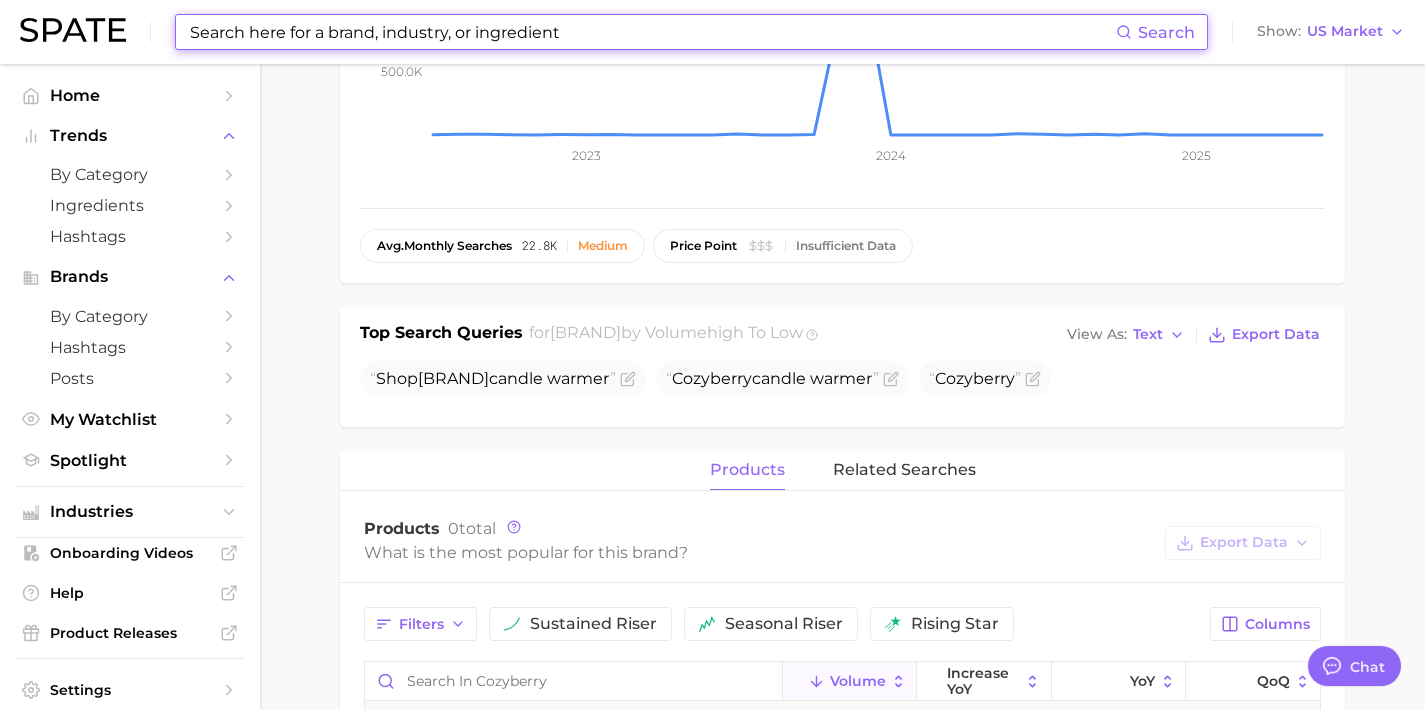 scroll, scrollTop: 421, scrollLeft: 0, axis: vertical 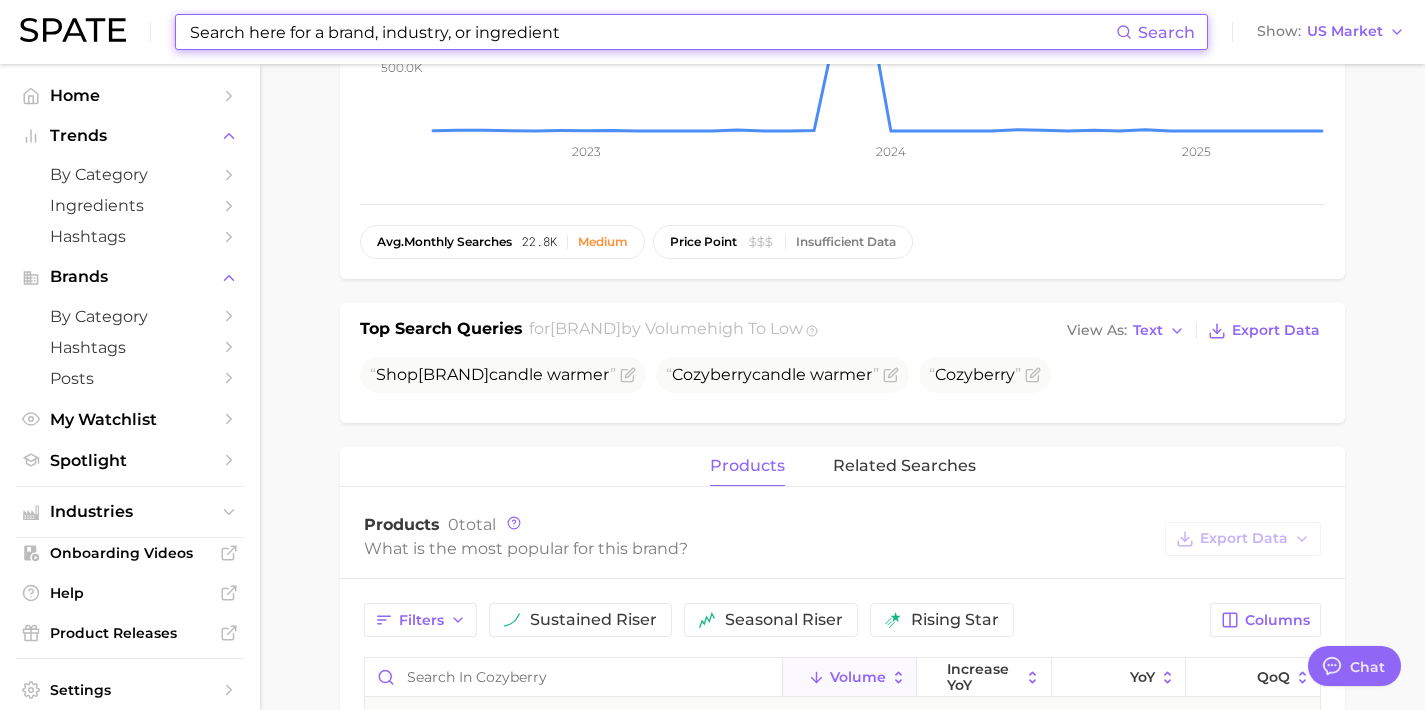 click at bounding box center [652, 32] 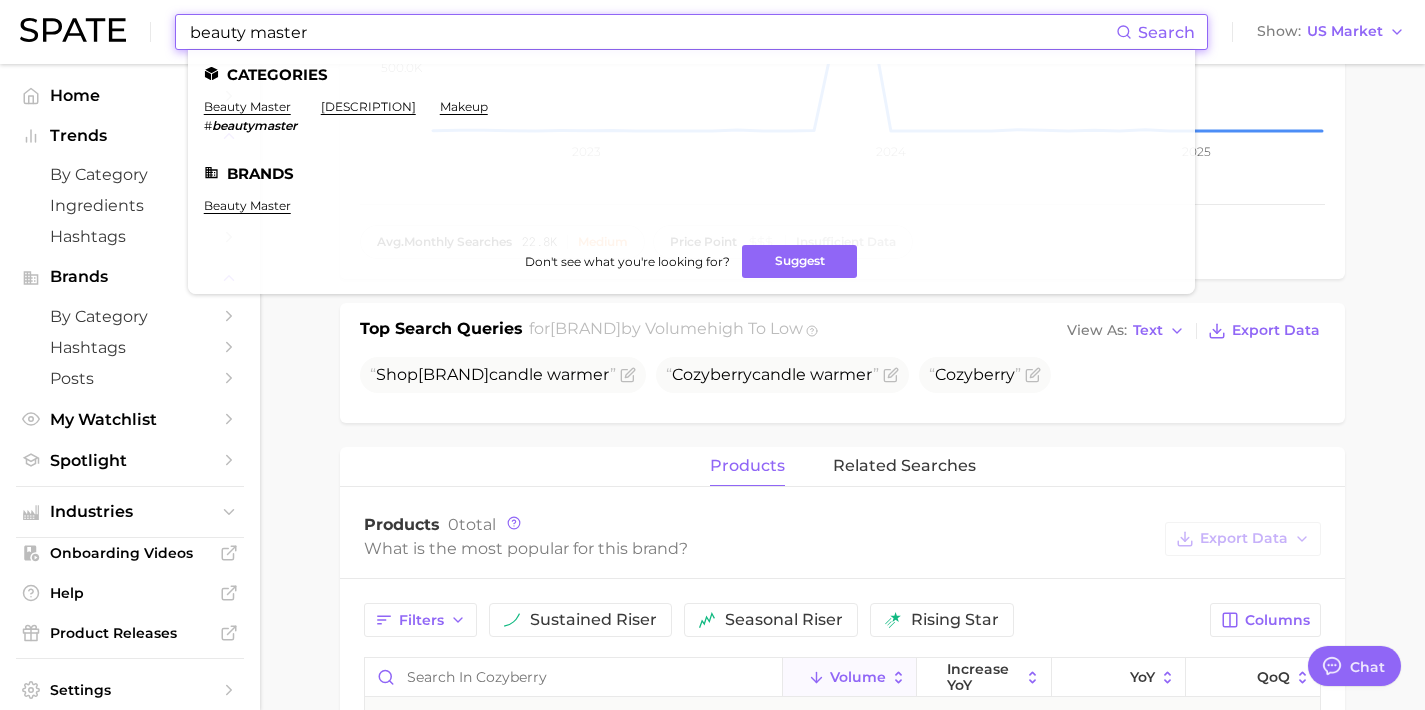 drag, startPoint x: 365, startPoint y: 38, endPoint x: 0, endPoint y: 6, distance: 366.40005 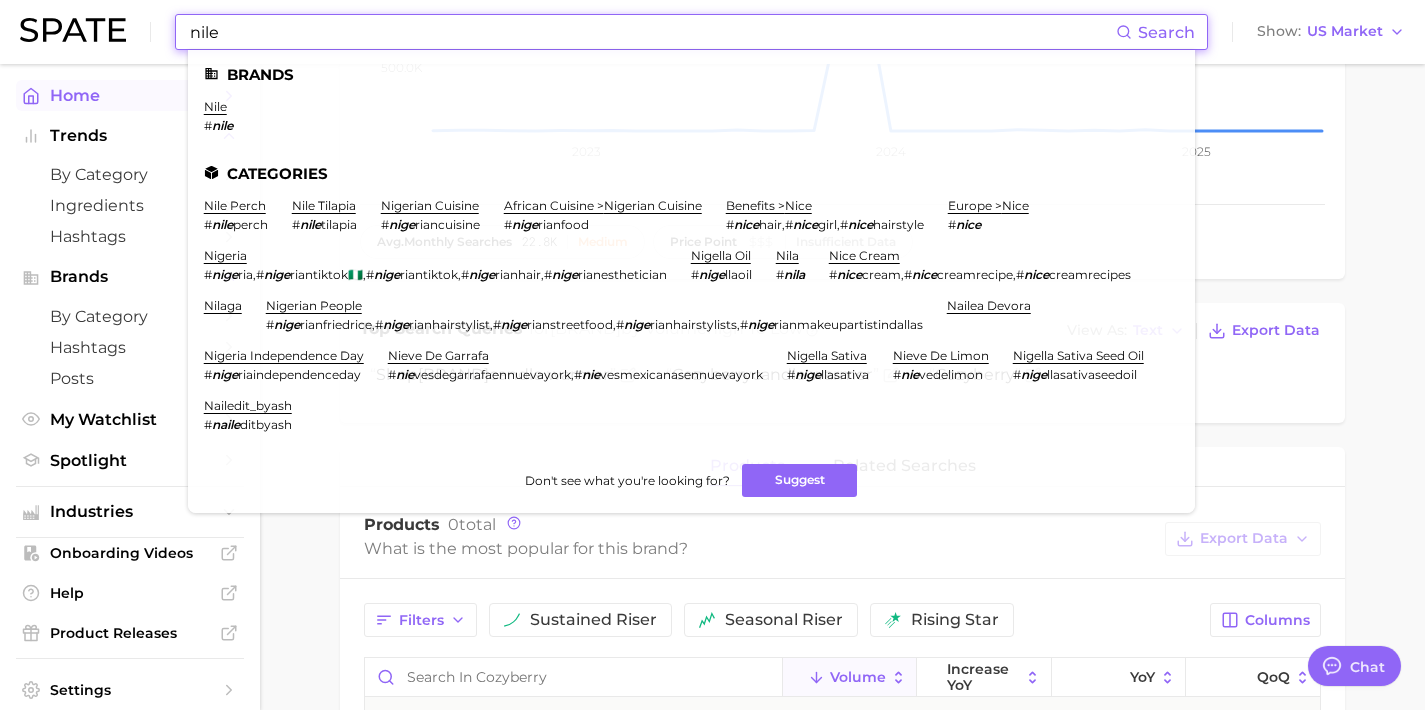 type on "nile" 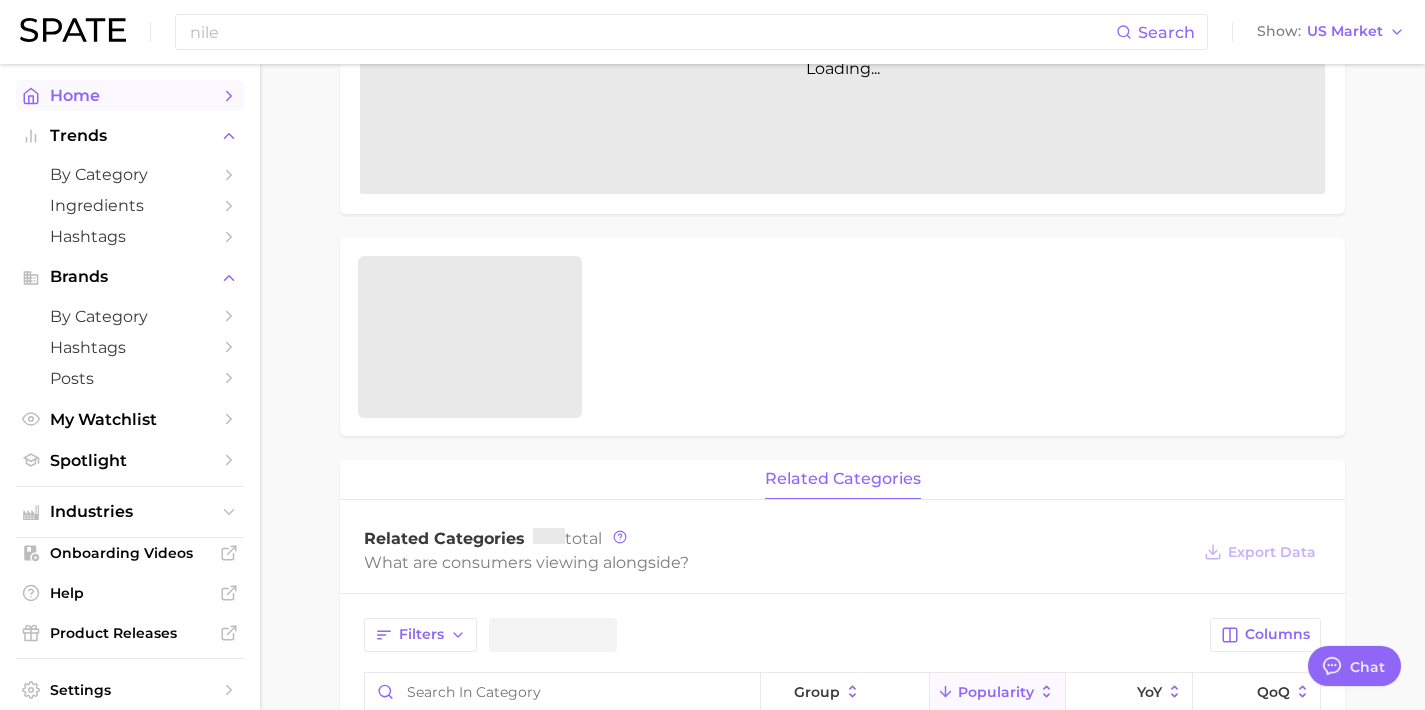 scroll, scrollTop: 0, scrollLeft: 0, axis: both 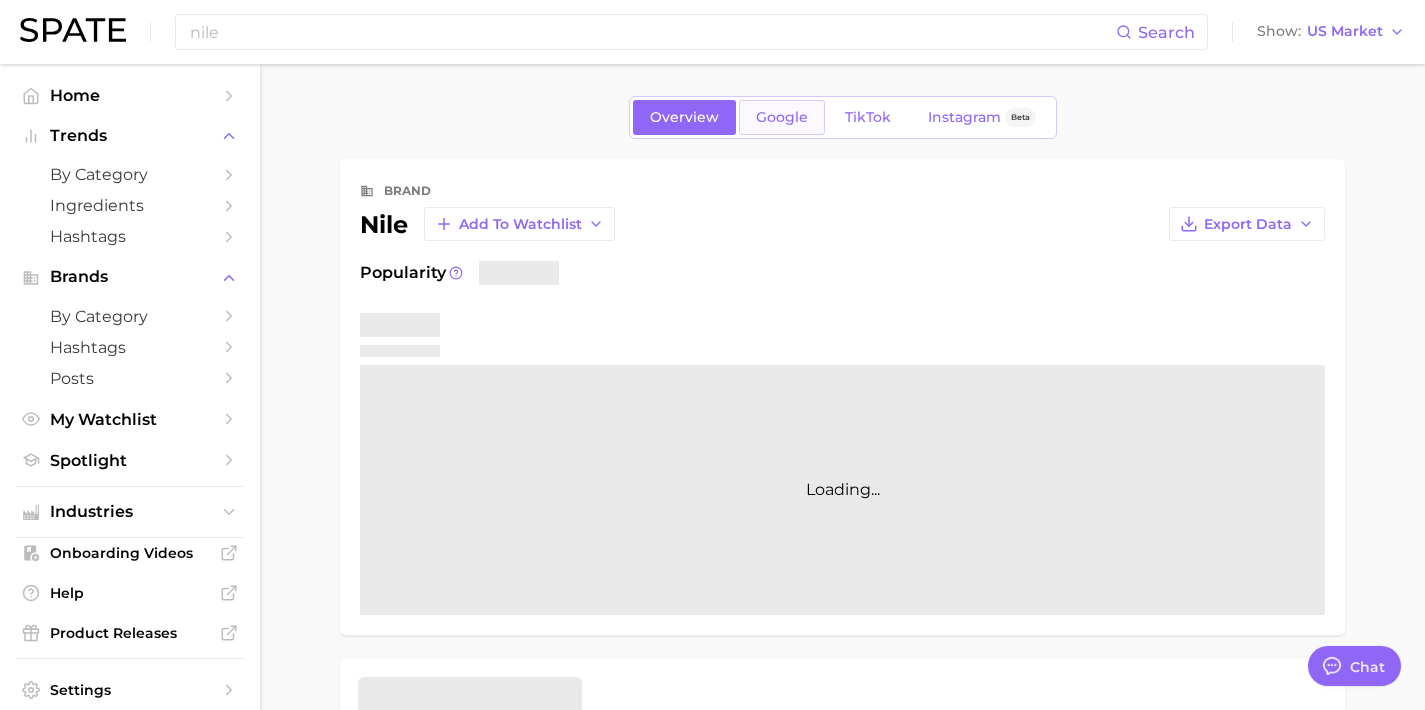 click on "Google" at bounding box center (782, 117) 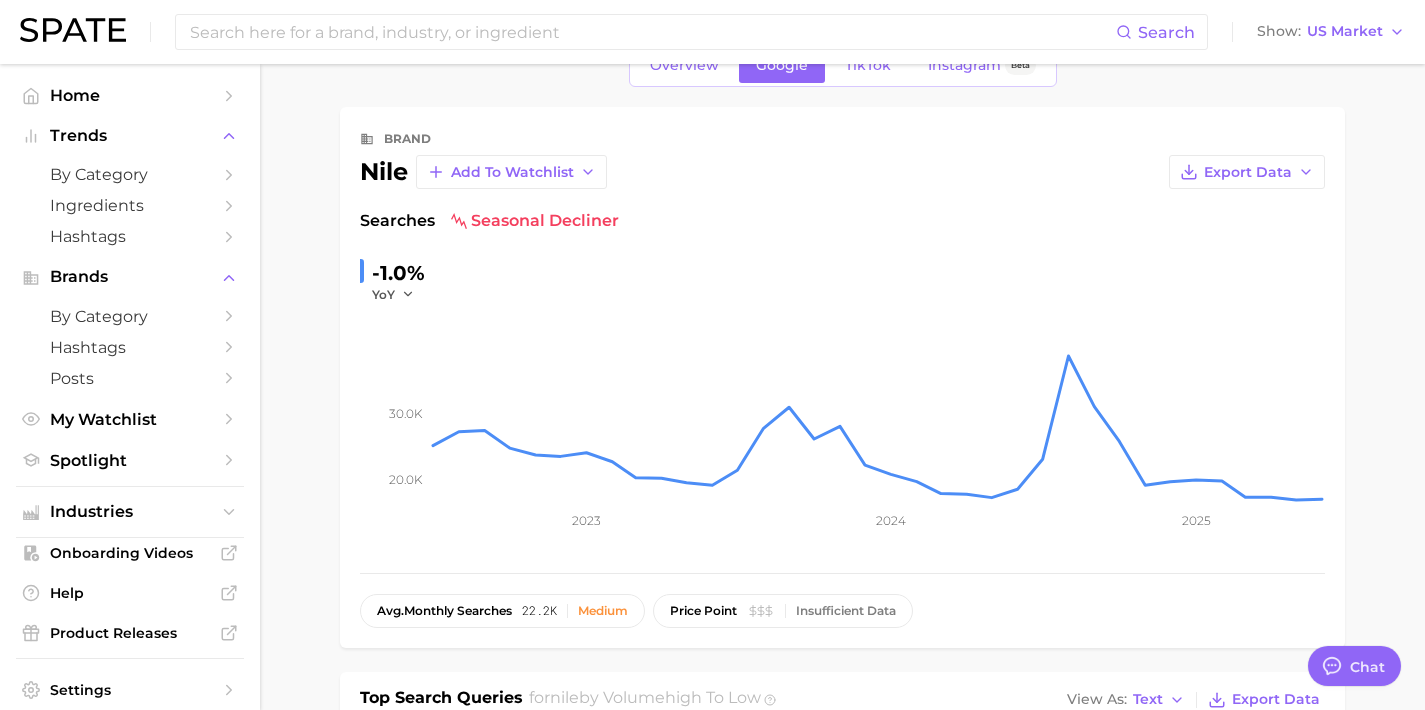 scroll, scrollTop: 0, scrollLeft: 0, axis: both 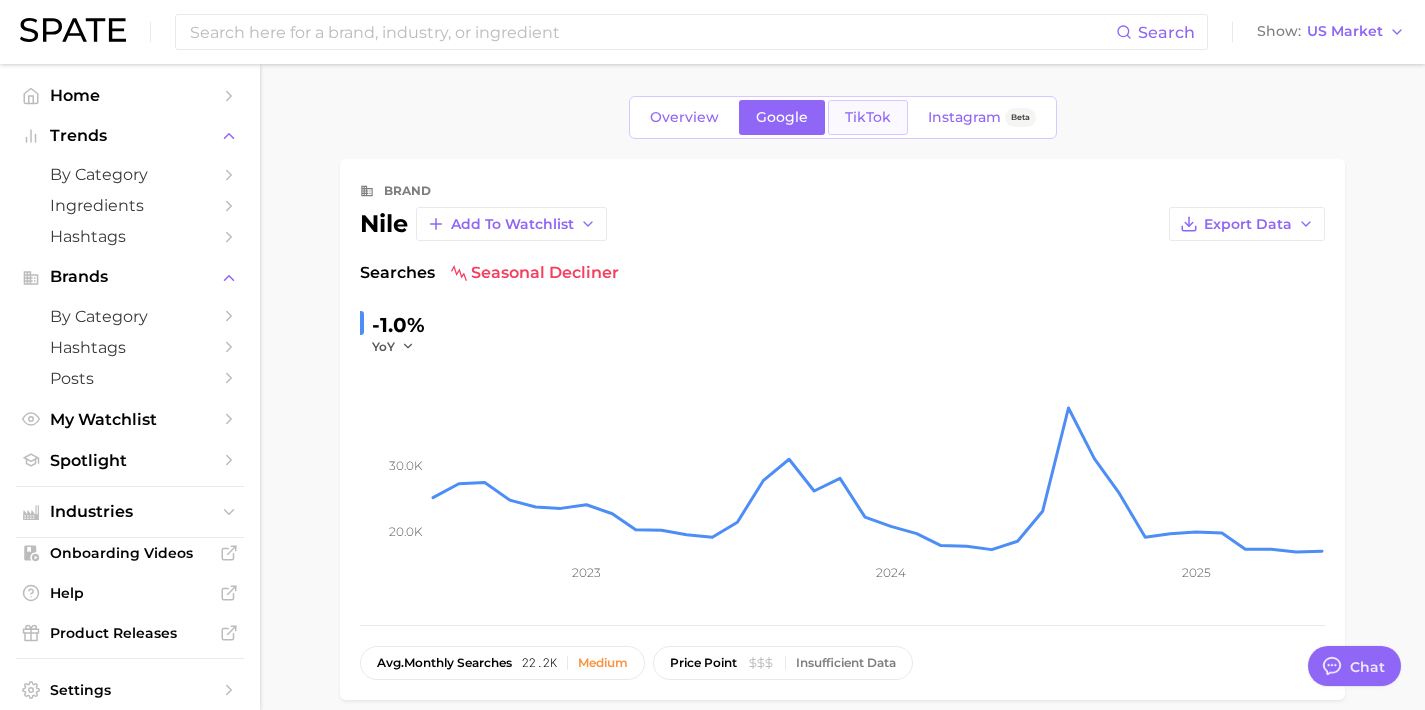 click on "TikTok" at bounding box center [868, 117] 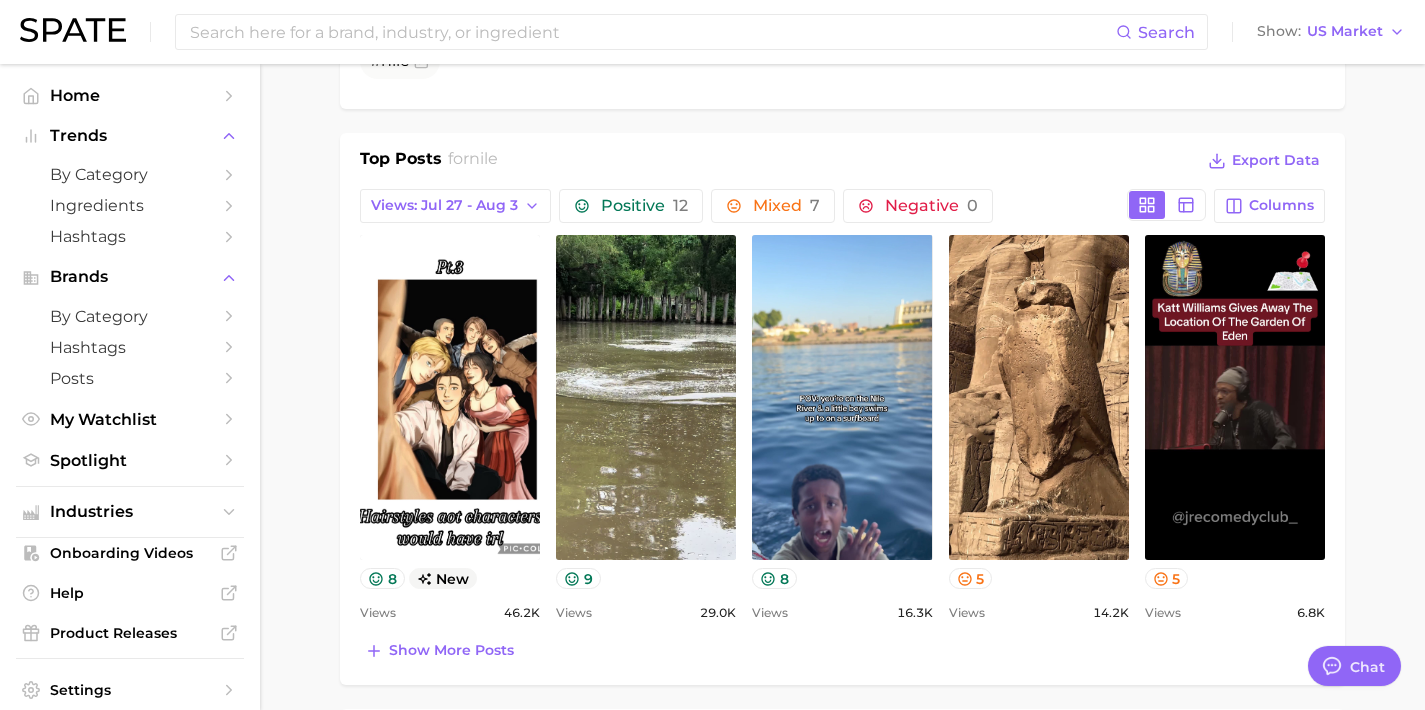 scroll, scrollTop: 0, scrollLeft: 0, axis: both 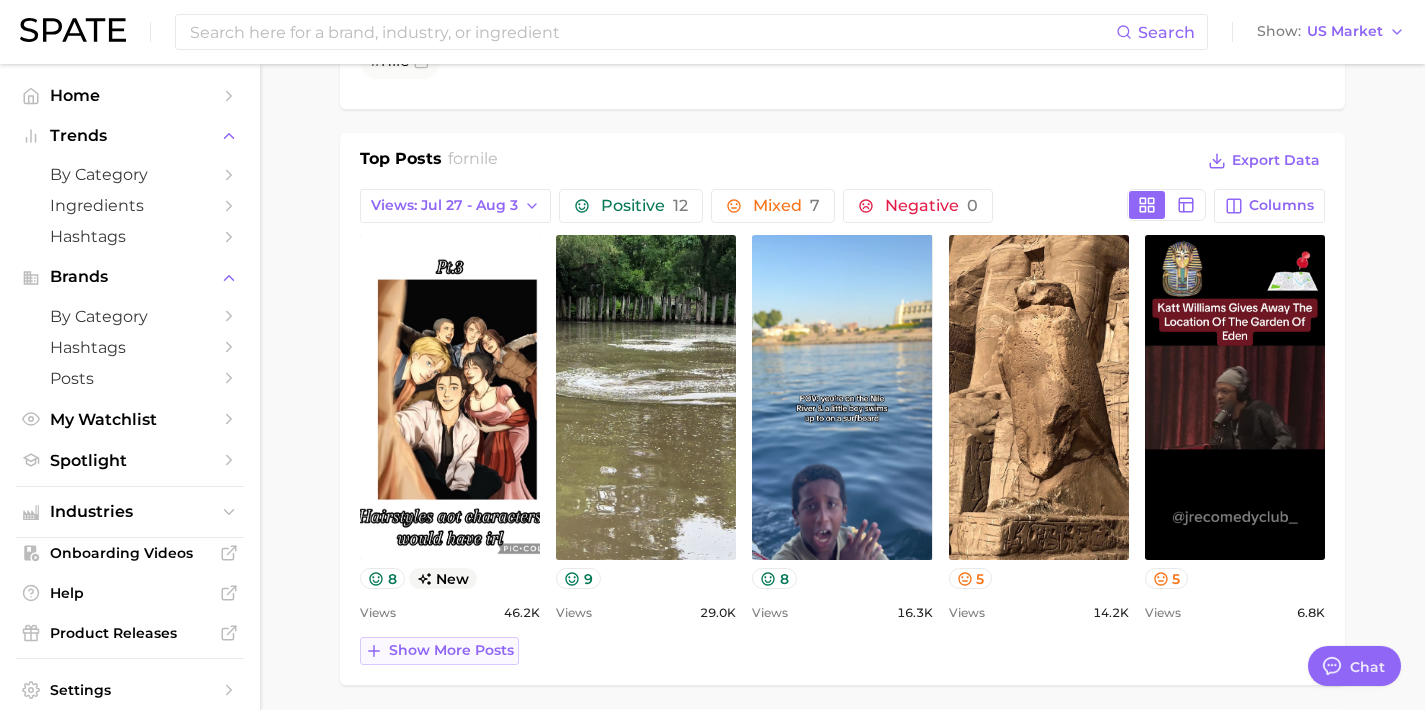 click on "Show more posts" at bounding box center (451, 650) 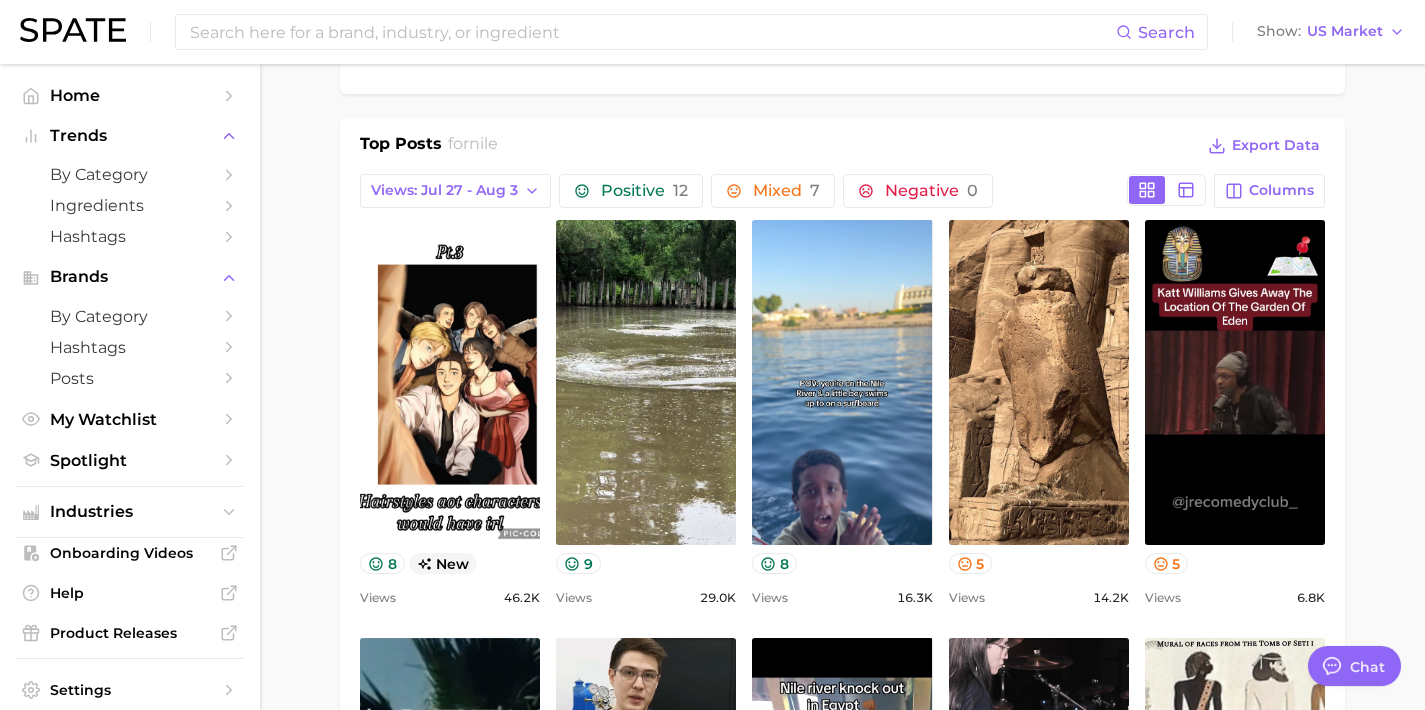 scroll, scrollTop: 0, scrollLeft: 0, axis: both 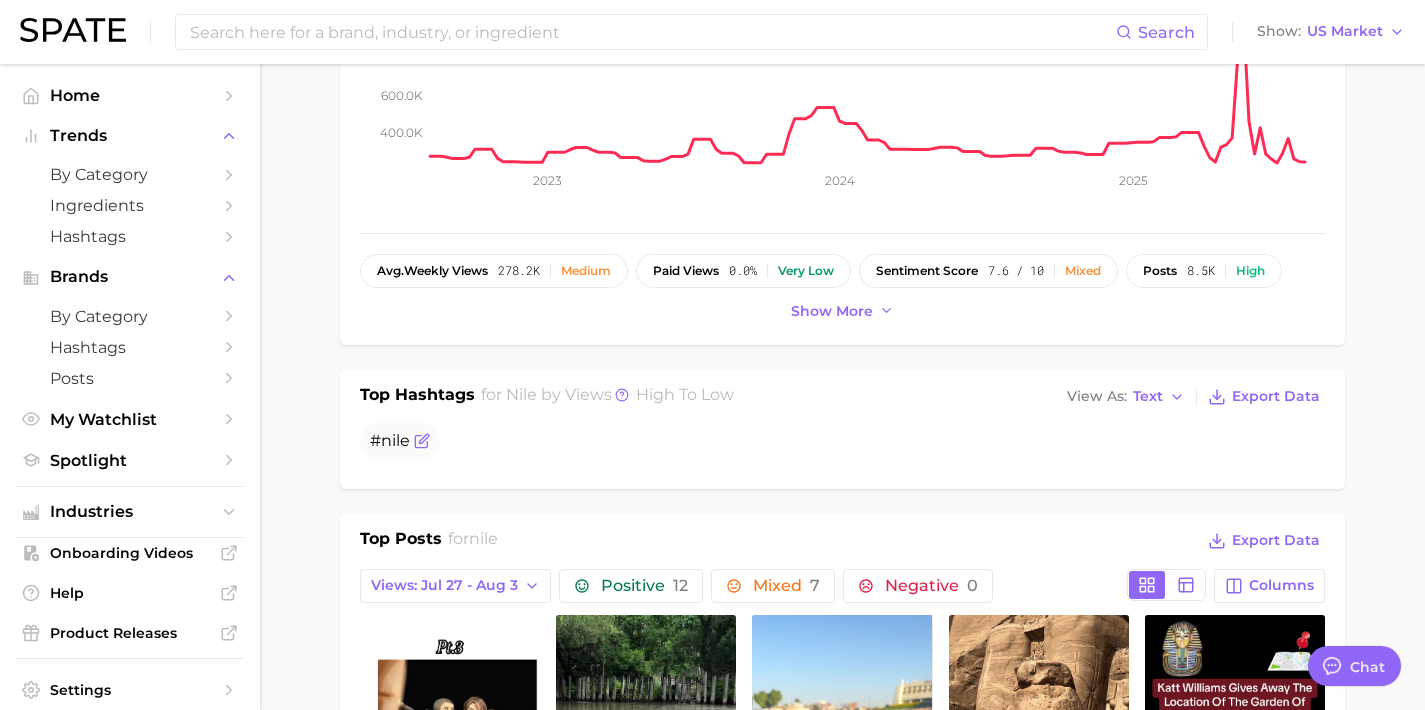 click 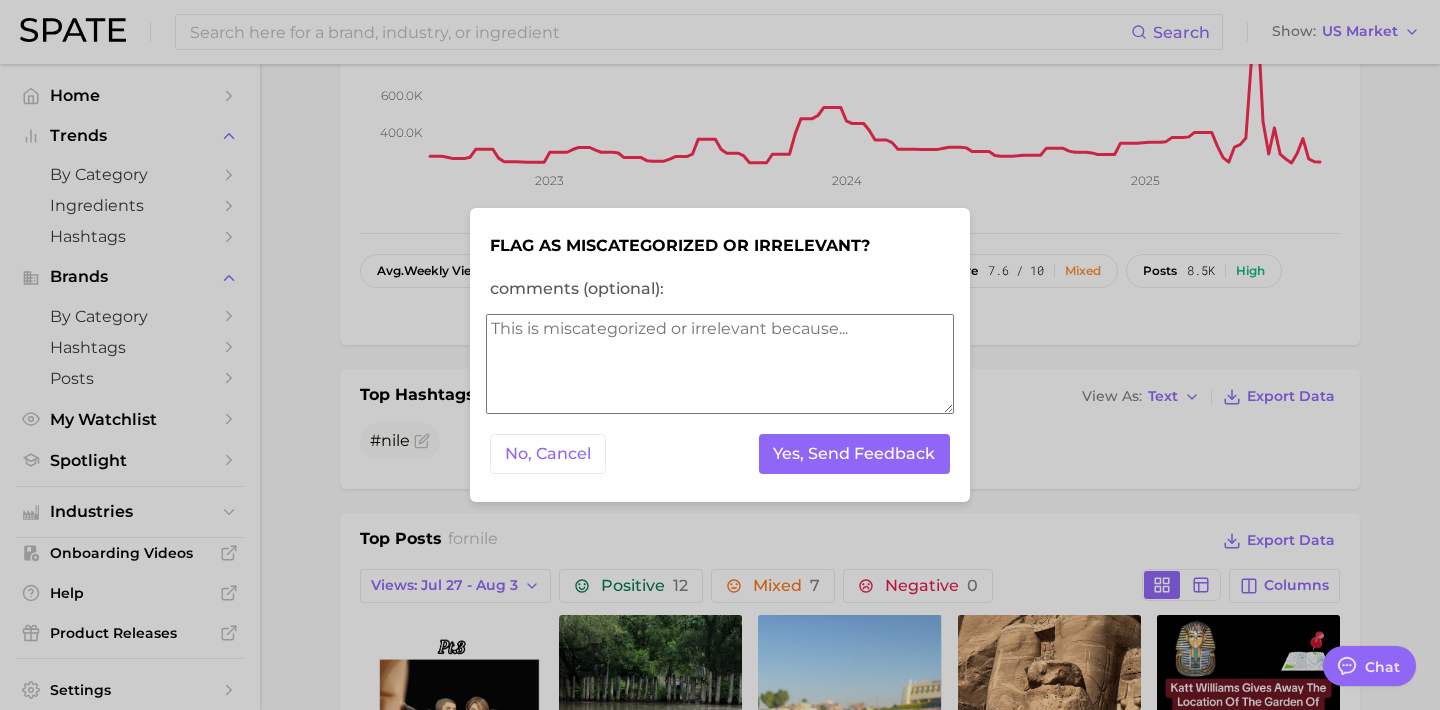 click on "comments (optional):" at bounding box center [720, 364] 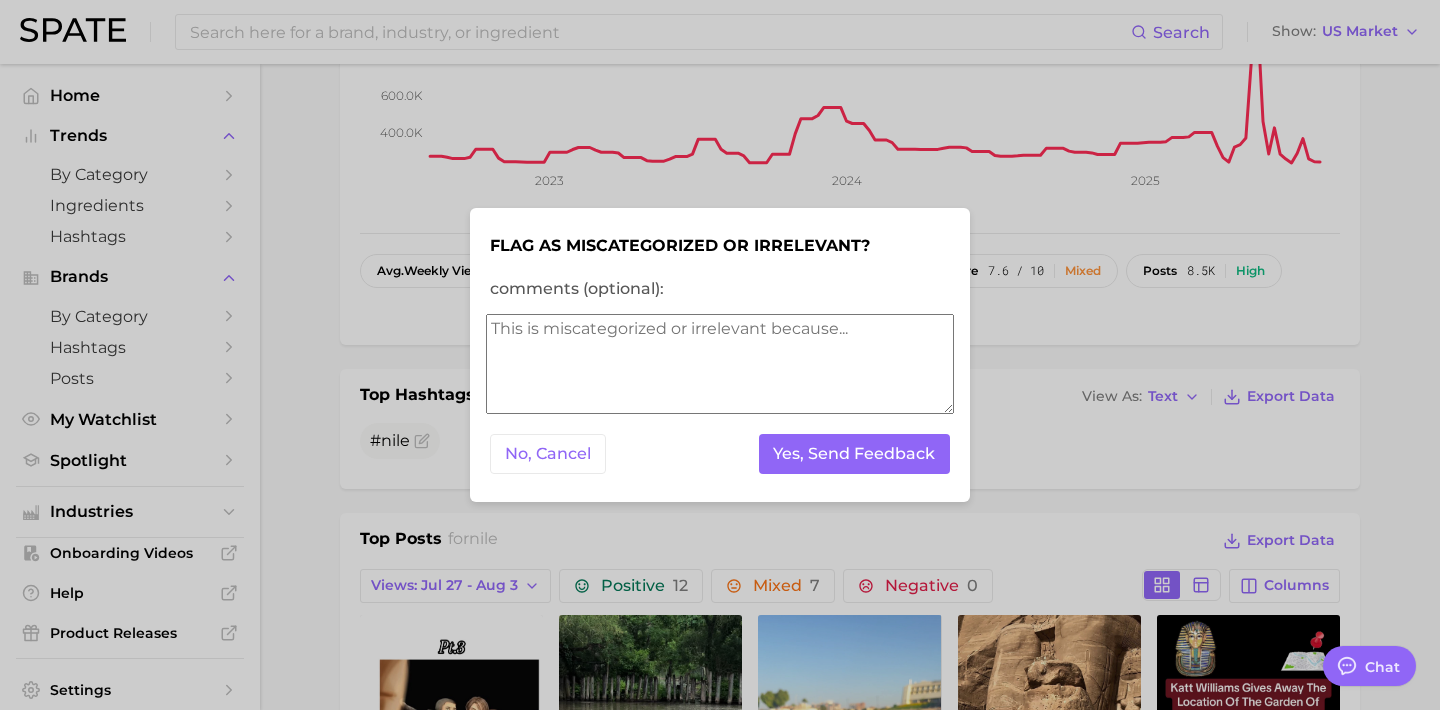 type on "e" 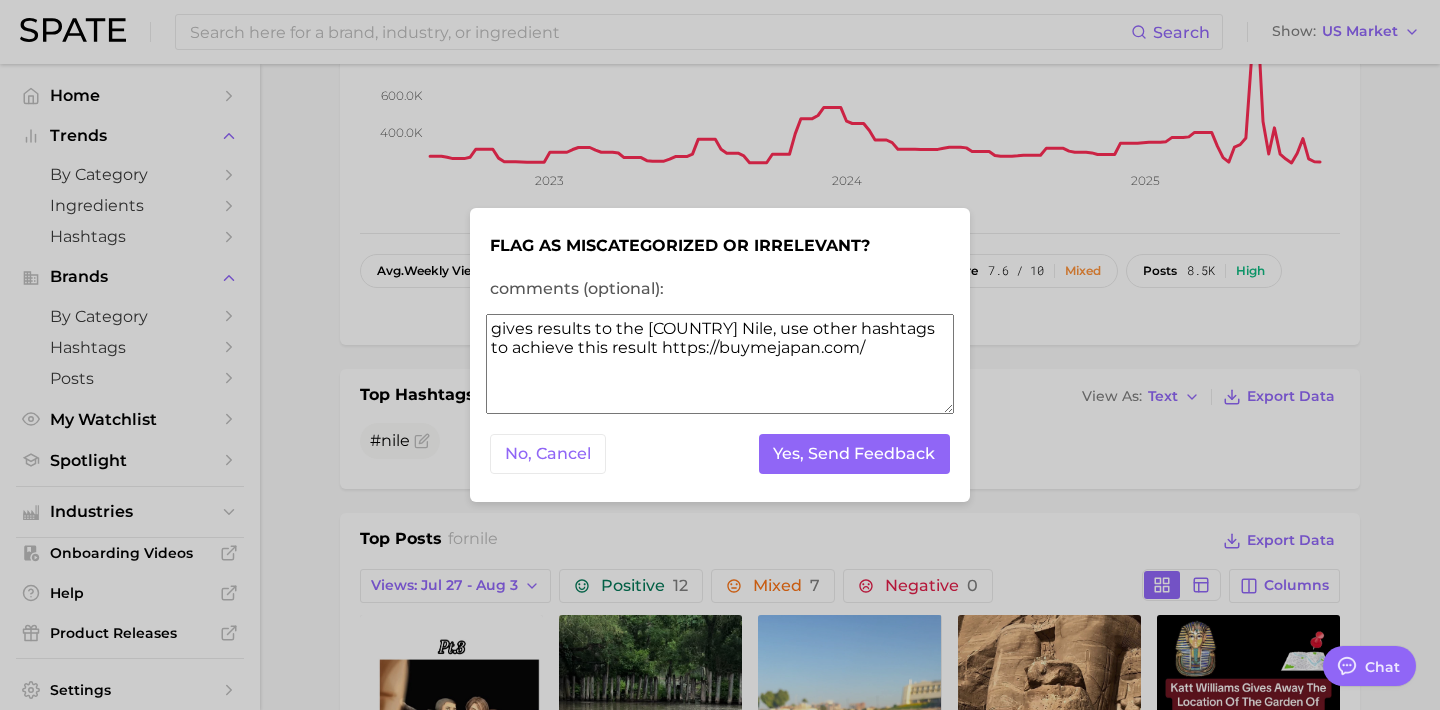 drag, startPoint x: 860, startPoint y: 348, endPoint x: 641, endPoint y: 354, distance: 219.08218 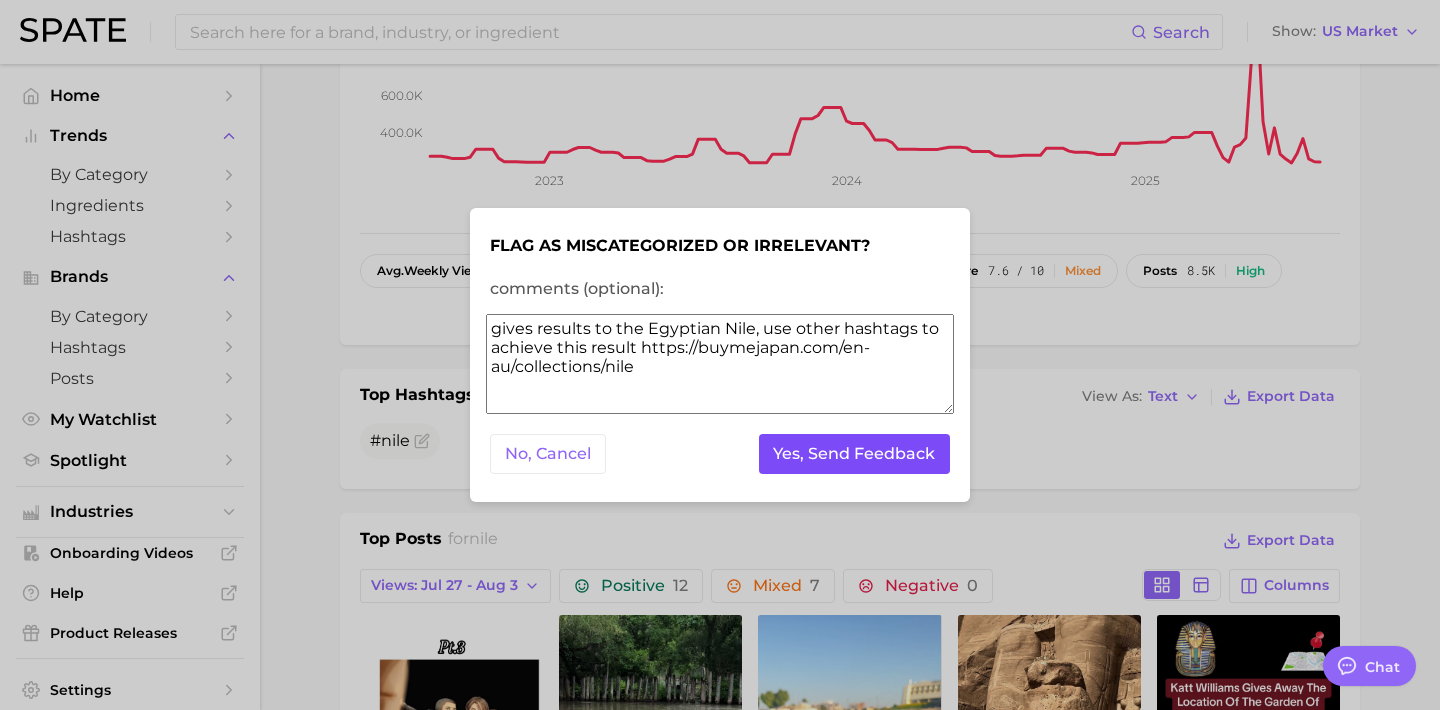 type on "gives results to the Egyptian Nile, use other hashtags to achieve this result https://buymejapan.com/en-au/collections/nile" 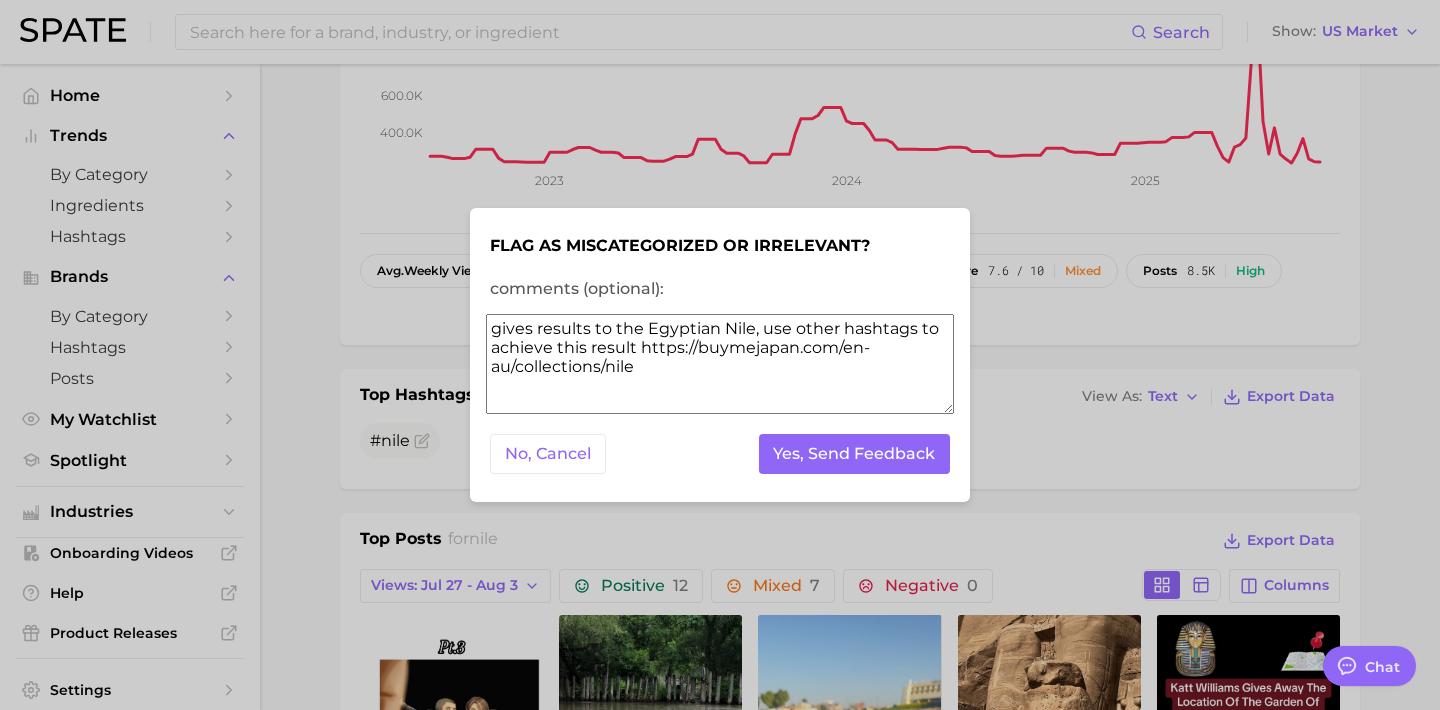 drag, startPoint x: 860, startPoint y: 444, endPoint x: 1009, endPoint y: 452, distance: 149.21461 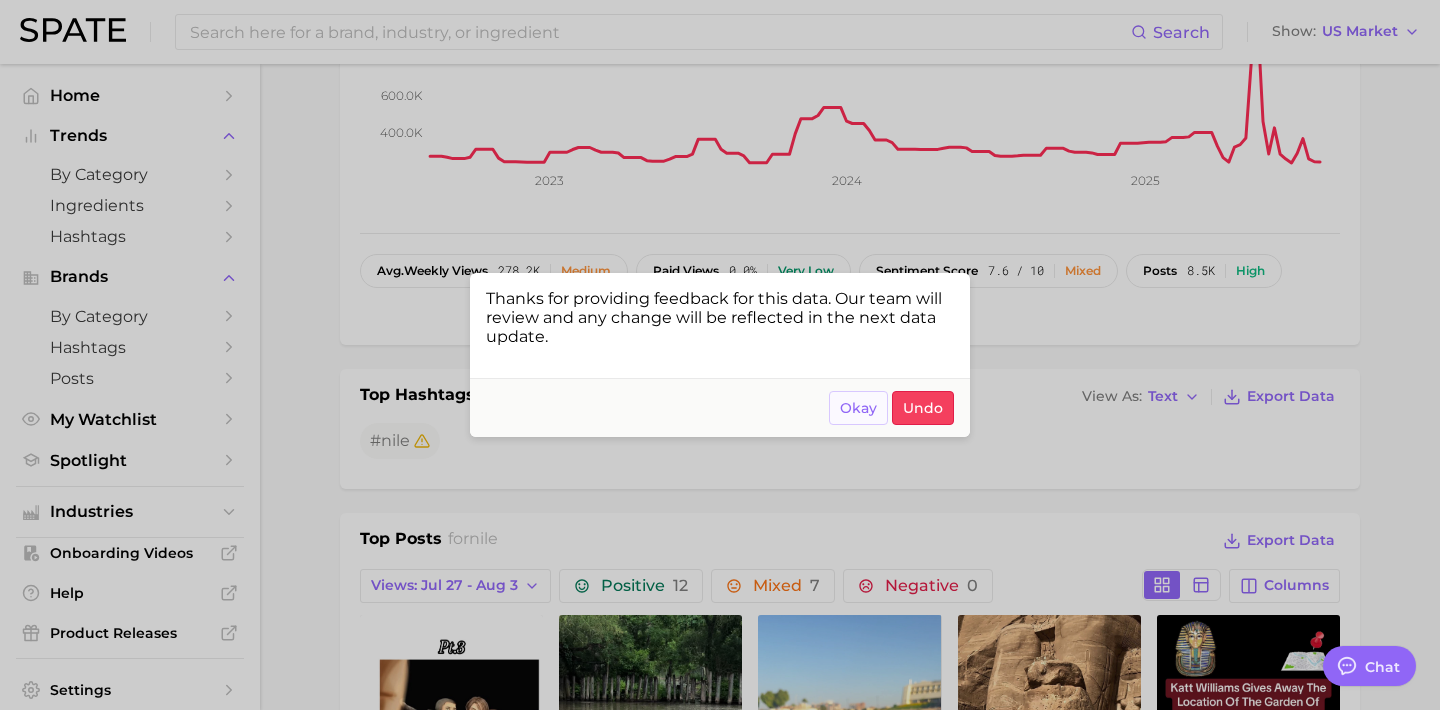 click on "Okay" at bounding box center (858, 408) 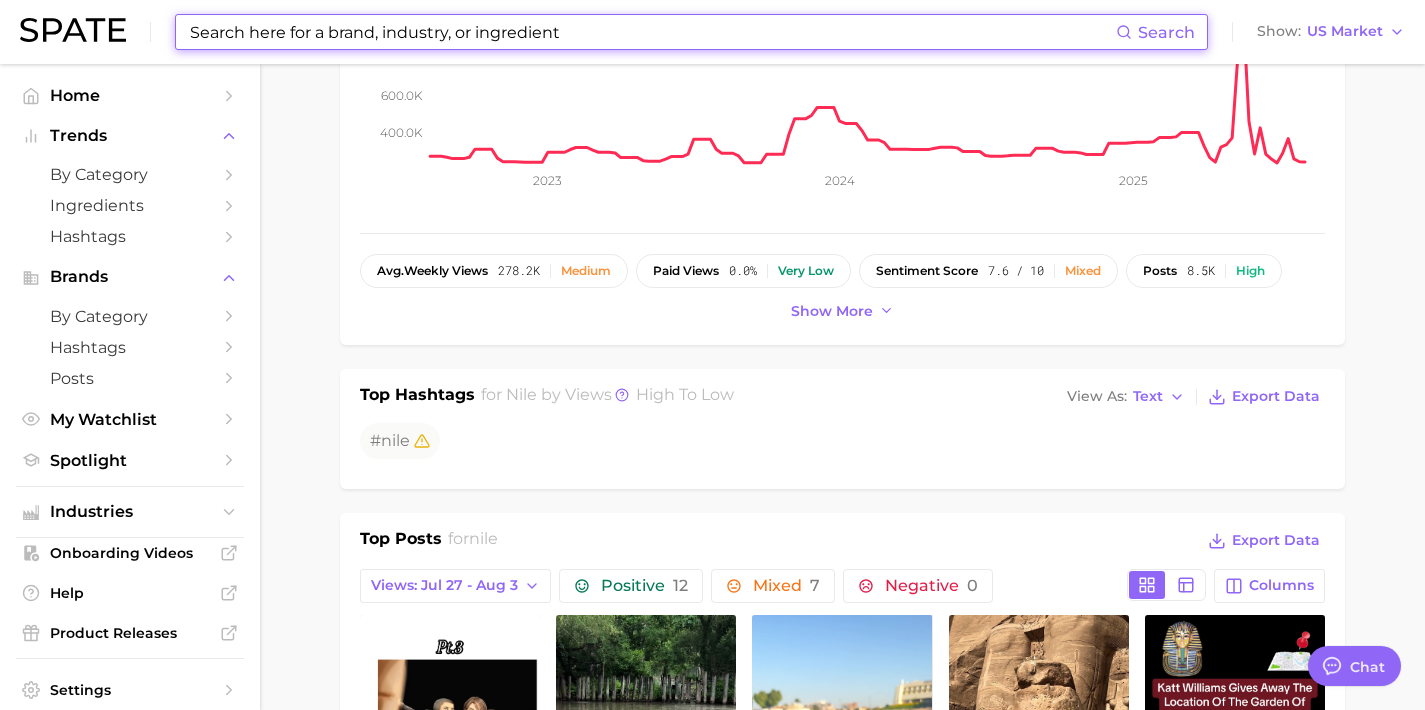 click at bounding box center [652, 32] 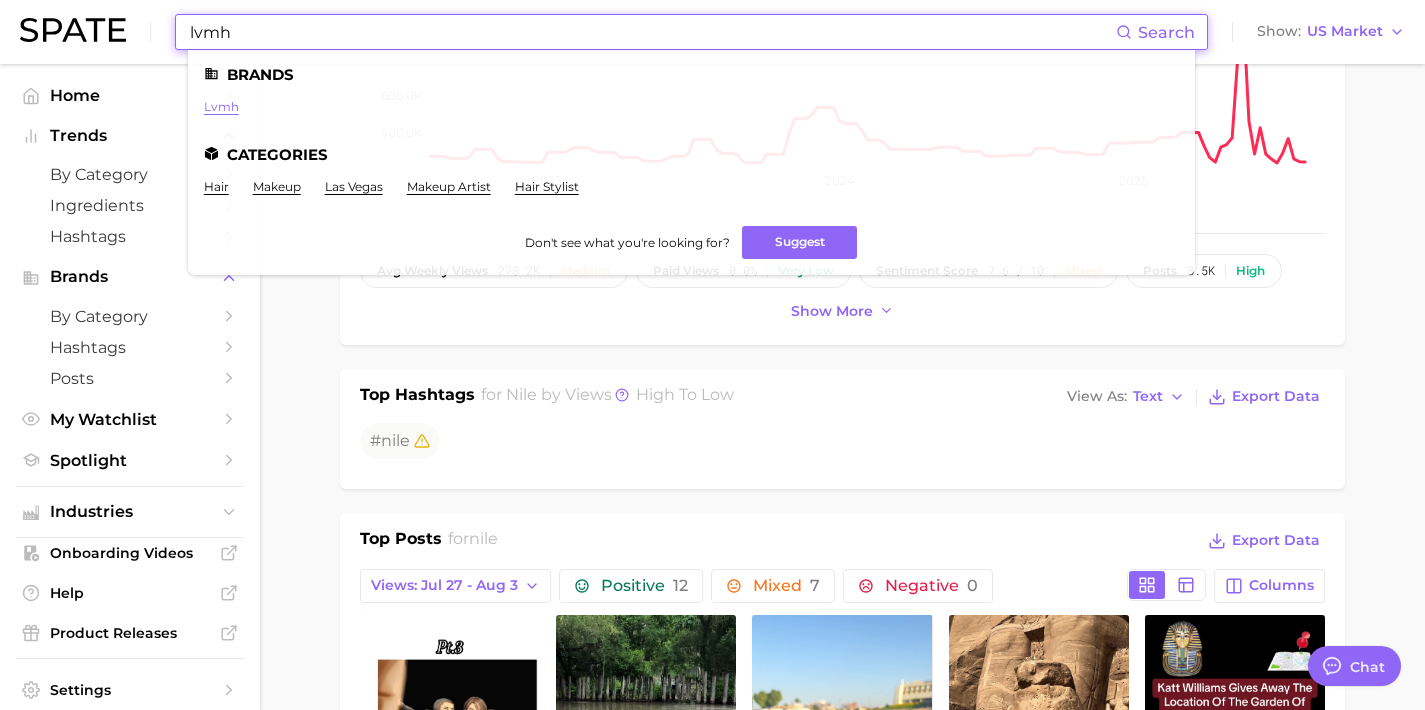 type on "lvmh" 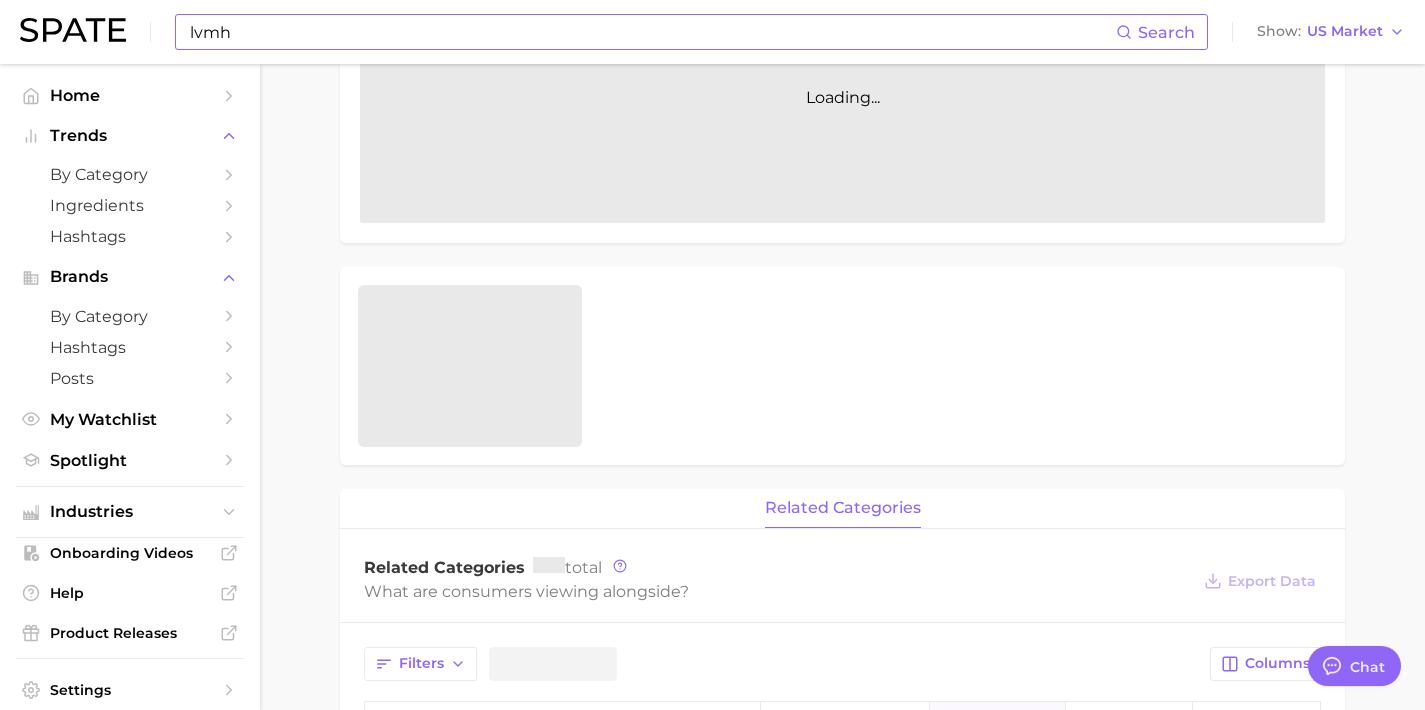 scroll, scrollTop: 0, scrollLeft: 0, axis: both 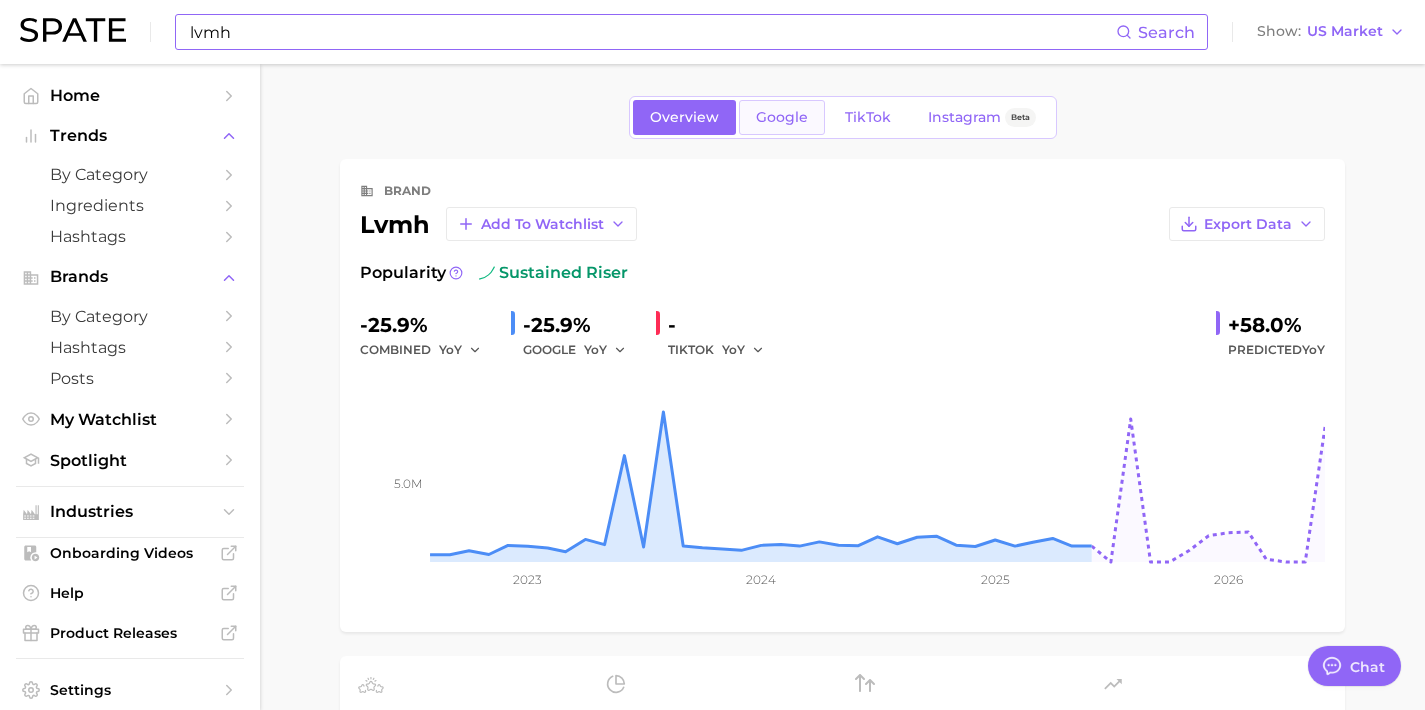 click on "Google" at bounding box center [782, 117] 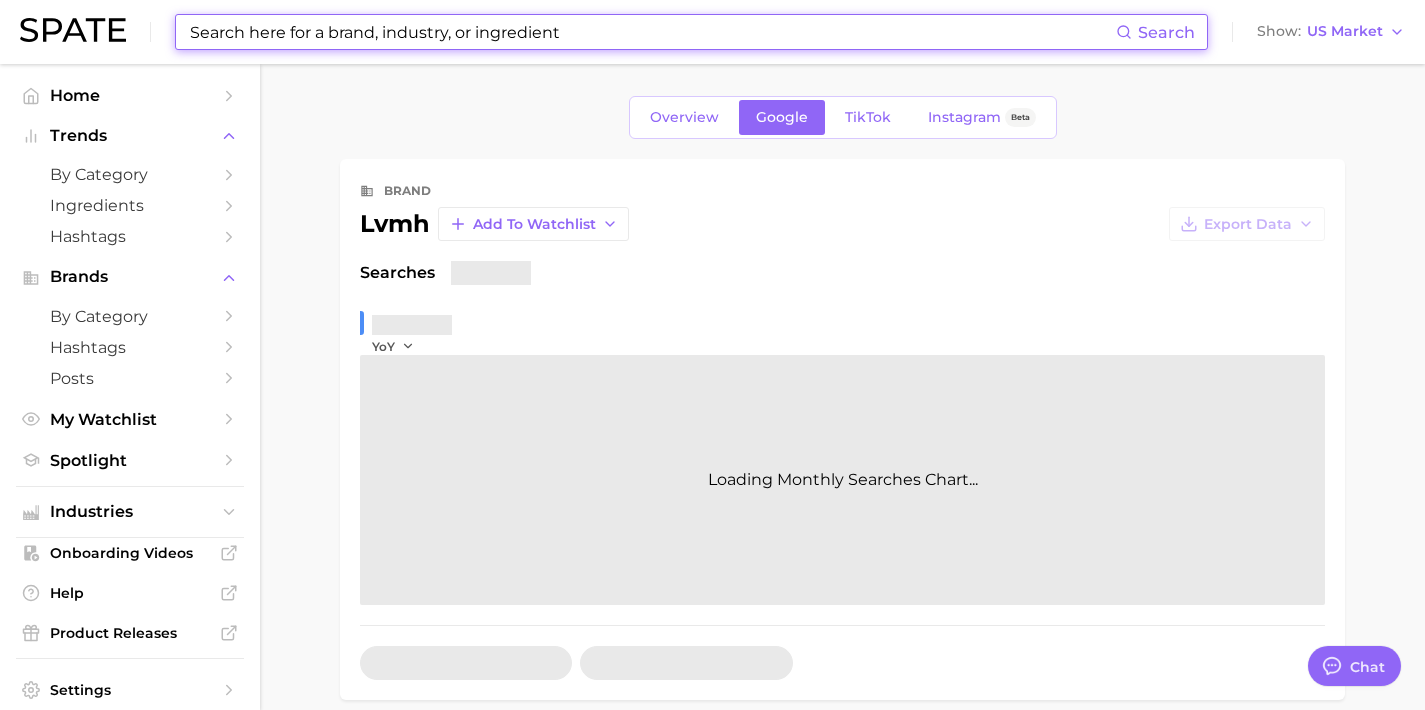 scroll, scrollTop: 202, scrollLeft: 0, axis: vertical 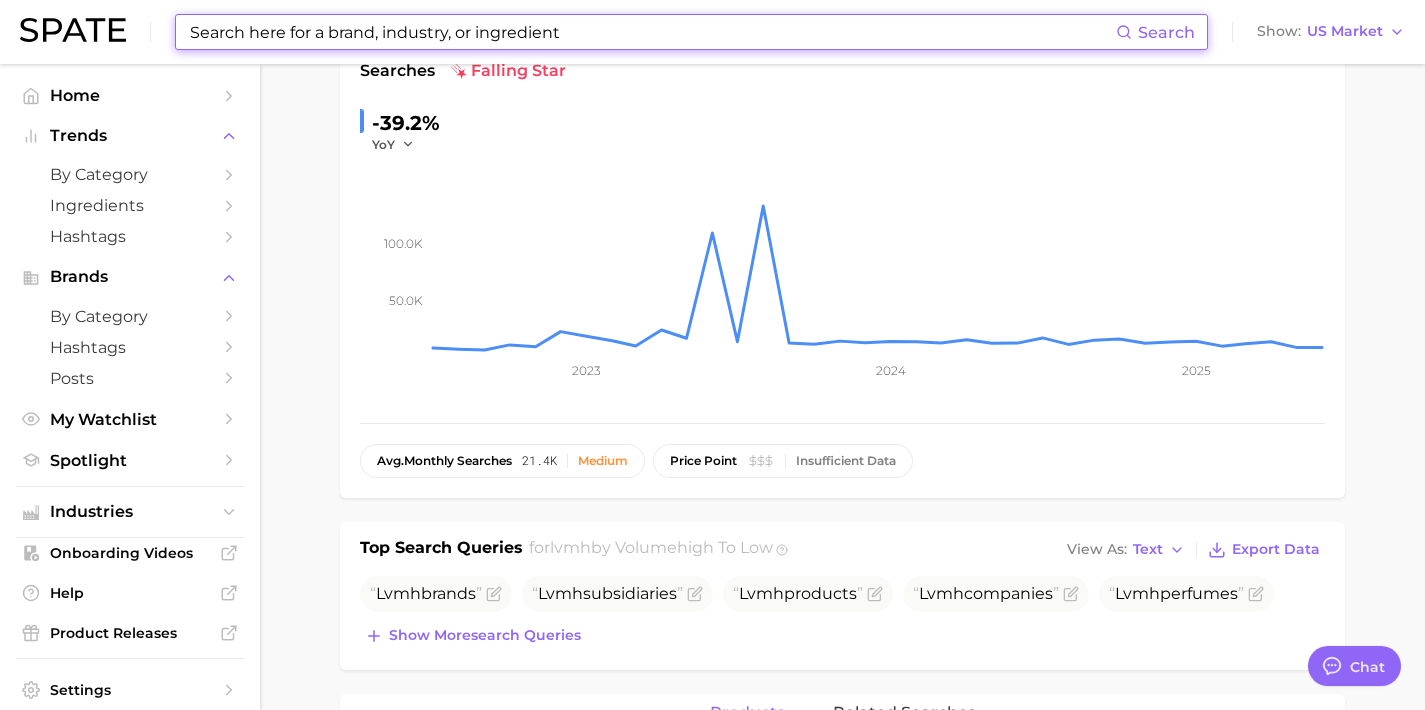 click on "Show more  search queries" at bounding box center [473, 636] 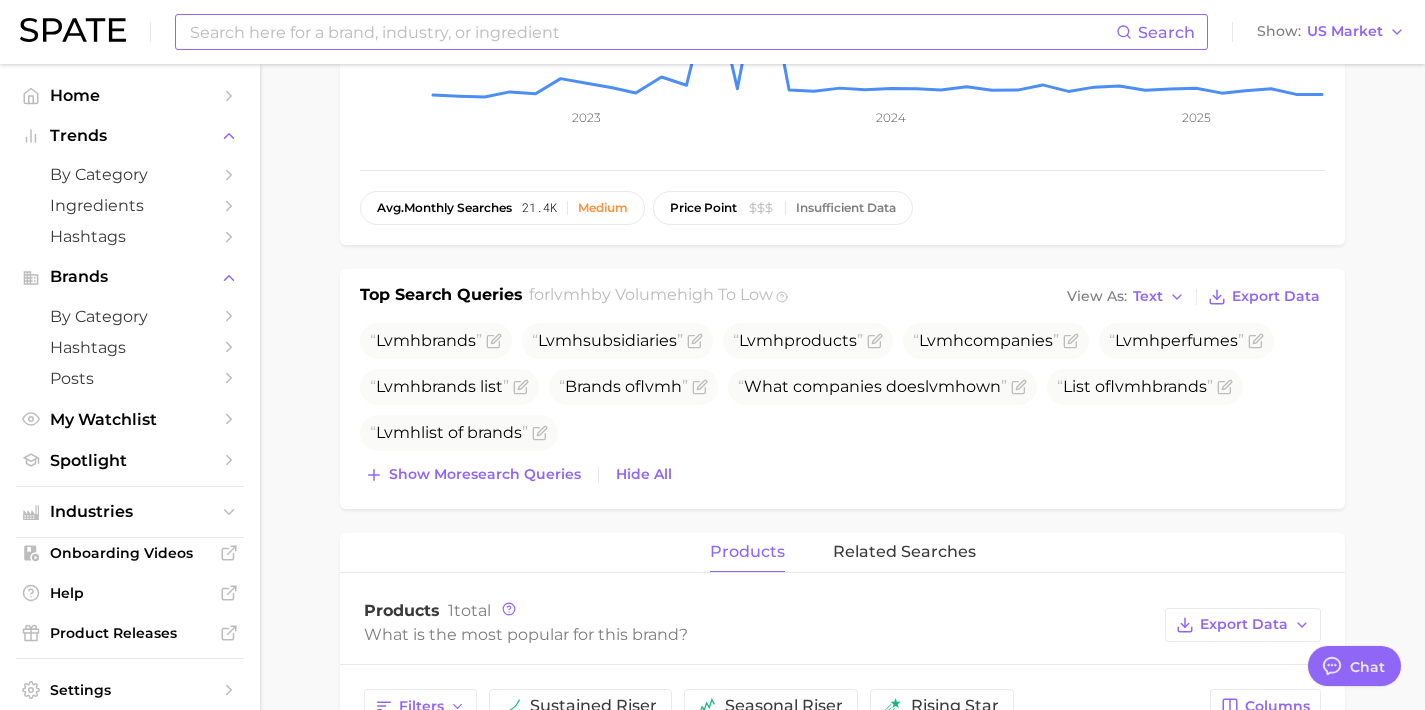 scroll, scrollTop: 457, scrollLeft: 0, axis: vertical 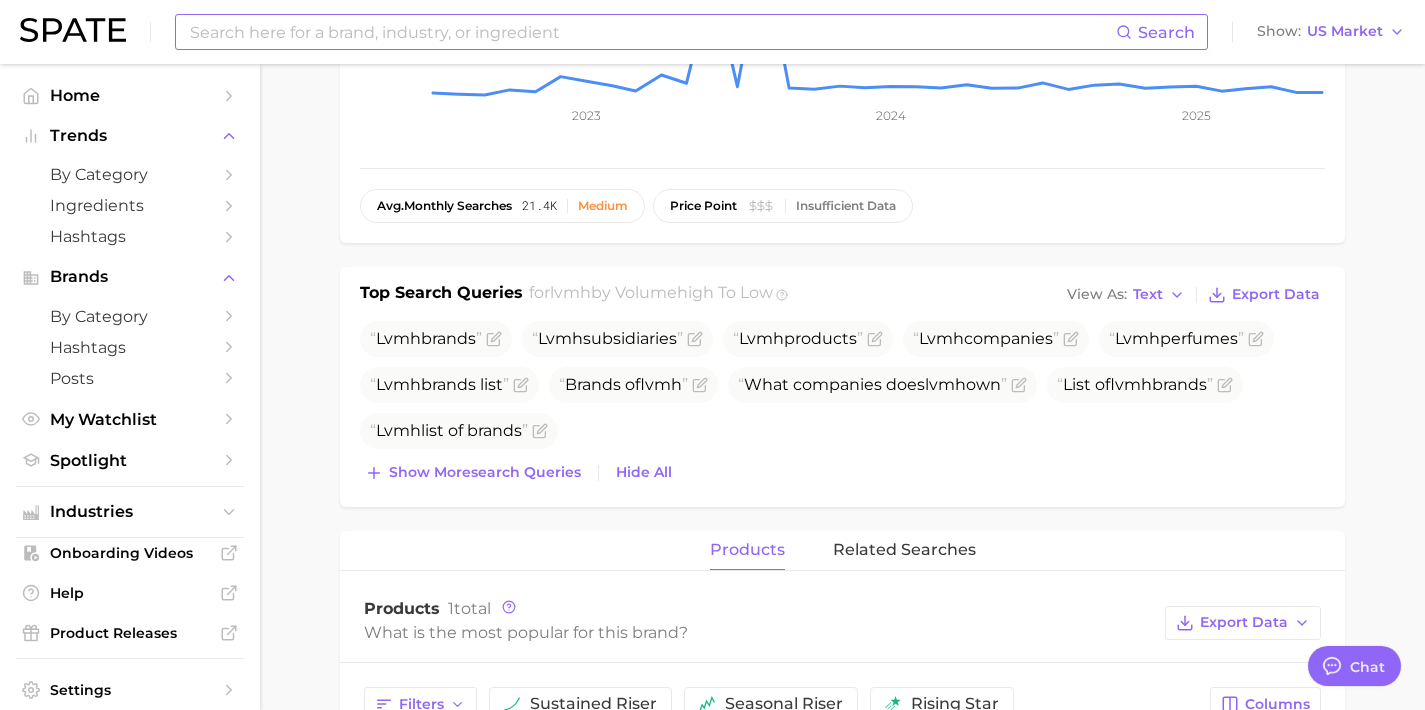 click on "Top Search Queries for lvmh by Volume high to low View As Text Export Data Lvmh brands Lvmh subsidiaries Lvmh products Lvmh companies Lvmh perfumes Lvmh brands list Brands of lvmh What companies does lvmh own List of lvmh brands Lvmh list of brands Show more search queries Hide All" at bounding box center (842, 387) 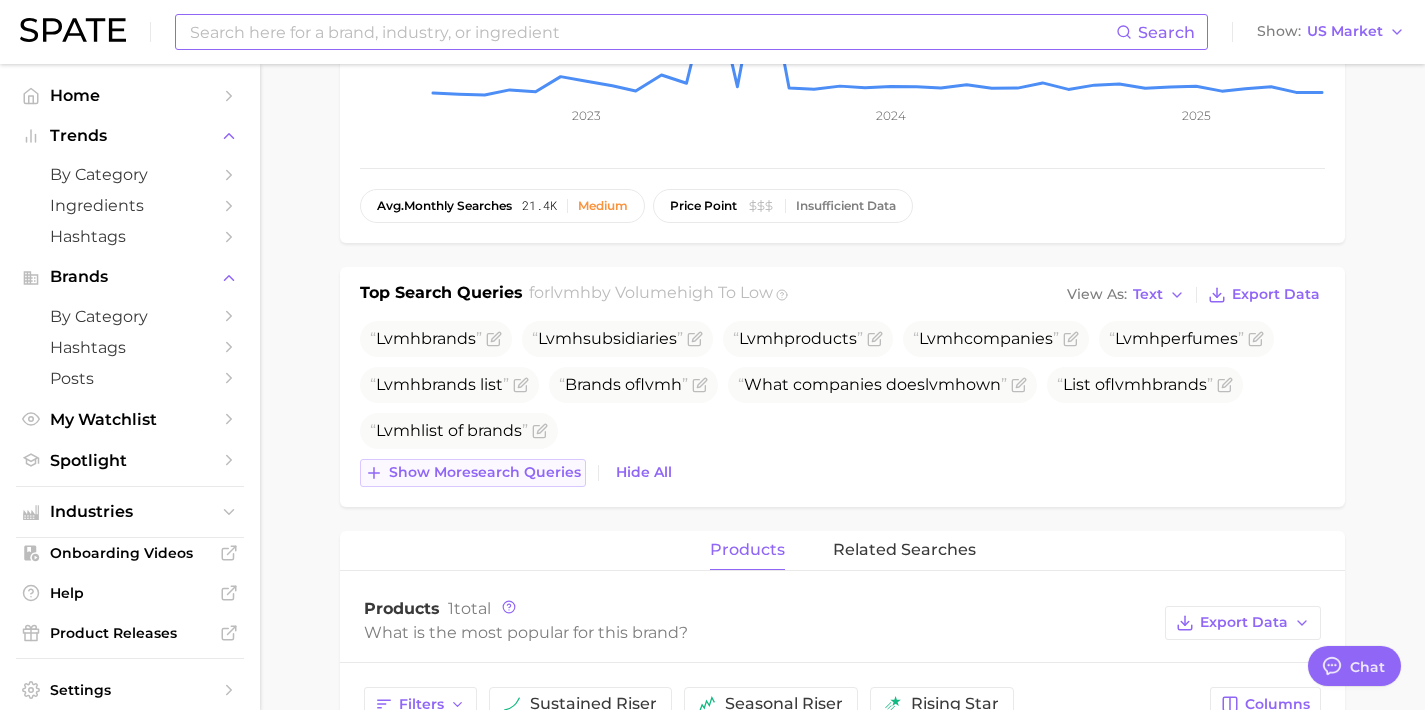 click on "Show more  search queries" at bounding box center [485, 472] 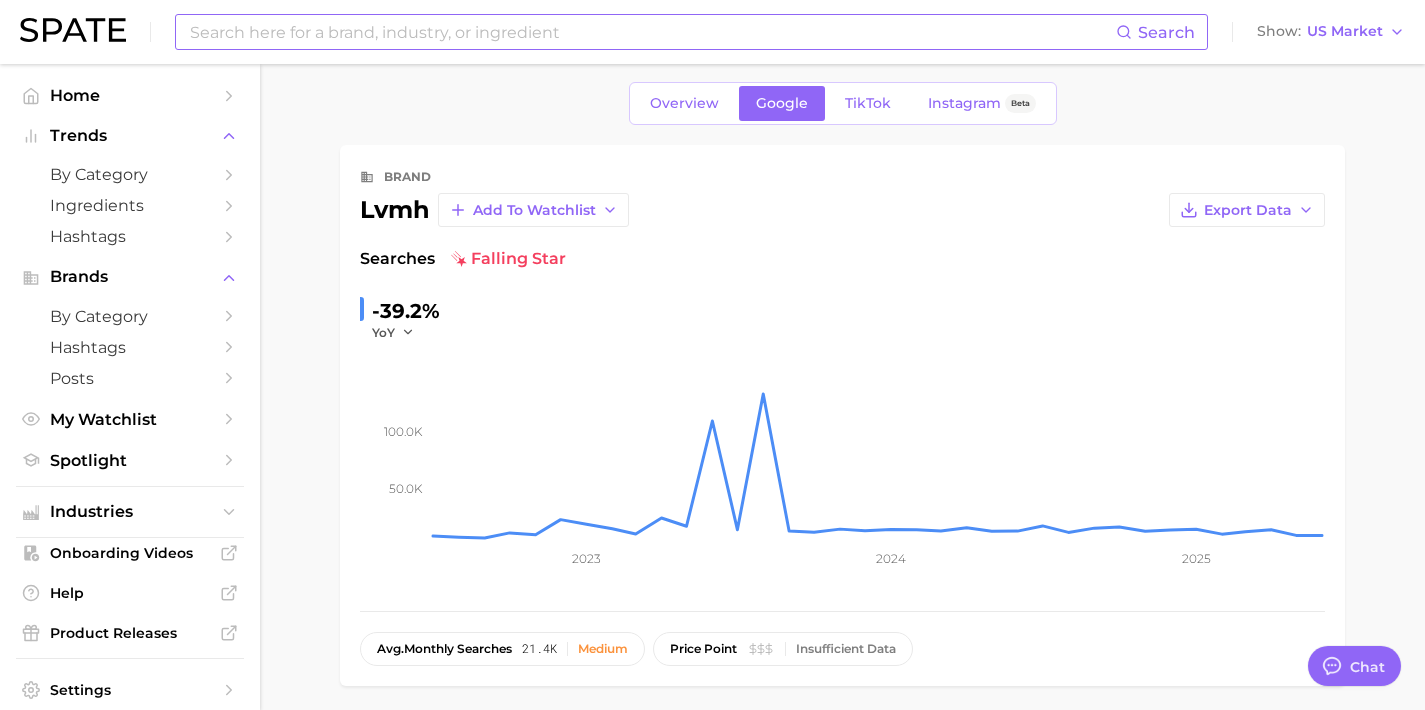 scroll, scrollTop: 0, scrollLeft: 0, axis: both 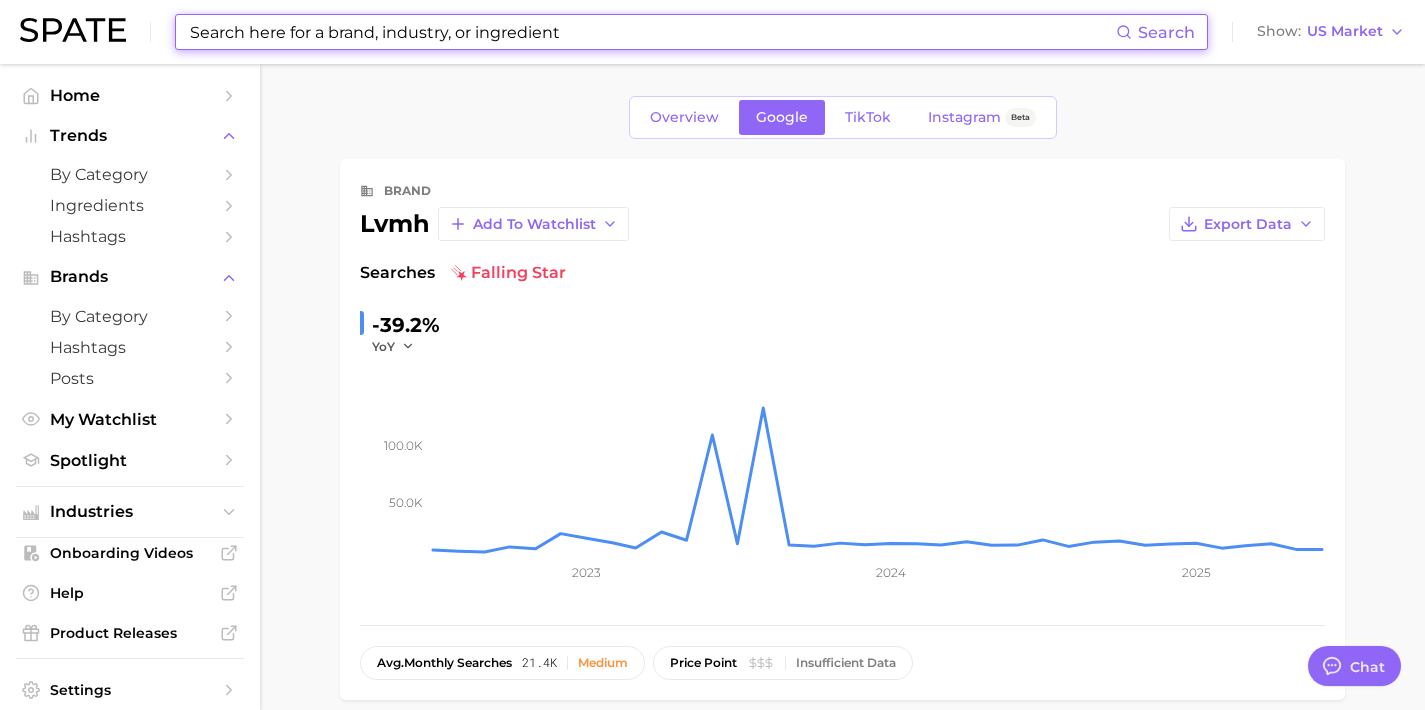 click at bounding box center [652, 32] 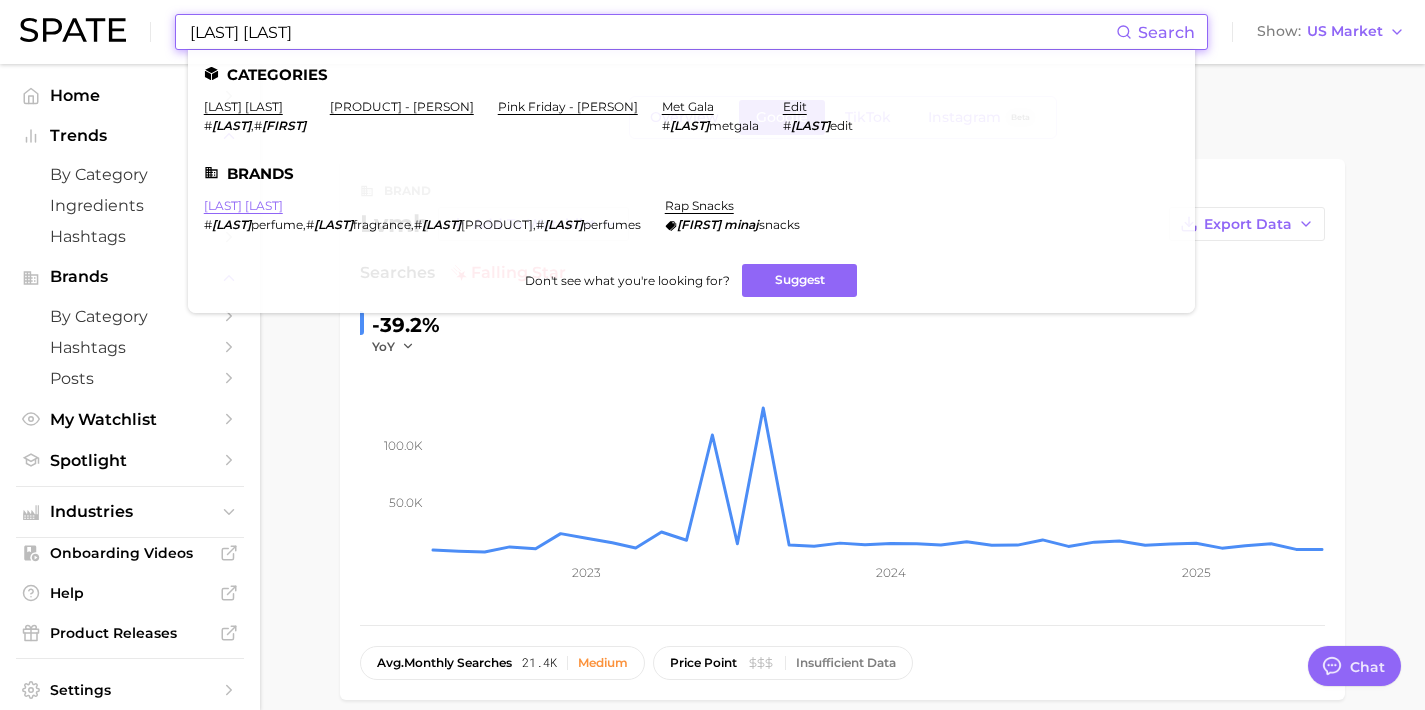 type on "[LAST] [LAST]" 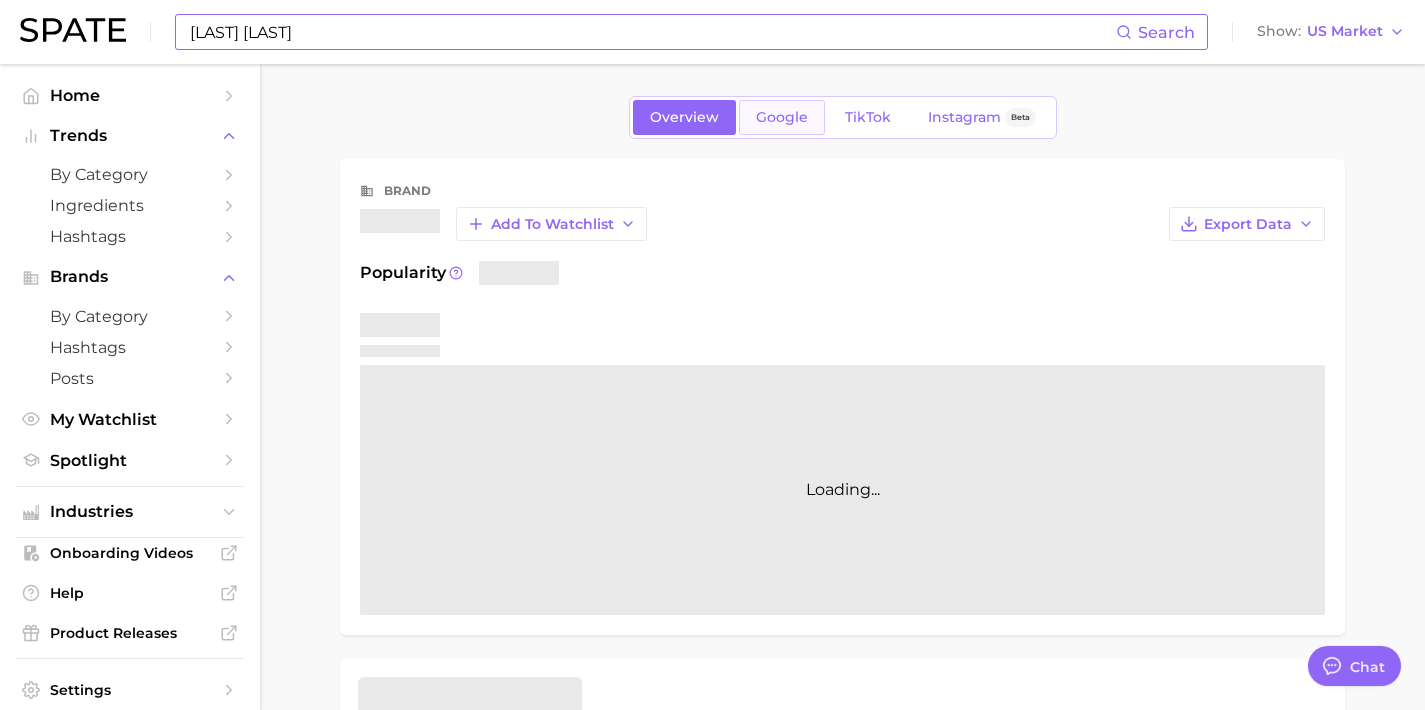 click on "Google" at bounding box center [782, 117] 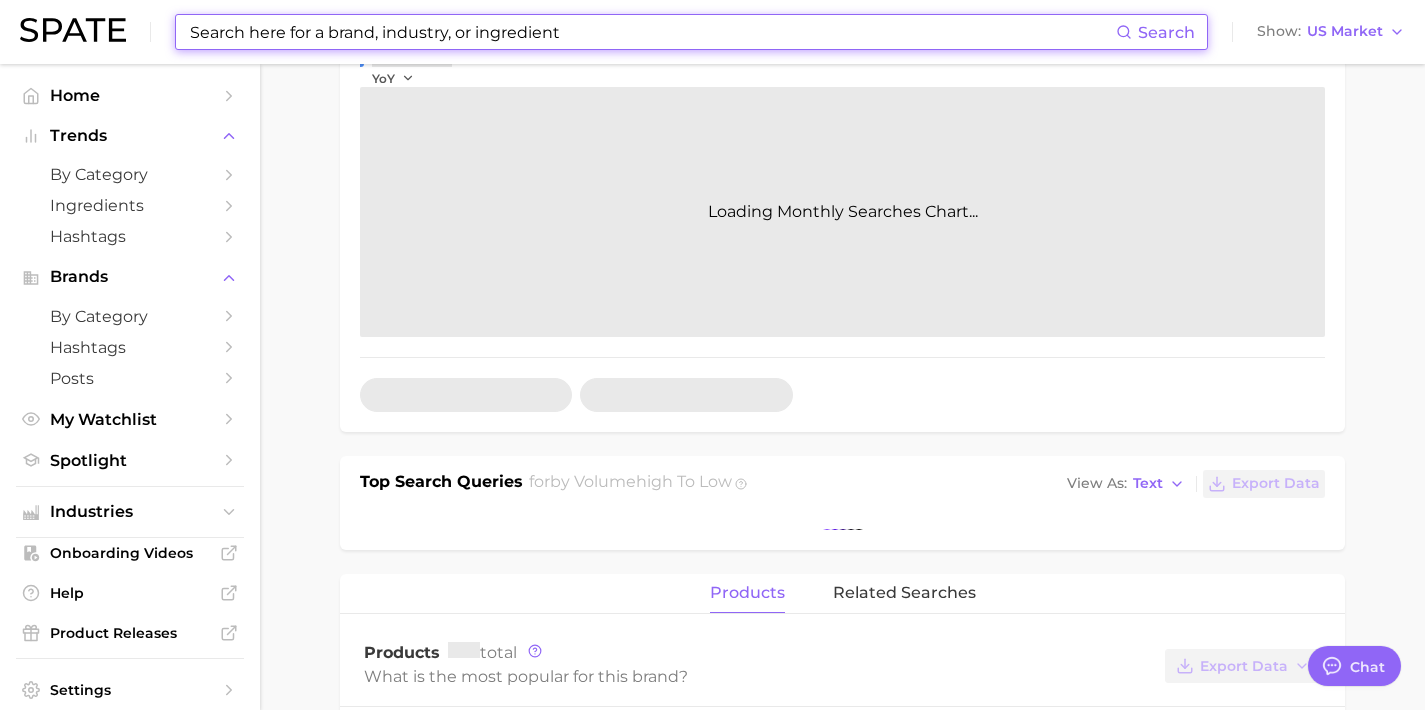 scroll, scrollTop: 407, scrollLeft: 0, axis: vertical 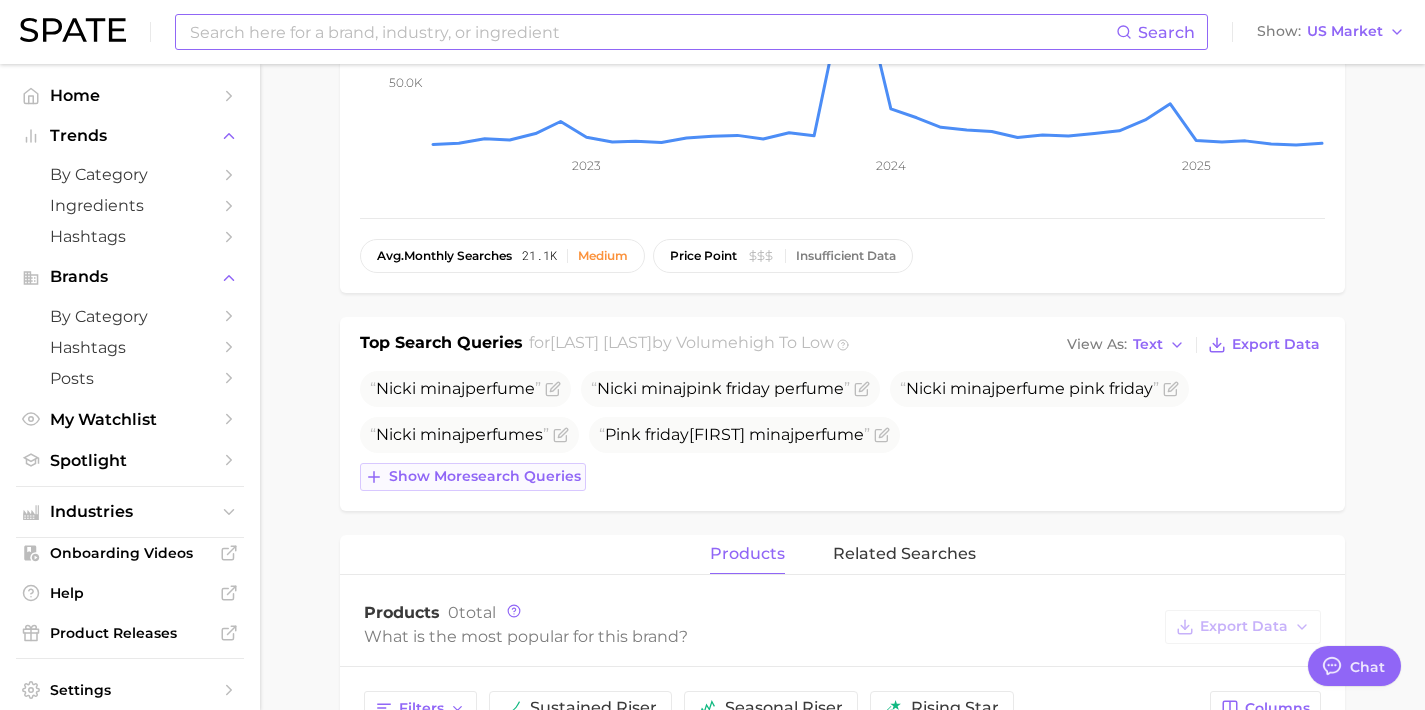 click on "Show more  search queries" at bounding box center (473, 477) 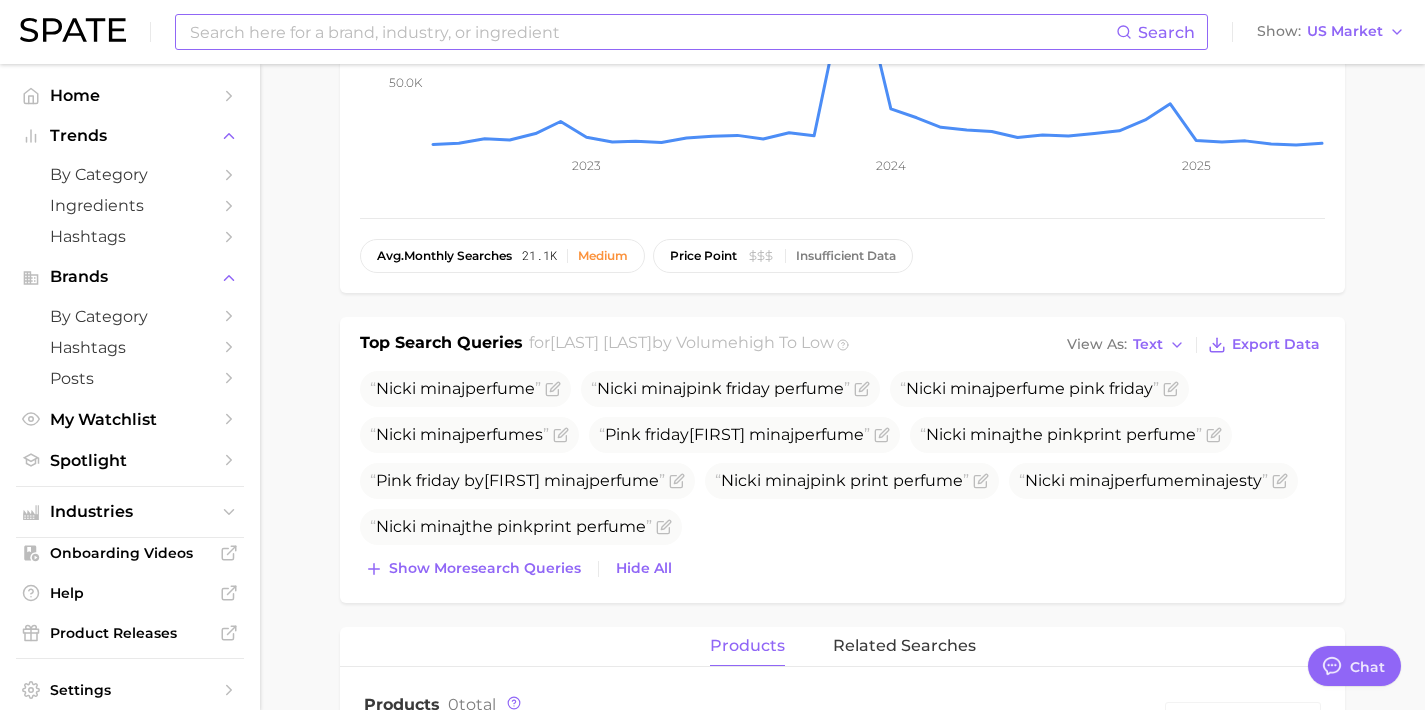 click on "Show more  search queries" at bounding box center [485, 568] 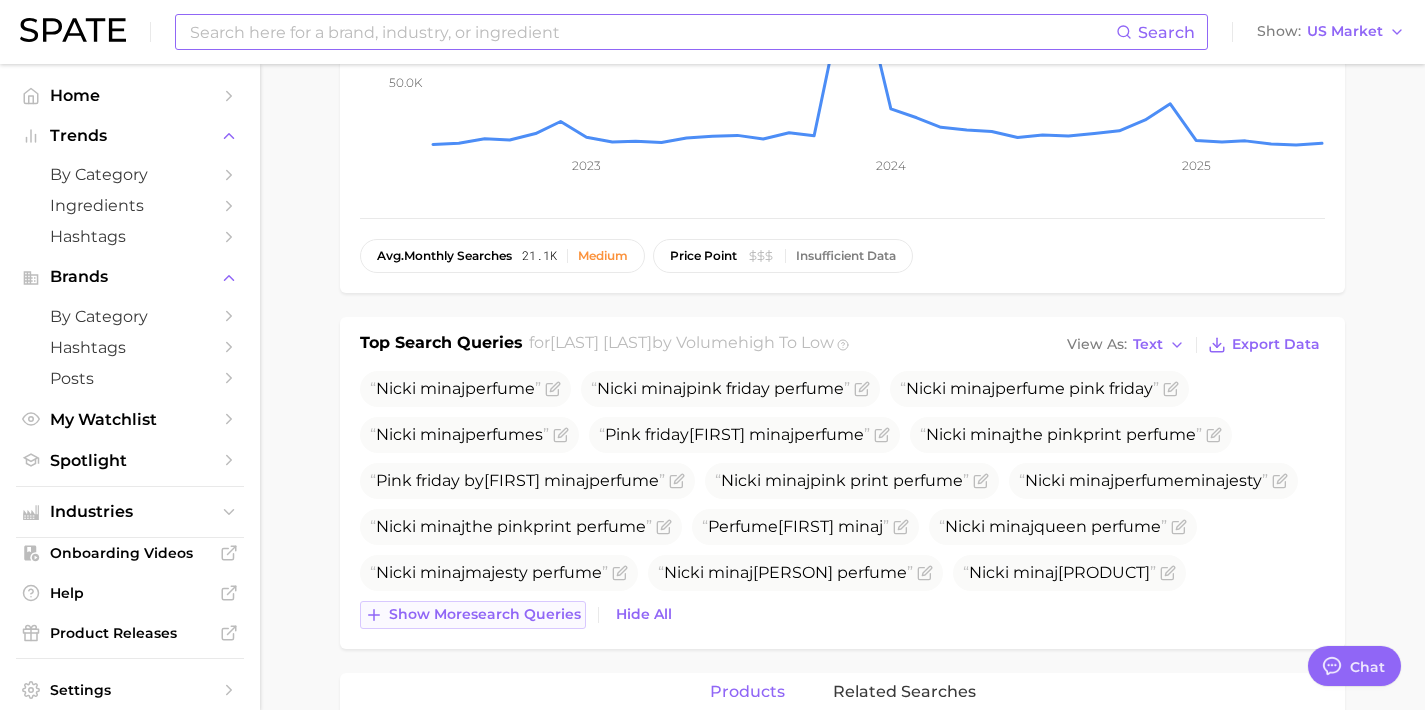 drag, startPoint x: 542, startPoint y: 614, endPoint x: 551, endPoint y: 641, distance: 28.460499 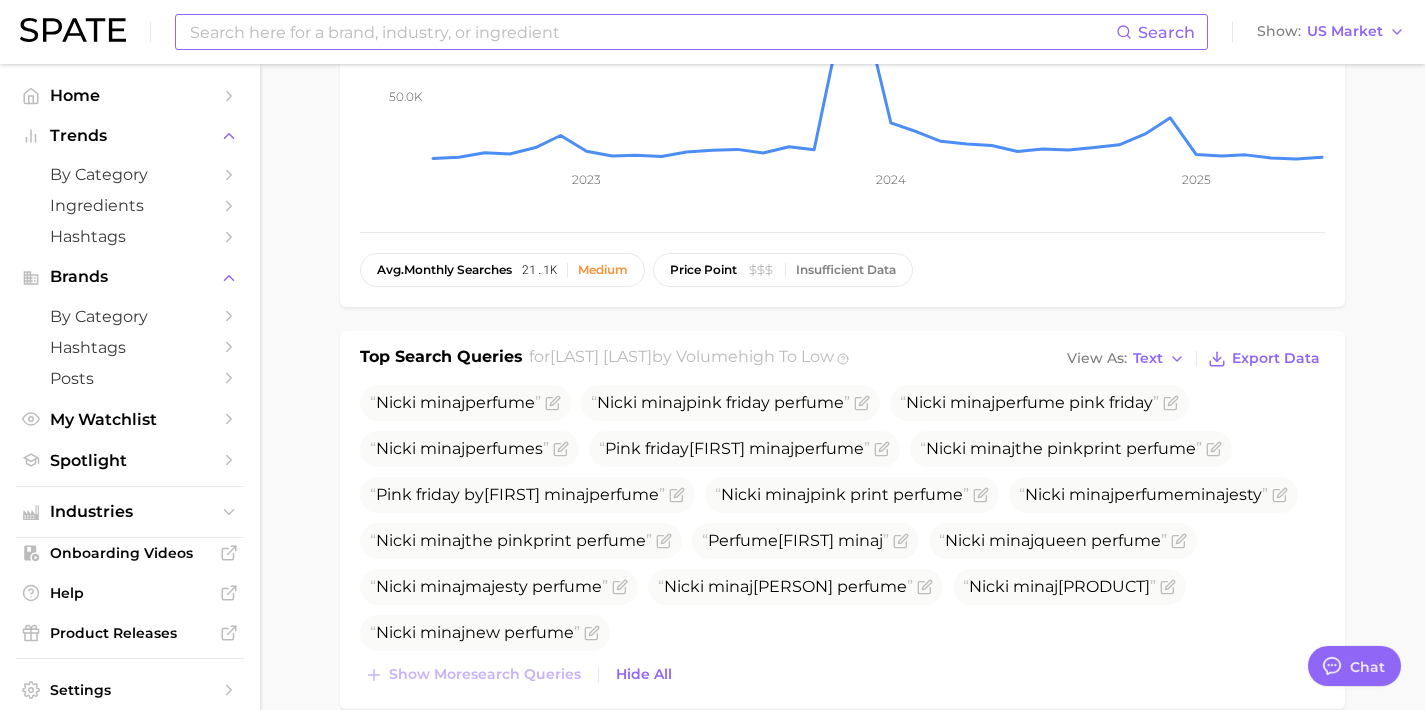 scroll, scrollTop: 0, scrollLeft: 0, axis: both 